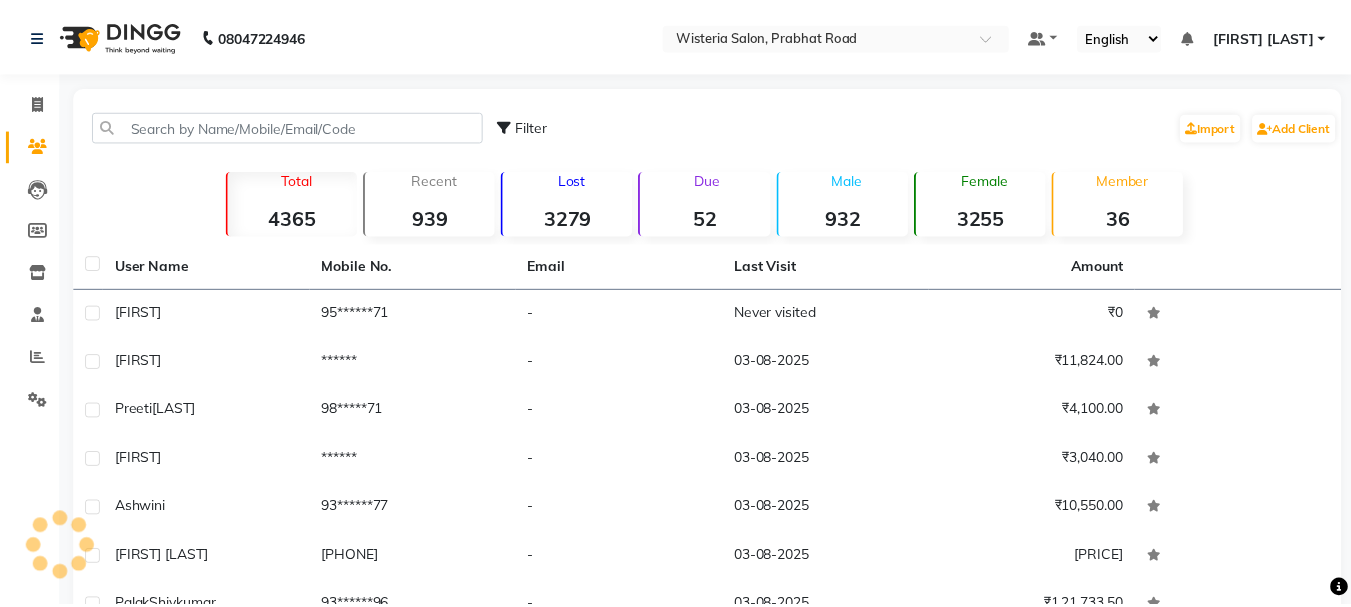 scroll, scrollTop: 0, scrollLeft: 0, axis: both 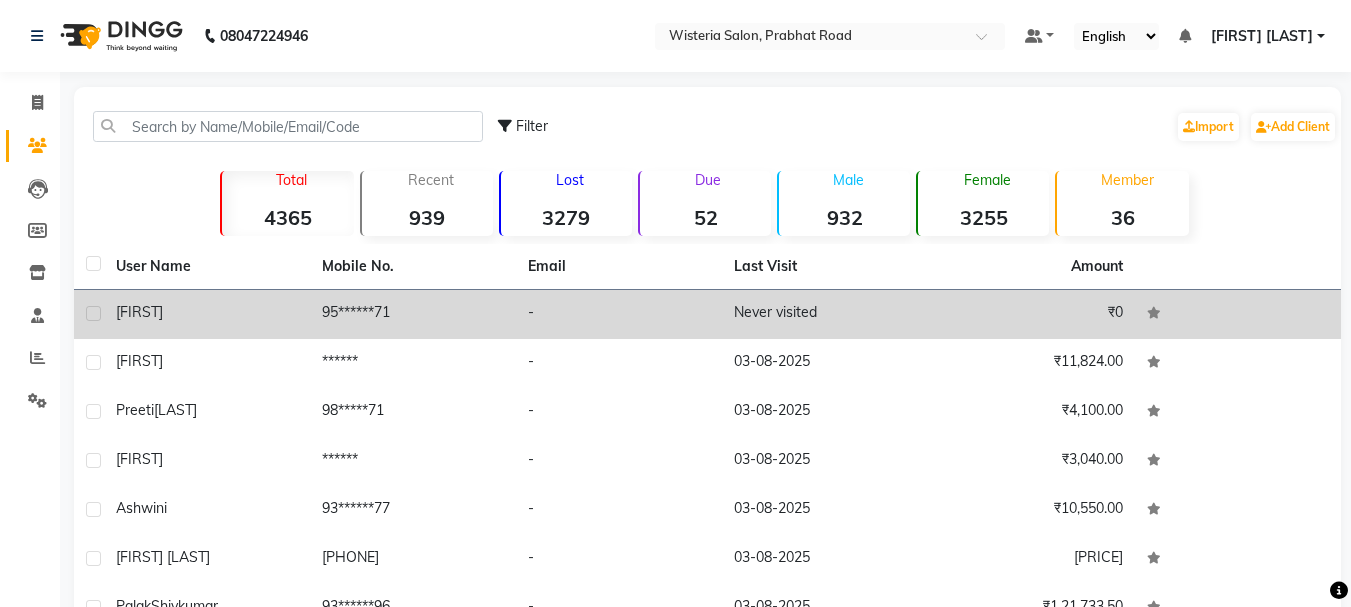 click on "95******71" 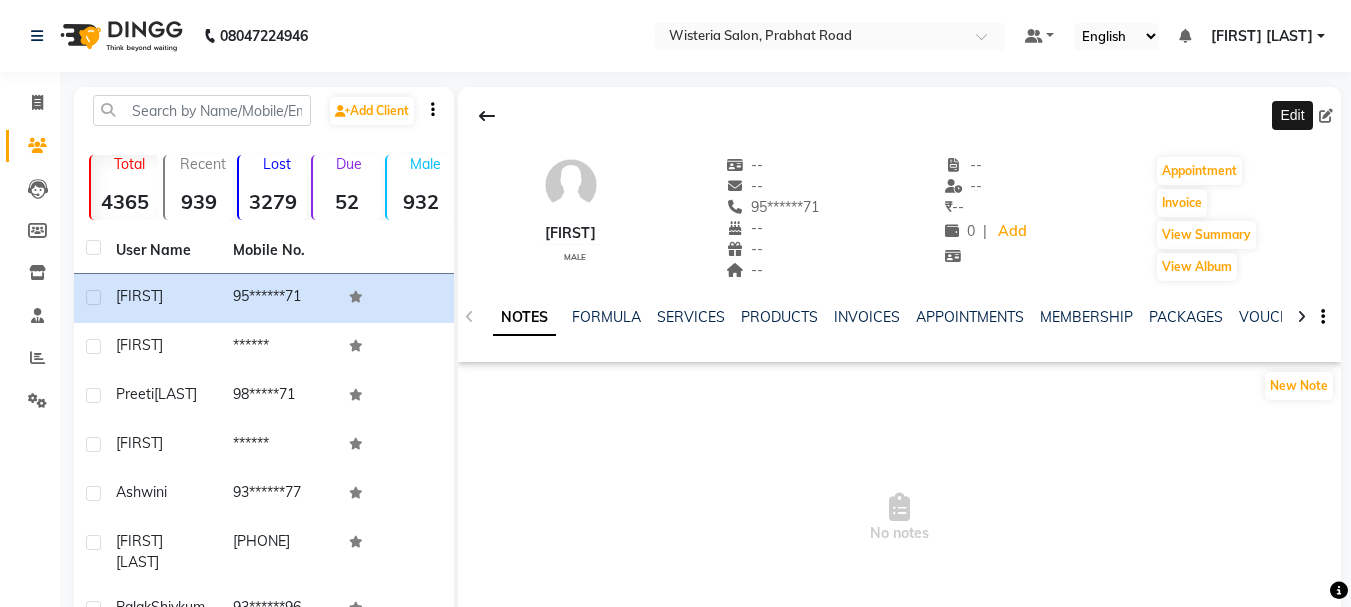click 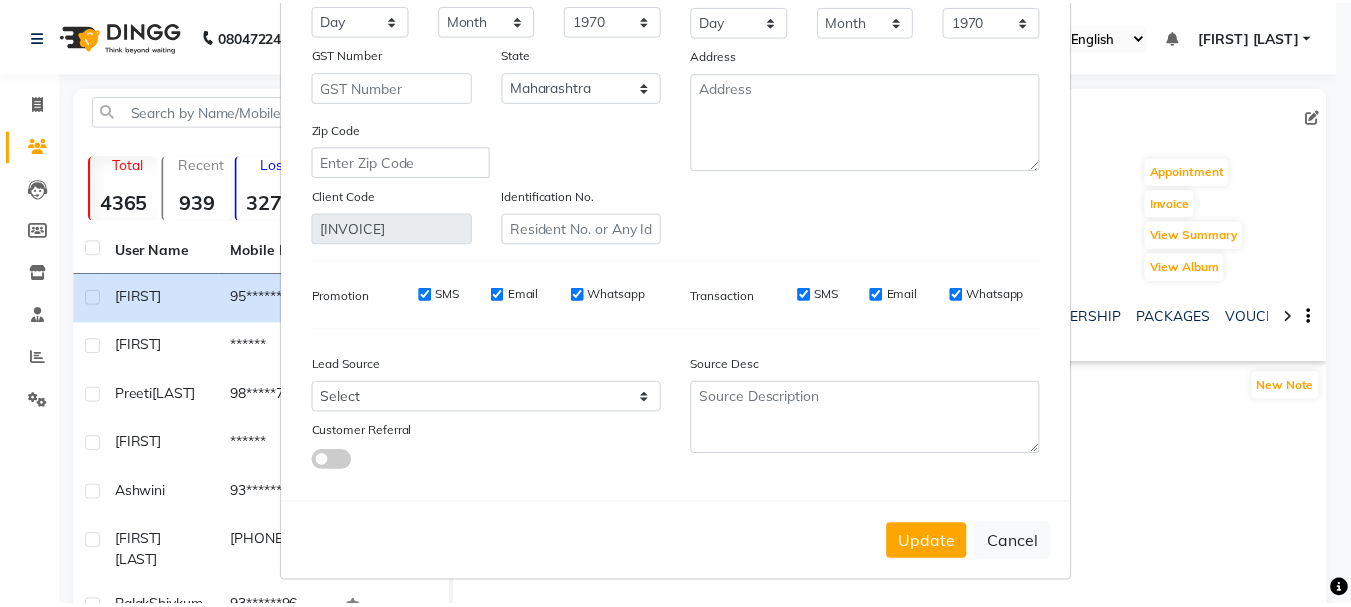 scroll, scrollTop: 280, scrollLeft: 0, axis: vertical 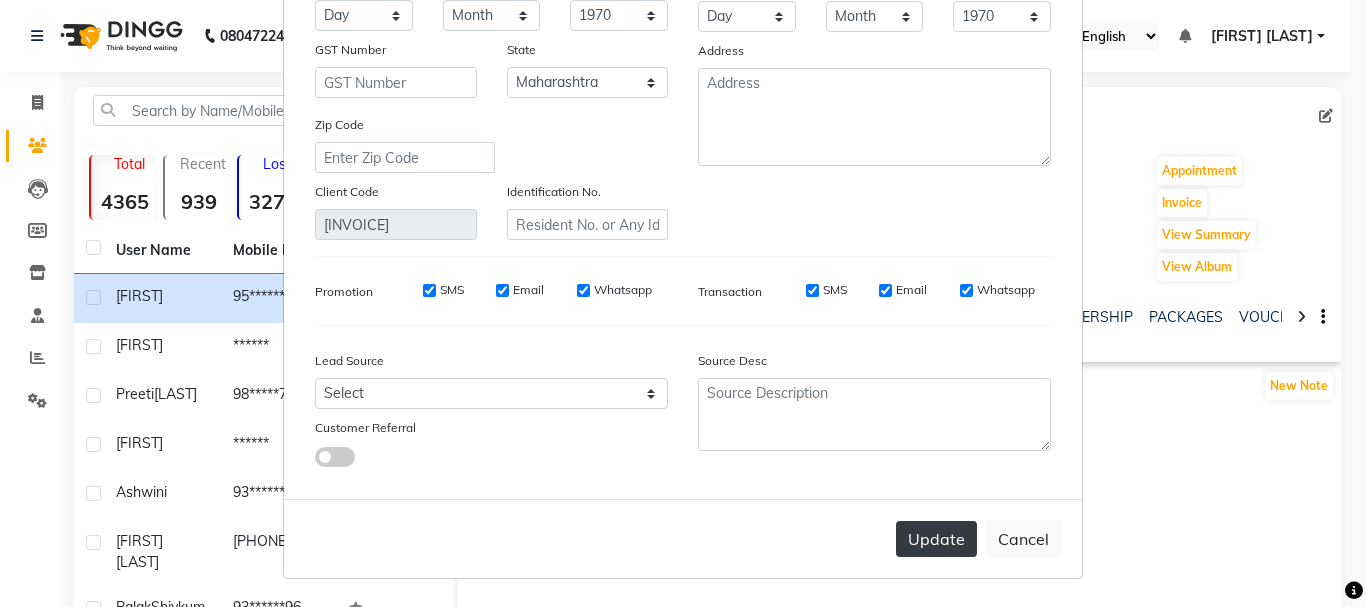 click on "Update" at bounding box center [936, 539] 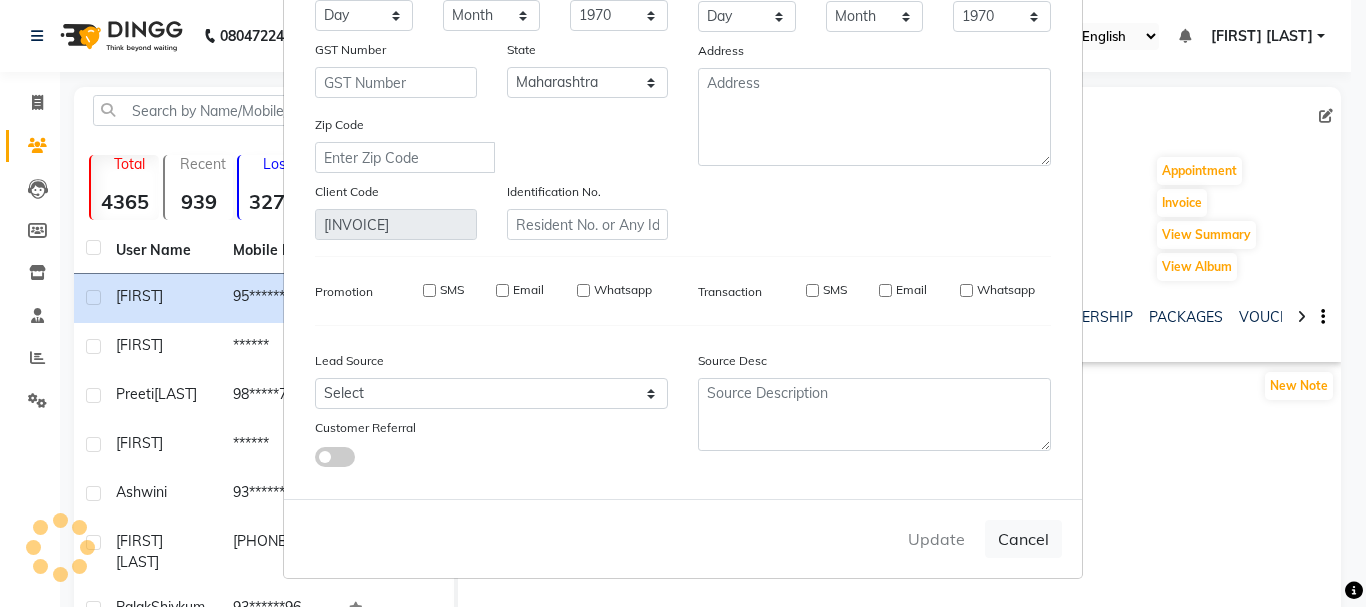 type 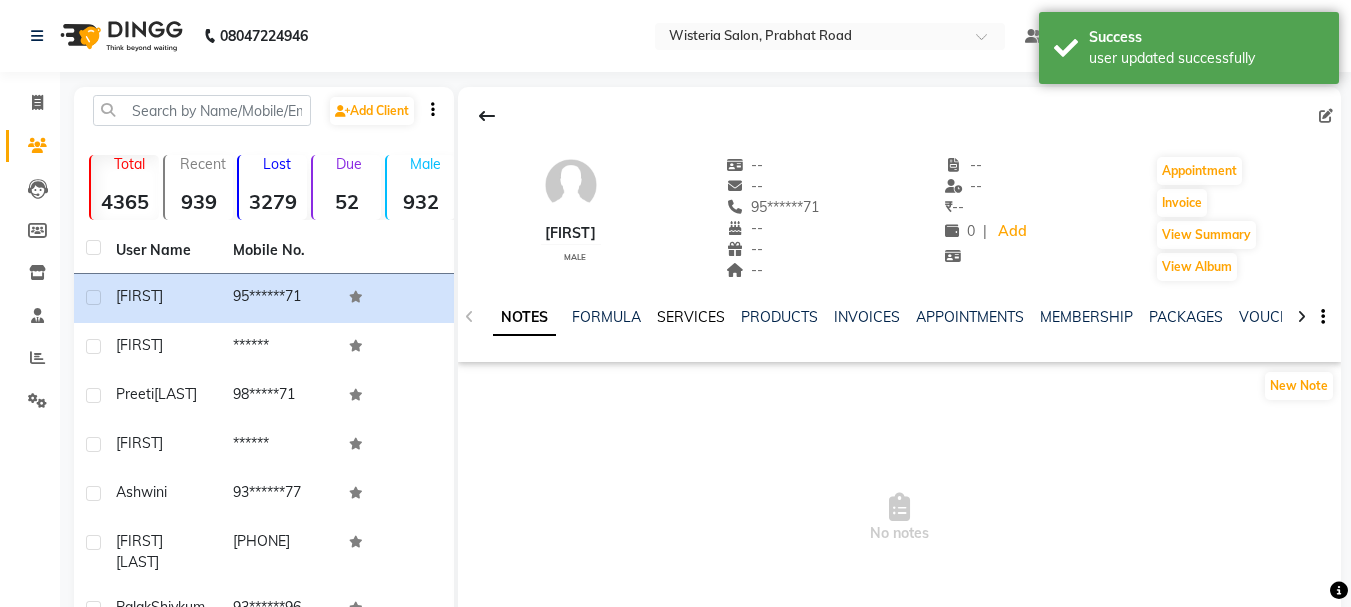 click on "SERVICES" 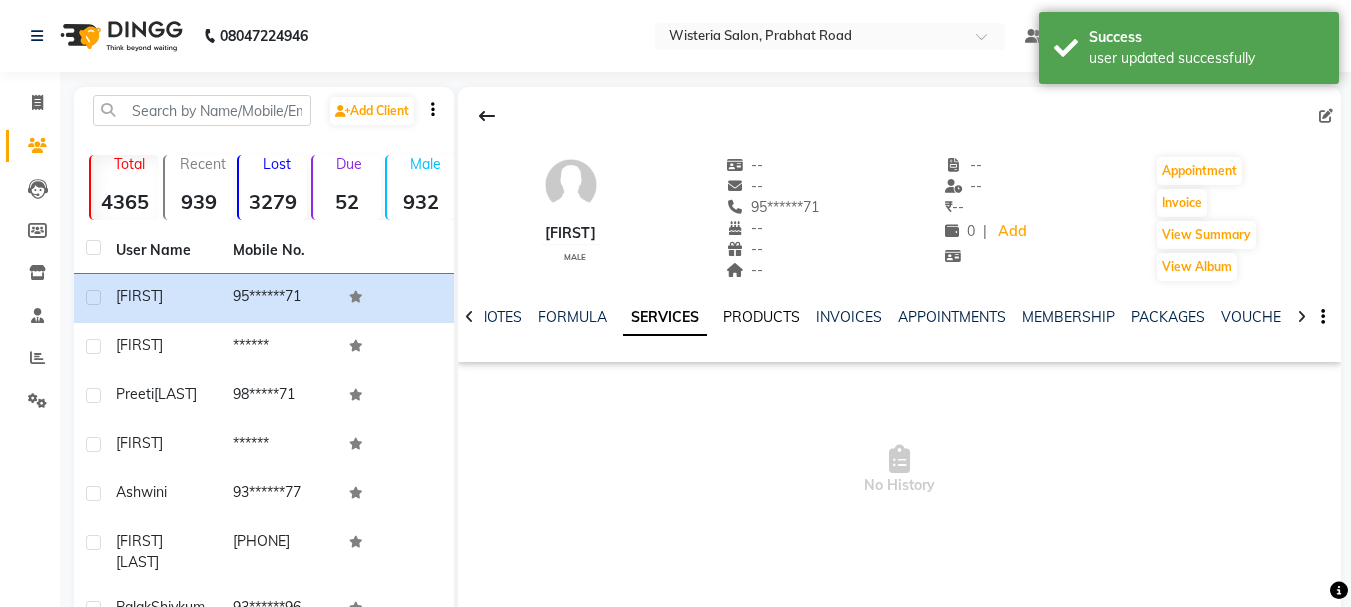 click on "PRODUCTS" 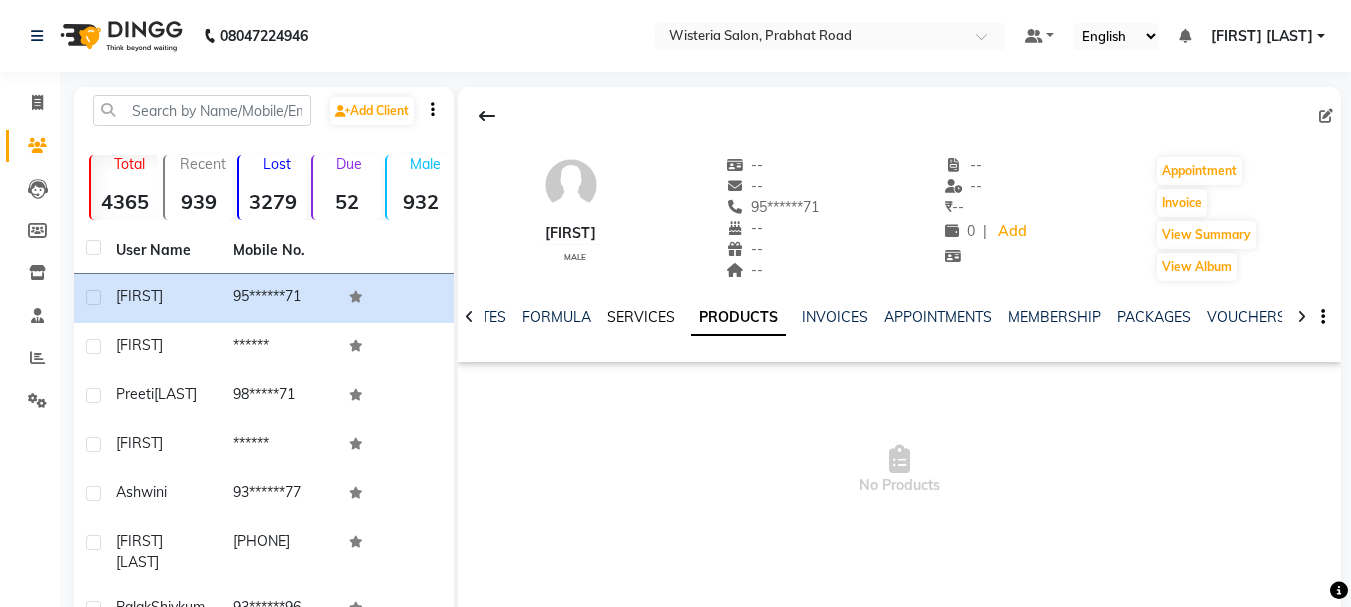 click on "SERVICES" 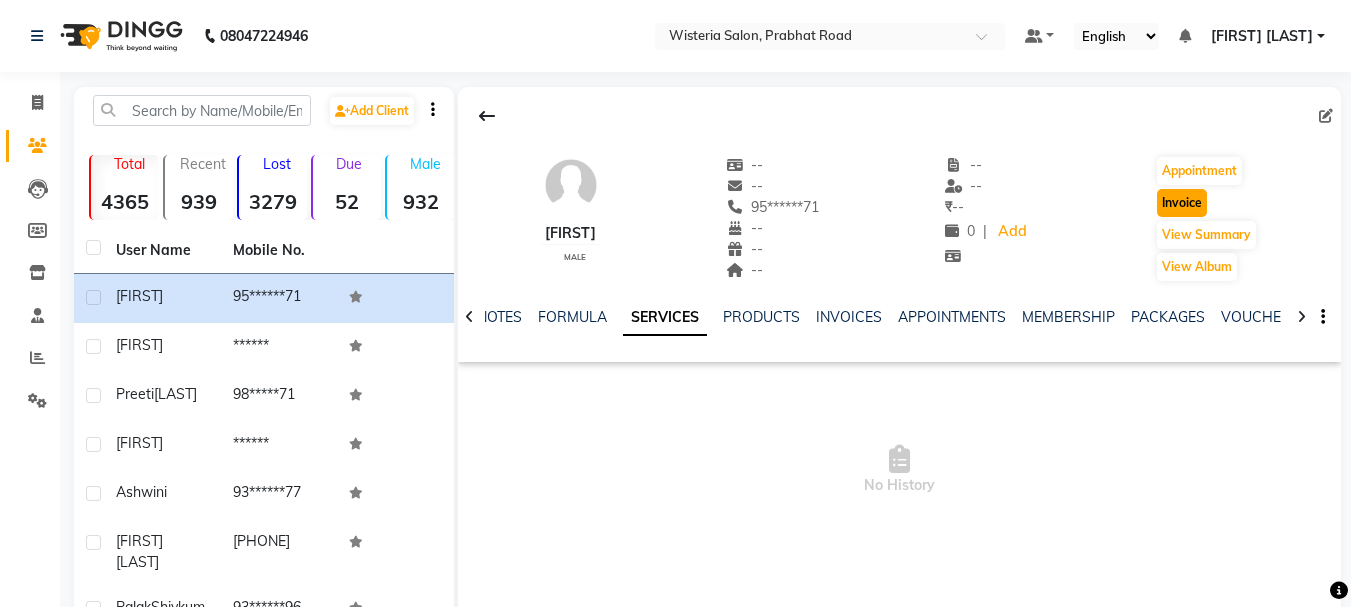 click on "Invoice" 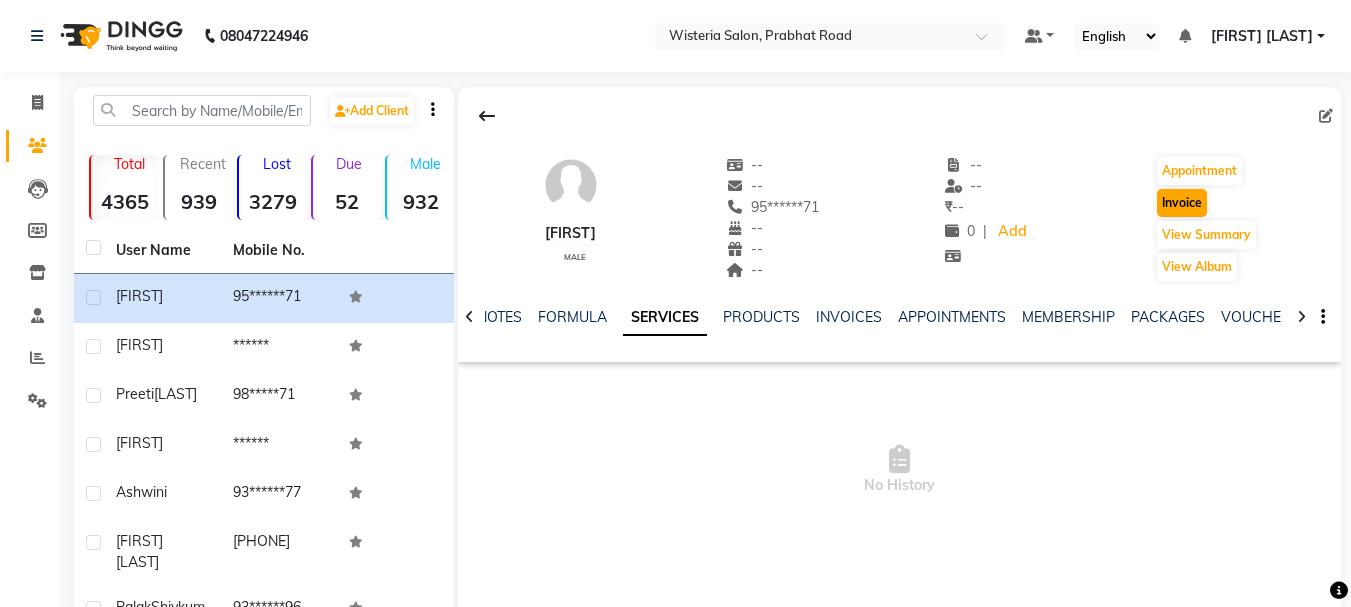 select on "service" 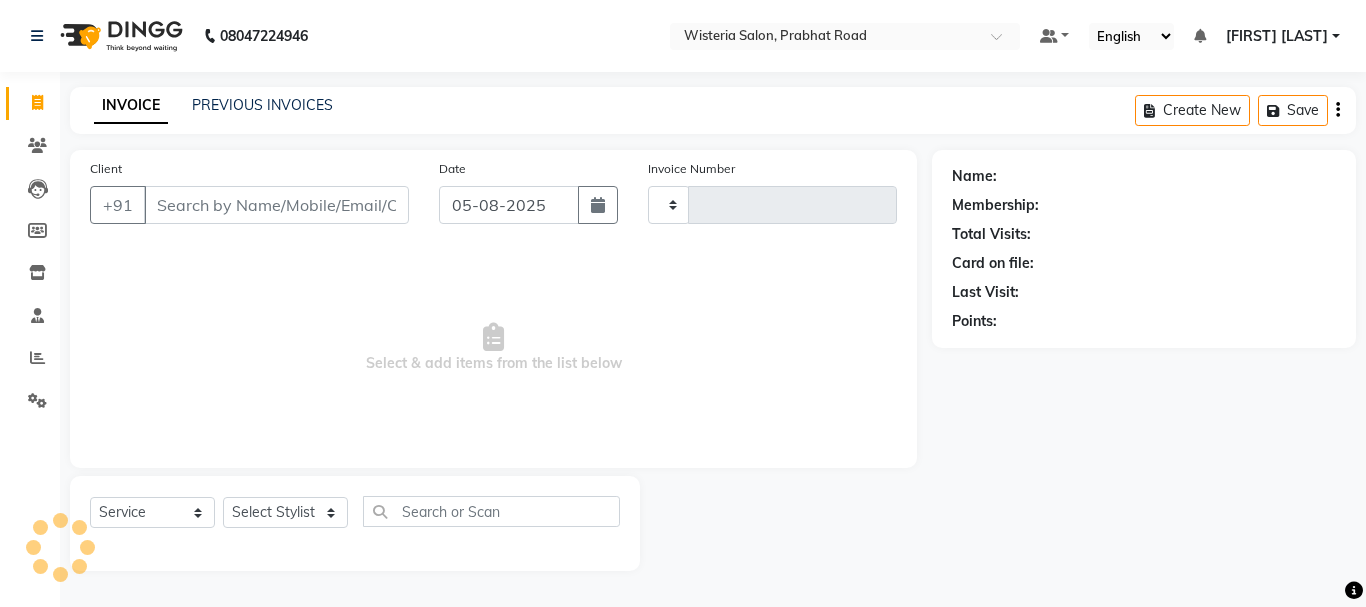 type on "2179" 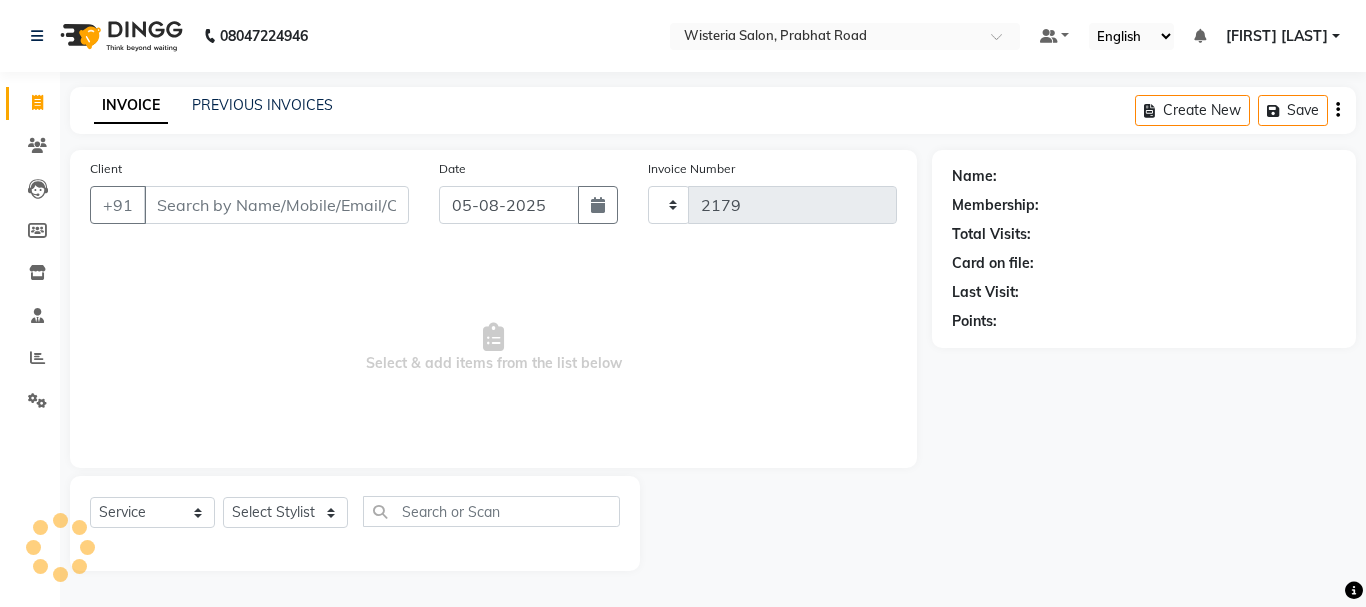 select on "911" 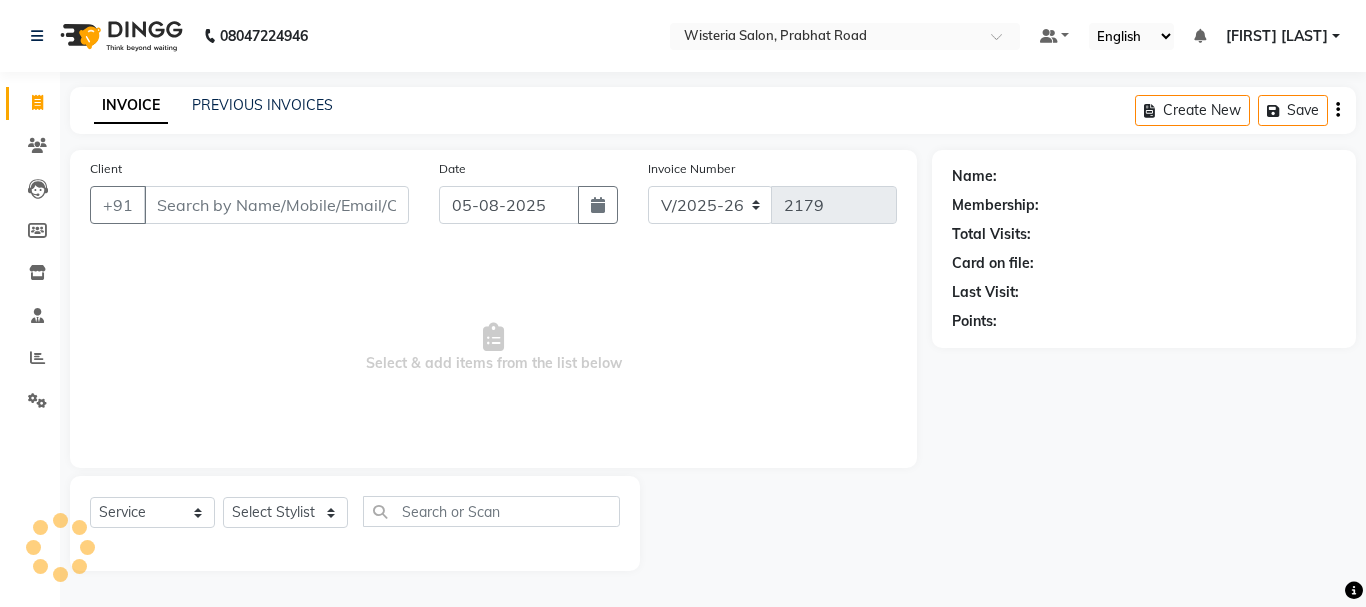 type on "95******71" 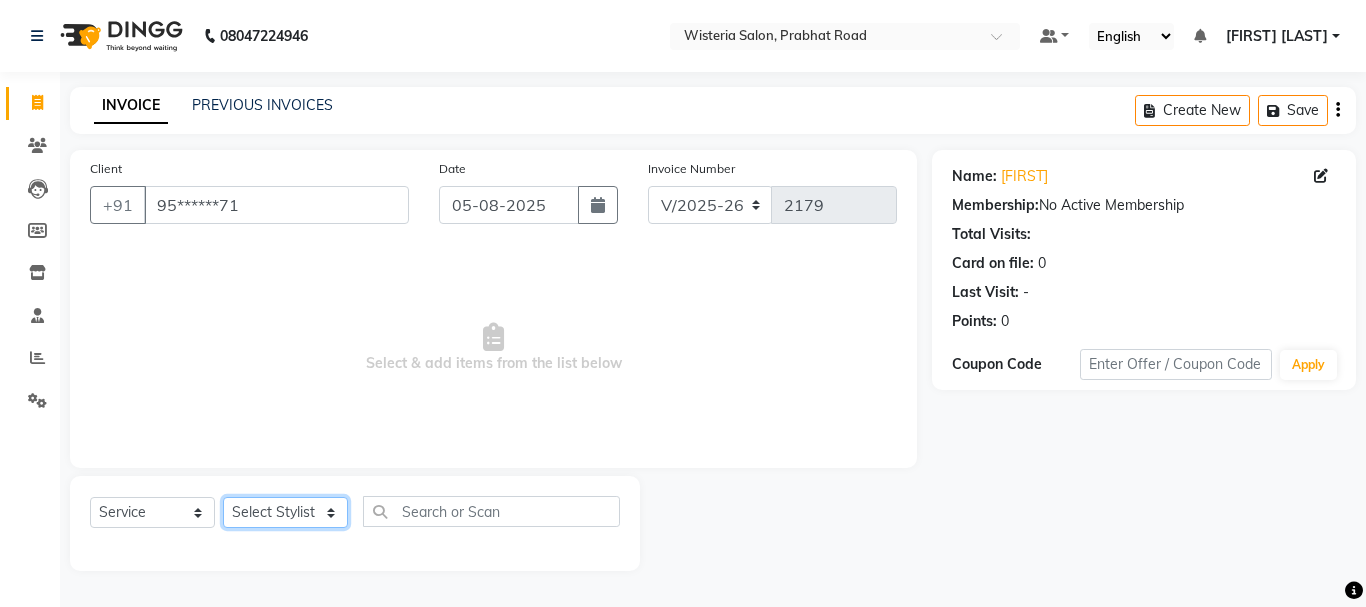 click on "Select Stylist [FIRST] [FIRST] [FIRST] [LAST]  [FIRST] [FIRST] [LAST] [FIRST] [FIRST] [FIRST] [FIRST] [FIRST] [FIRST] [FIRST] [FIRST] [FIRST] [FIRST] [FIRST] [FIRST] [FIRST] [FIRST]" 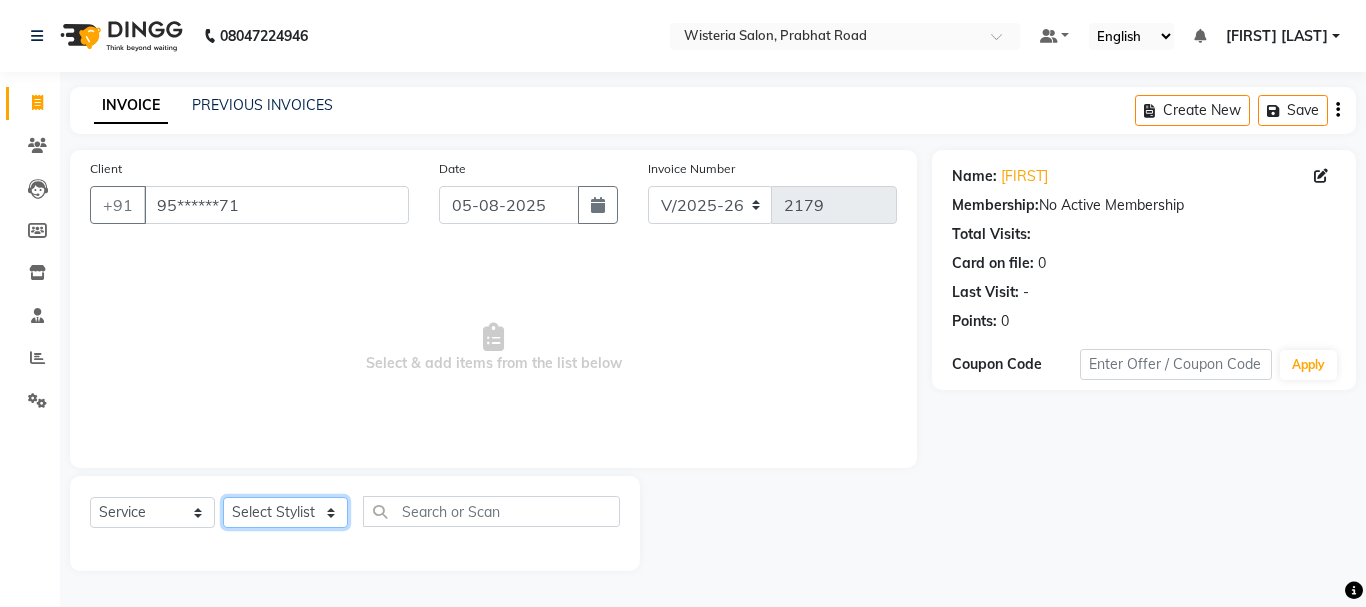 select on "30889" 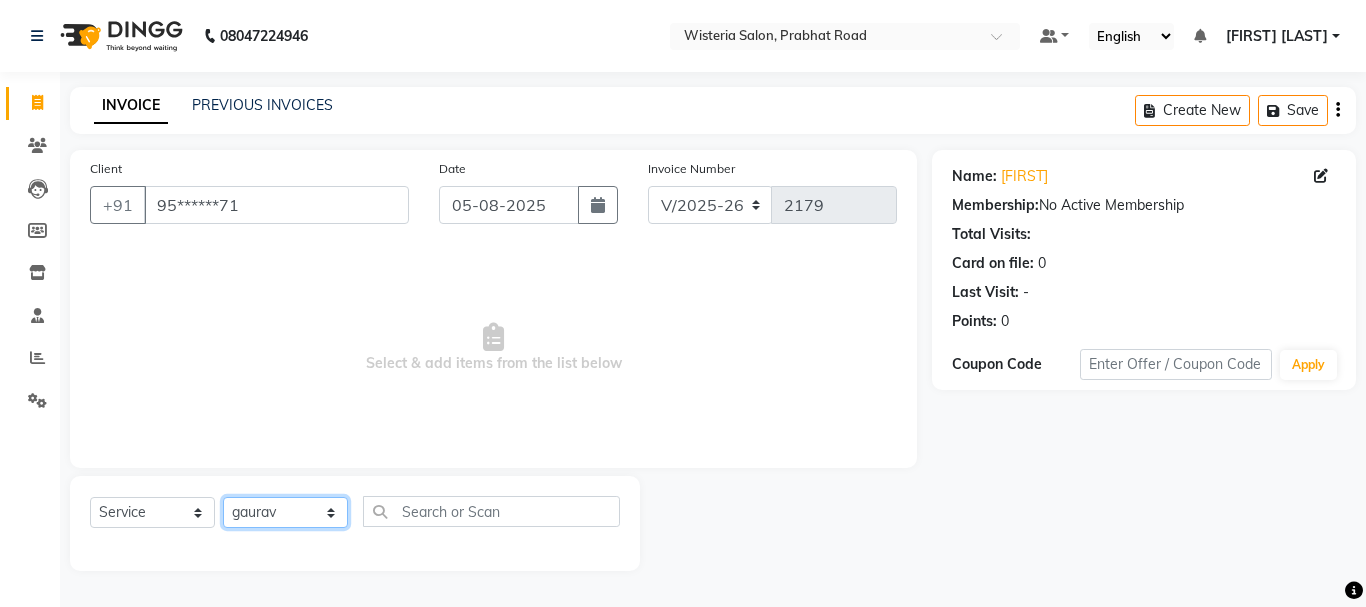 click on "Select Stylist [FIRST] [FIRST] [FIRST] [LAST]  [FIRST] [FIRST] [LAST] [FIRST] [FIRST] [FIRST] [FIRST] [FIRST] [FIRST] [FIRST] [FIRST] [FIRST] [FIRST] [FIRST] [FIRST] [FIRST] [FIRST]" 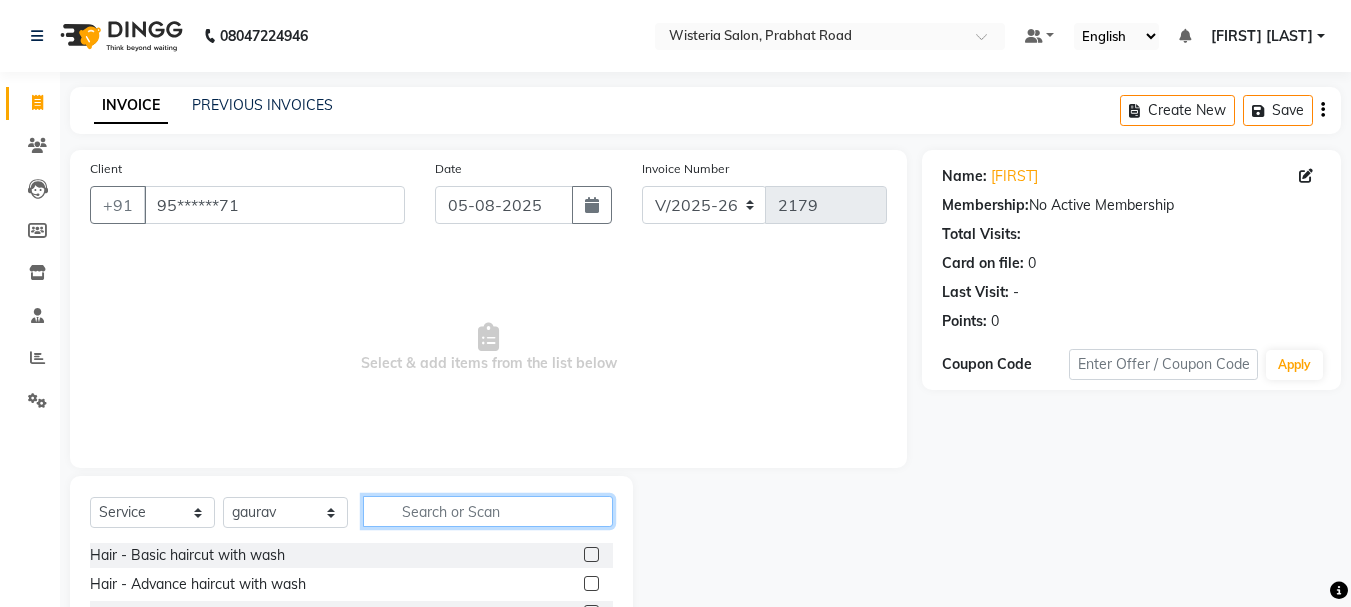 click 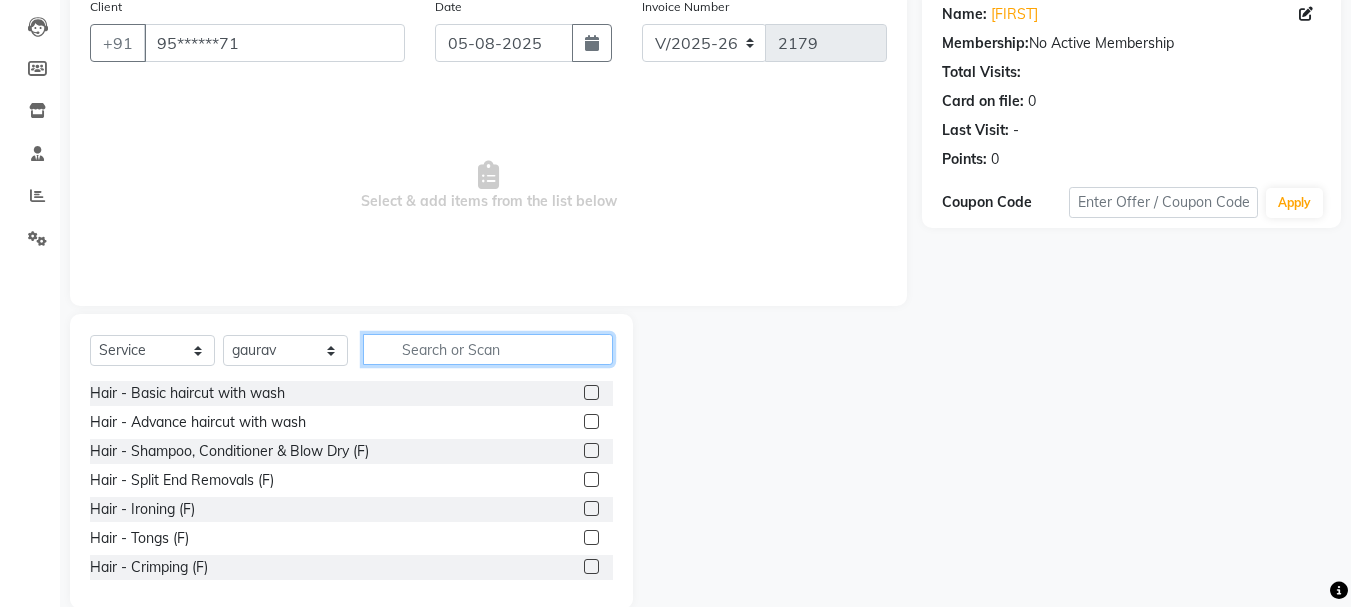 scroll, scrollTop: 194, scrollLeft: 0, axis: vertical 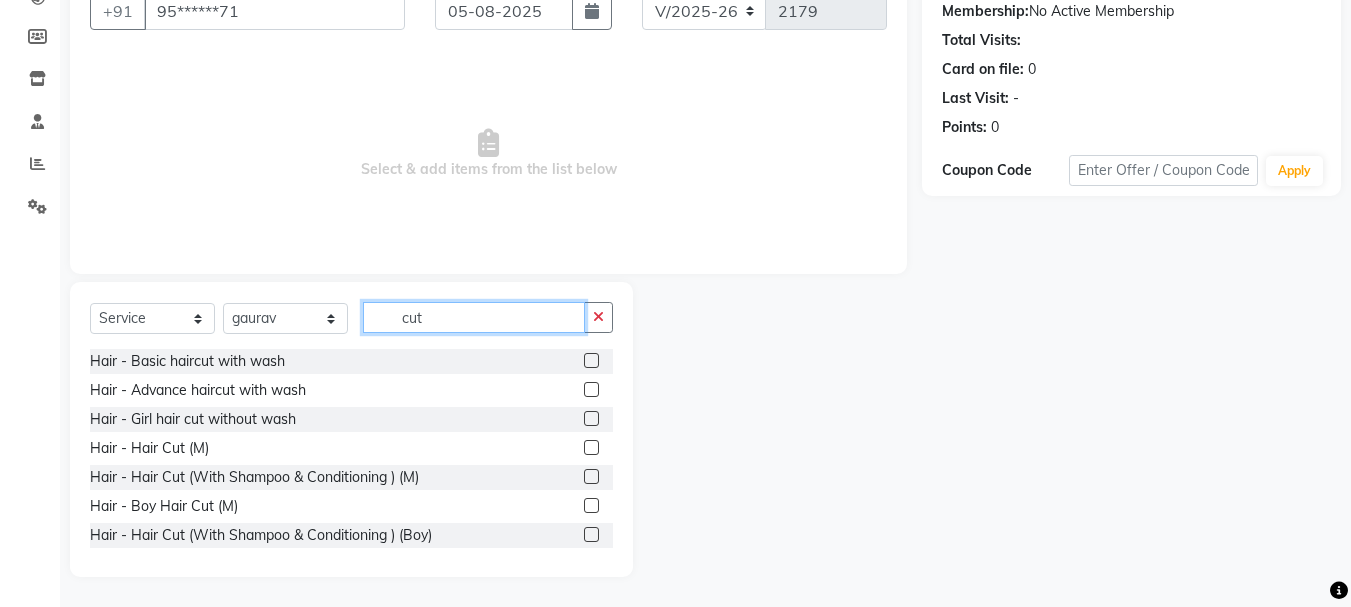 type on "cut" 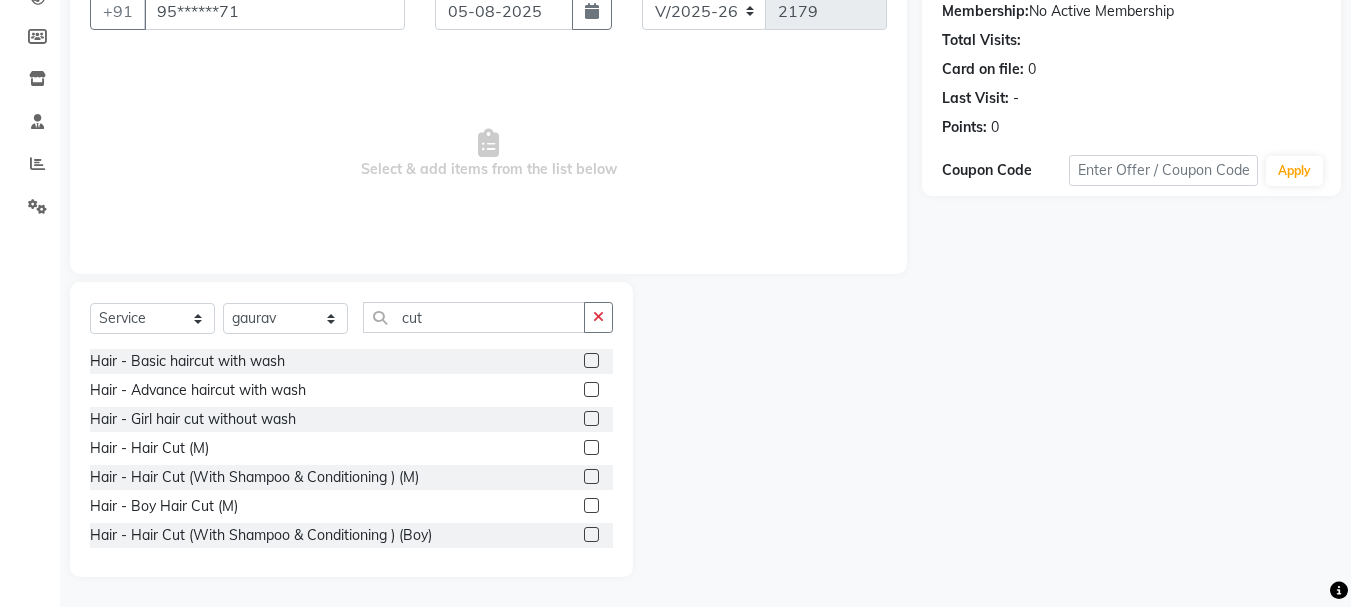 click 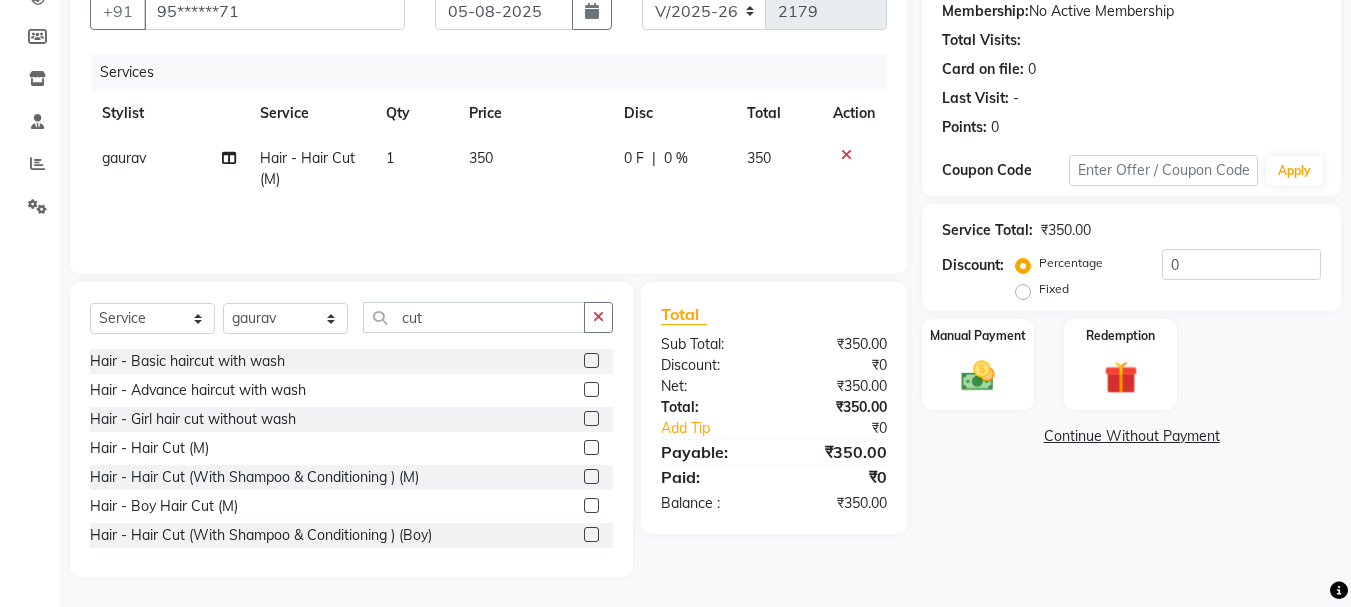 click 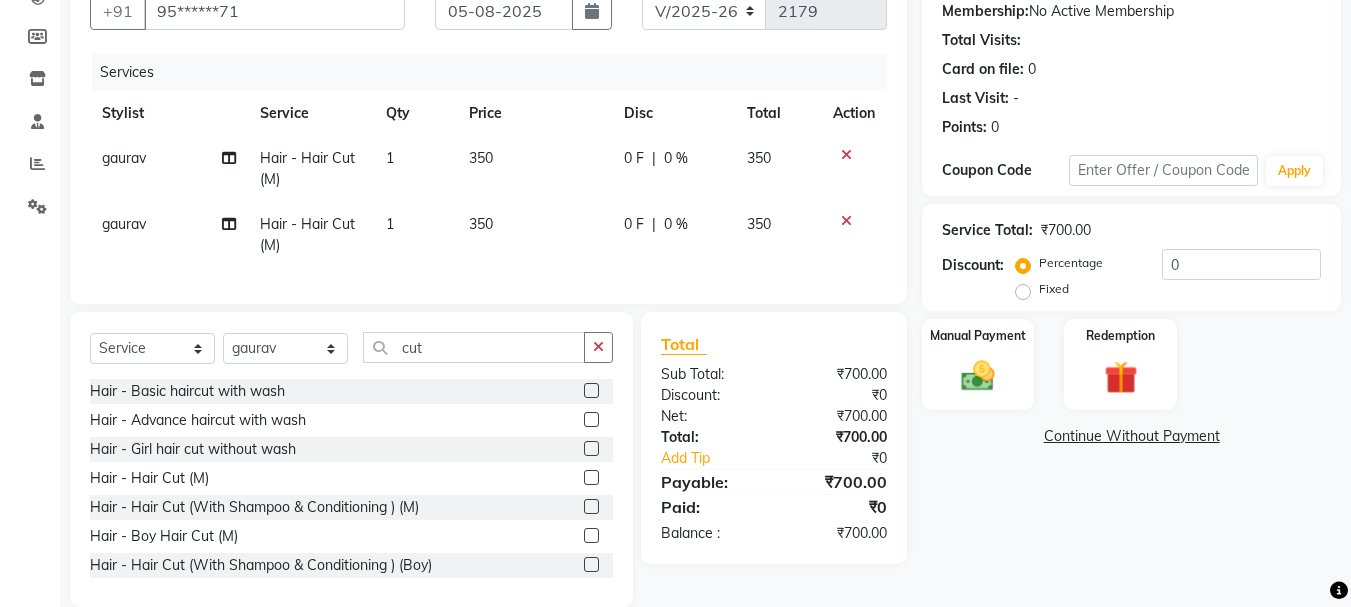 click 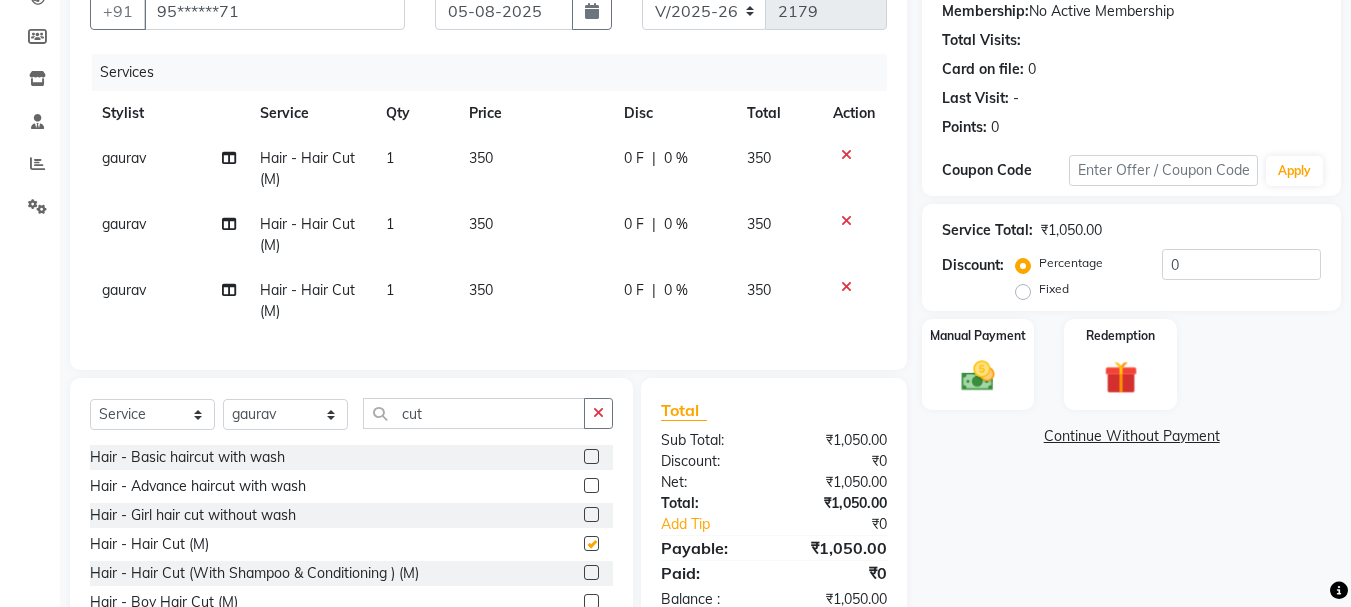 checkbox on "false" 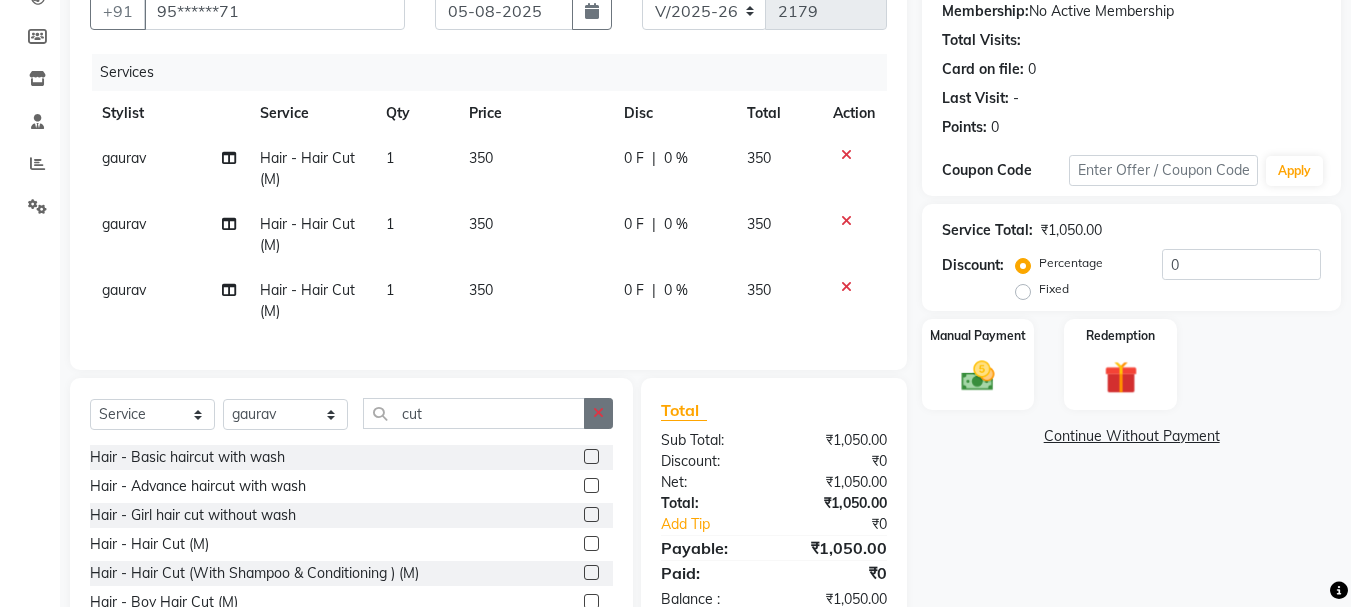 click 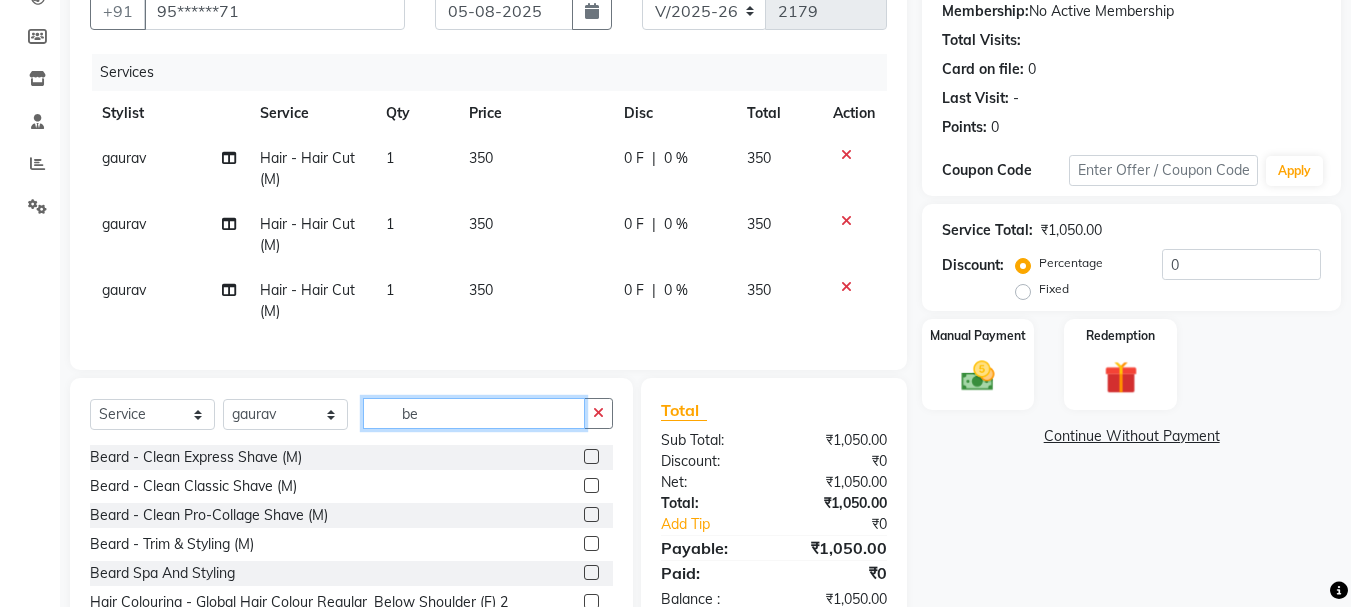 type on "be" 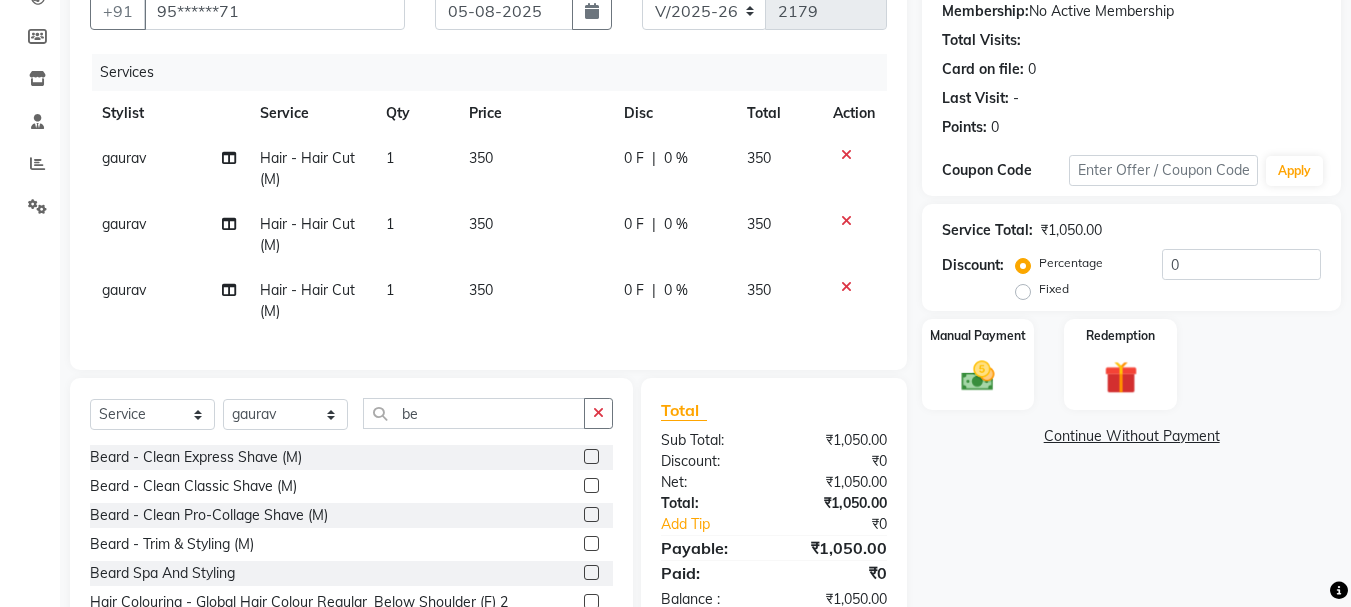 click 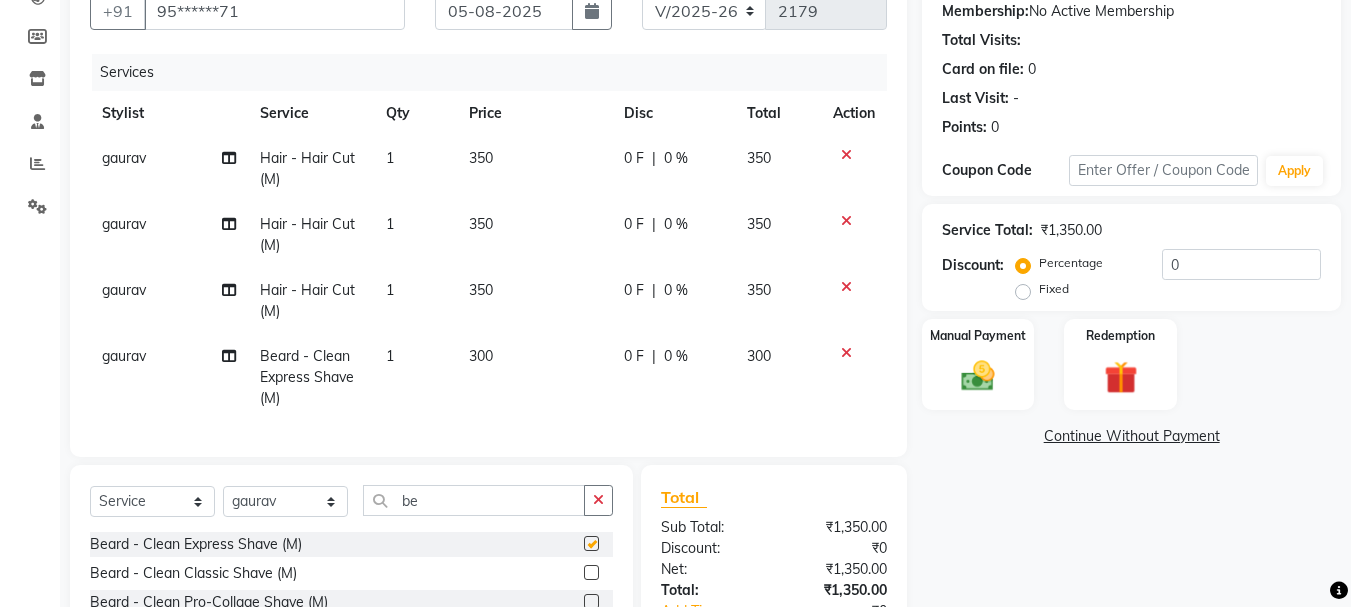 checkbox on "false" 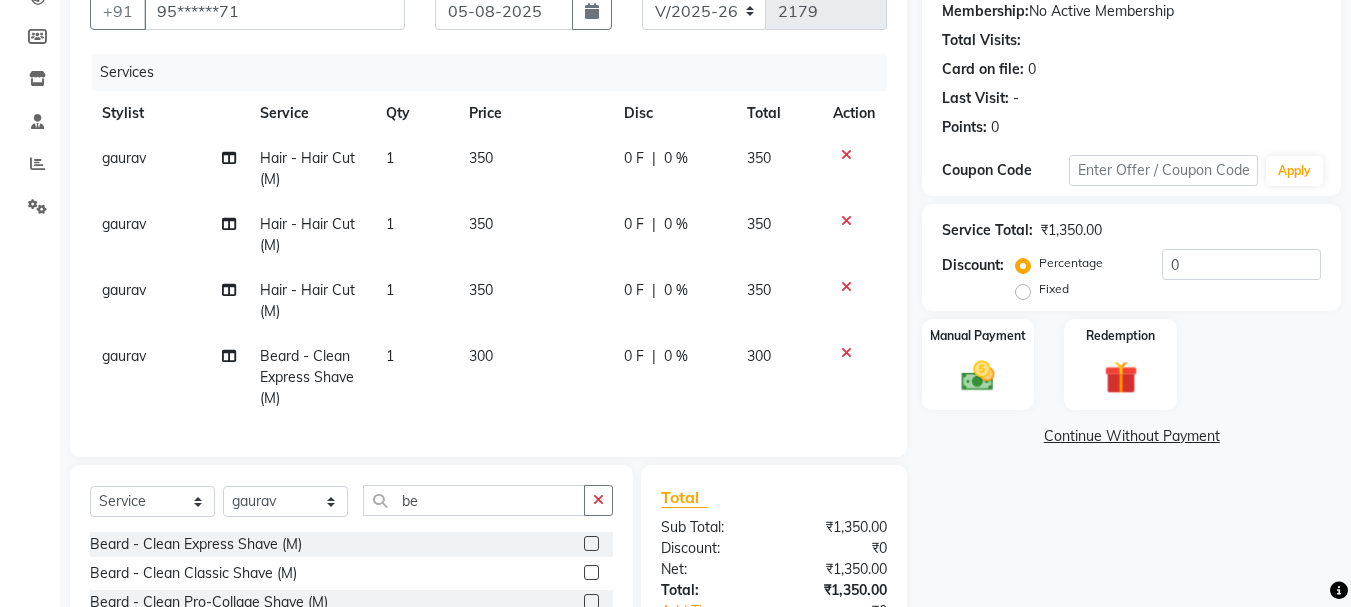 click on "gaurav" 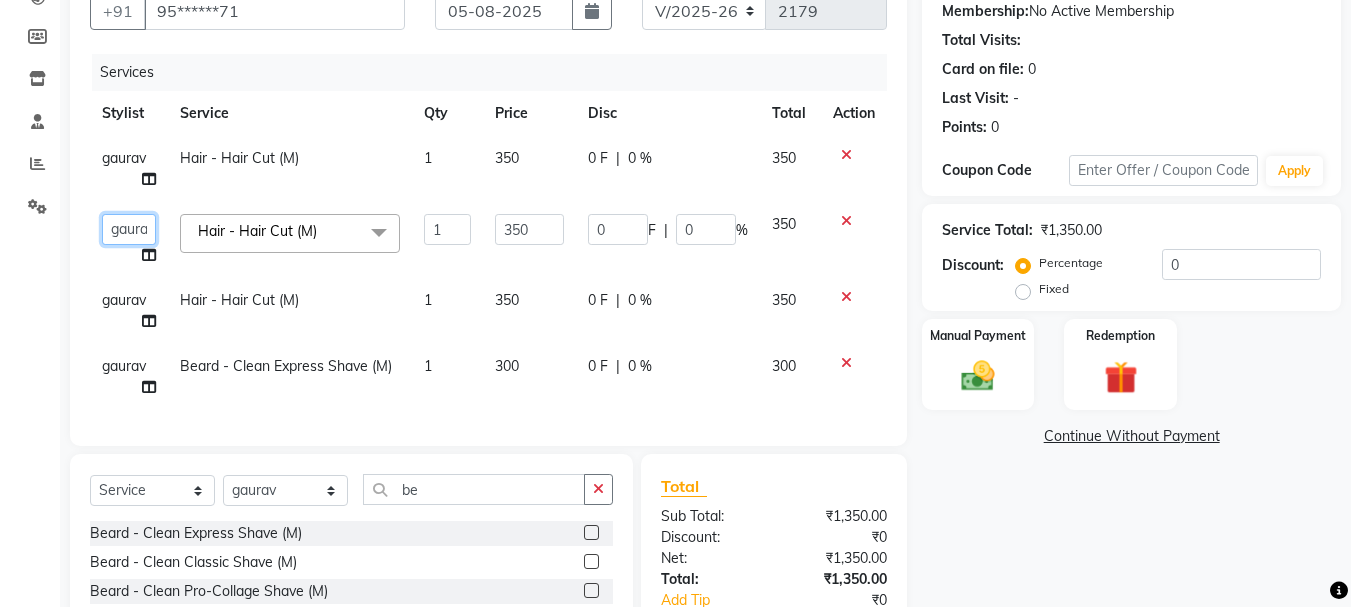 click on "[FIRST]   [FIRST]   [FIRST] [LAST]    [FIRST]   [FIRST] [FIRST]   [FIRST]   [FIRST] [LAST]   [FIRST]   [FIRST] [LAST]    [FIRST]   [FIRST]   [FIRST]   [FIRST] [LAST]   [FIRST] [LAST]   [FIRST]   [FIRST]" 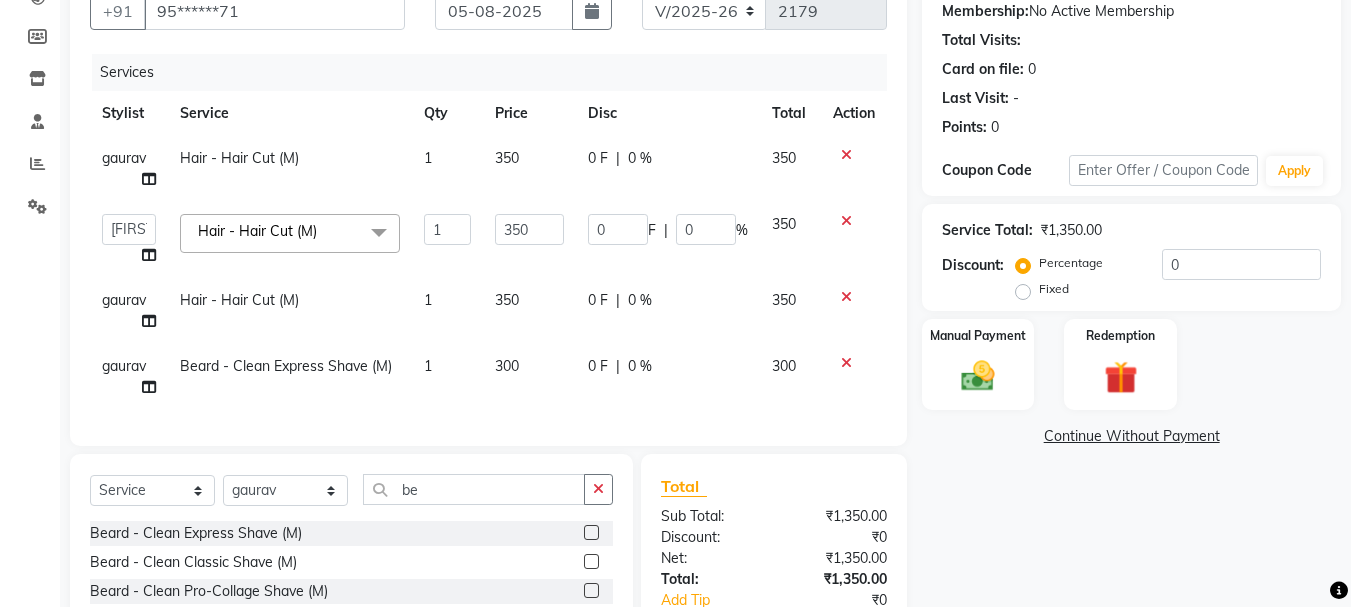 select on "53875" 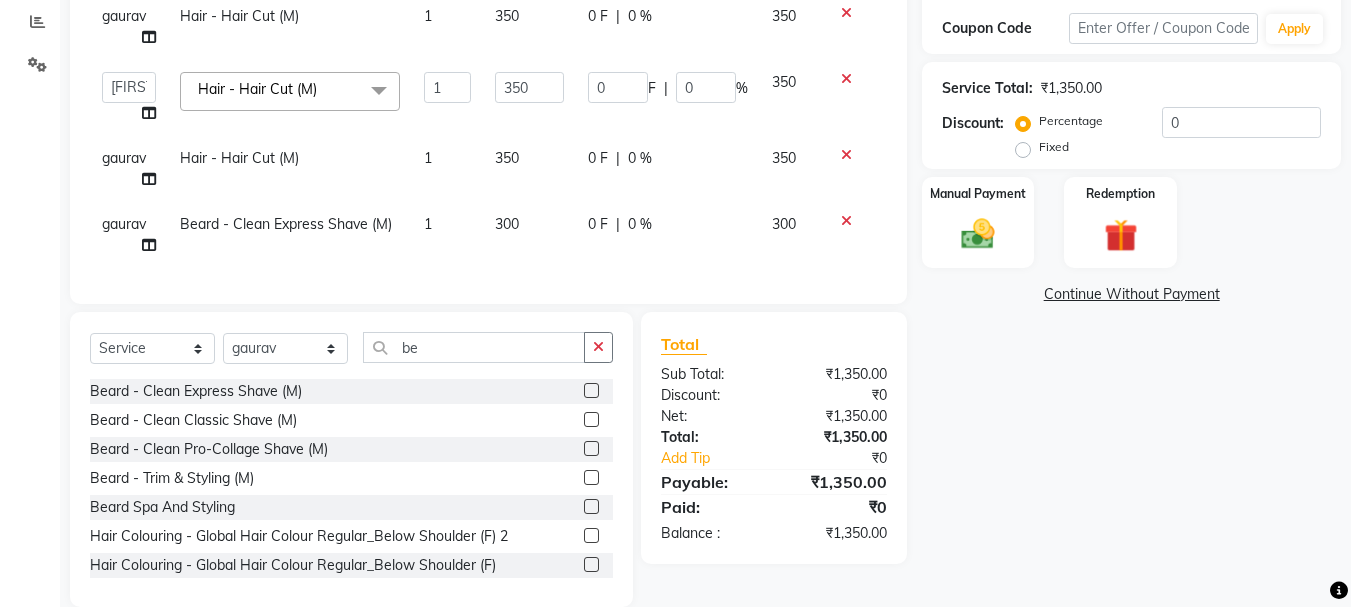 scroll, scrollTop: 381, scrollLeft: 0, axis: vertical 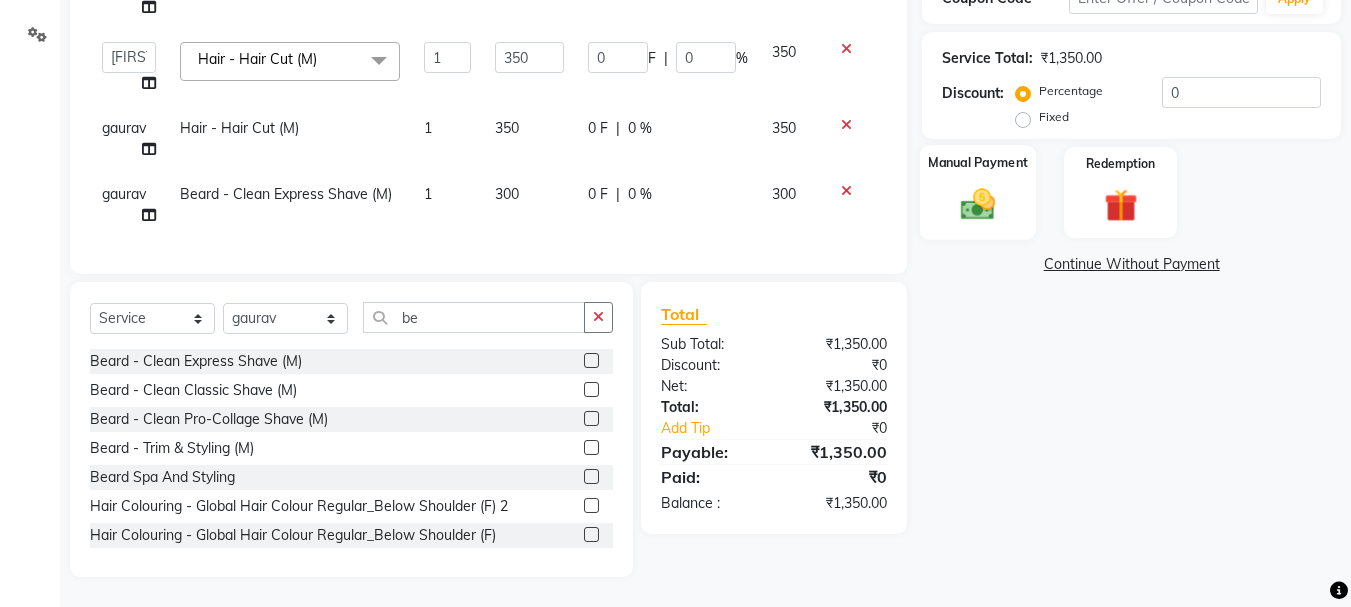 click on "Manual Payment" 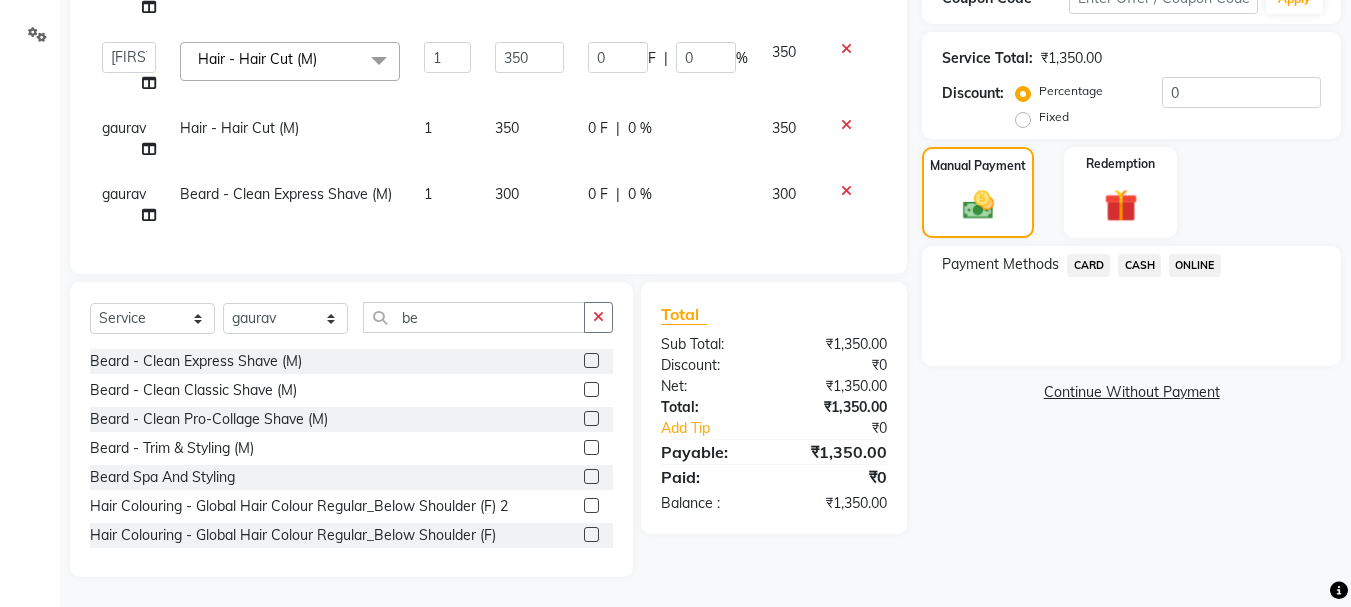 click on "ONLINE" 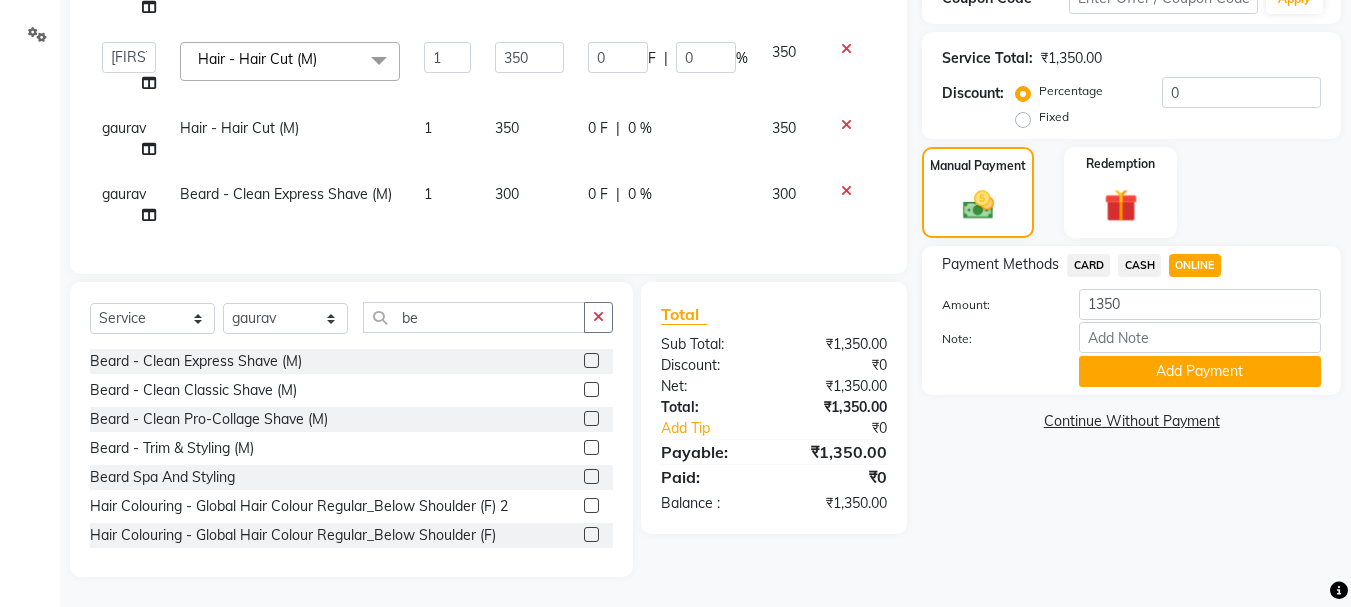 click on "Payment Methods CARD CASH ONLINE Amount: [PRICE] Note: Add Payment" 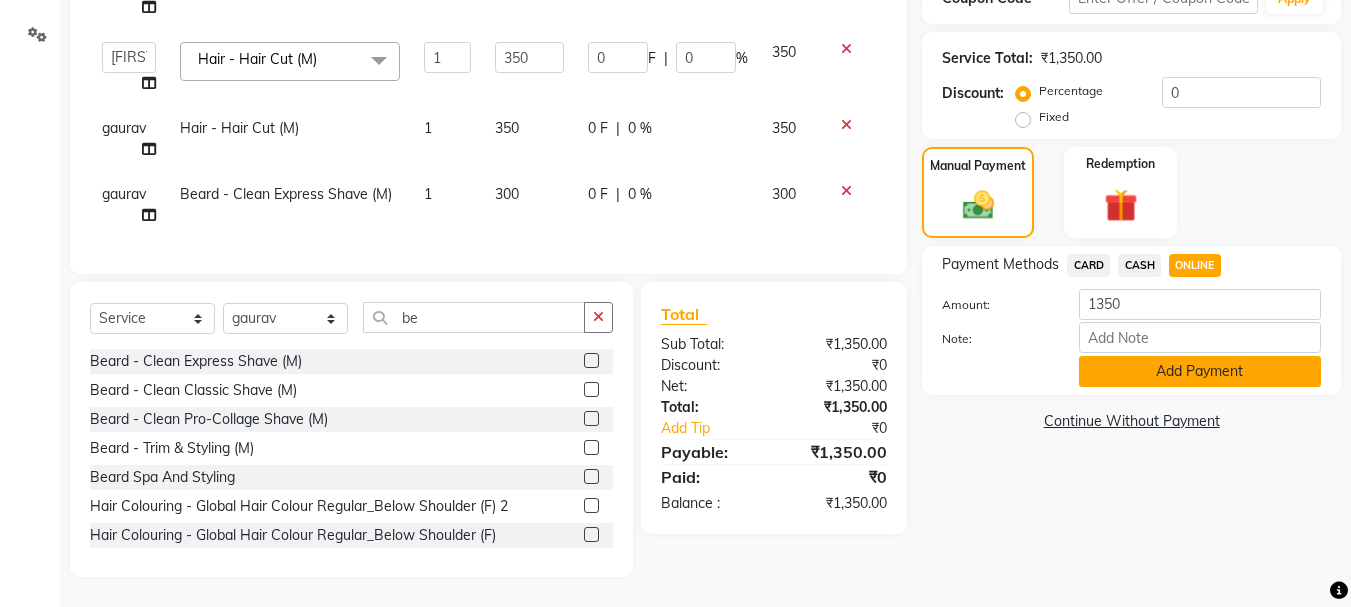 click on "Add Payment" 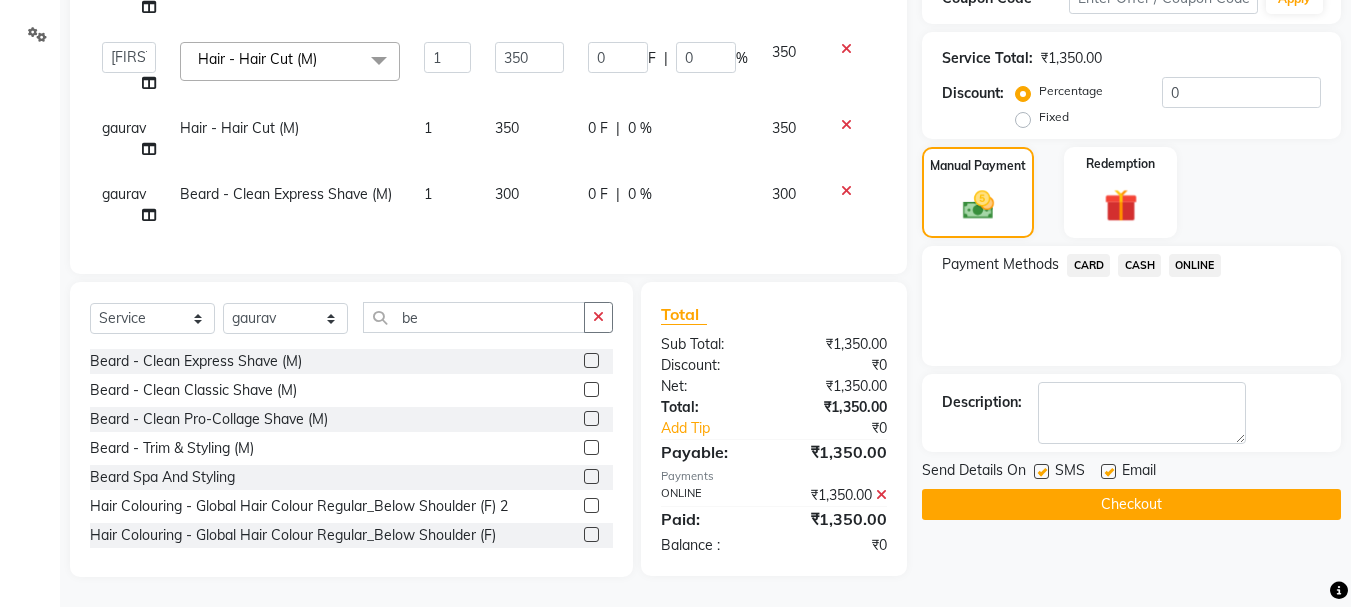click on "Checkout" 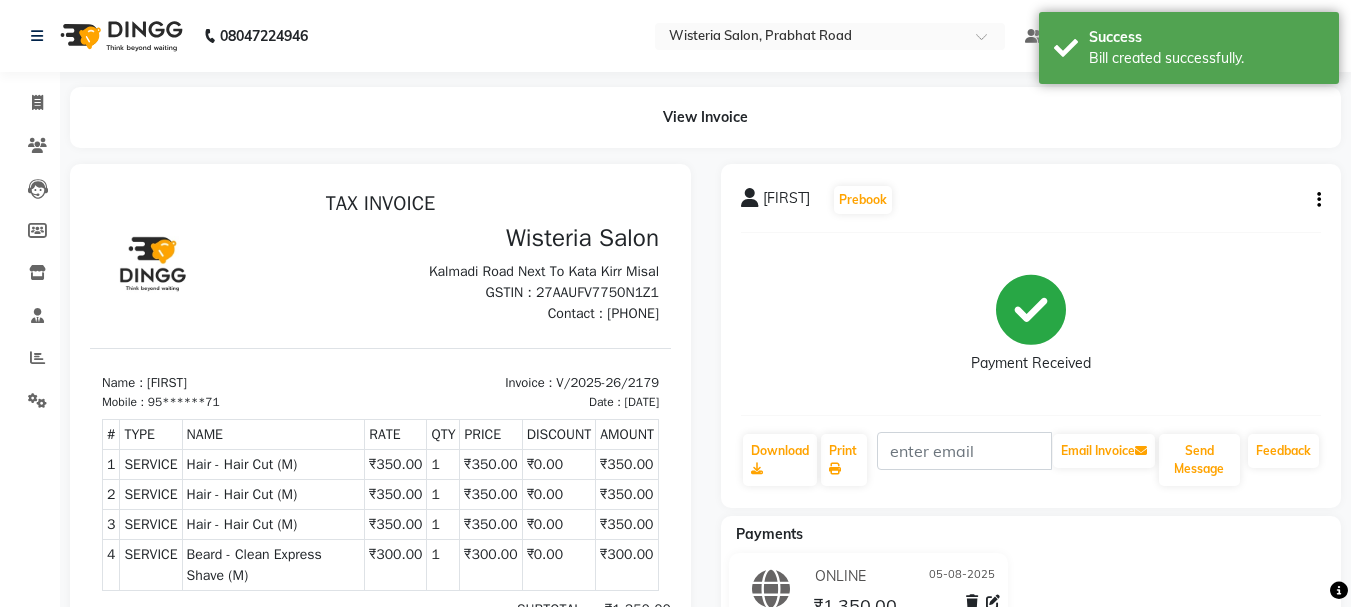 scroll, scrollTop: 0, scrollLeft: 0, axis: both 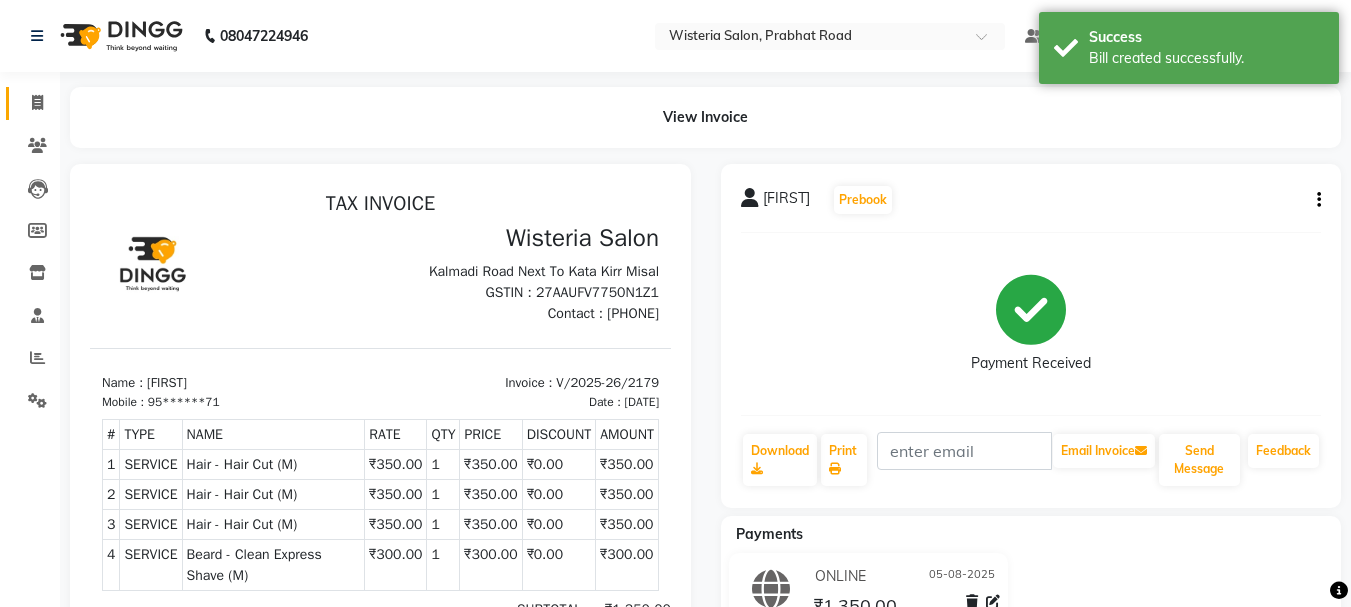 click on "Invoice" 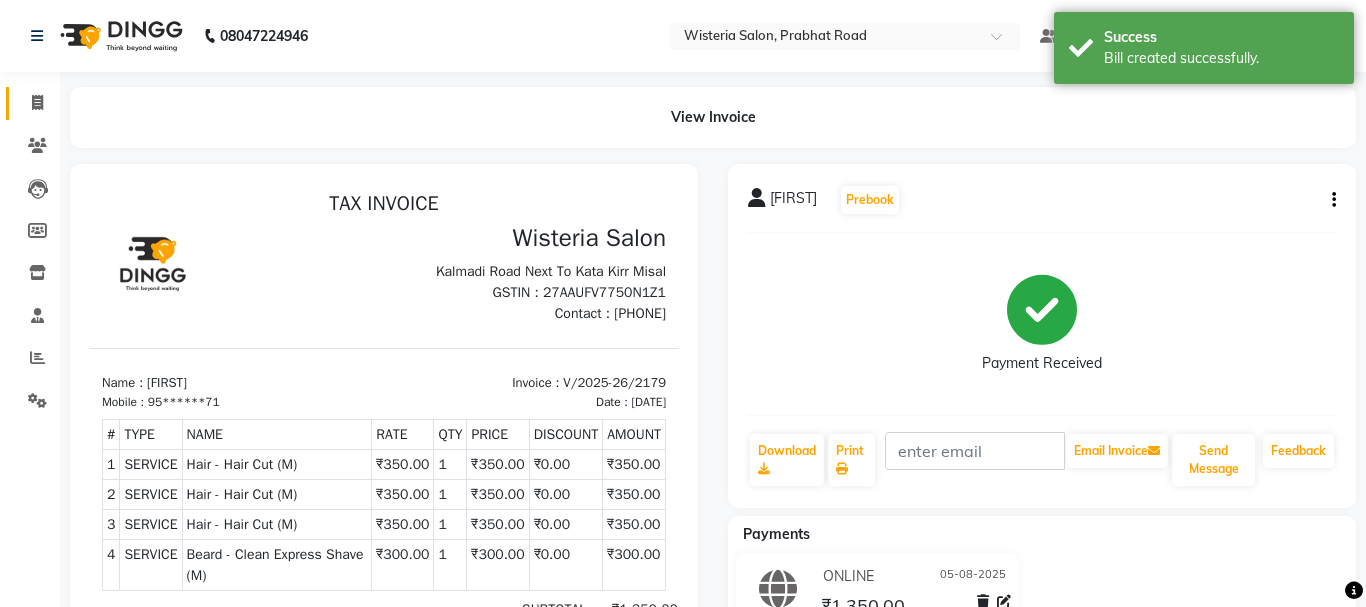 select on "911" 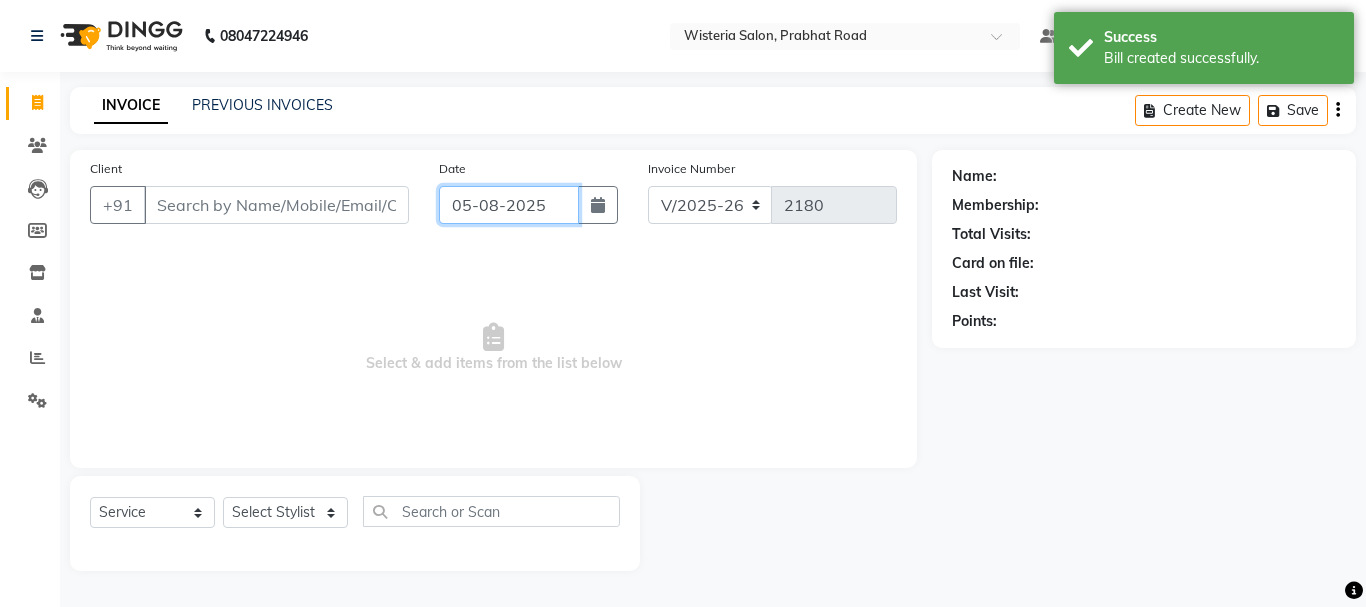 click on "05-08-2025" 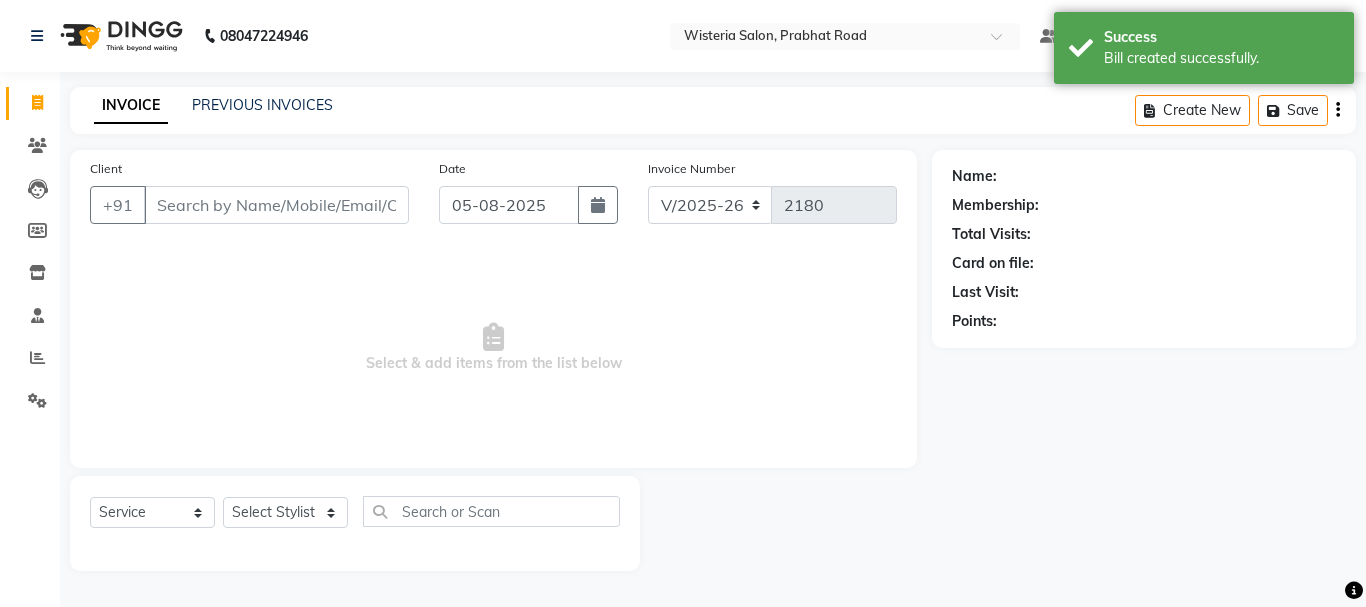 select on "8" 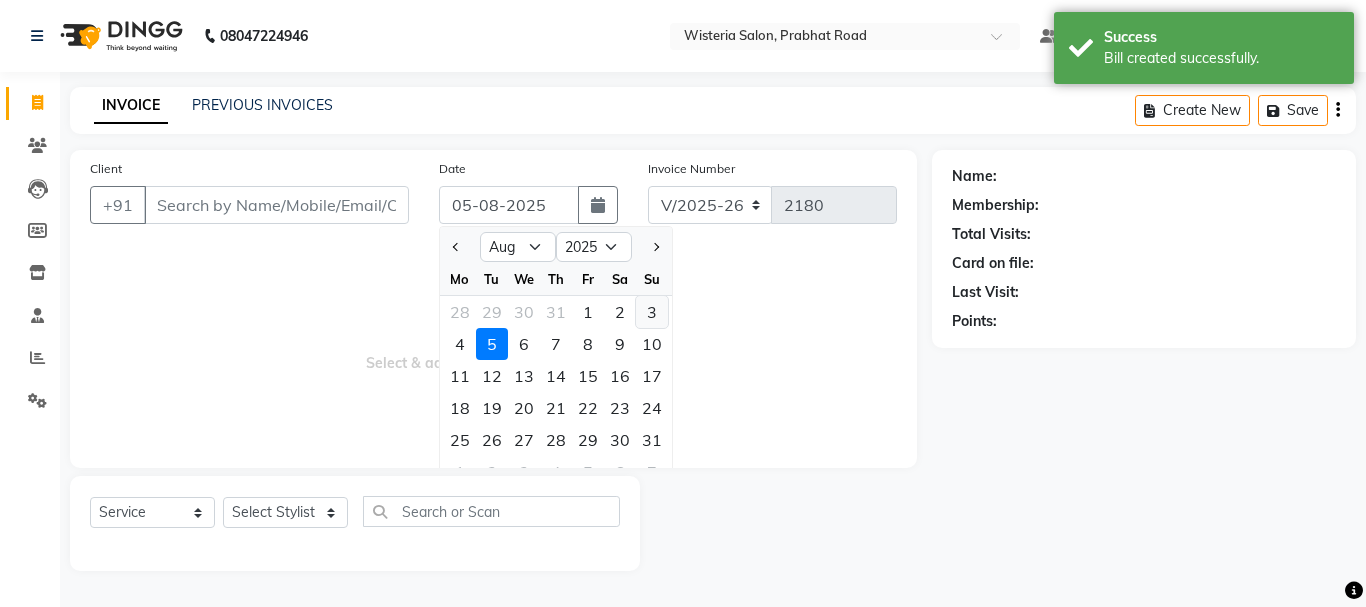 click on "3" 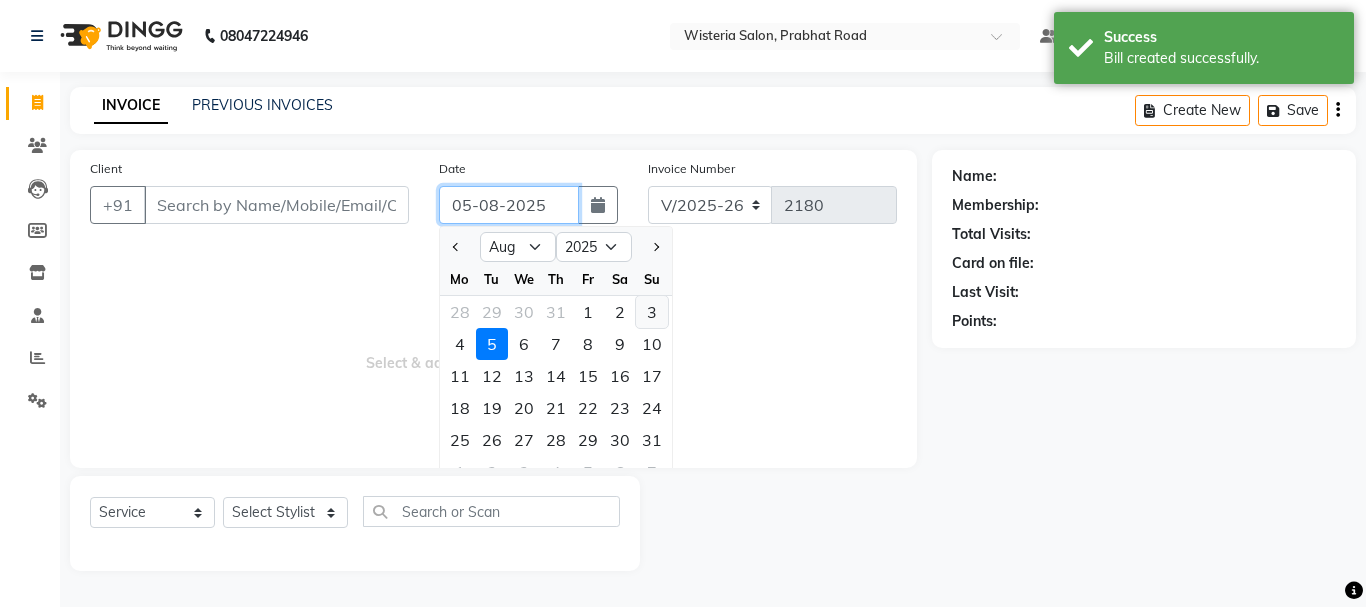 type on "03-08-2025" 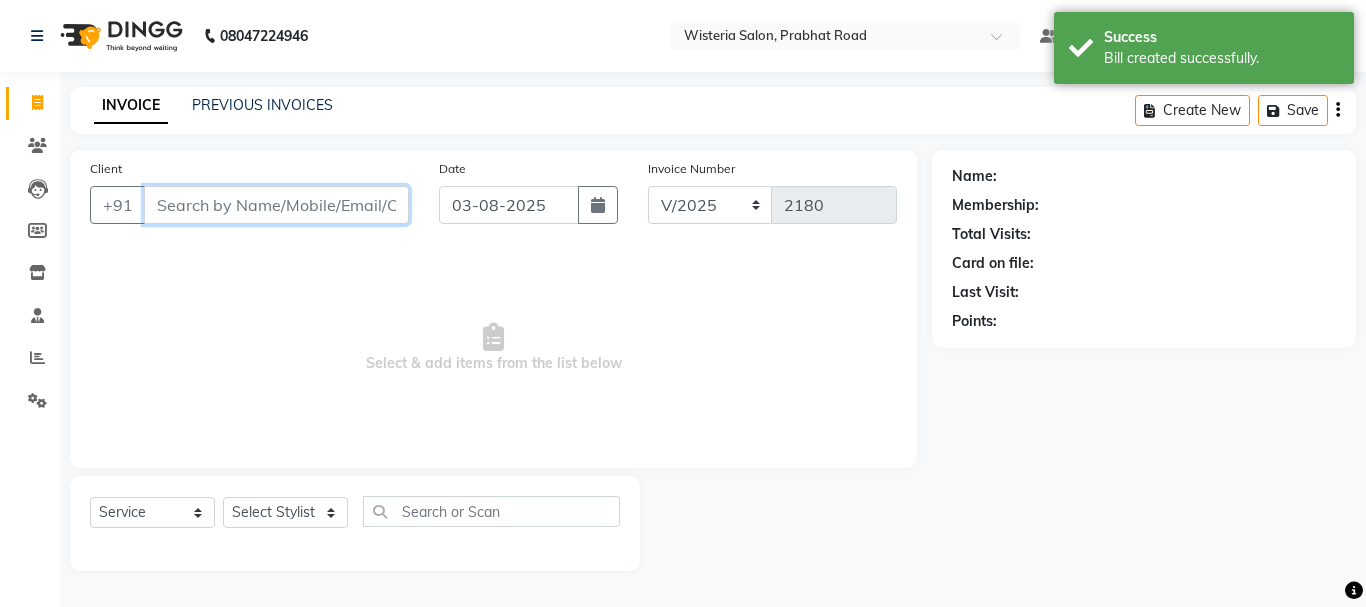 click on "Client" at bounding box center (276, 205) 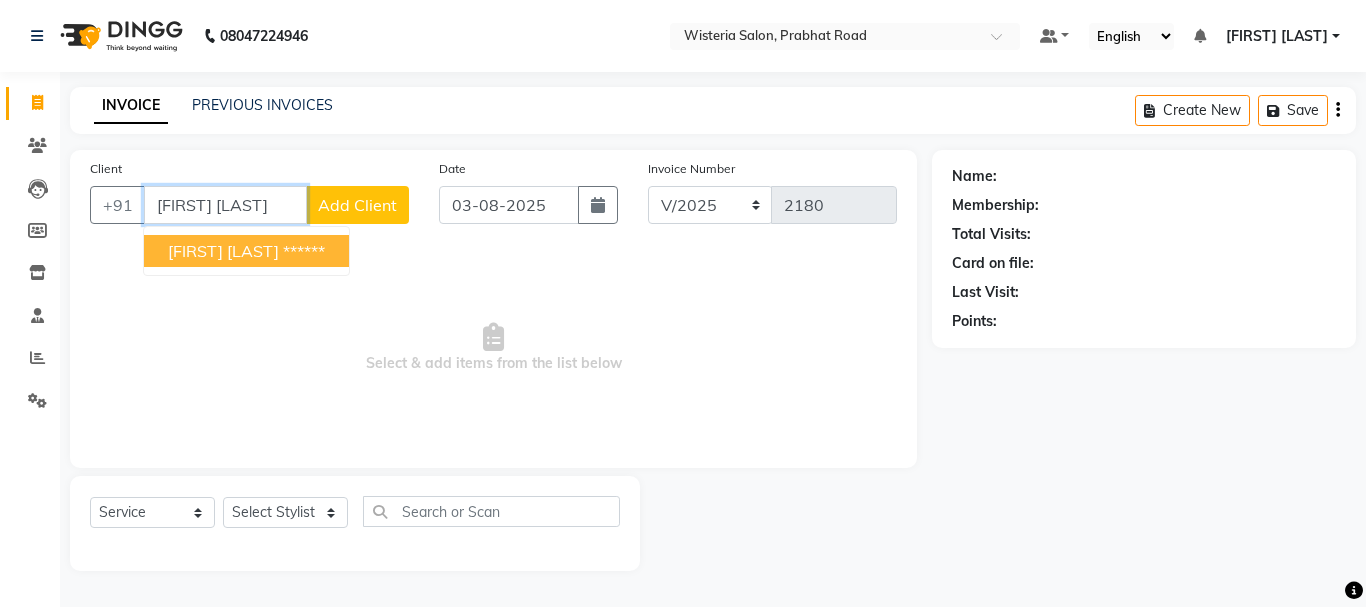 click on "[FIRST] [LAST]" at bounding box center [223, 251] 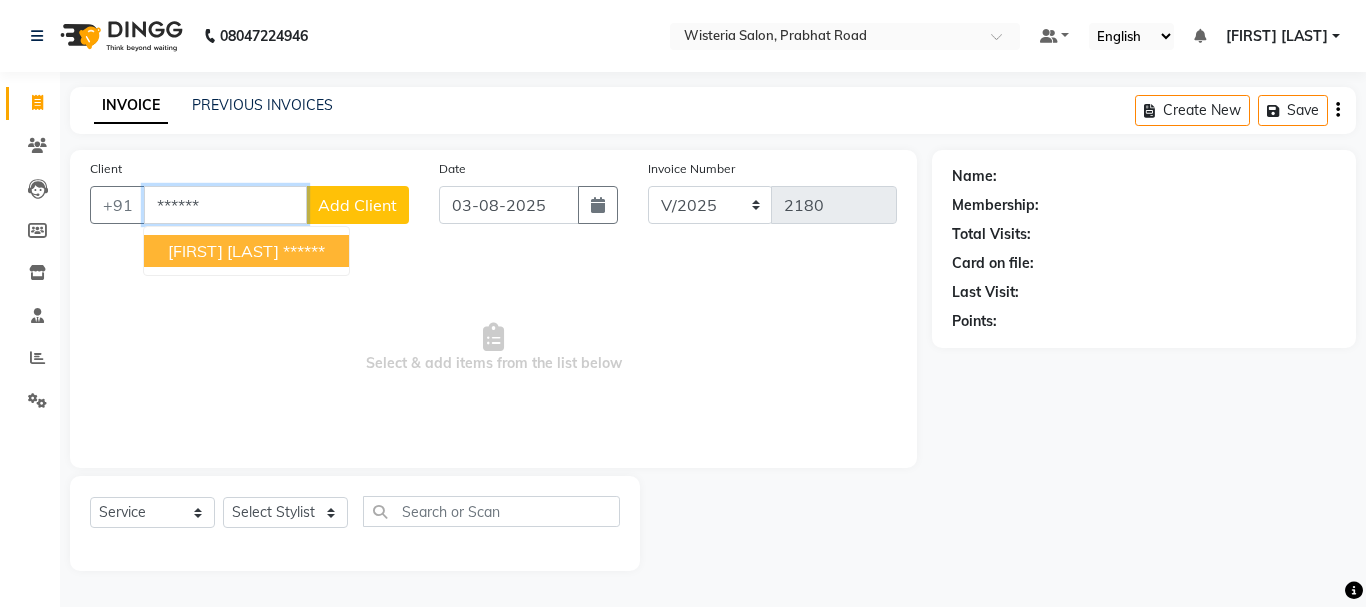 type on "******" 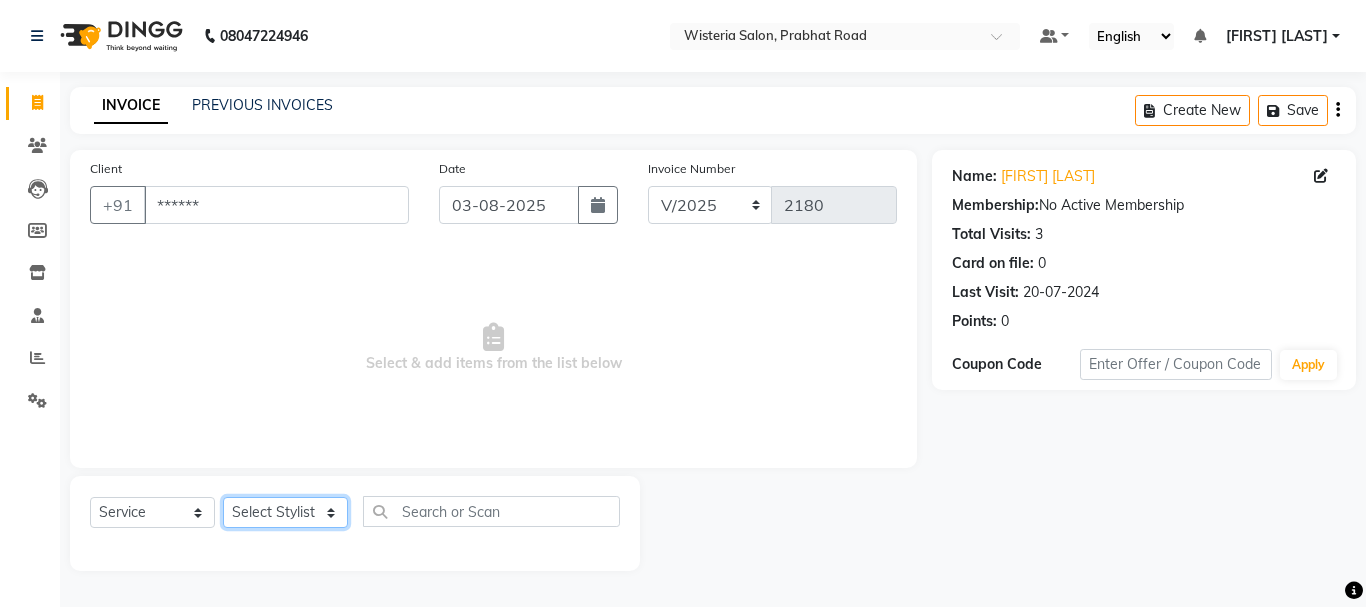 click on "Select Stylist [FIRST] [FIRST] [FIRST] [LAST]  [FIRST] [FIRST] [LAST] [FIRST] [FIRST] [FIRST] [FIRST] [FIRST] [FIRST] [FIRST] [FIRST] [FIRST] [FIRST] [FIRST] [FIRST] [FIRST] [FIRST]" 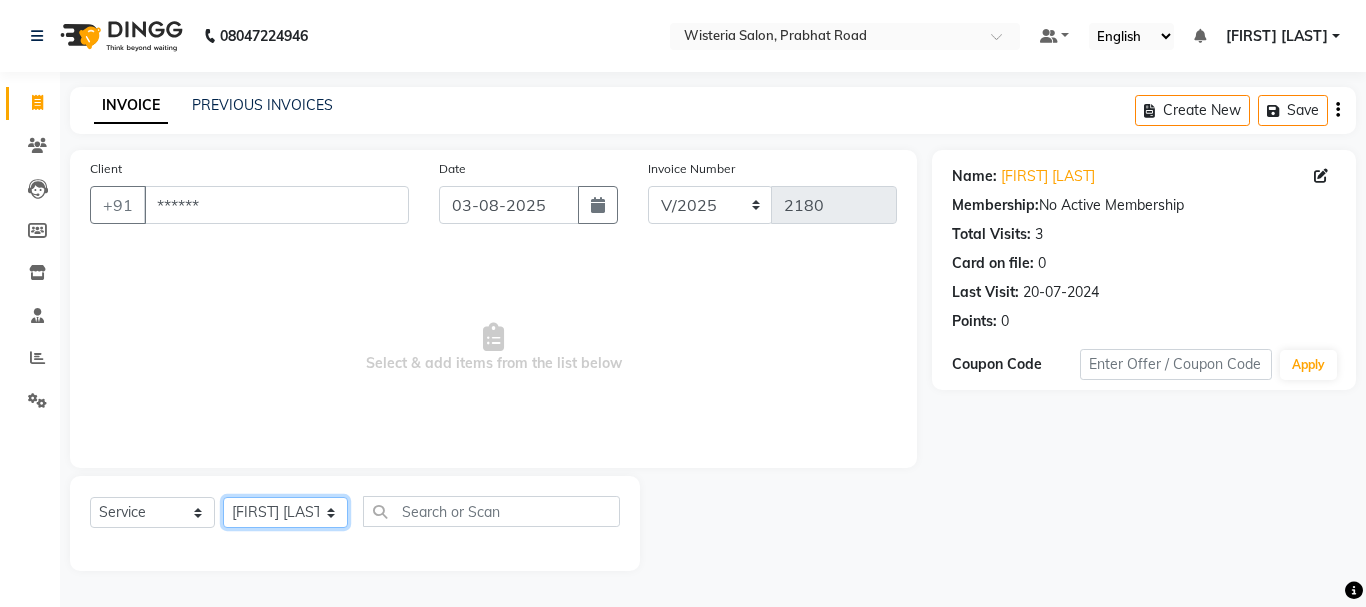 click on "Select Stylist [FIRST] [FIRST] [FIRST] [LAST]  [FIRST] [FIRST] [LAST] [FIRST] [FIRST] [FIRST] [FIRST] [FIRST] [FIRST] [FIRST] [FIRST] [FIRST] [FIRST] [FIRST] [FIRST] [FIRST] [FIRST]" 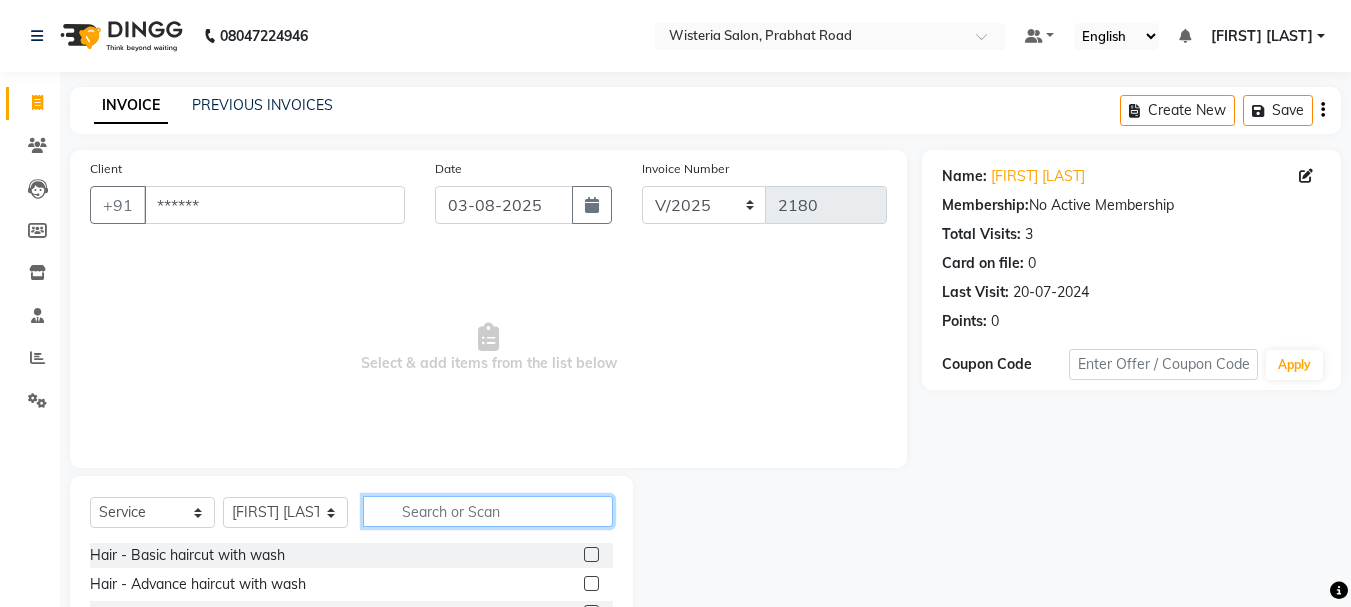click 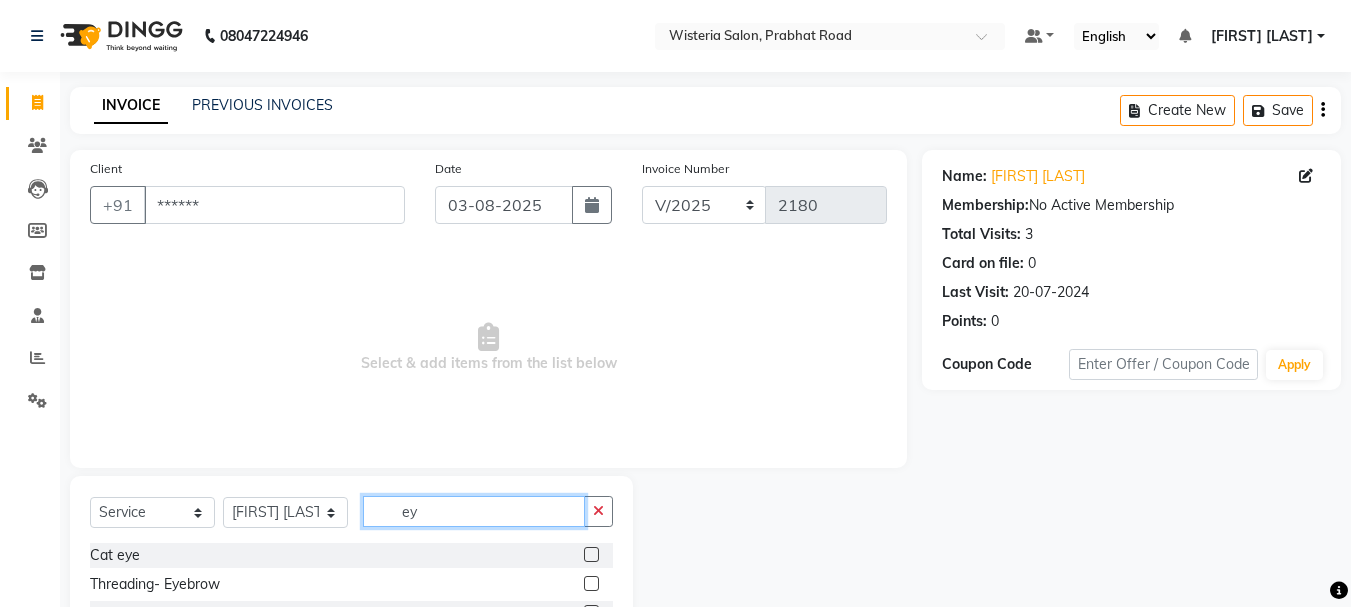 type on "ey" 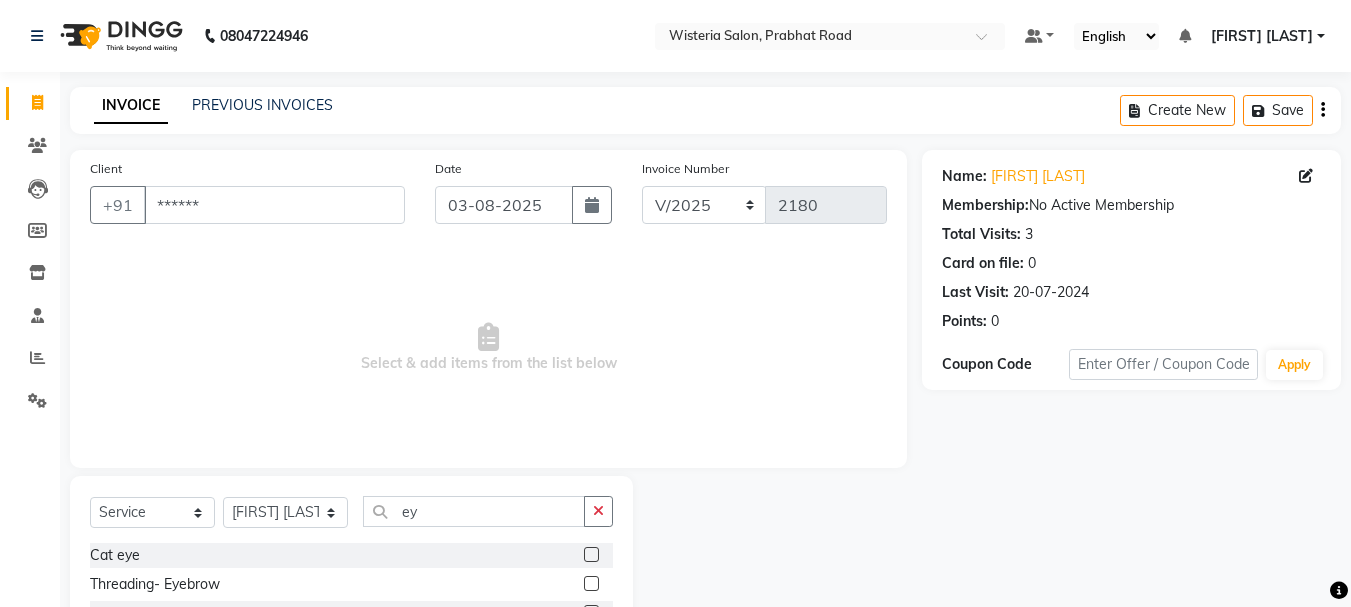 click 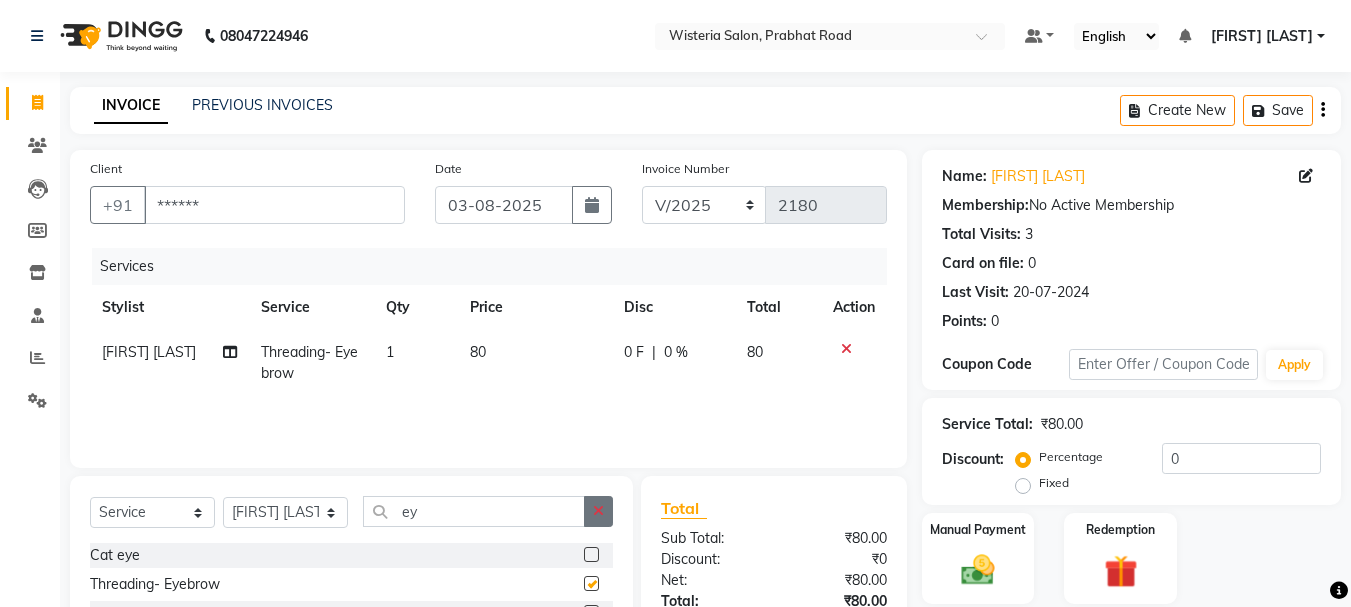 checkbox on "false" 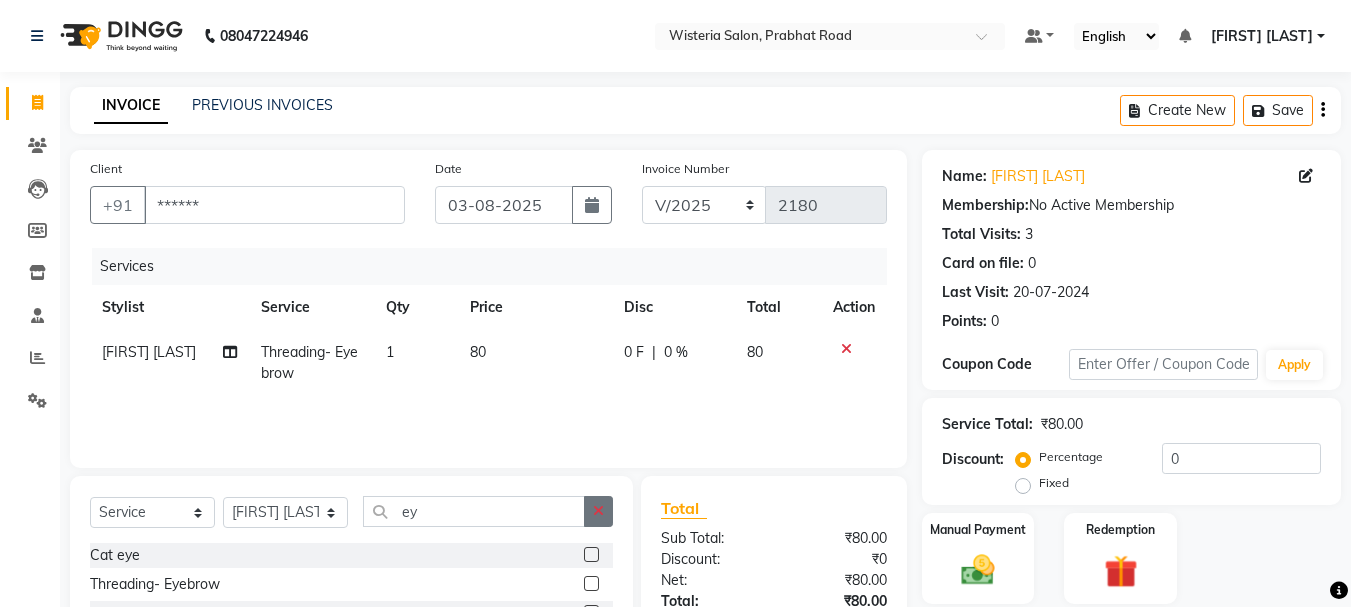 click 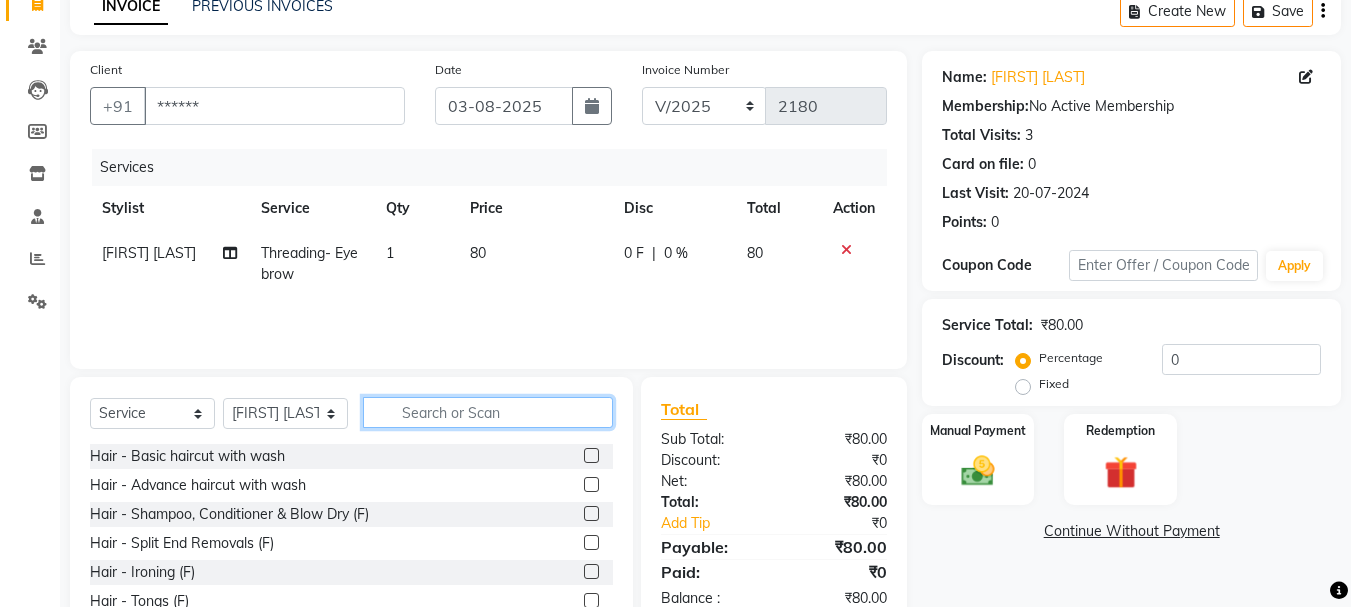 scroll, scrollTop: 142, scrollLeft: 0, axis: vertical 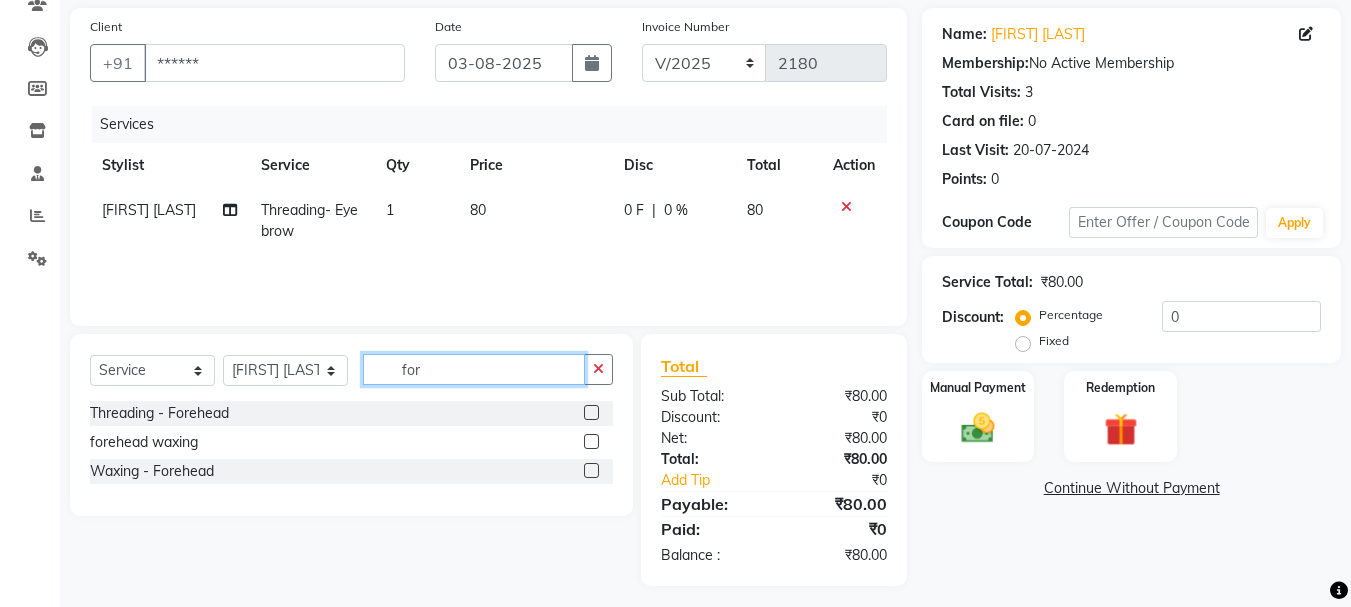 type on "for" 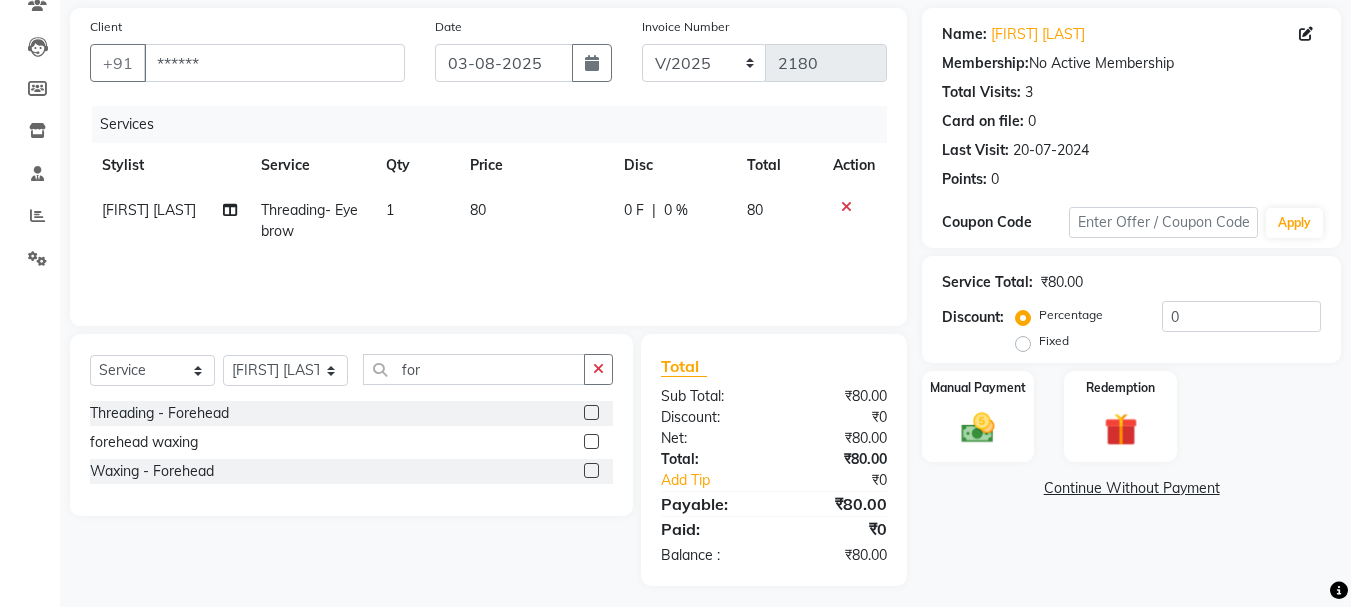 click 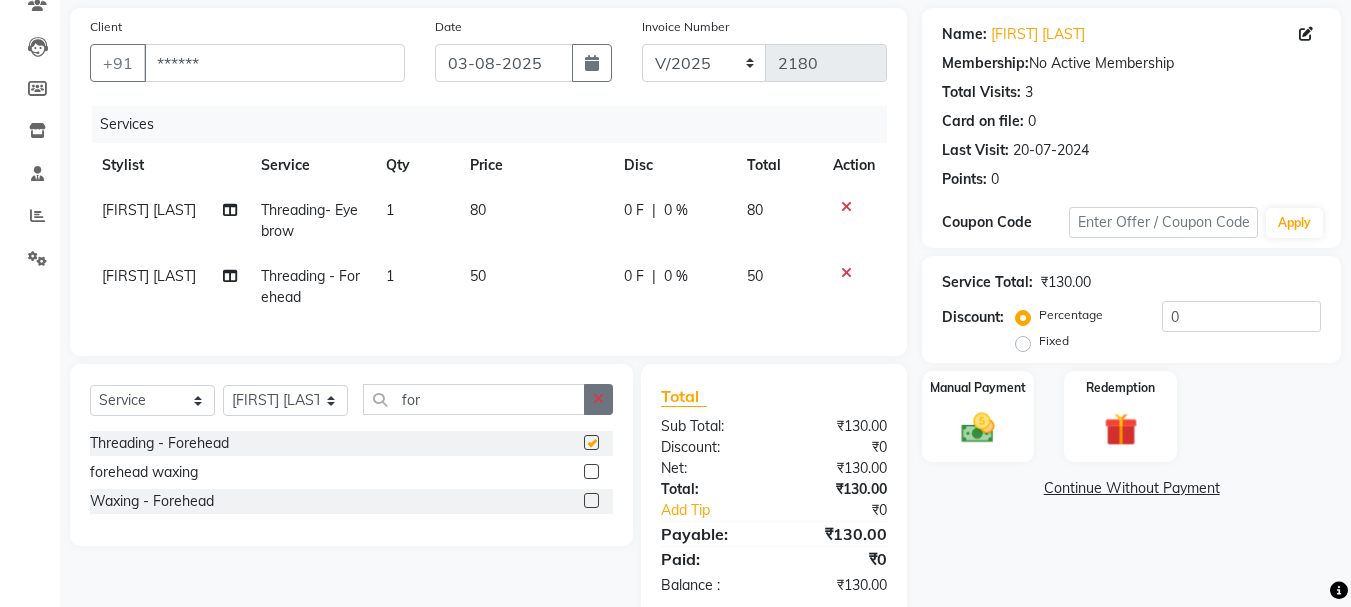 checkbox on "false" 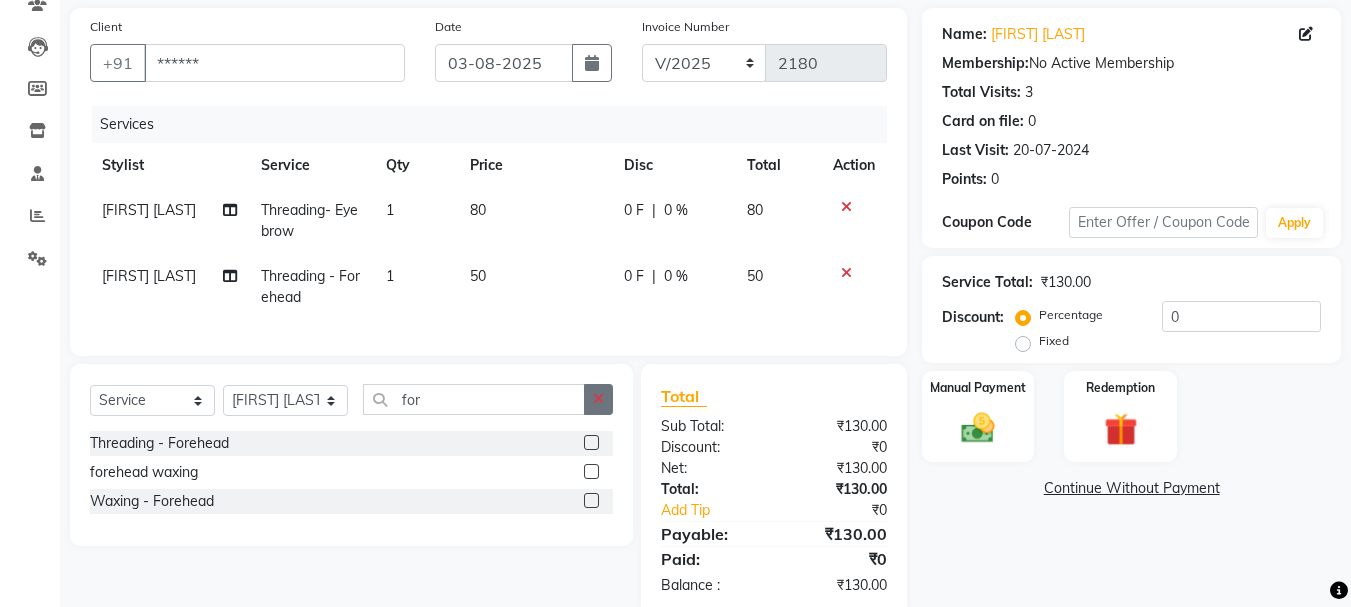 click 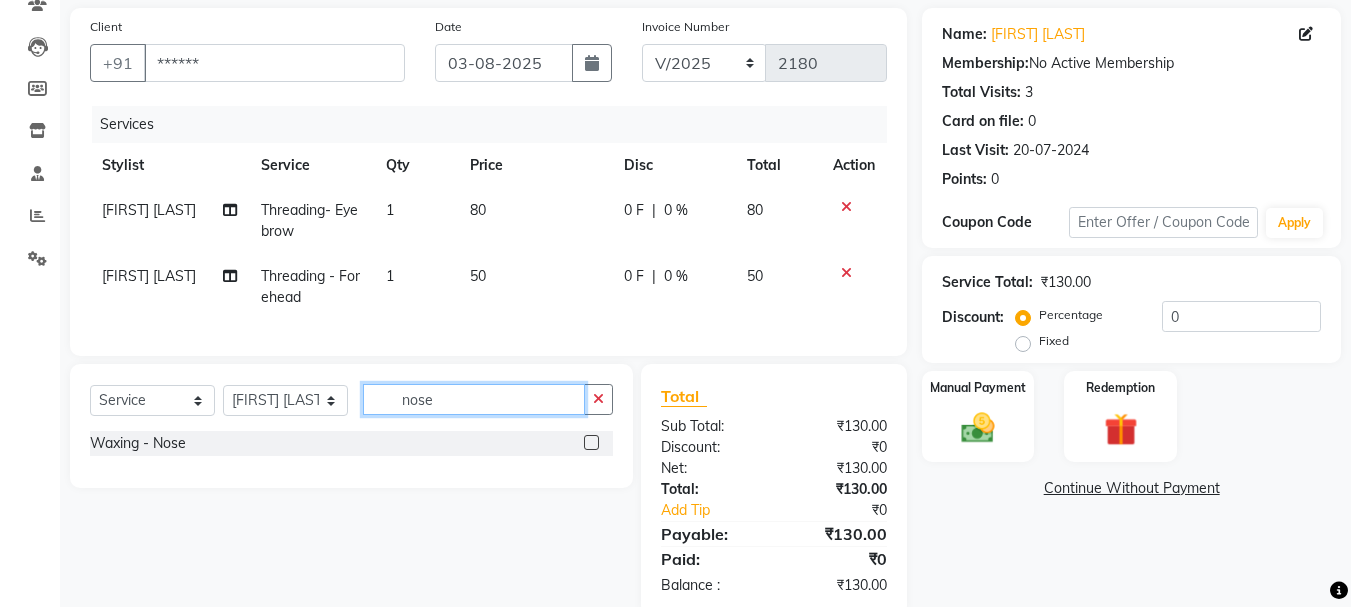 type on "nose" 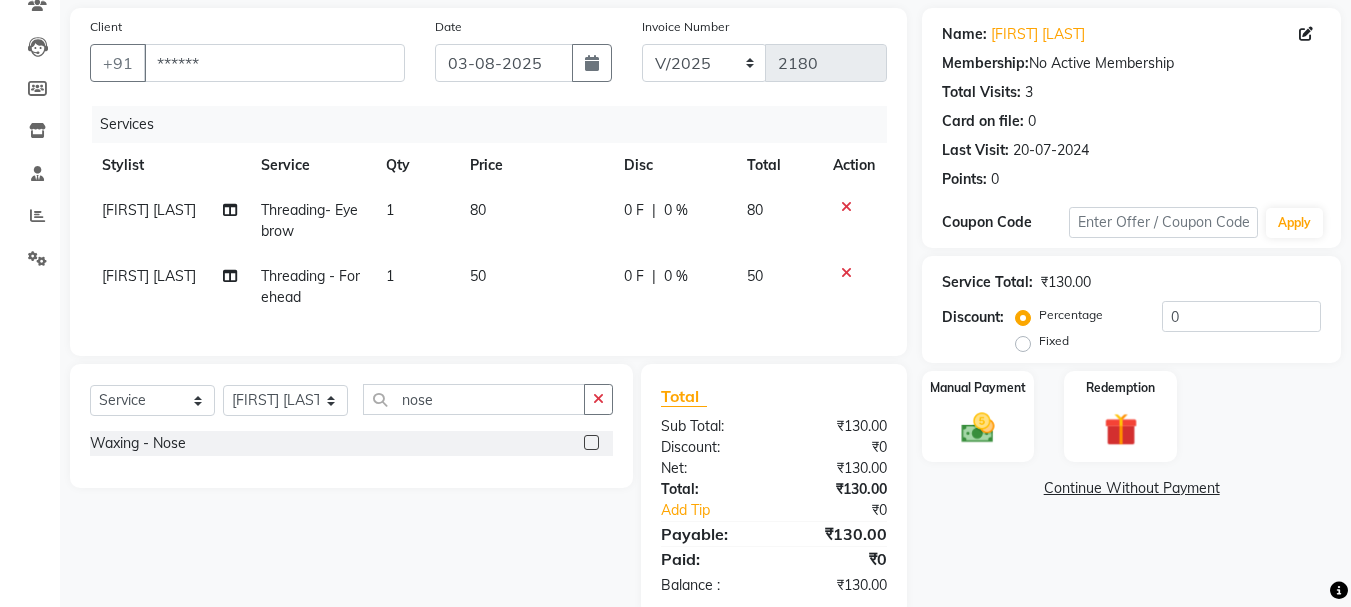click 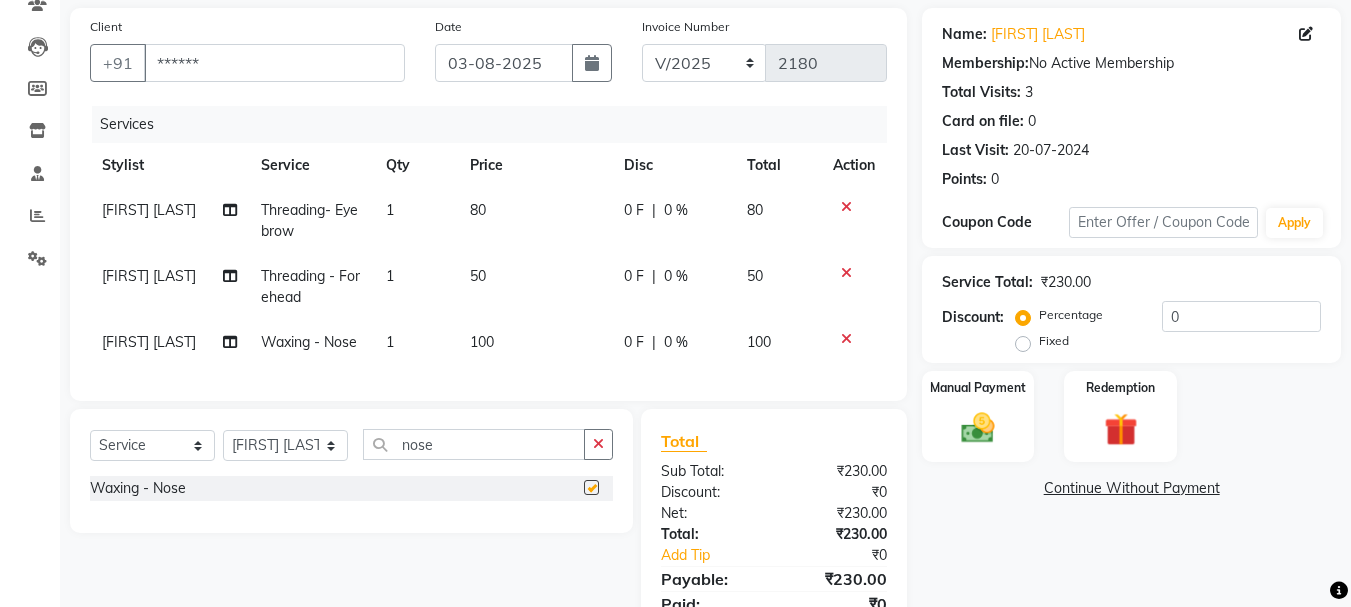 checkbox on "false" 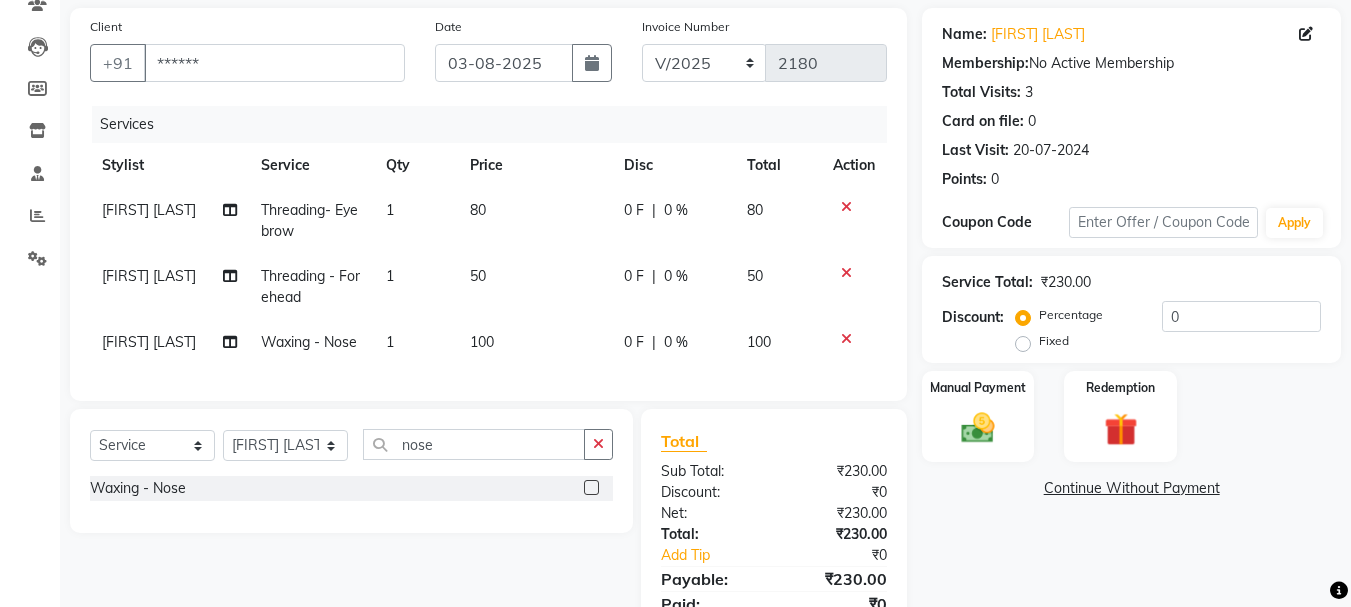click on "100" 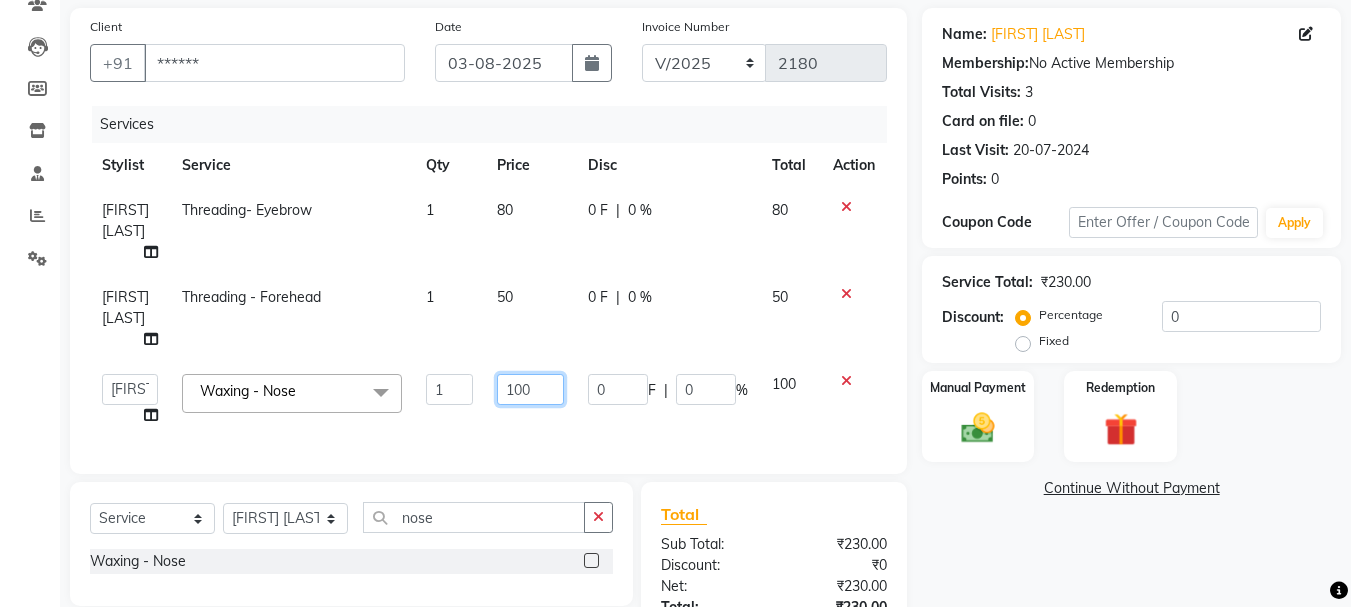 click on "100" 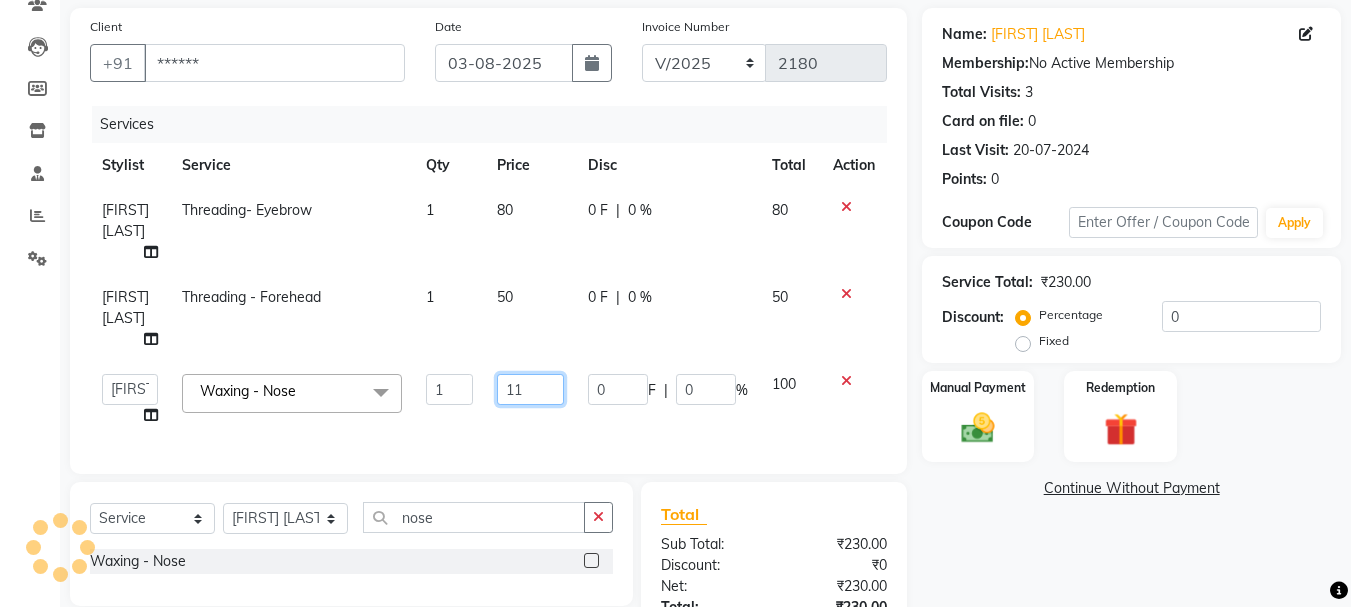 type on "115" 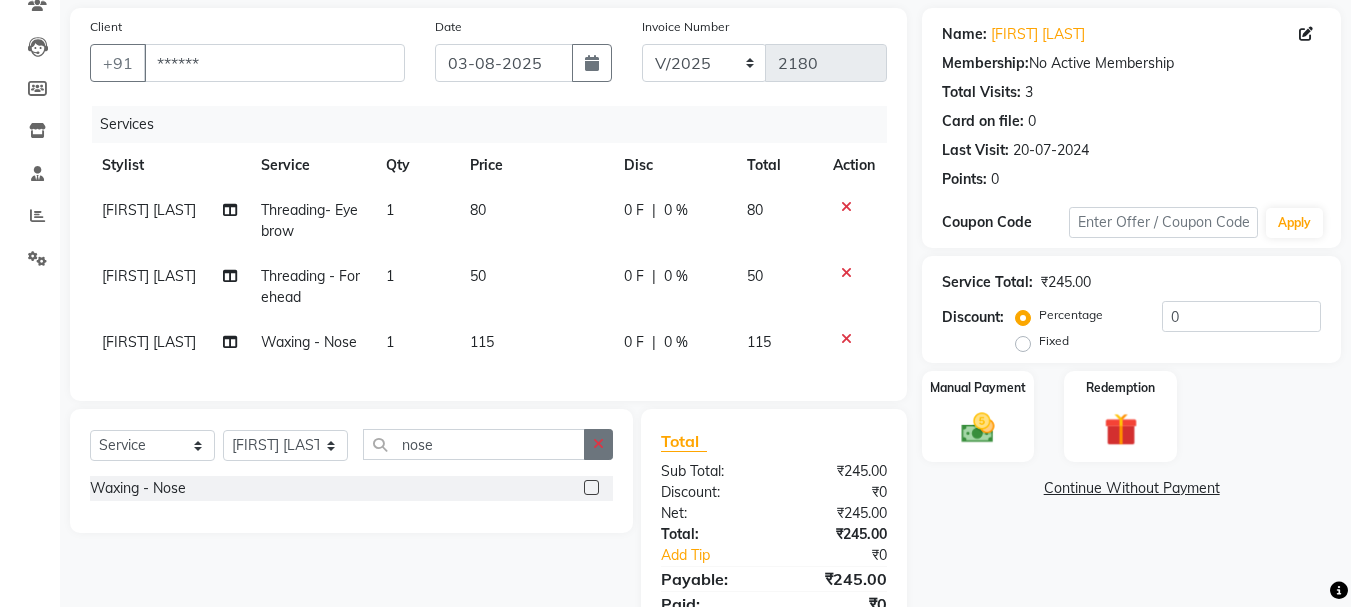 click on "Select  Service  Product  Membership  Package Voucher Prepaid Gift Card  Select Stylist [FIRST] [FIRST] [FIRST] [LAST]  [FIRST] [FIRST] [LAST] [FIRST] [FIRST] [FIRST] [FIRST] [FIRST] [FIRST] [FIRST] [FIRST] [FIRST] [FIRST] [FIRST] [FIRST] [FIRST] [FIRST] nose Waxing - Nose" 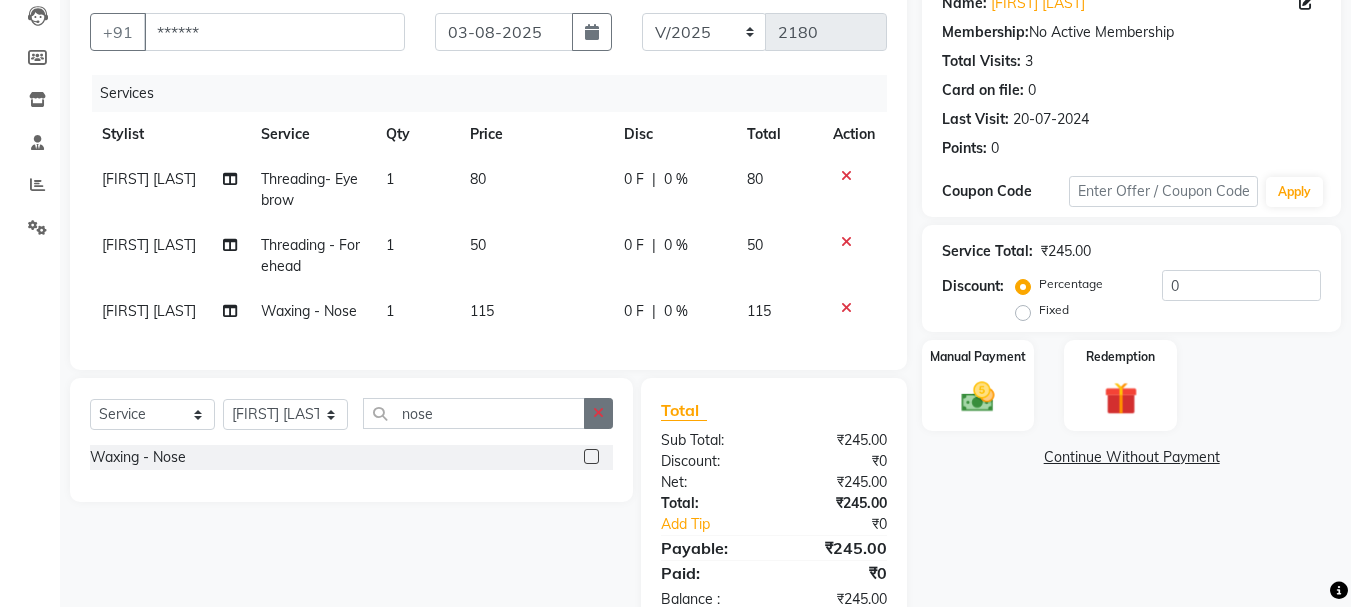 scroll, scrollTop: 241, scrollLeft: 0, axis: vertical 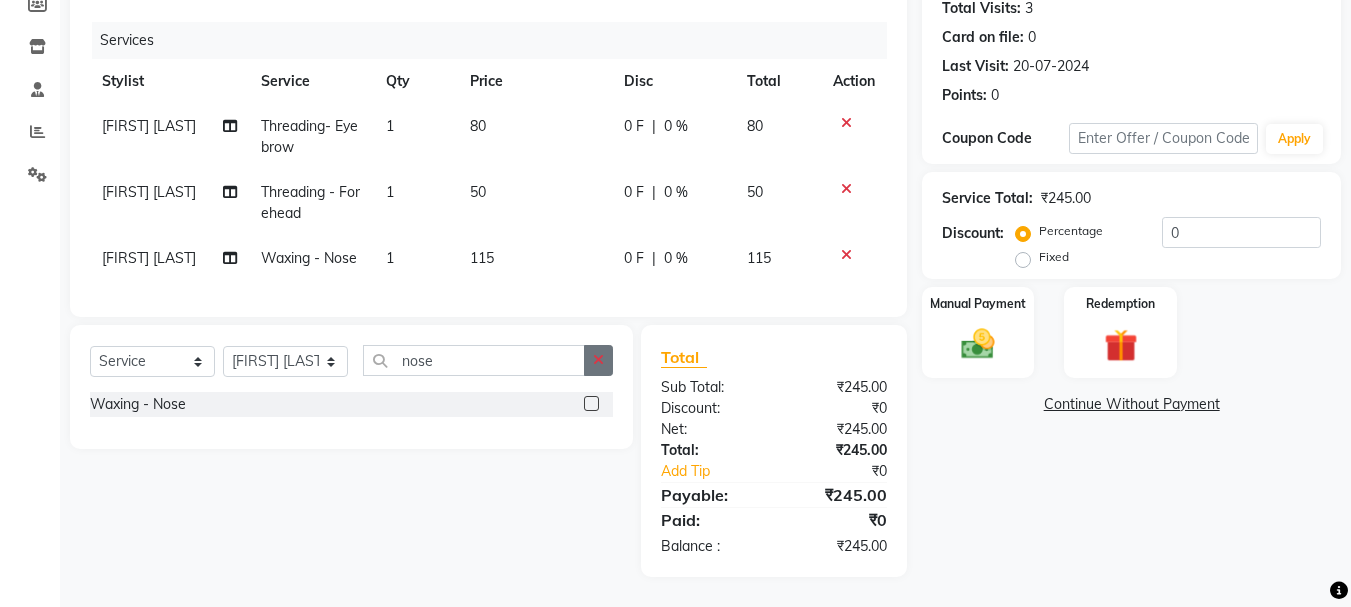 type 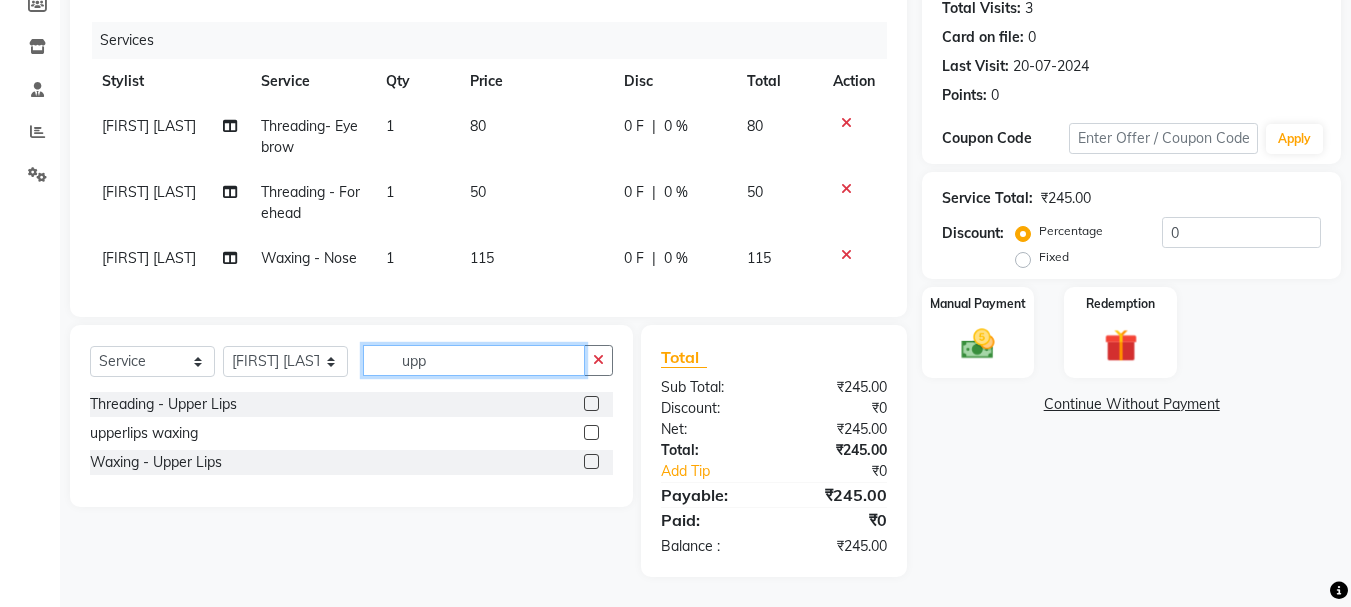 type on "upp" 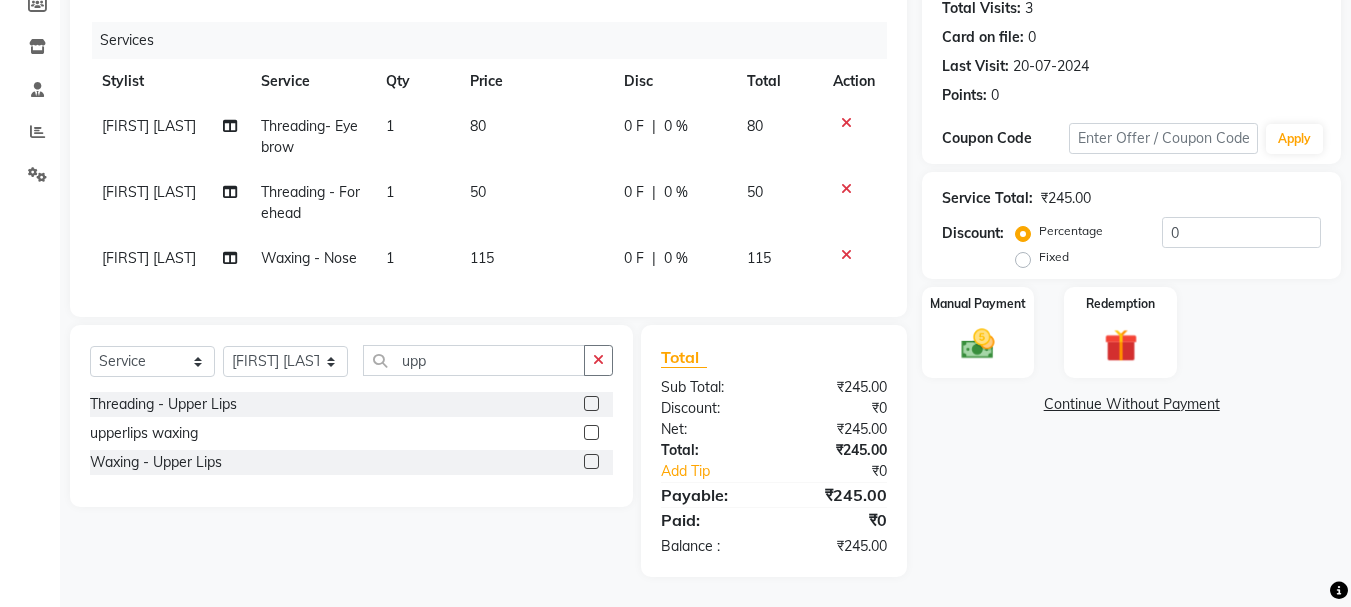 click 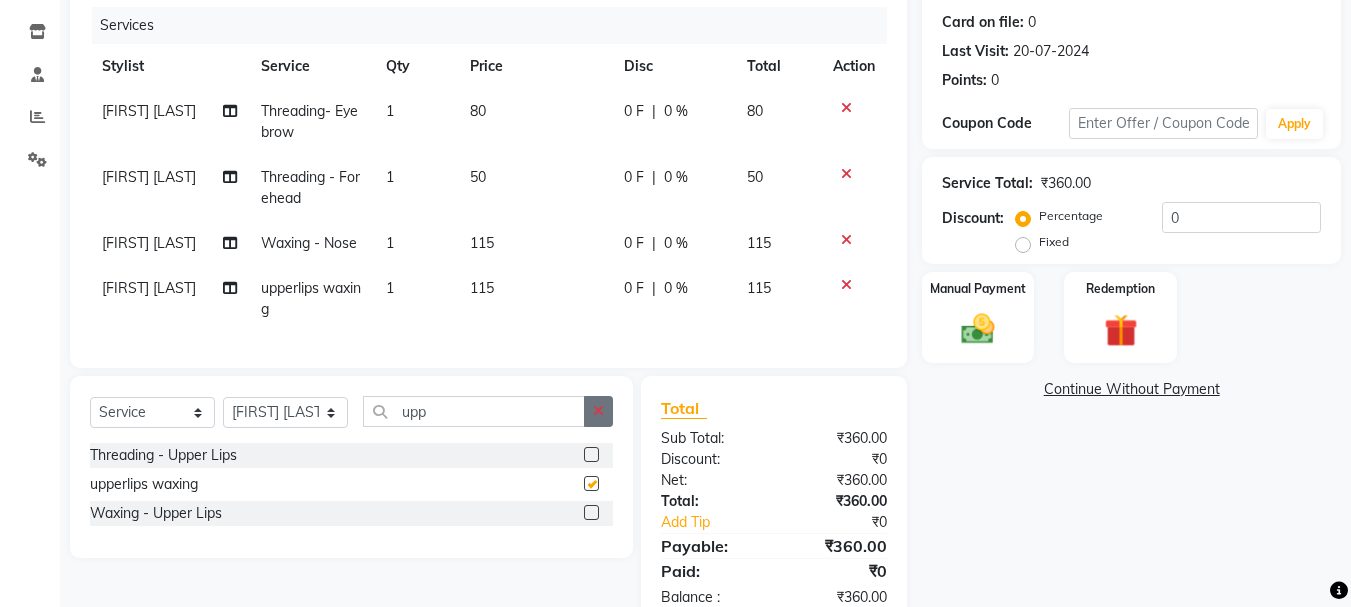 checkbox on "false" 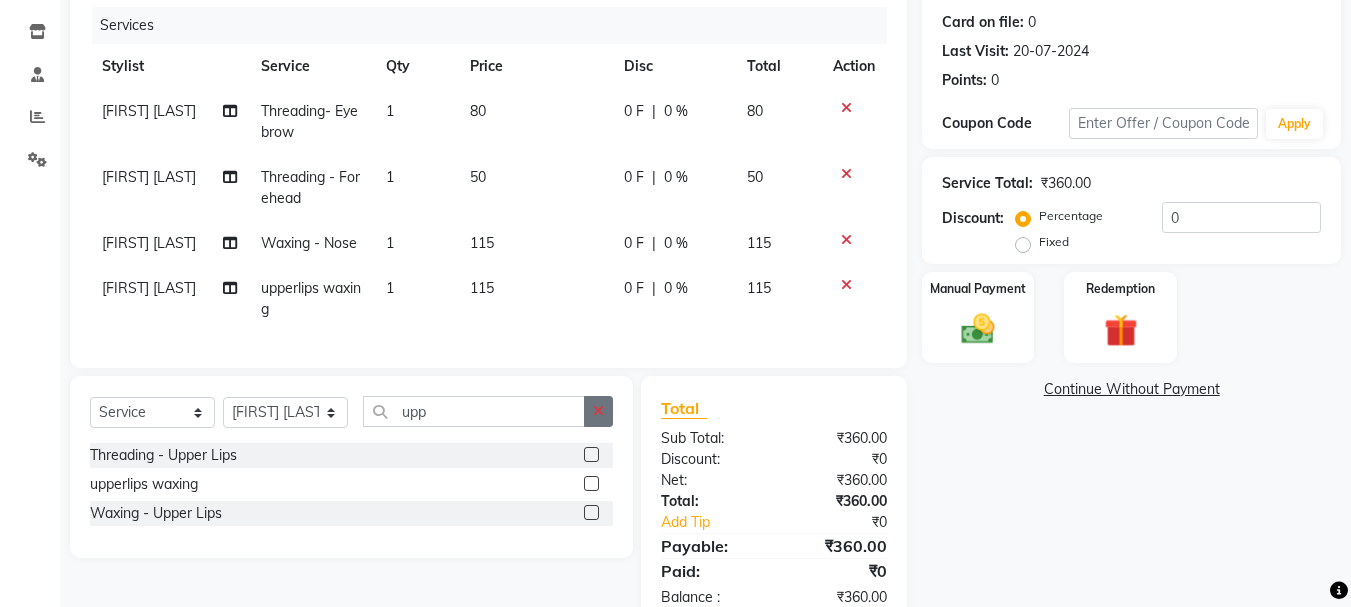 click 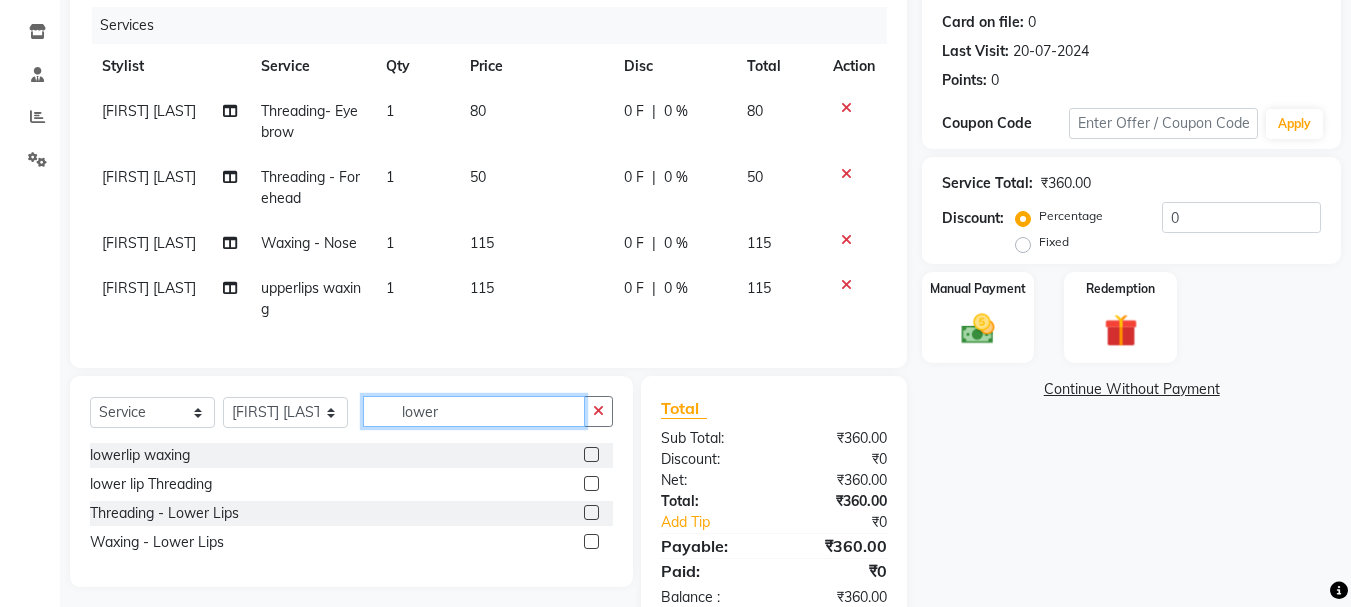 type on "lower" 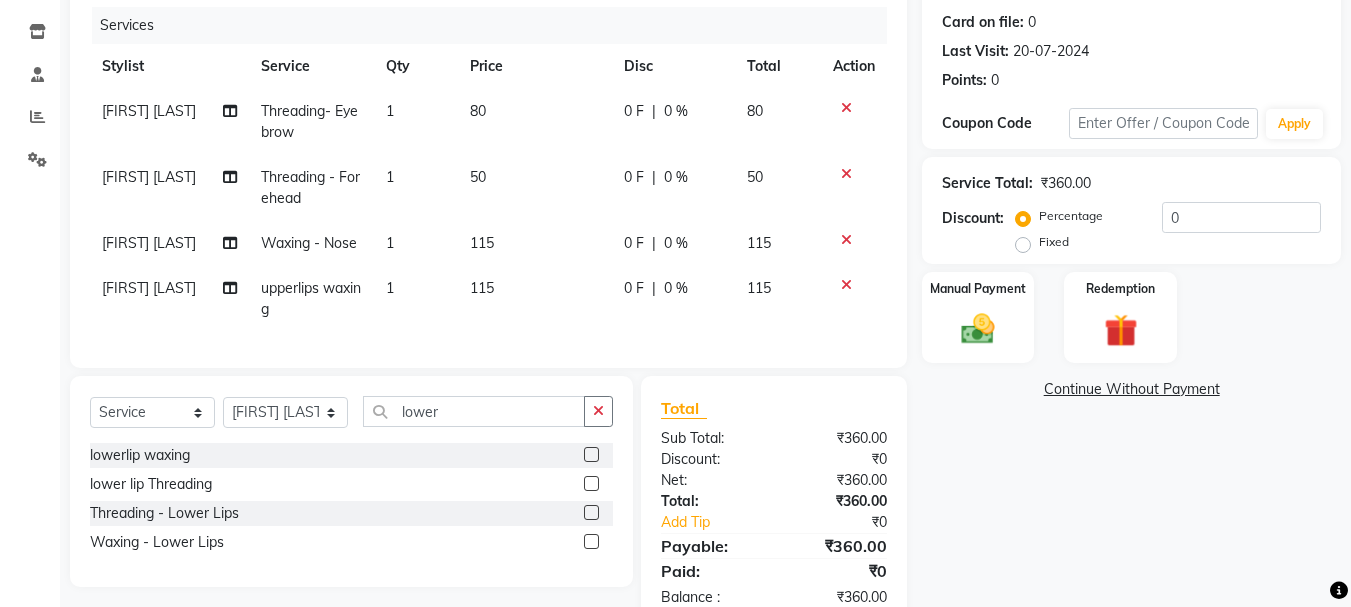 click 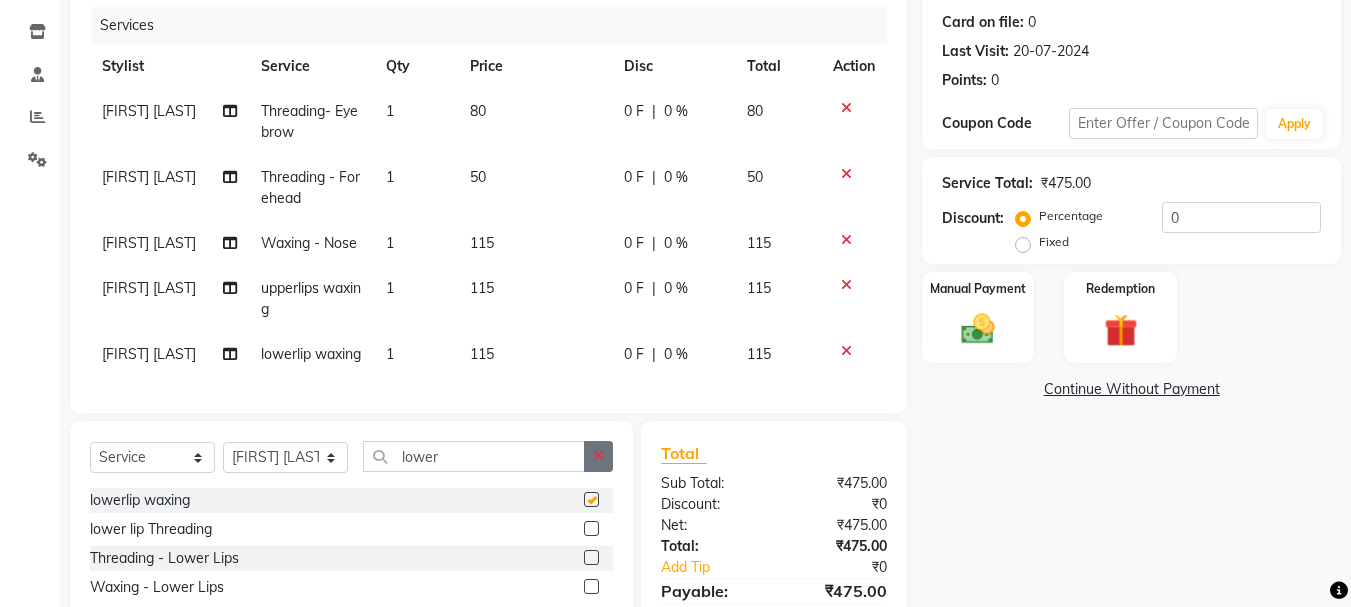checkbox on "false" 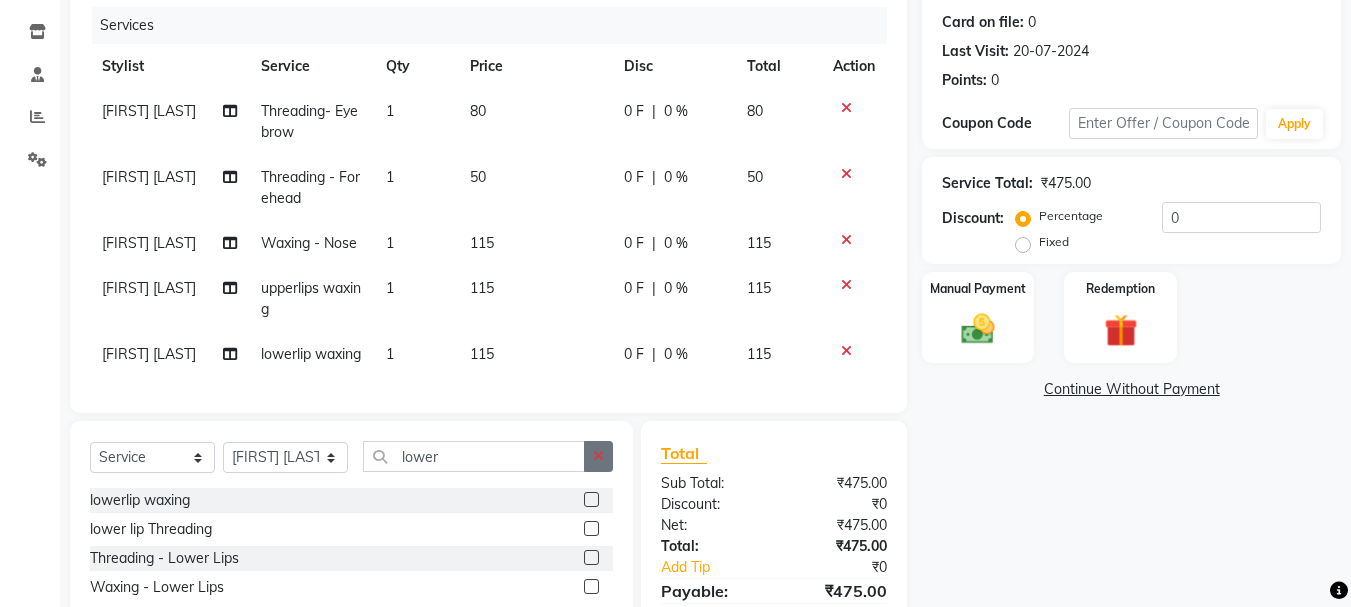 click 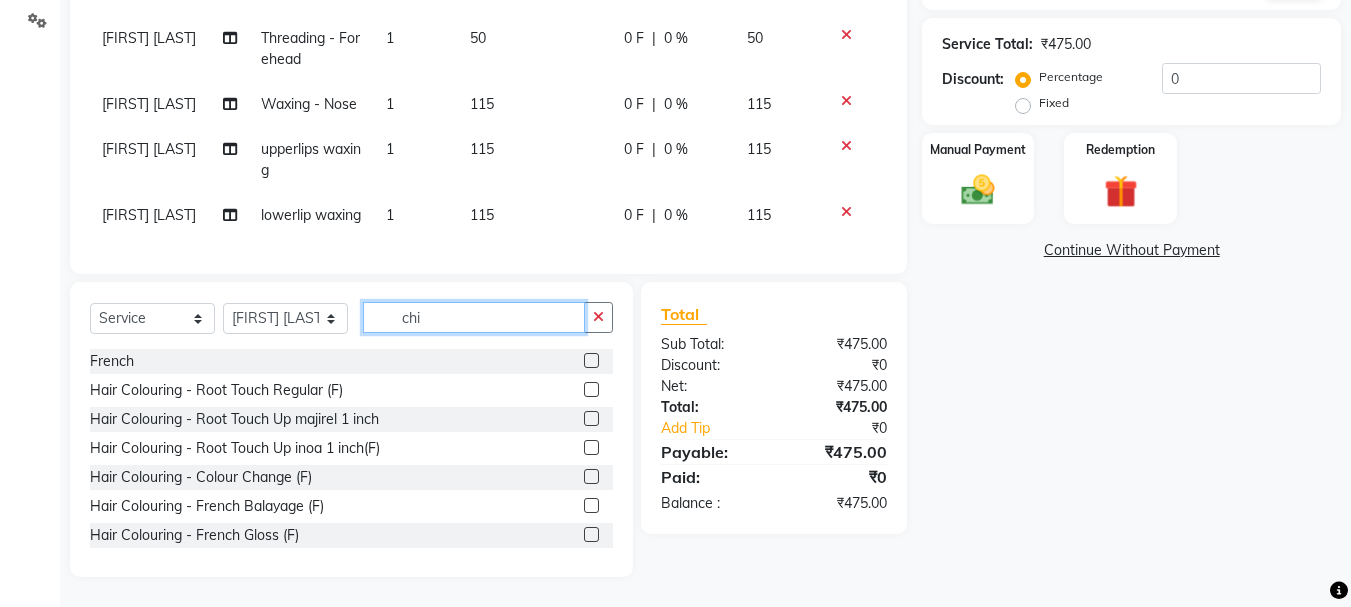 scroll, scrollTop: 373, scrollLeft: 0, axis: vertical 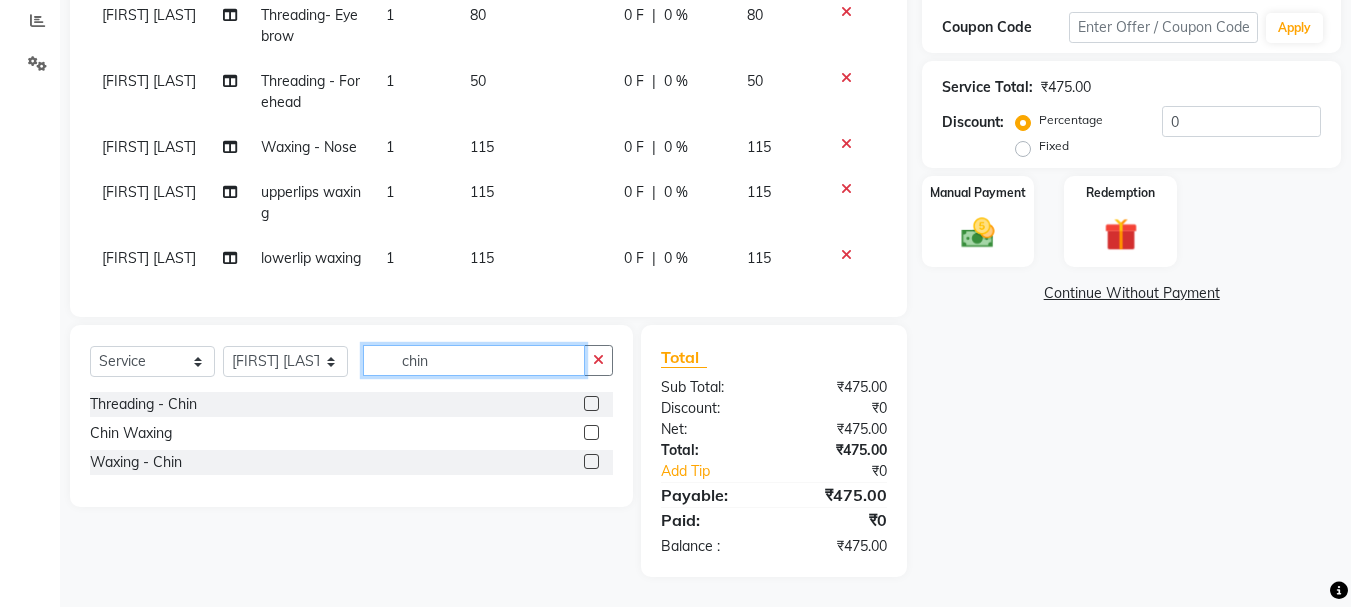 type on "chin" 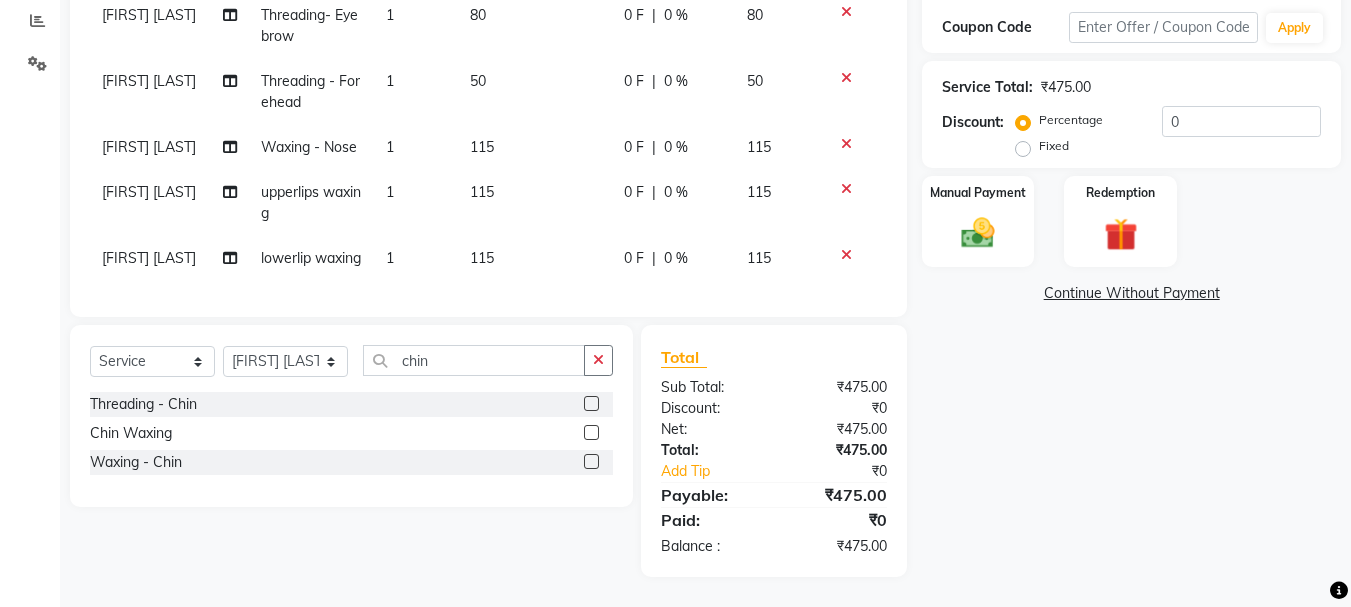 click 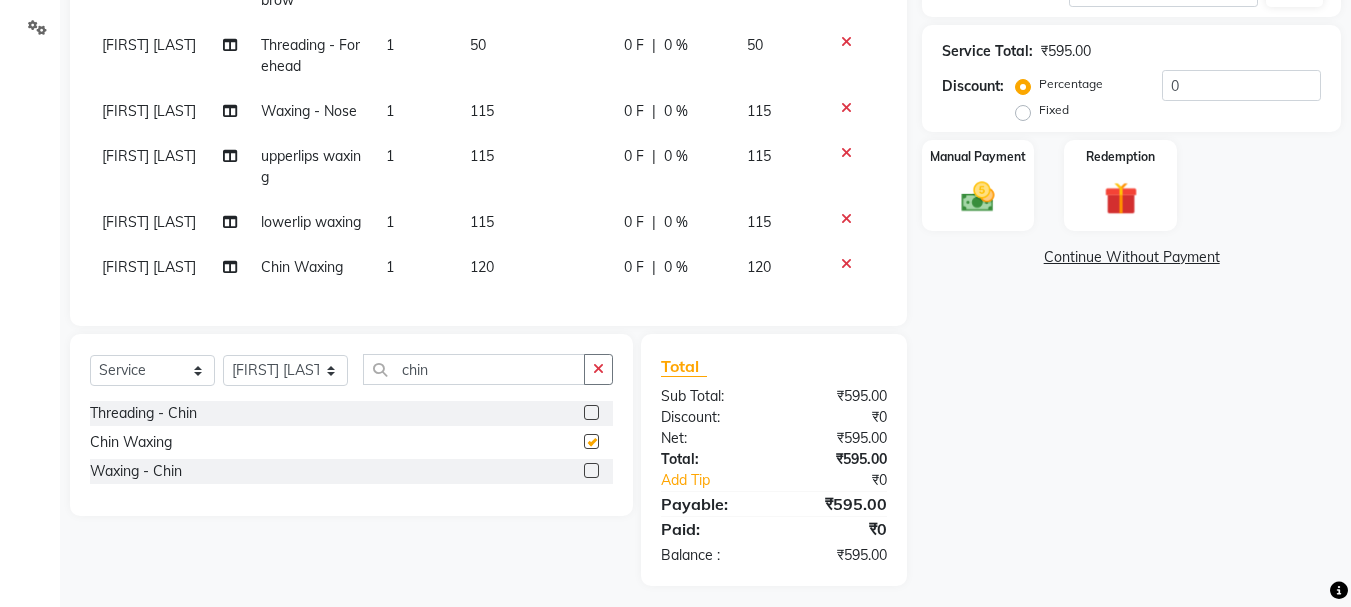 checkbox on "false" 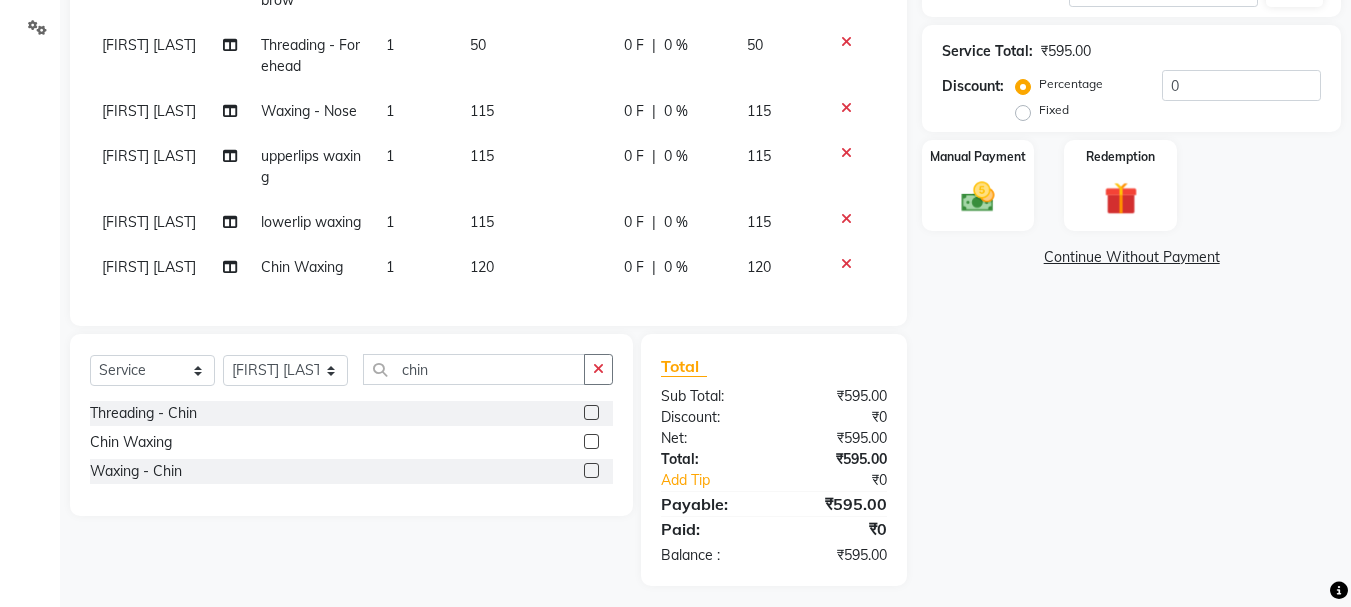 click on "120" 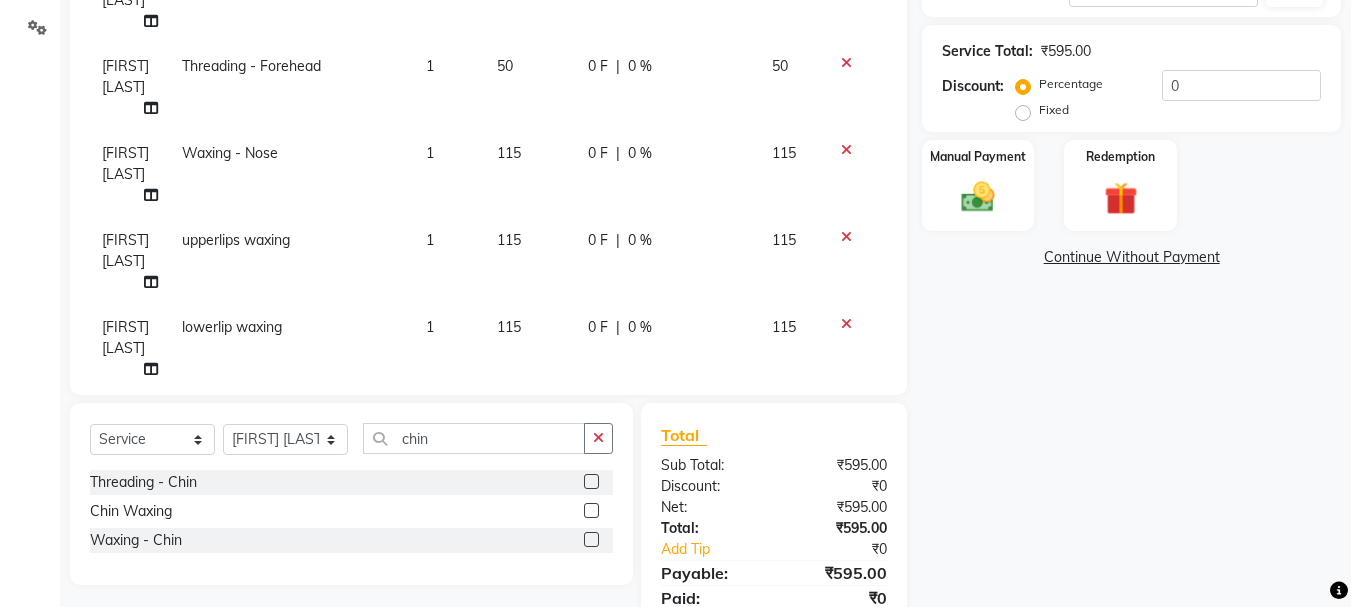 scroll, scrollTop: 124, scrollLeft: 0, axis: vertical 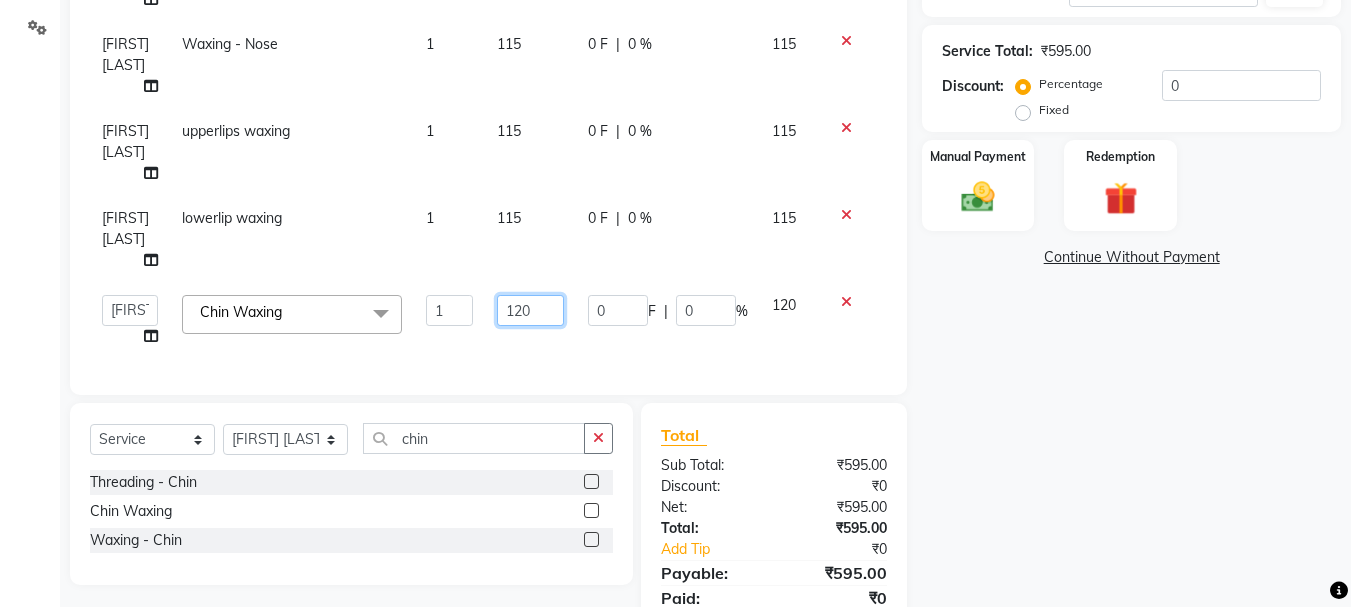 click on "120" 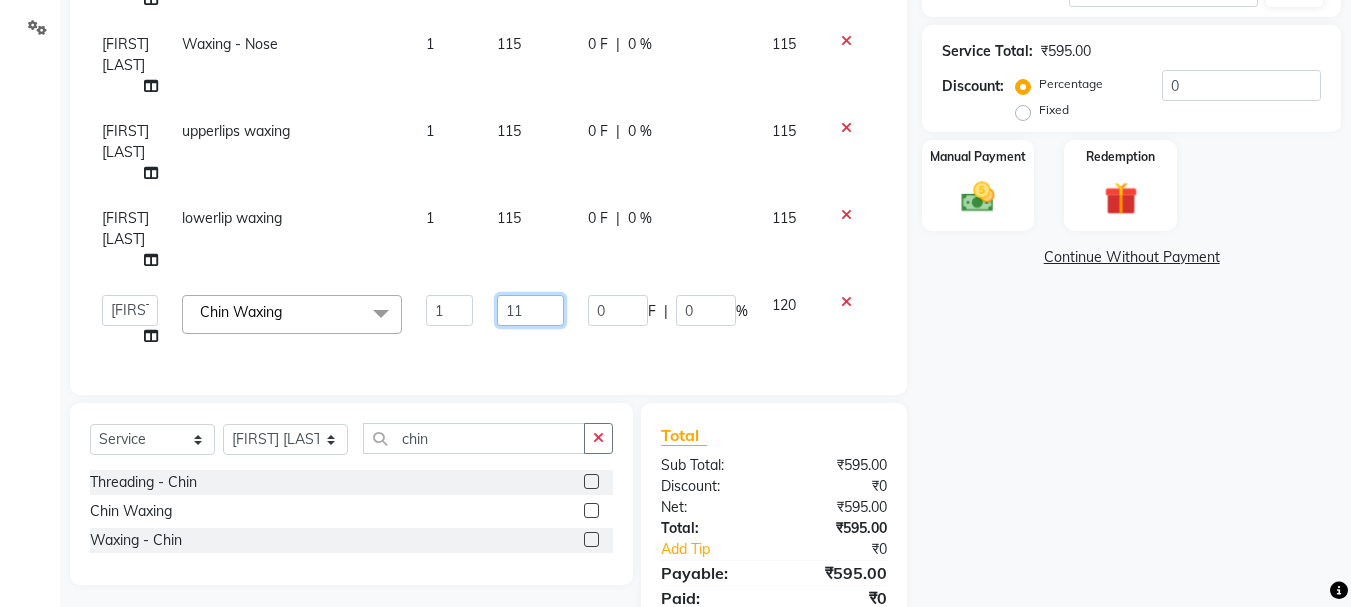 type on "115" 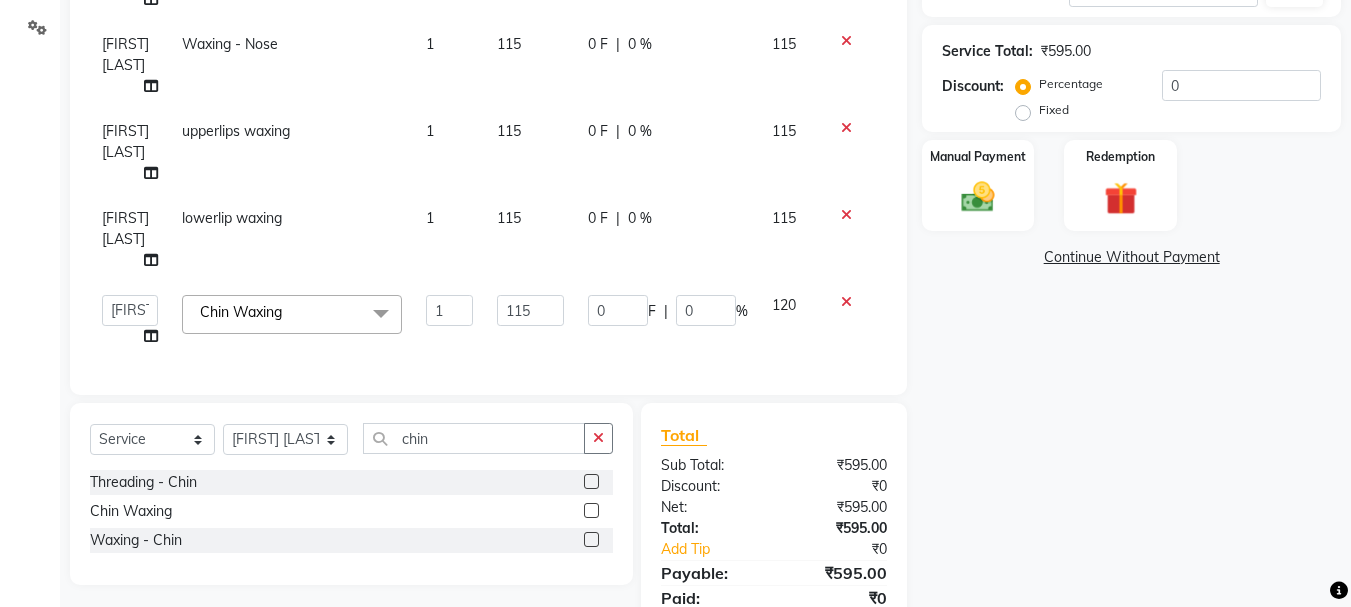 scroll, scrollTop: 0, scrollLeft: 0, axis: both 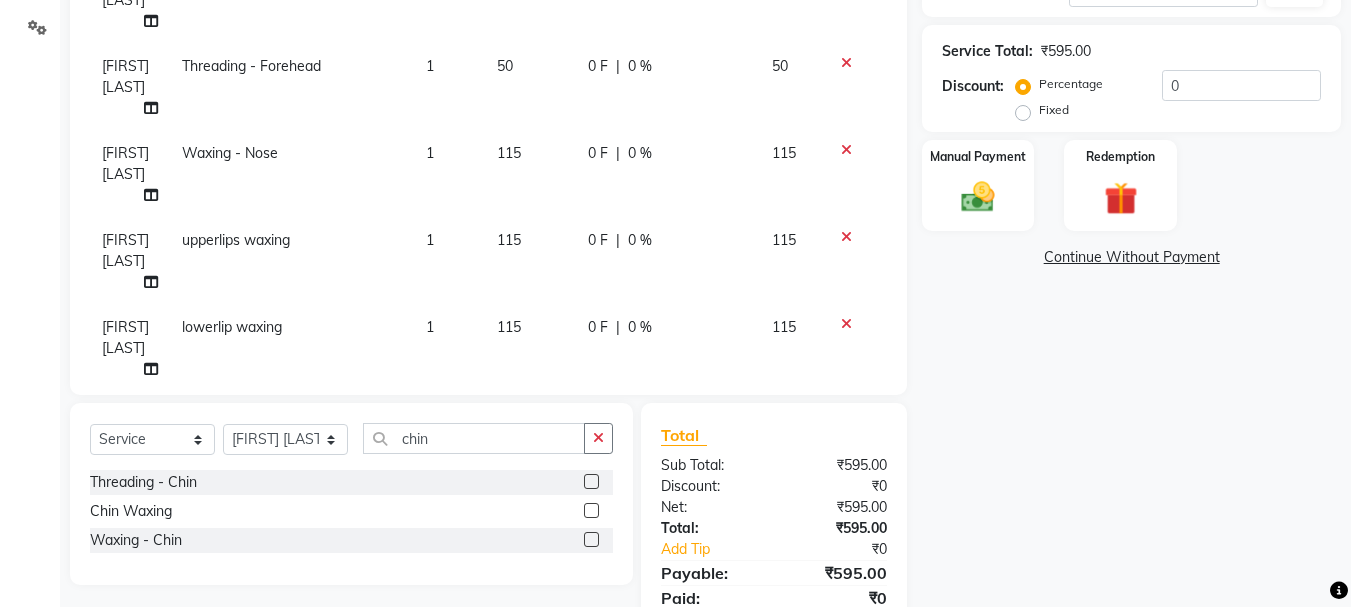 click on "Client +91 [PHONE] Date [DATE] Invoice Number V/2025 V/2025-26 2180 Services Stylist Service Qty Price Disc Total Action [FIRST] [LAST] Threading- Eyebrow 1 80 0 F | 0 % 80 [FIRST] [LAST] Threading - Forehead 1 50 0 F | 0 % 50 [FIRST] [LAST] Waxing - Nose 1 115 0 F | 0 % 115 [FIRST] [LAST] upperlips waxing 1 115 0 F | 0 % 115 [FIRST] [LAST] lowerlip waxing 1 115 0 F | 0 % 115  [FIRST]   [FIRST]   [FIRST] [LAST]    [FIRST]   [FIRST] [LAST]   [FIRST]   [FIRST] [LAST]   [FIRST]   [FIRST]   [FIRST] [LAST]    [FIRST] [LAST]    [FIRST]  [FIRST]   [FIRST] [LAST]   [FIRST]  [FIRST] Chin Waxing  x Hair - Basic haircut with wash Hair - Advance haircut with wash Hair - Shampoo, Conditioner & Blow Dry (F) Hair - Split End Removals (F) Hair - Ironing (F) Hair - Tongs (F) Hair - Crimping (F) Hair - 3 Curls (F) Hair - Head Massage With Steam Coconut oil (F) Hair - Head Massage With Steam (F) Ayurvedic oil Hair - Head Massage With Steam (F) Argon oil Hair - Blow Dry With-Out Curls (F) Hair - Shampoo (F) Scrub Add-On 1" 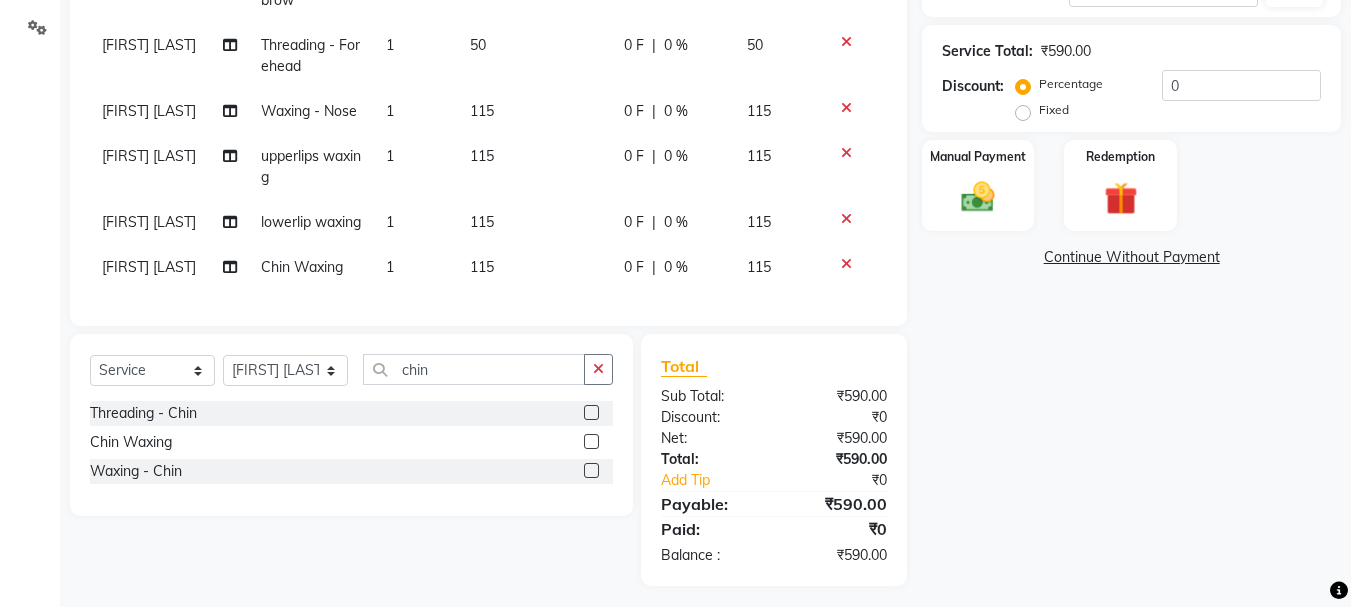 click on "115" 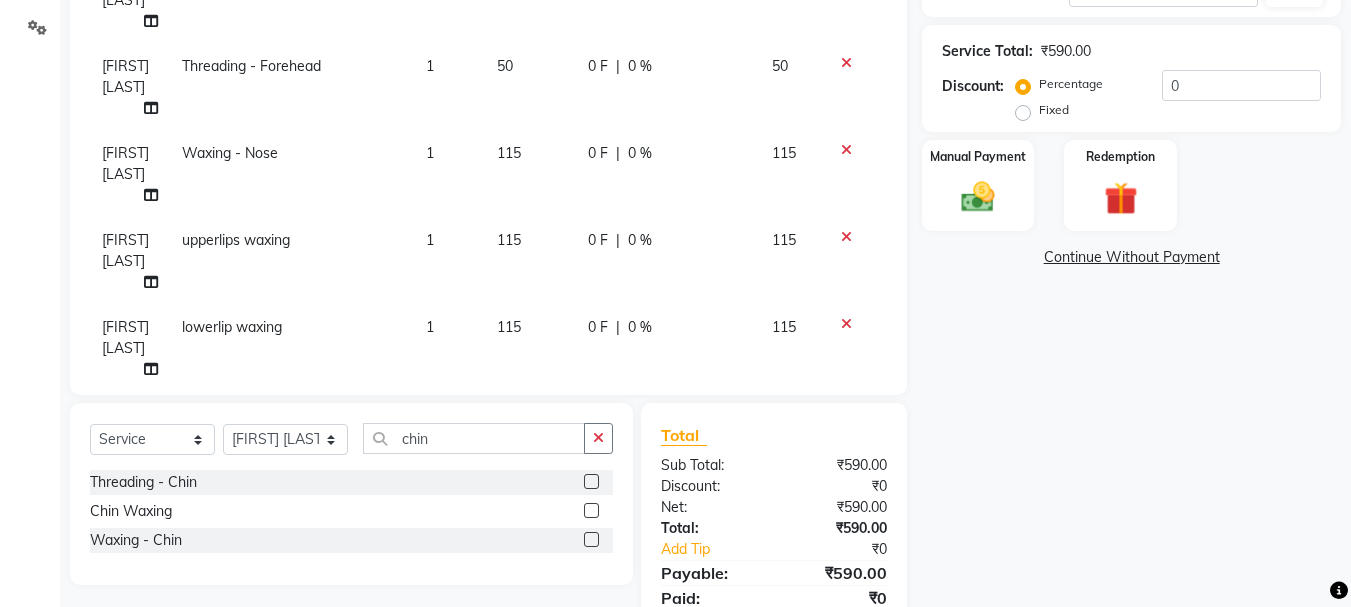 click on "115" 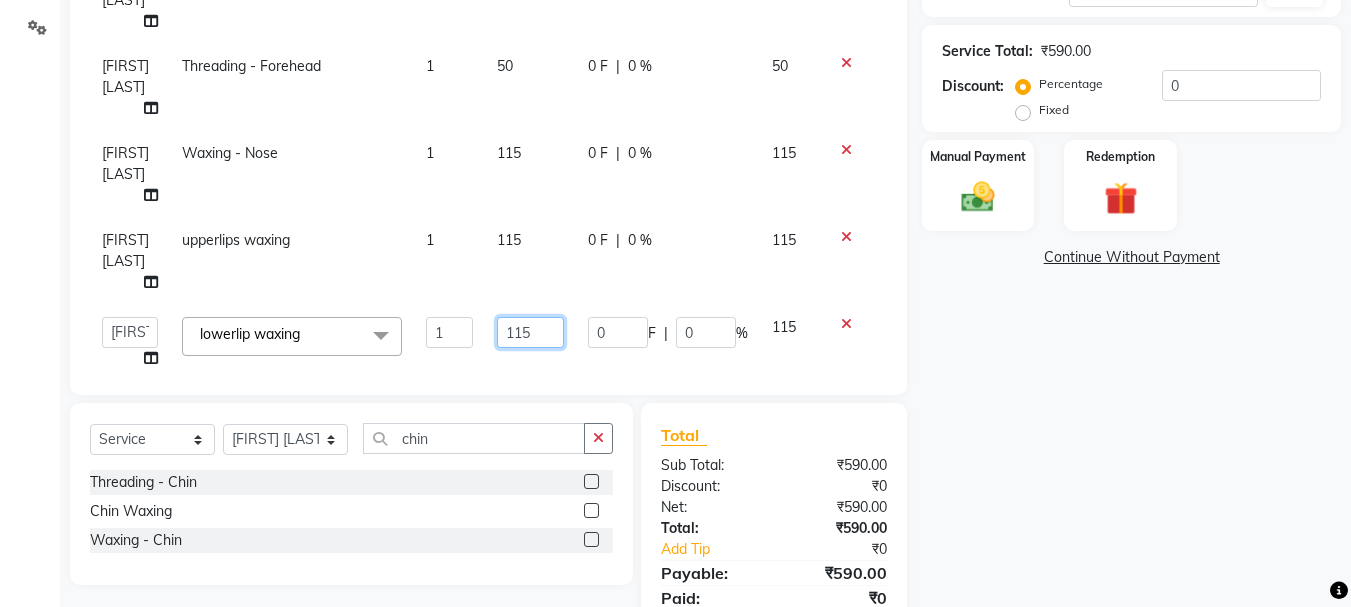 click on "115" 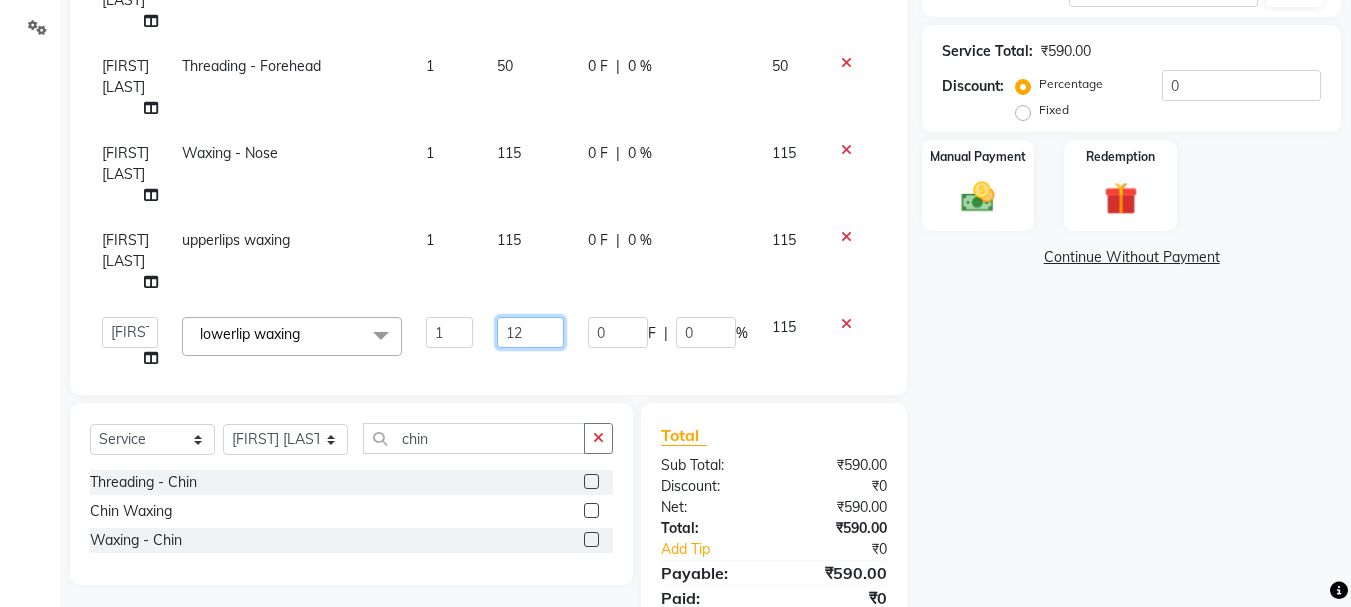 type on "120" 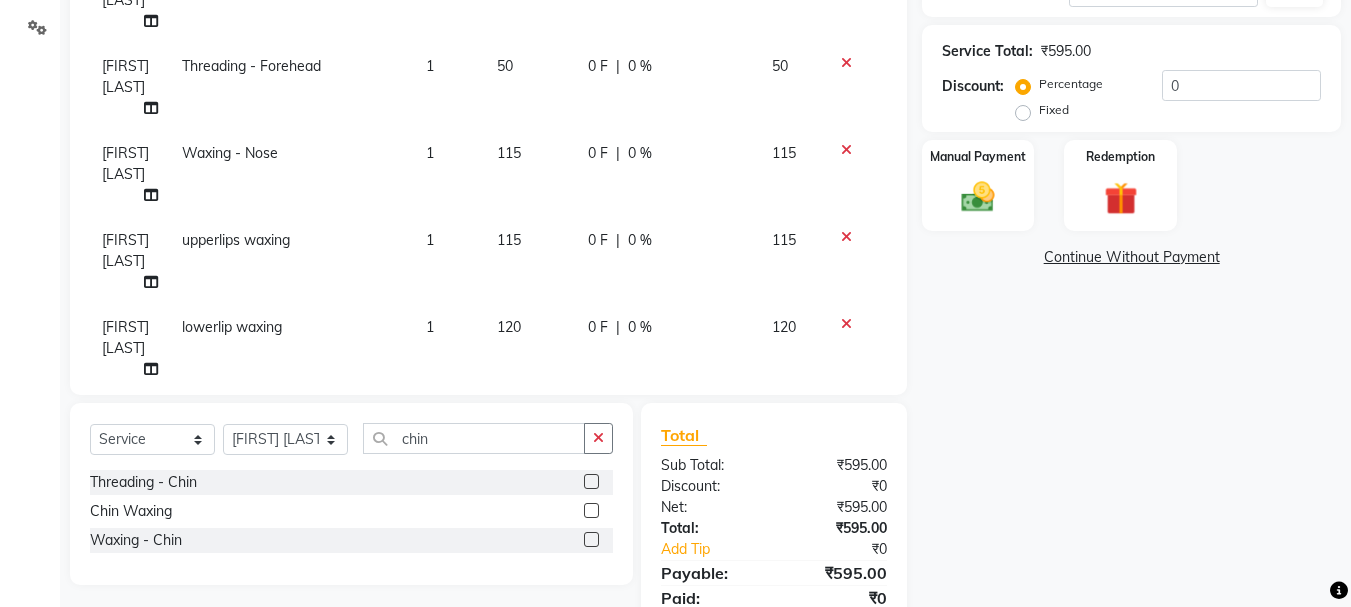 click on "115" 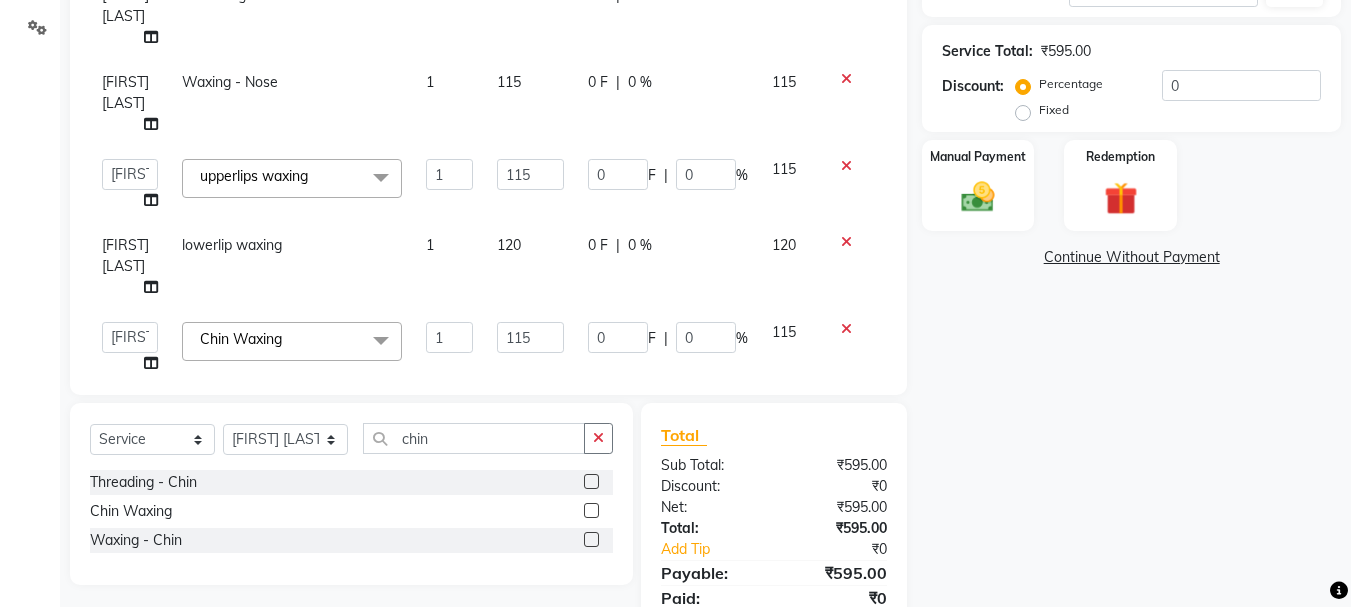 scroll, scrollTop: 113, scrollLeft: 0, axis: vertical 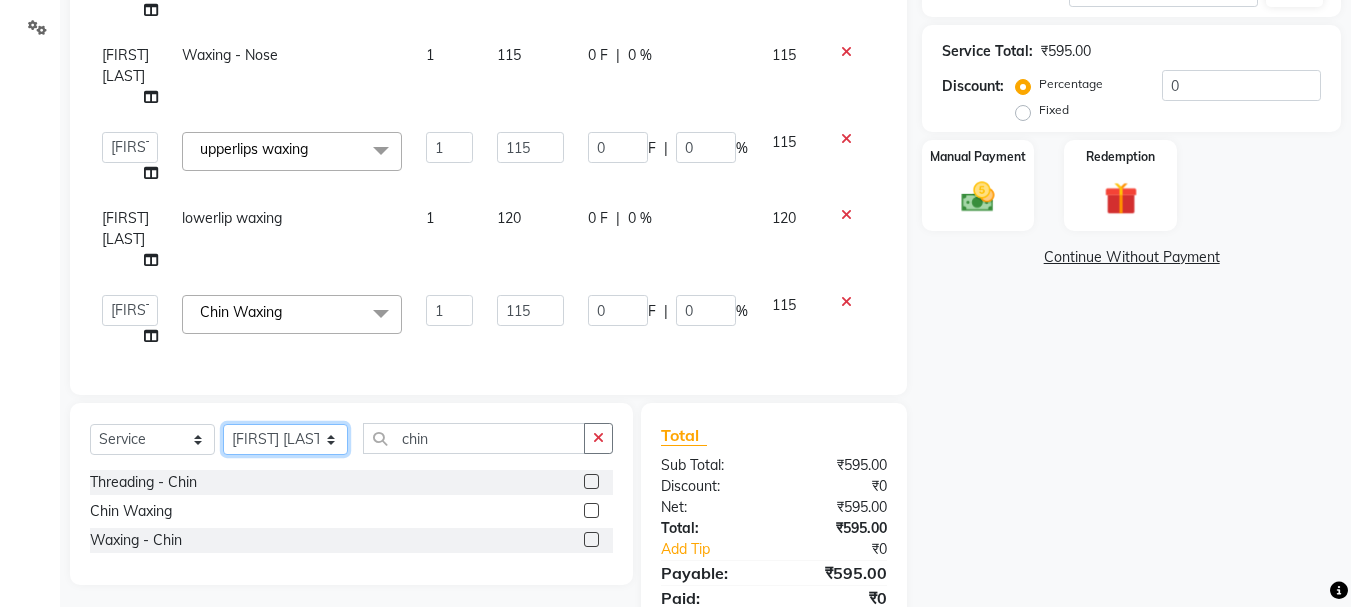 click on "Select Stylist [FIRST] [FIRST] [FIRST] [LAST]  [FIRST] [FIRST] [LAST] [FIRST] [FIRST] [FIRST] [FIRST] [FIRST] [FIRST] [FIRST] [FIRST] [FIRST] [FIRST] [FIRST] [FIRST] [FIRST] [FIRST]" 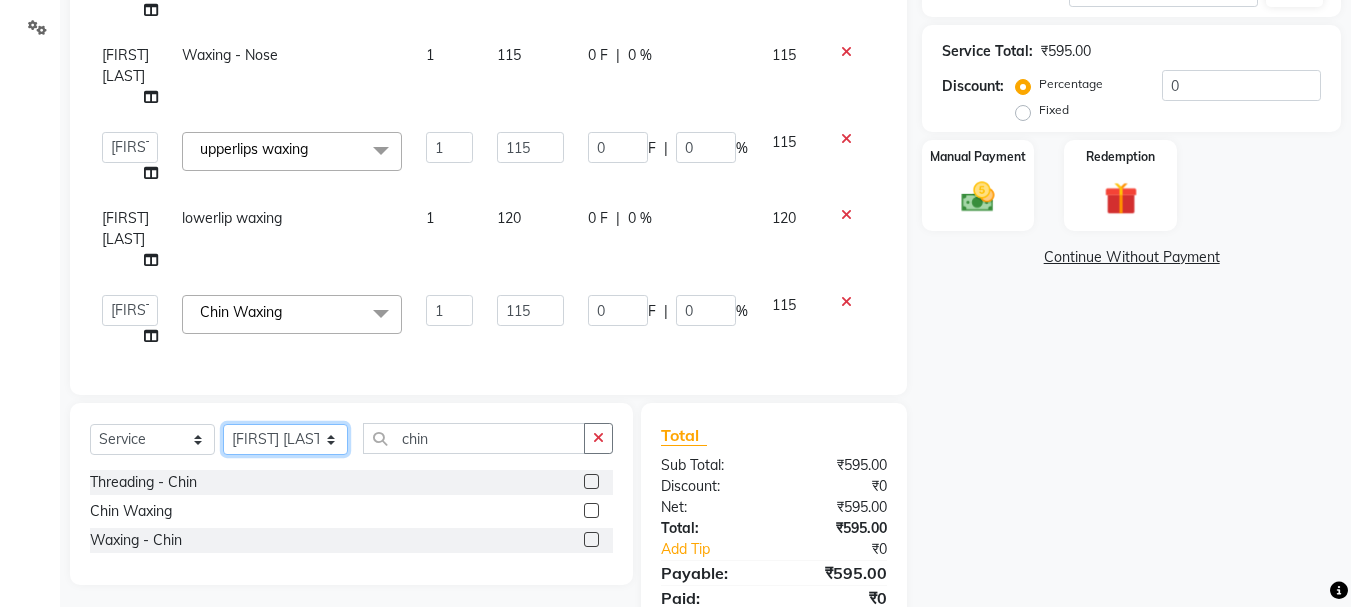 select on "[PHONE]" 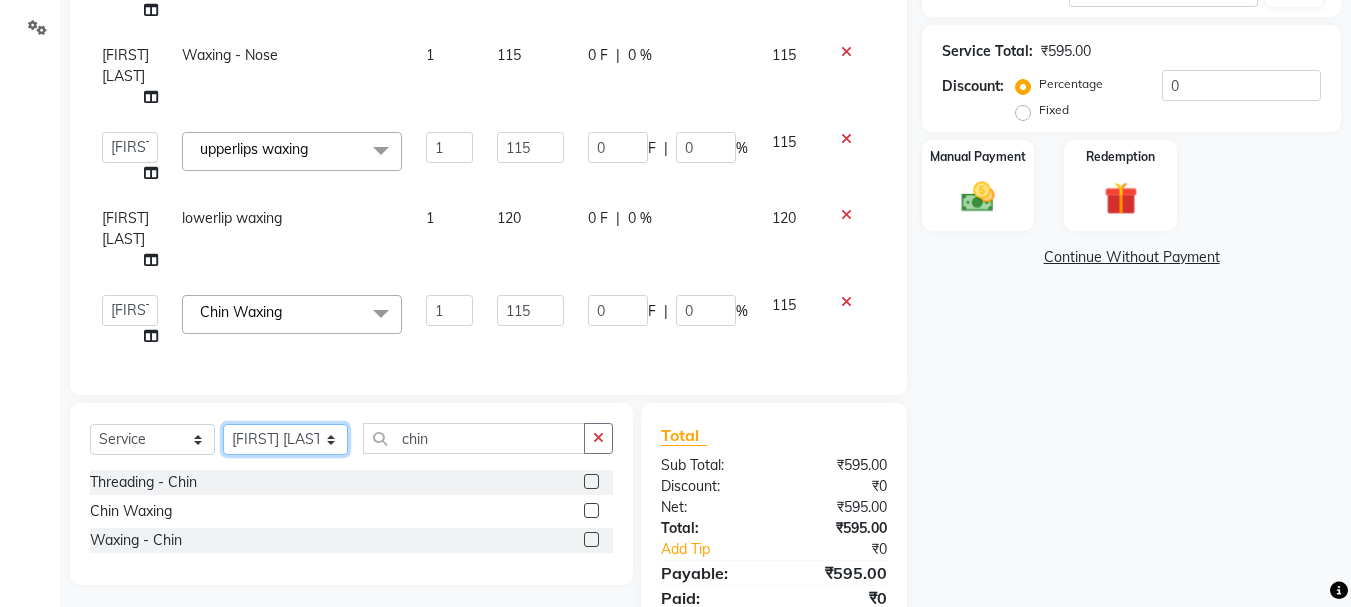 click on "Select Stylist [FIRST] [FIRST] [FIRST] [LAST]  [FIRST] [FIRST] [LAST] [FIRST] [FIRST] [FIRST] [FIRST] [FIRST] [FIRST] [FIRST] [FIRST] [FIRST] [FIRST] [FIRST] [FIRST] [FIRST] [FIRST]" 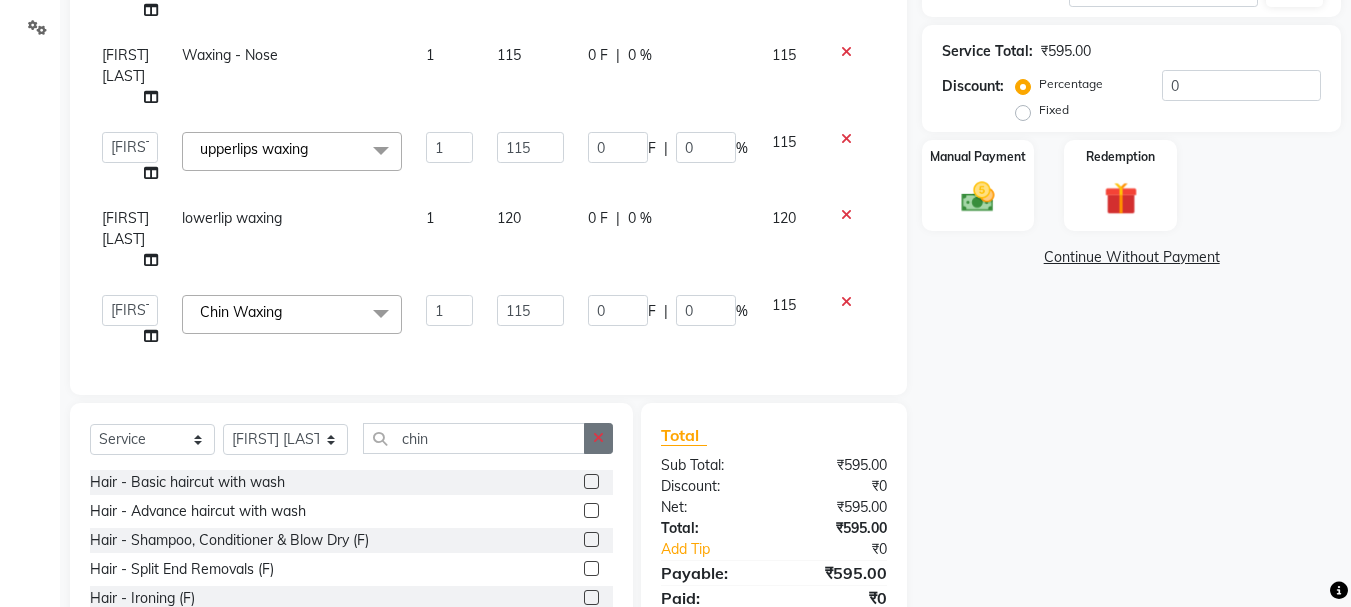 click 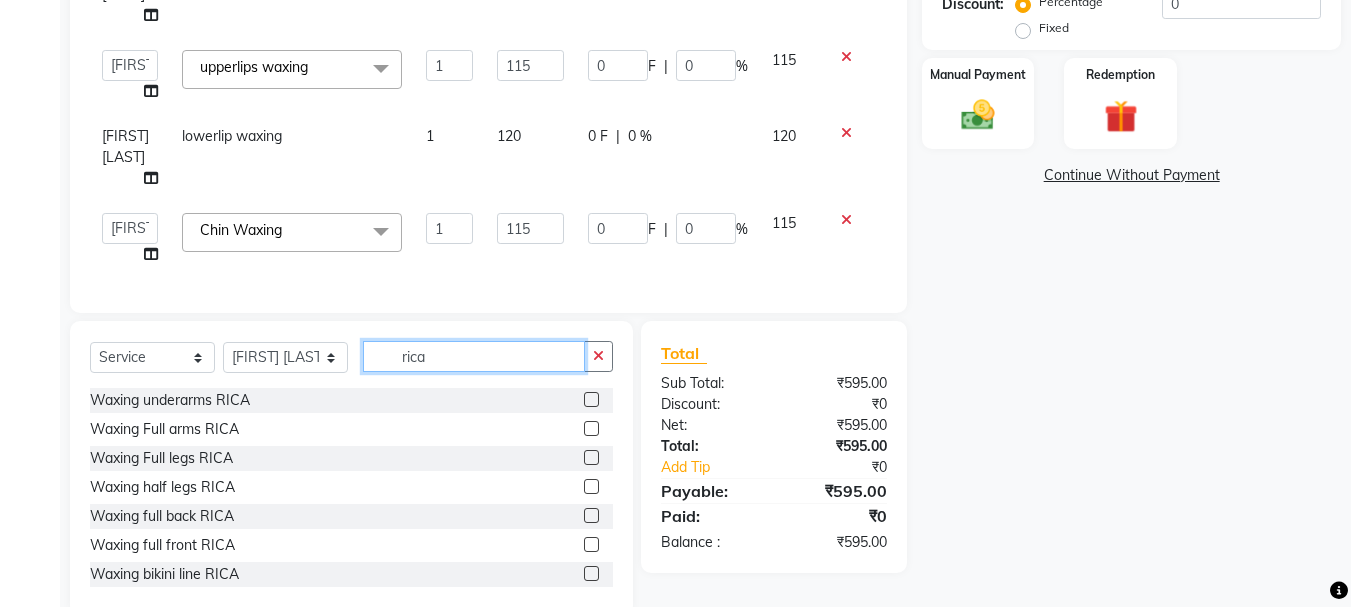 scroll, scrollTop: 456, scrollLeft: 0, axis: vertical 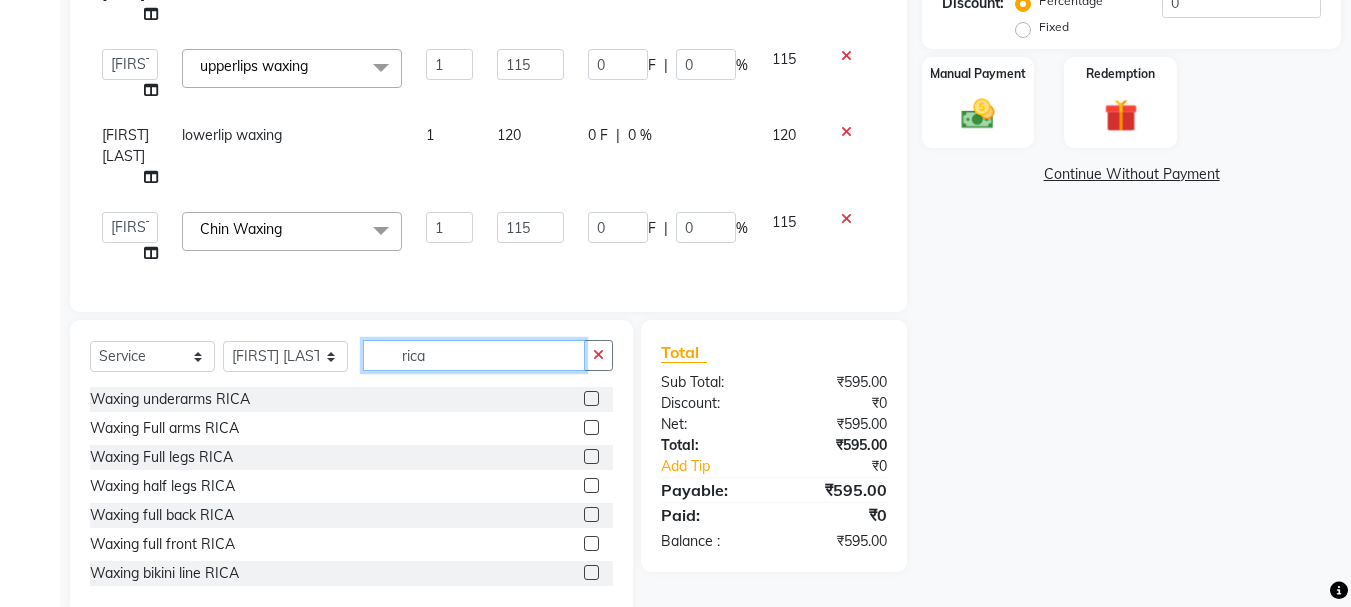 type on "rica" 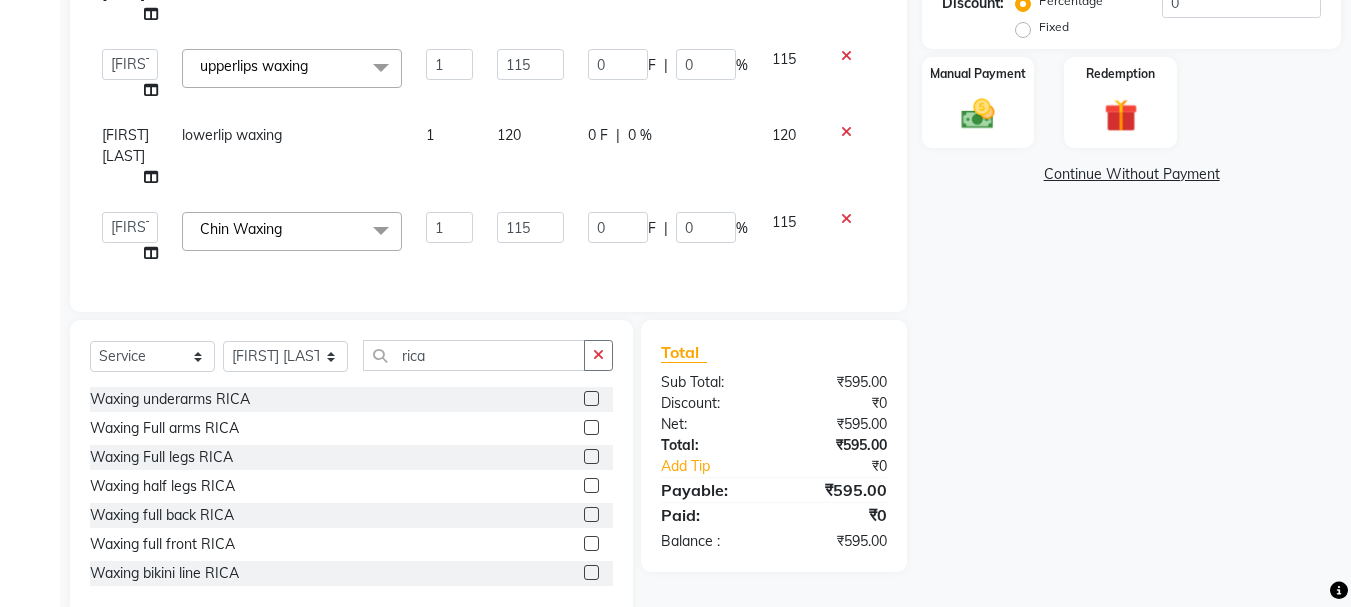 click 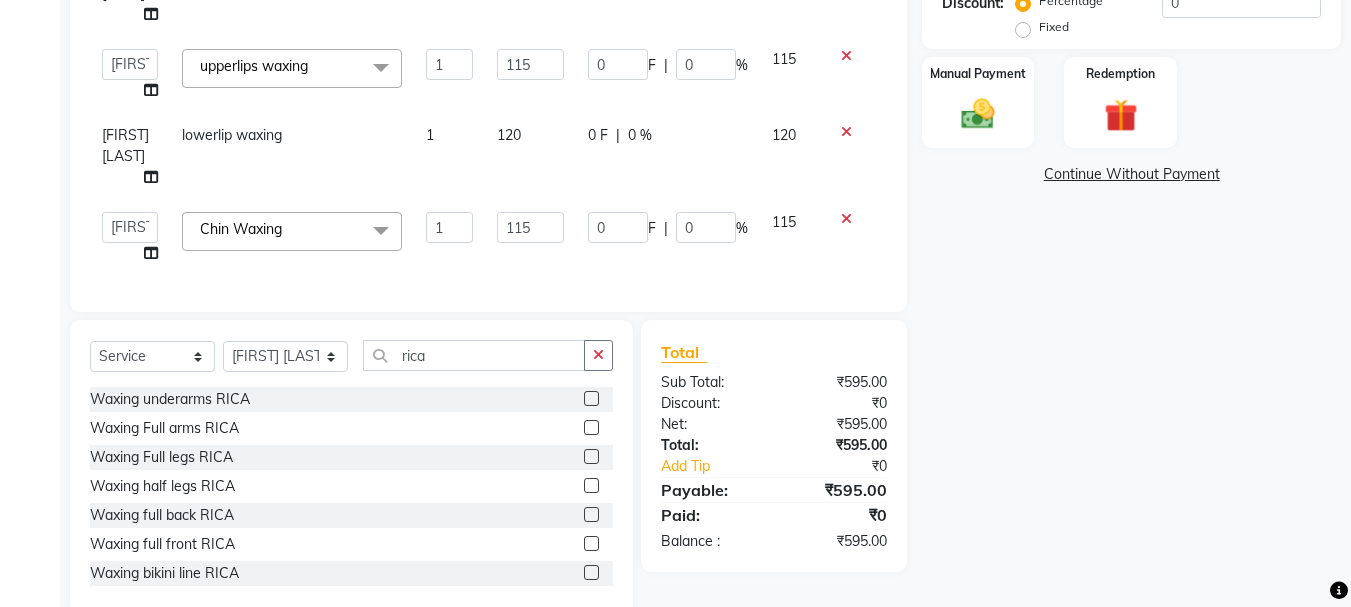 click at bounding box center (590, 399) 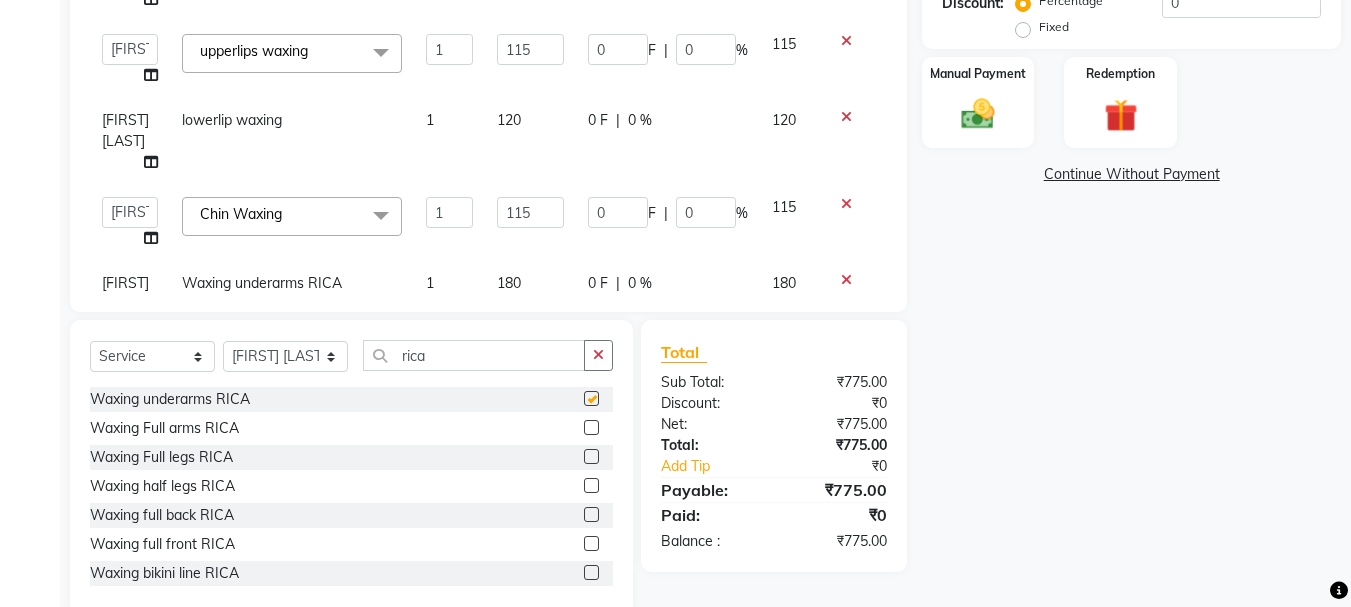checkbox on "false" 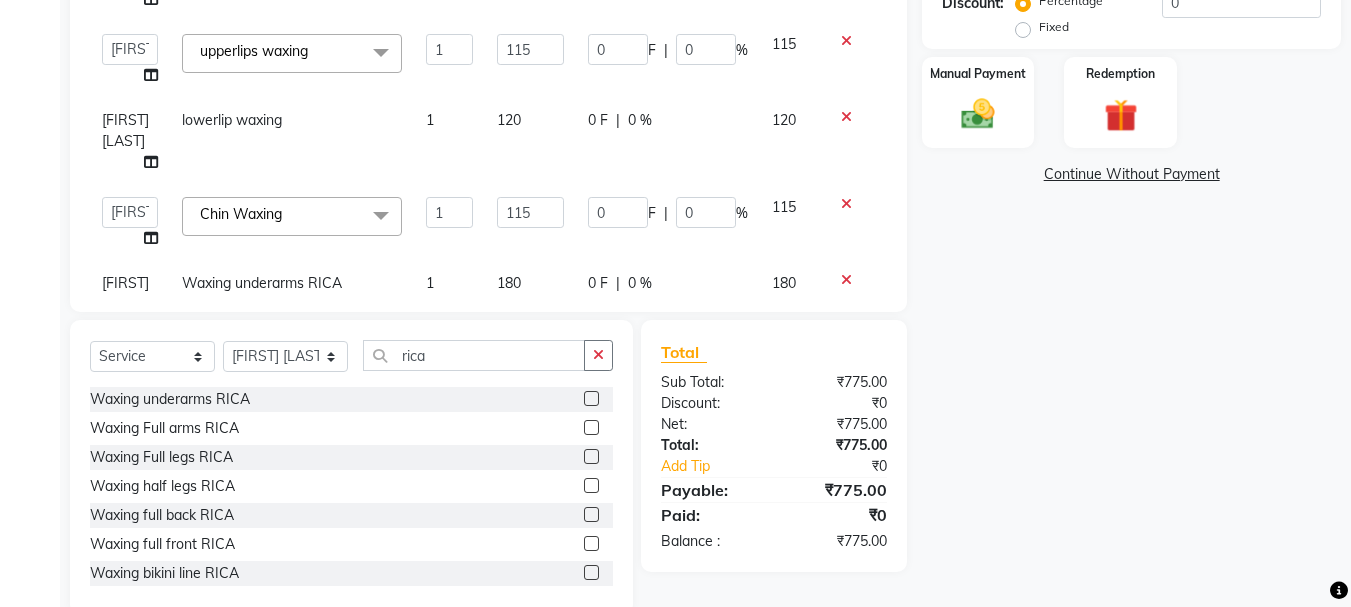 click 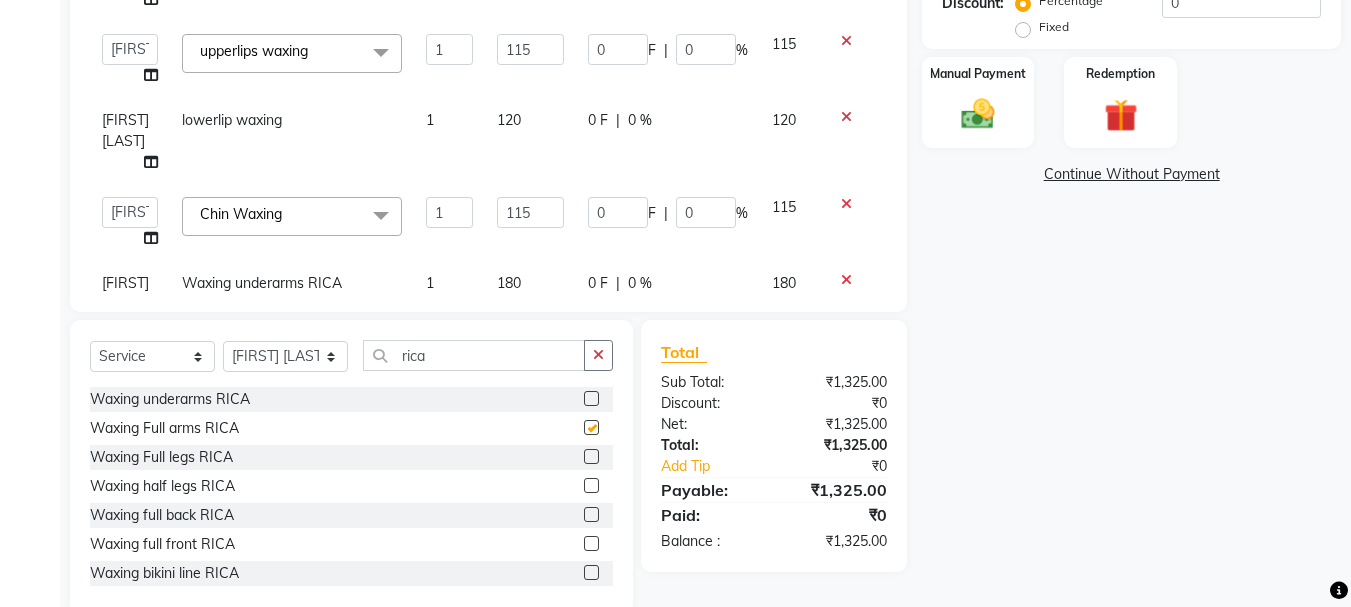 checkbox on "false" 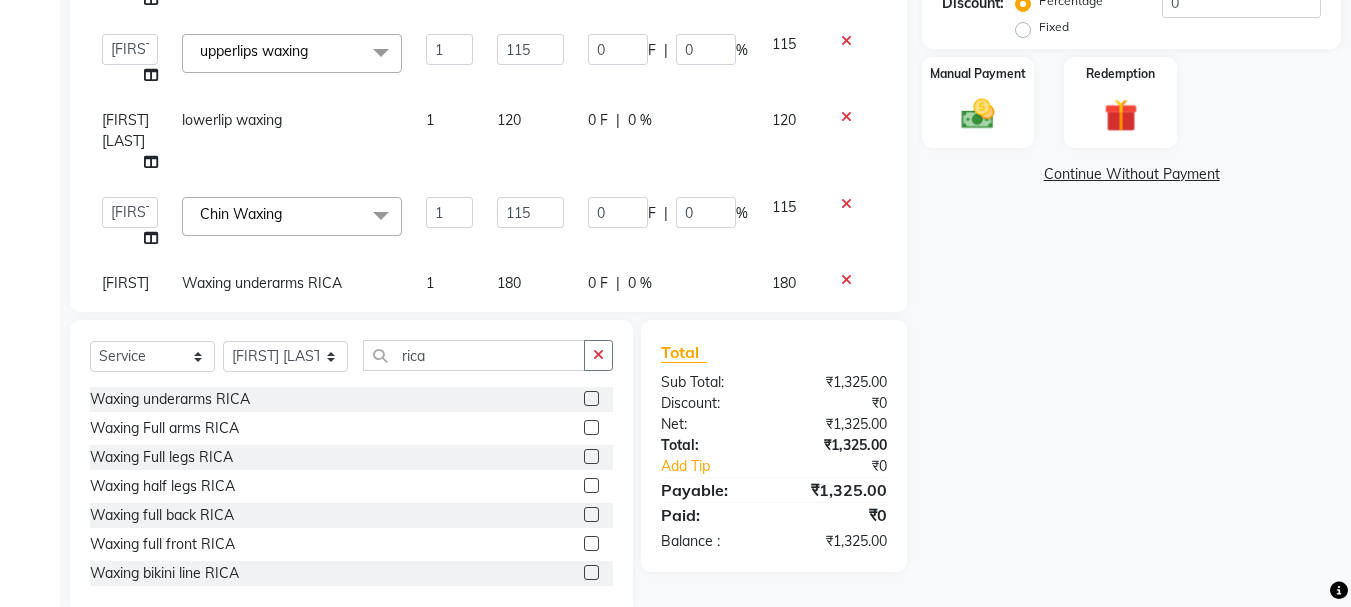 click 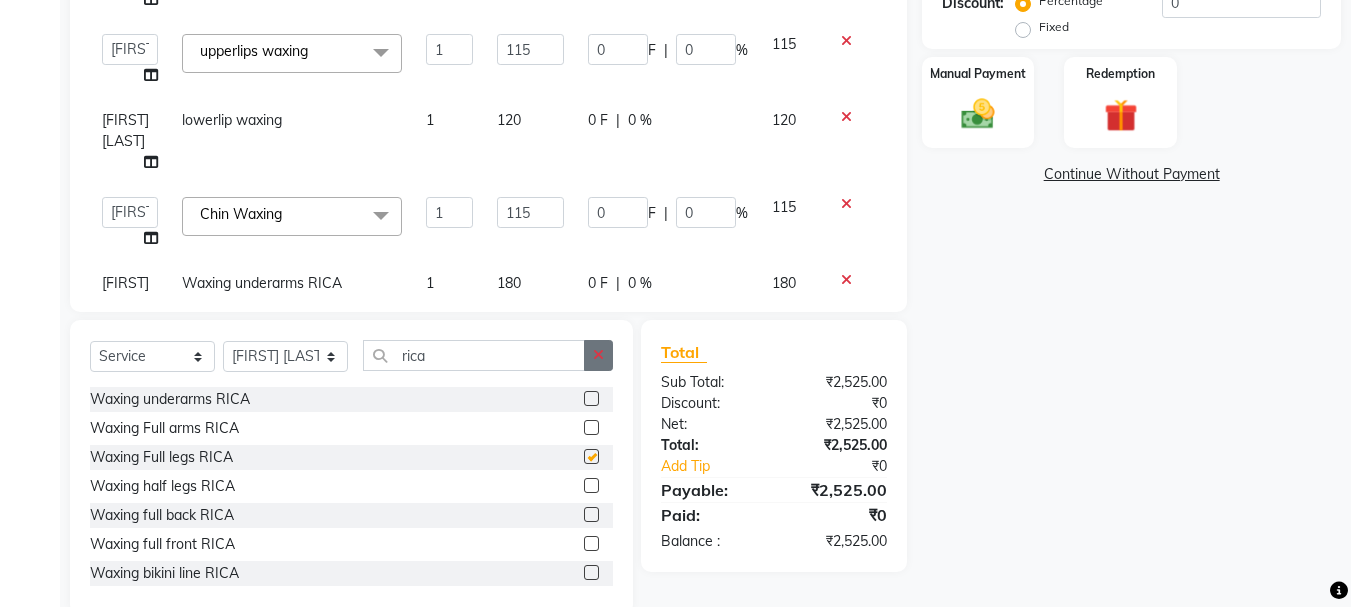 checkbox on "false" 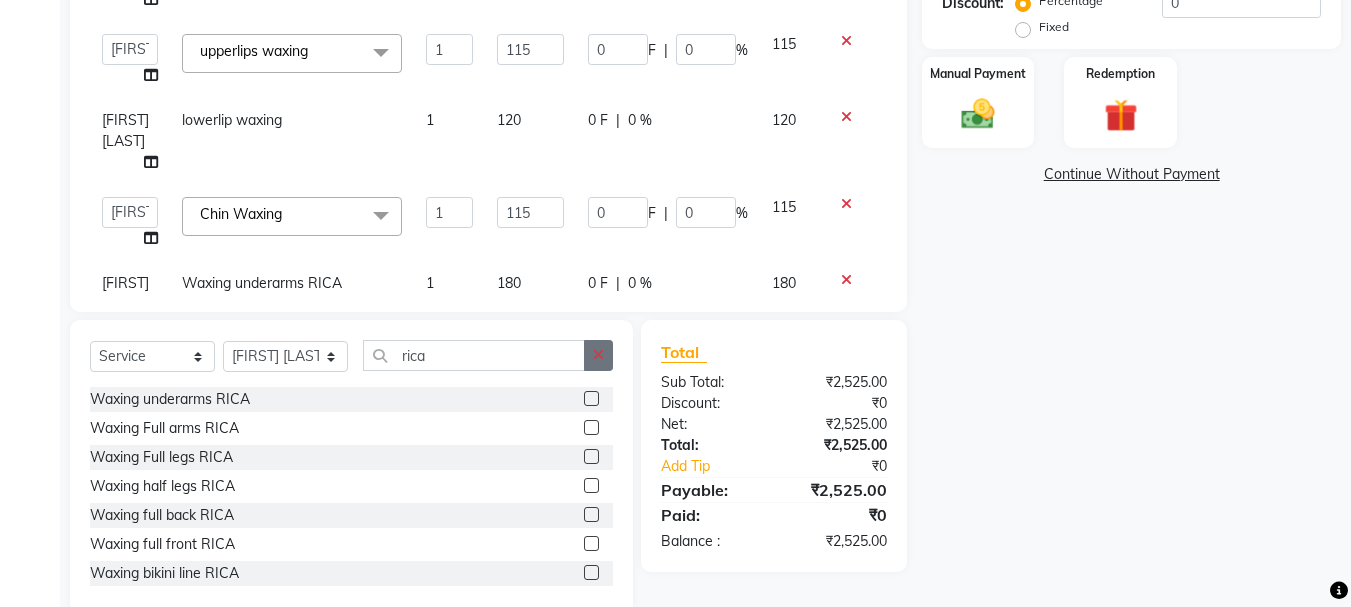 click 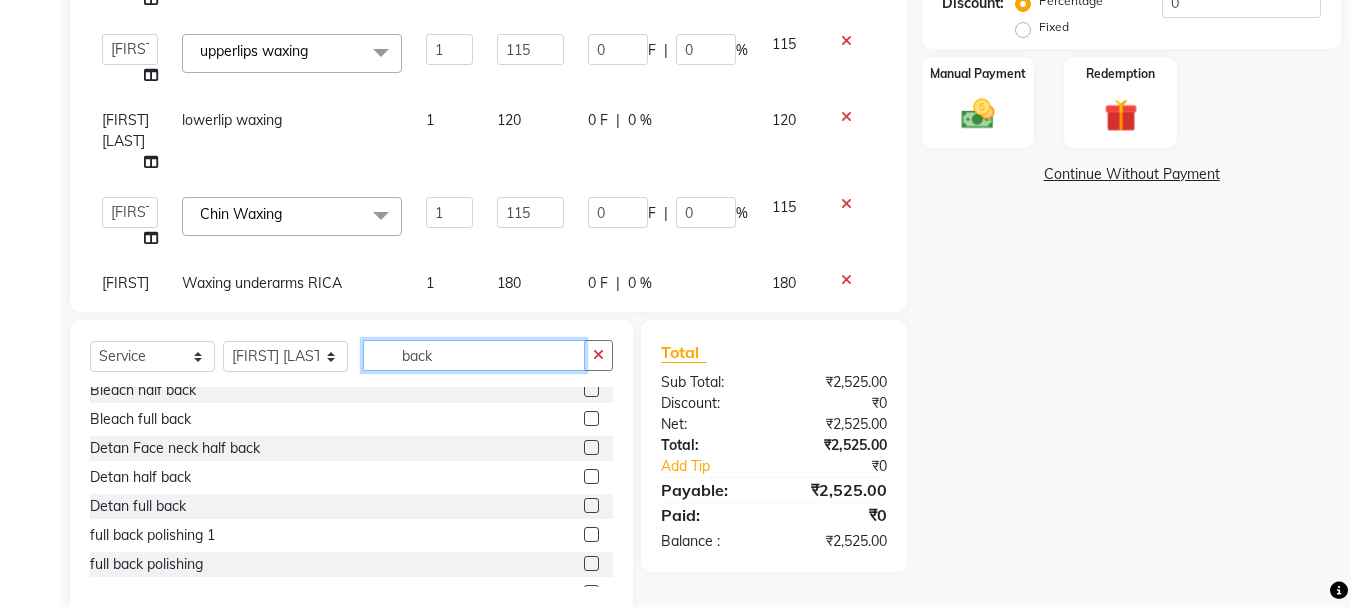 scroll, scrollTop: 206, scrollLeft: 0, axis: vertical 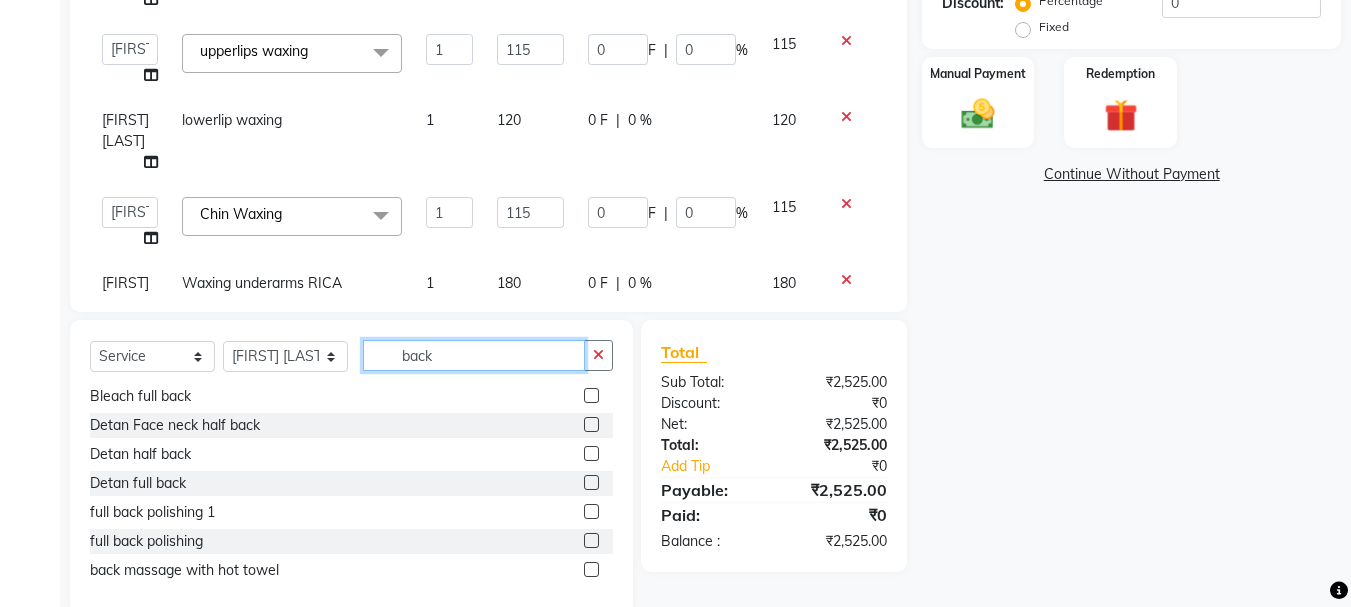 type on "back" 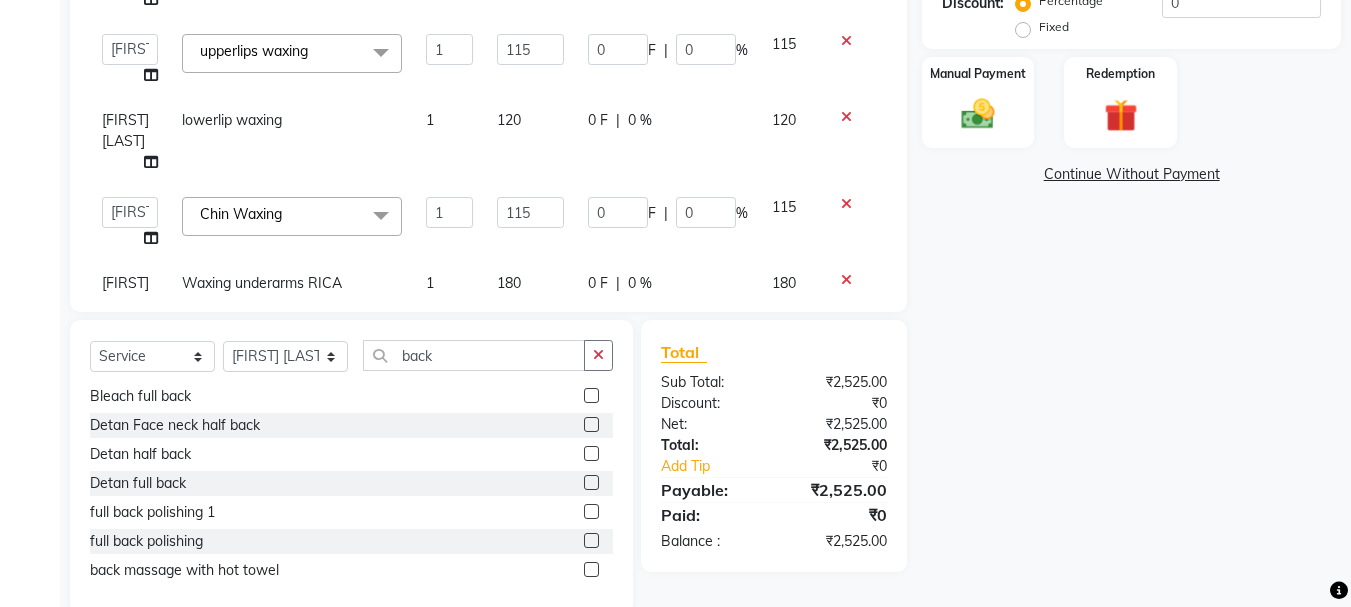 click 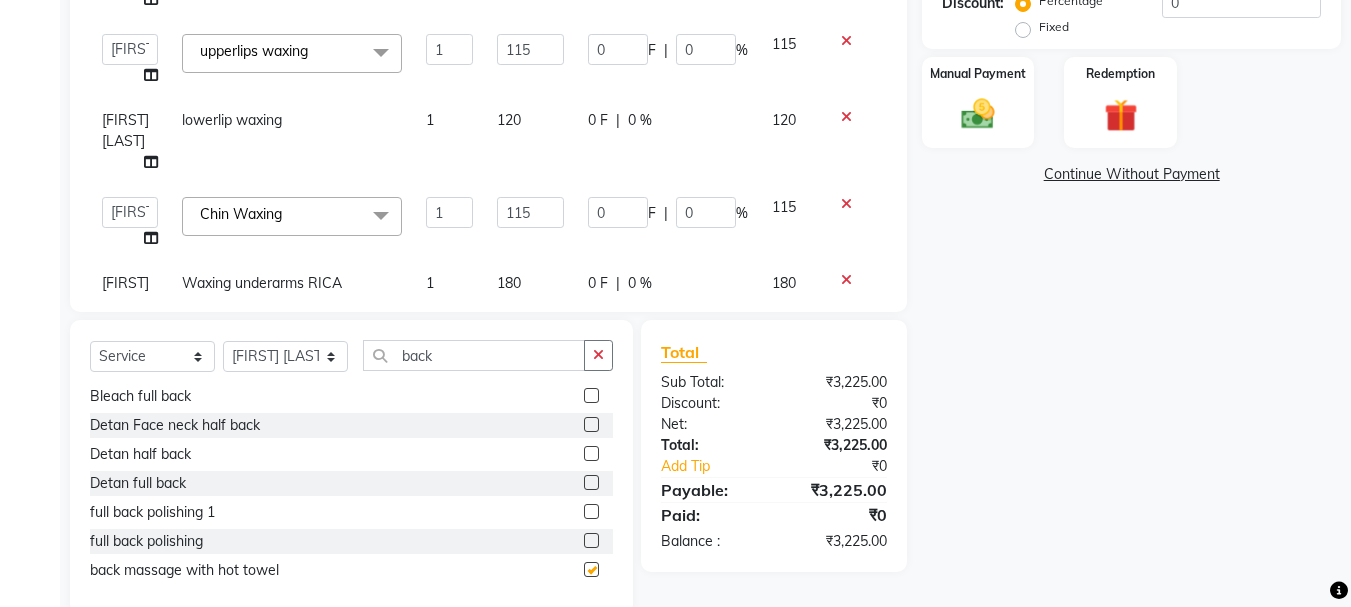 checkbox on "false" 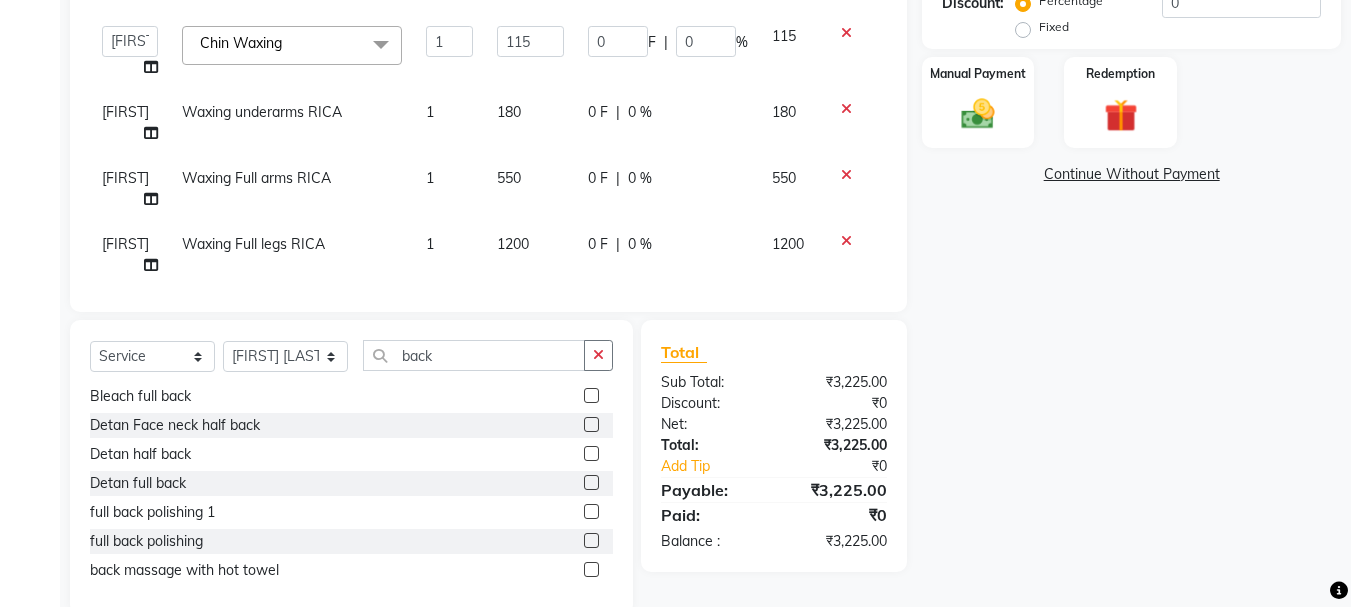 scroll, scrollTop: 293, scrollLeft: 0, axis: vertical 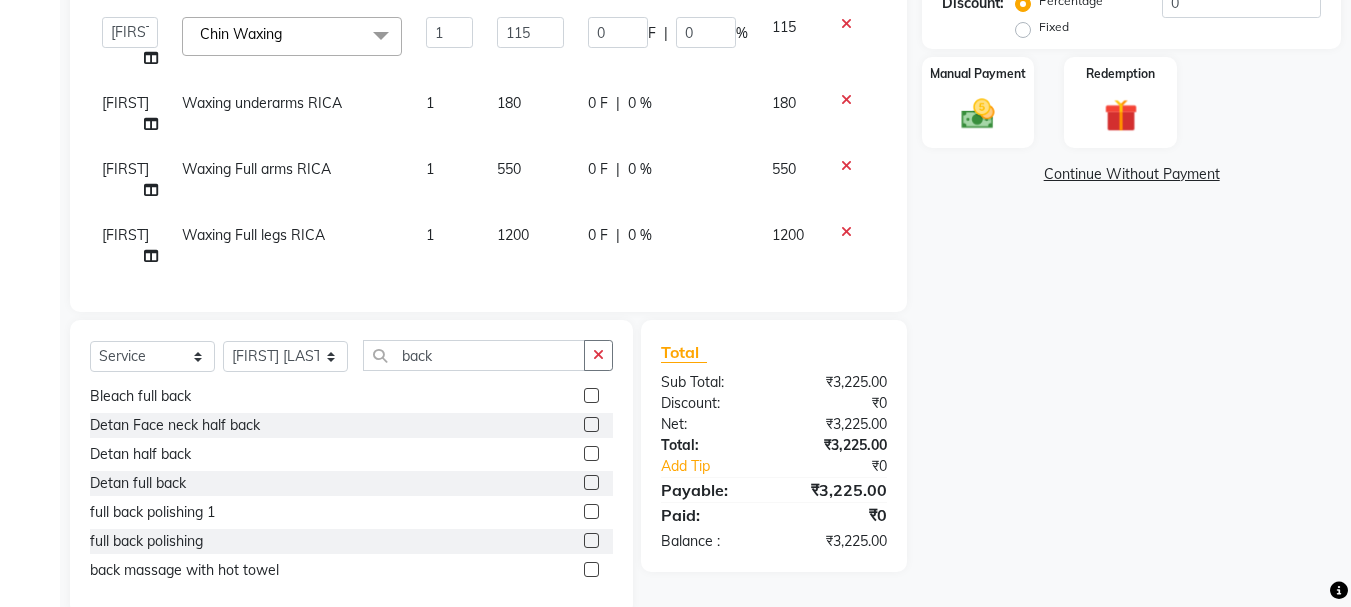 click on "700" 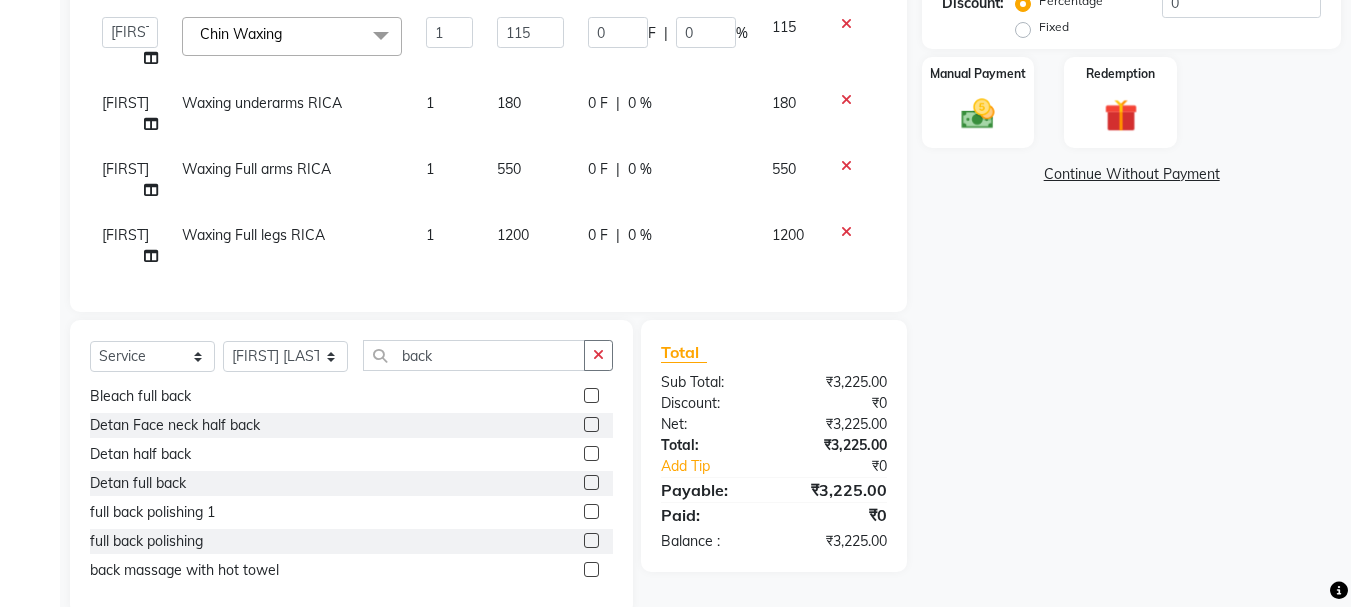 select on "[PHONE]" 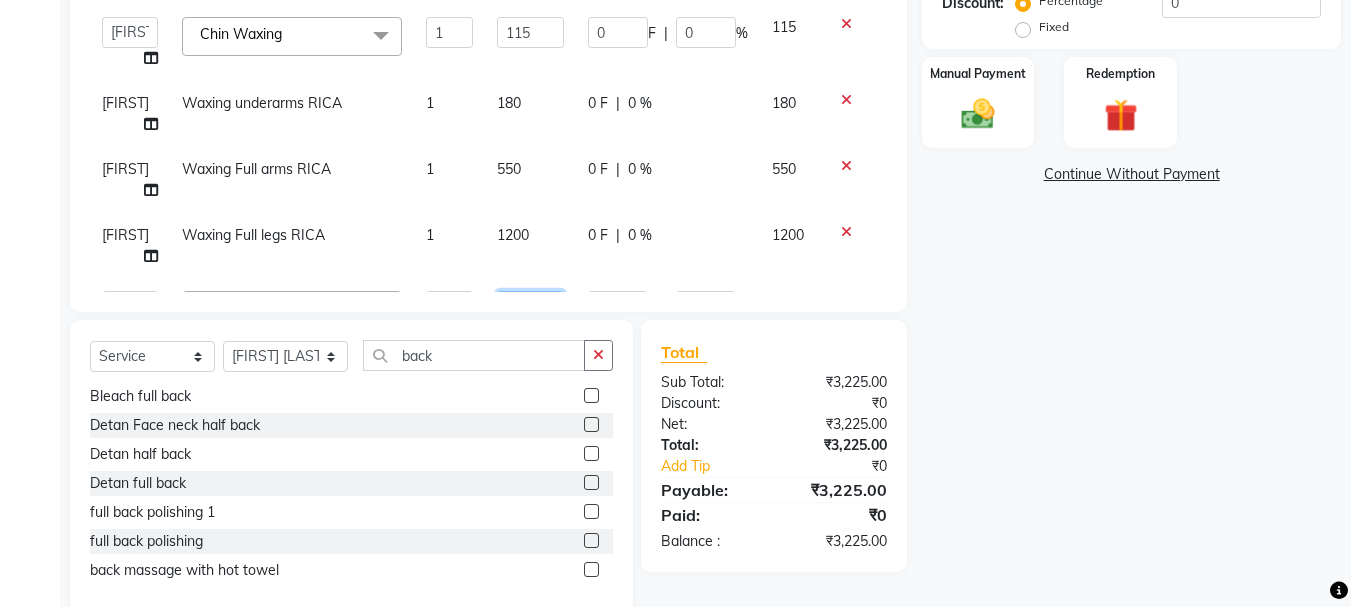 click on "700" 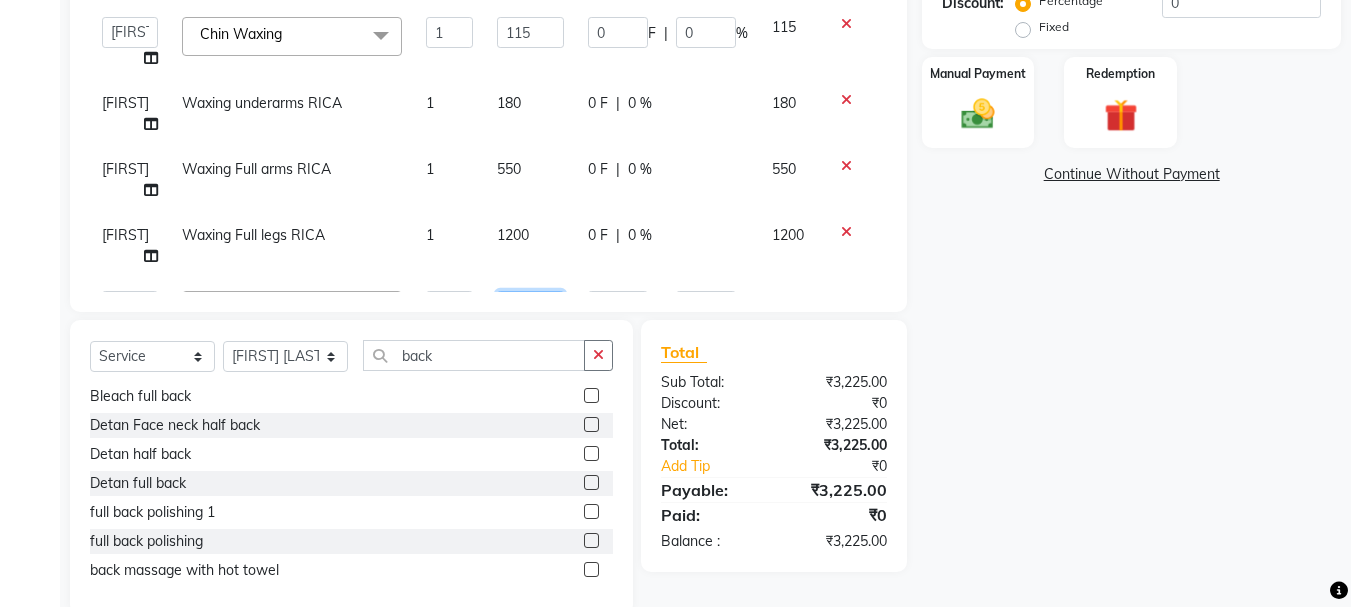 type on "840" 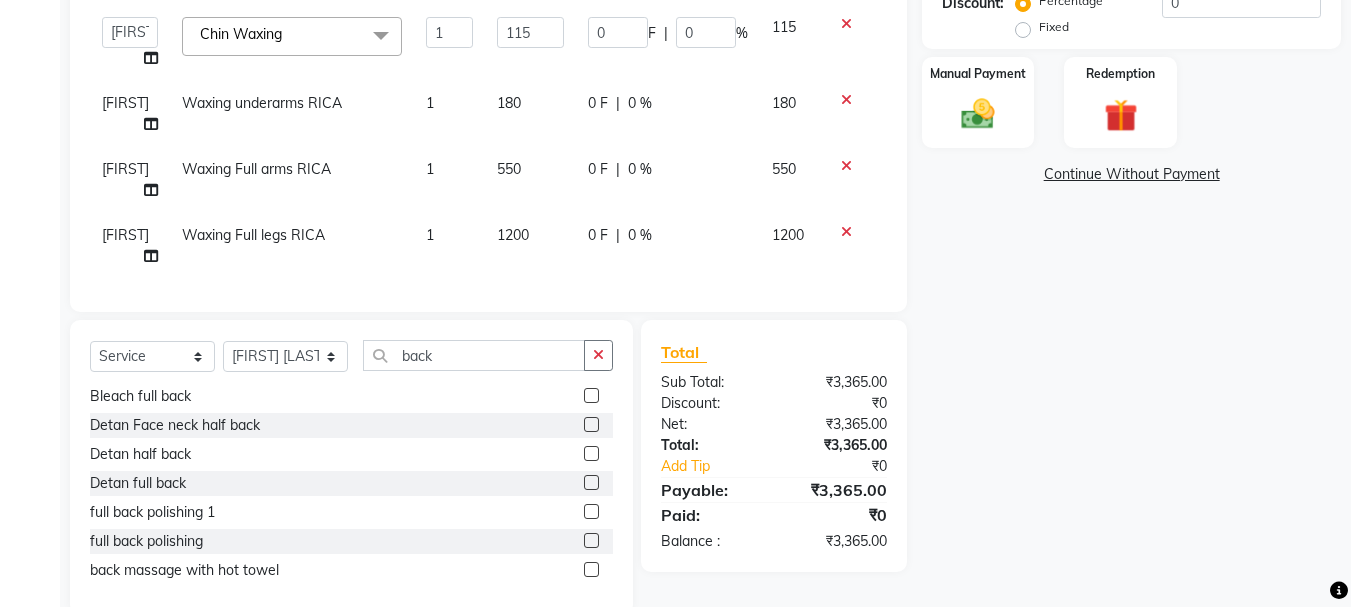click on "840" 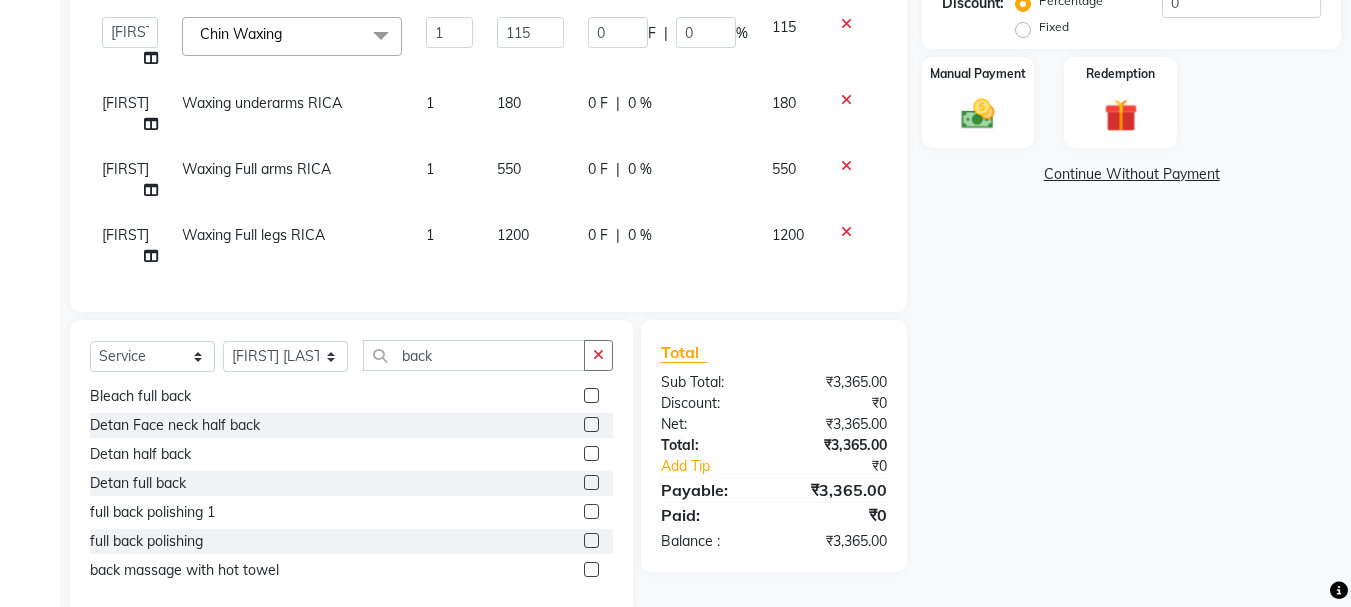 select on "[PHONE]" 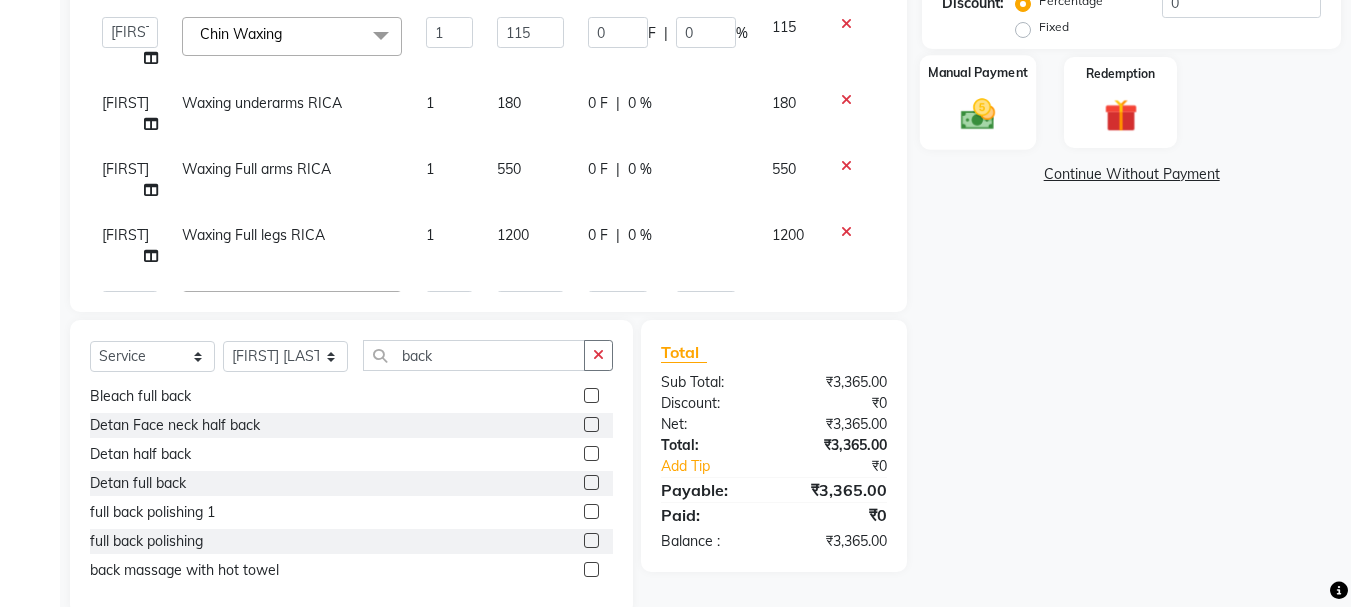 click on "Manual Payment" 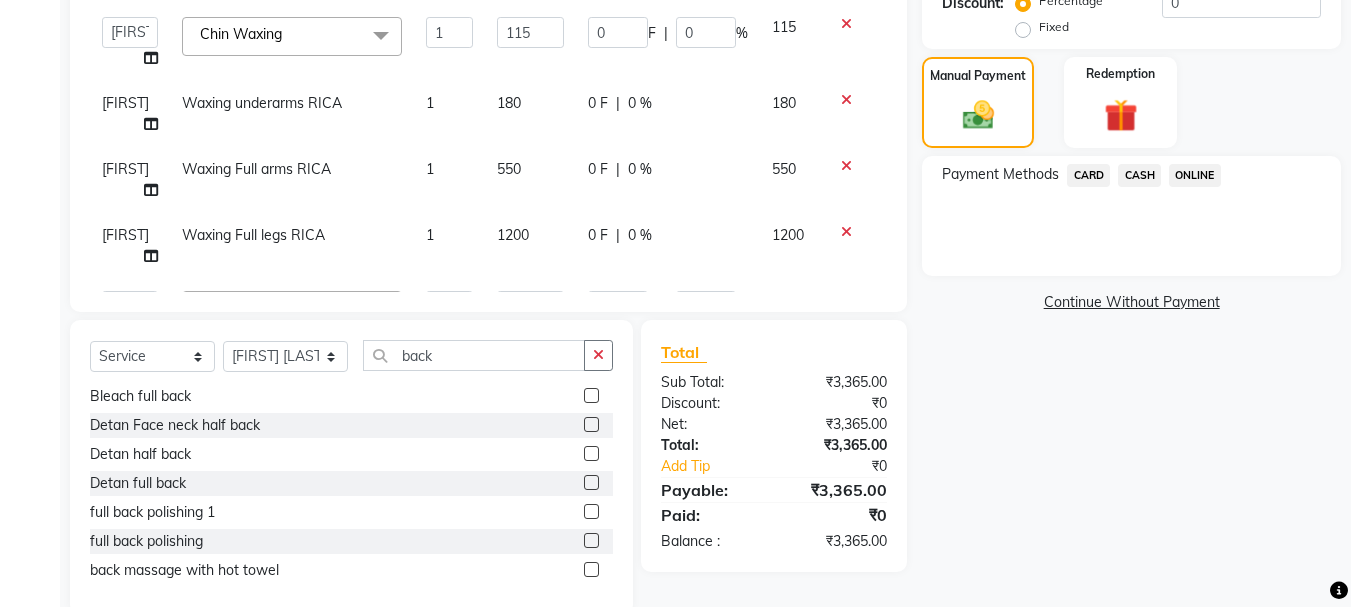 click on "ONLINE" 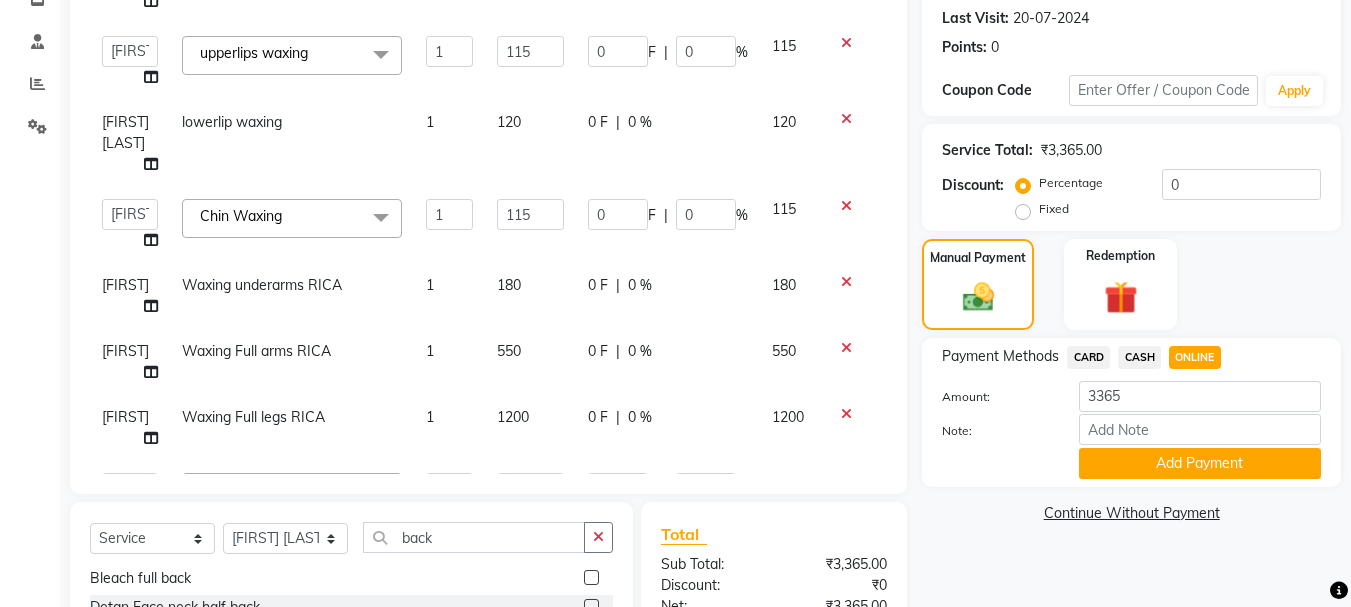 scroll, scrollTop: 282, scrollLeft: 0, axis: vertical 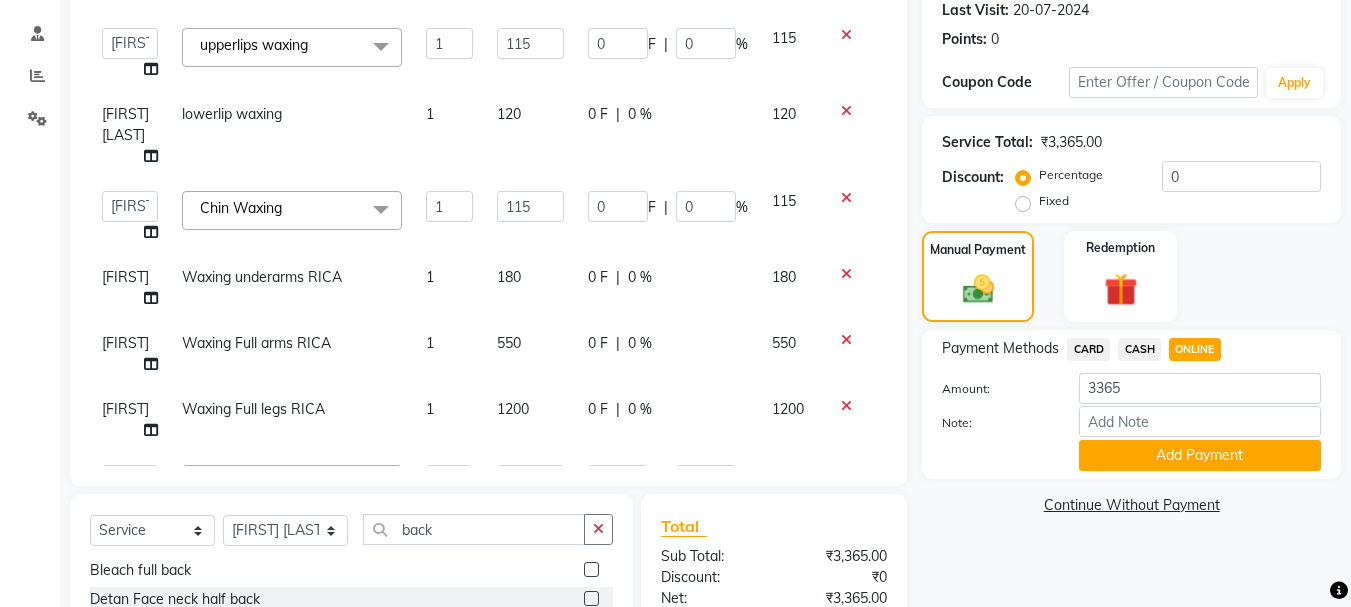 click on "CASH" 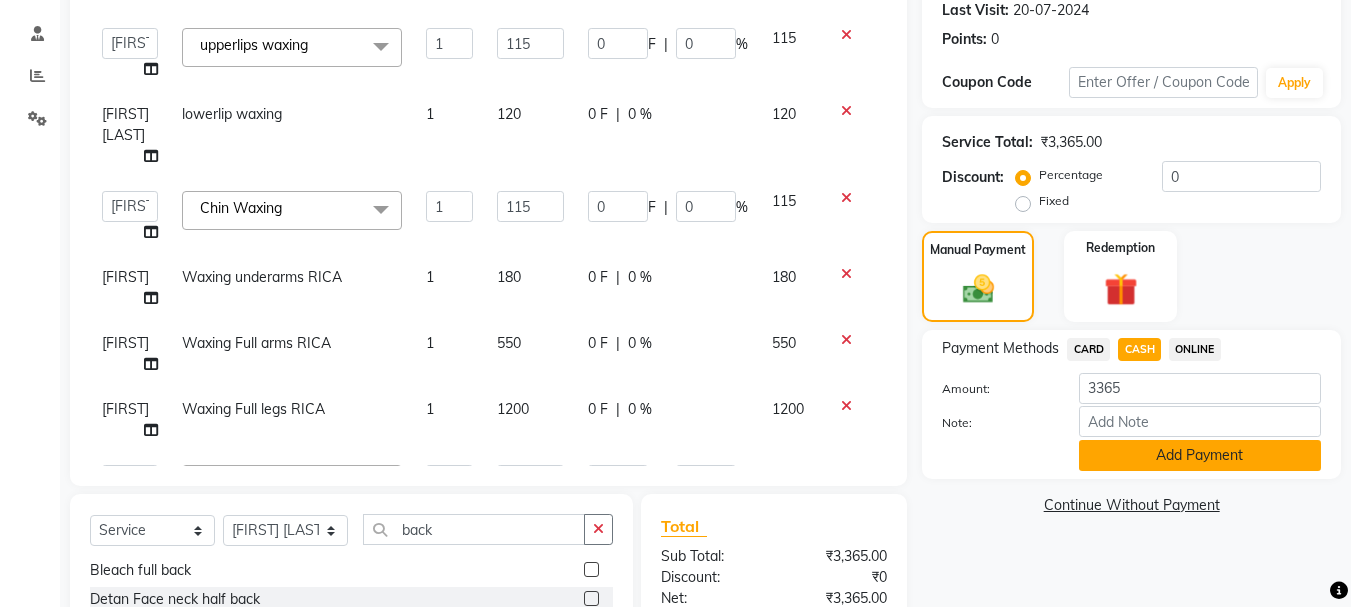 click on "Add Payment" 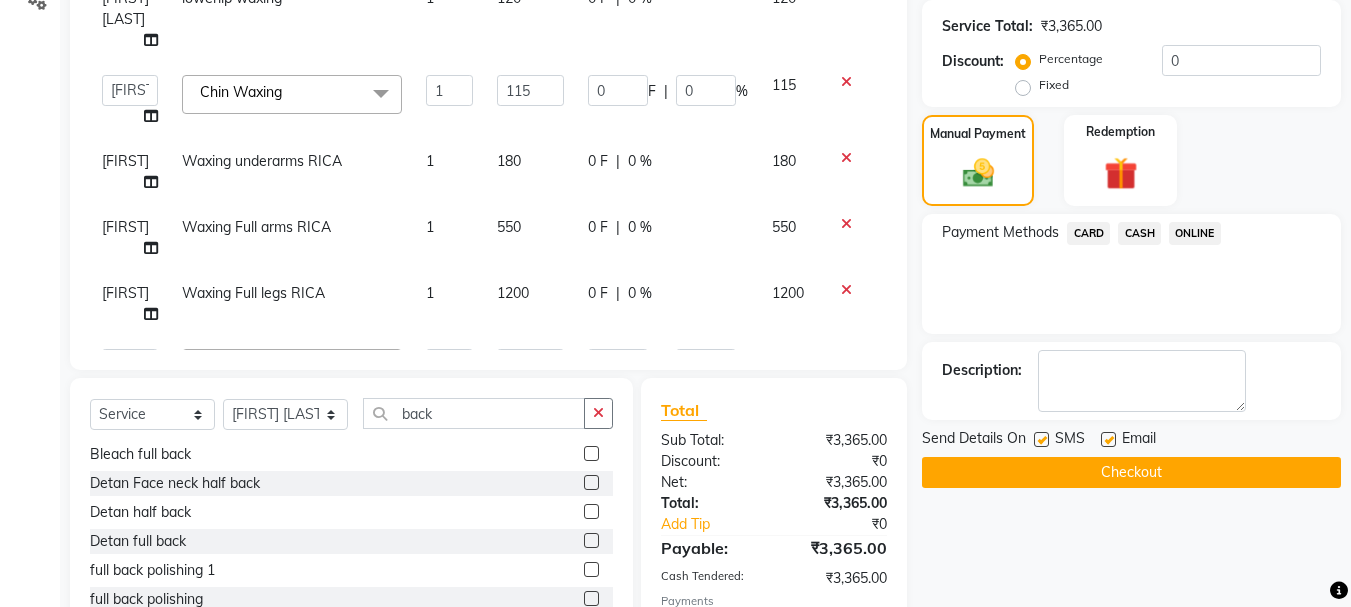 scroll, scrollTop: 522, scrollLeft: 0, axis: vertical 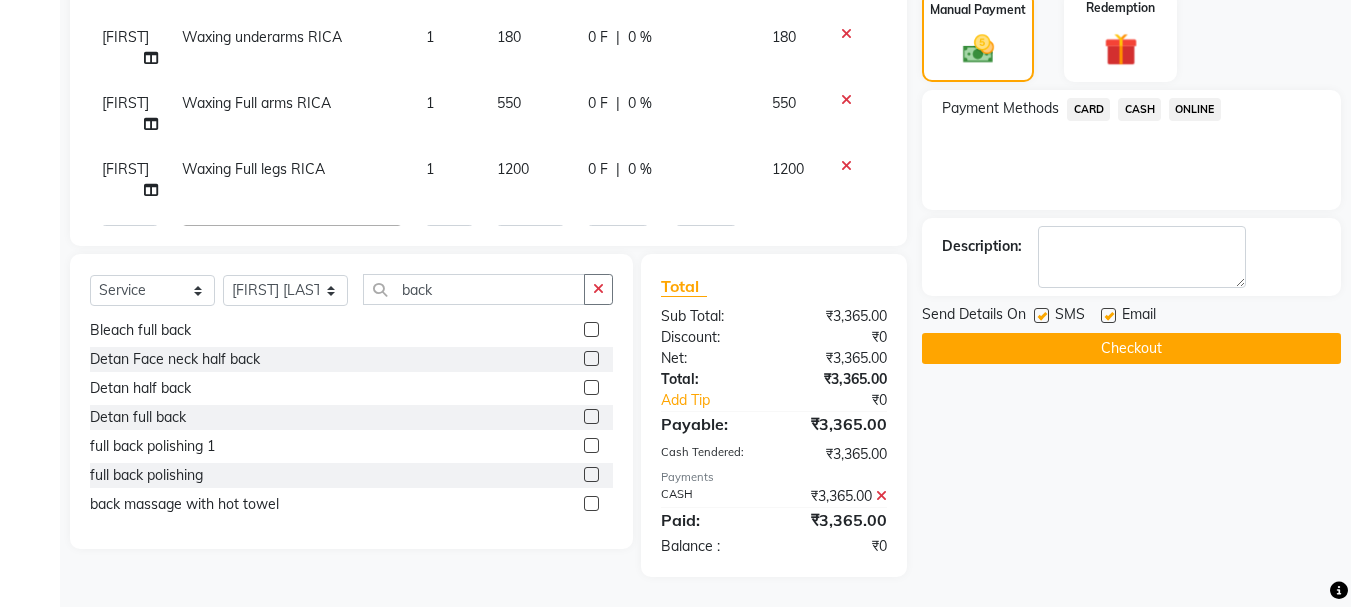 click on "Checkout" 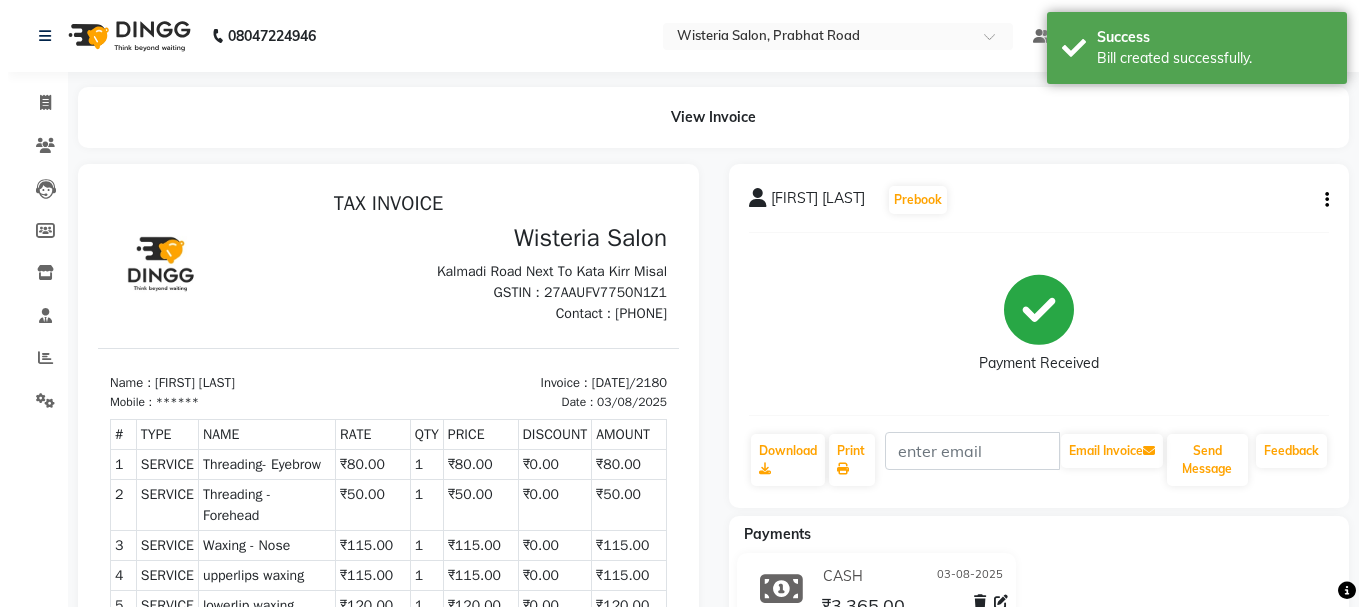scroll, scrollTop: 0, scrollLeft: 0, axis: both 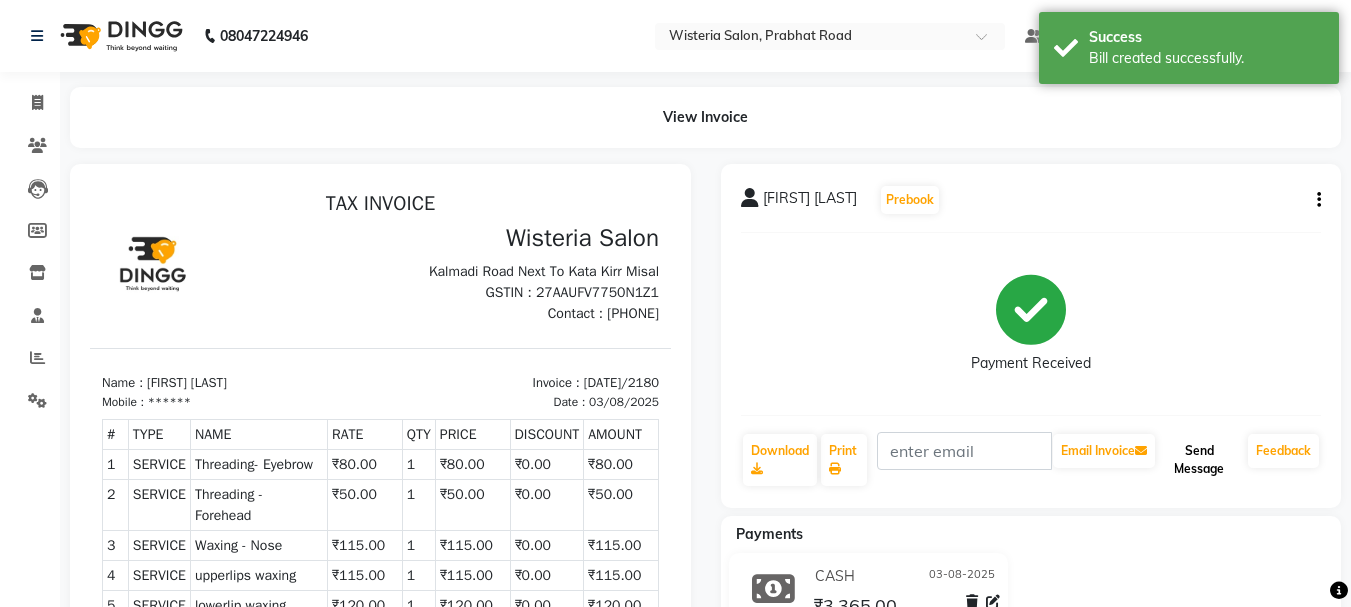 click on "Send Message" 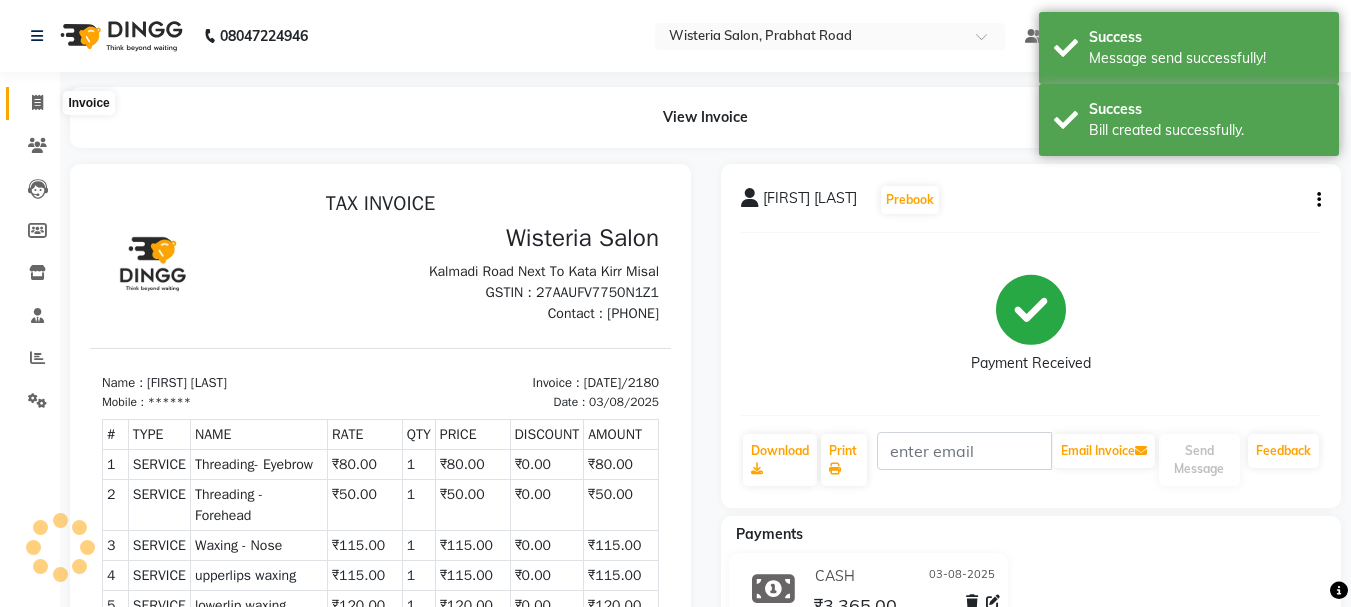 click 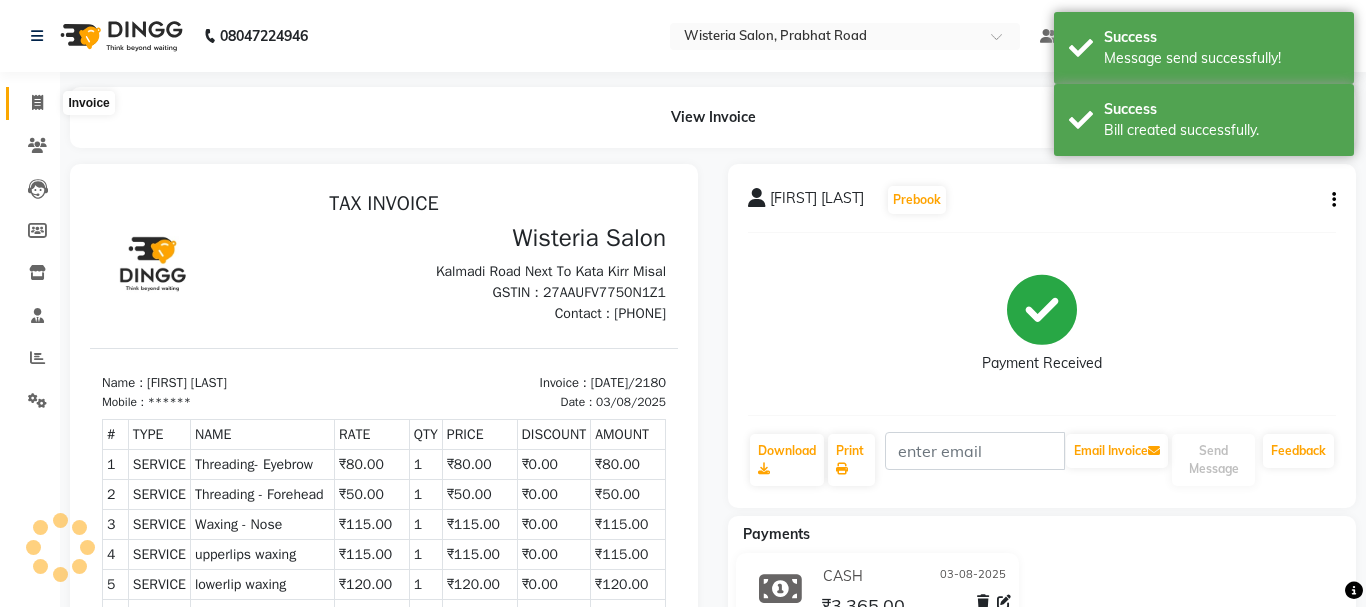 select on "911" 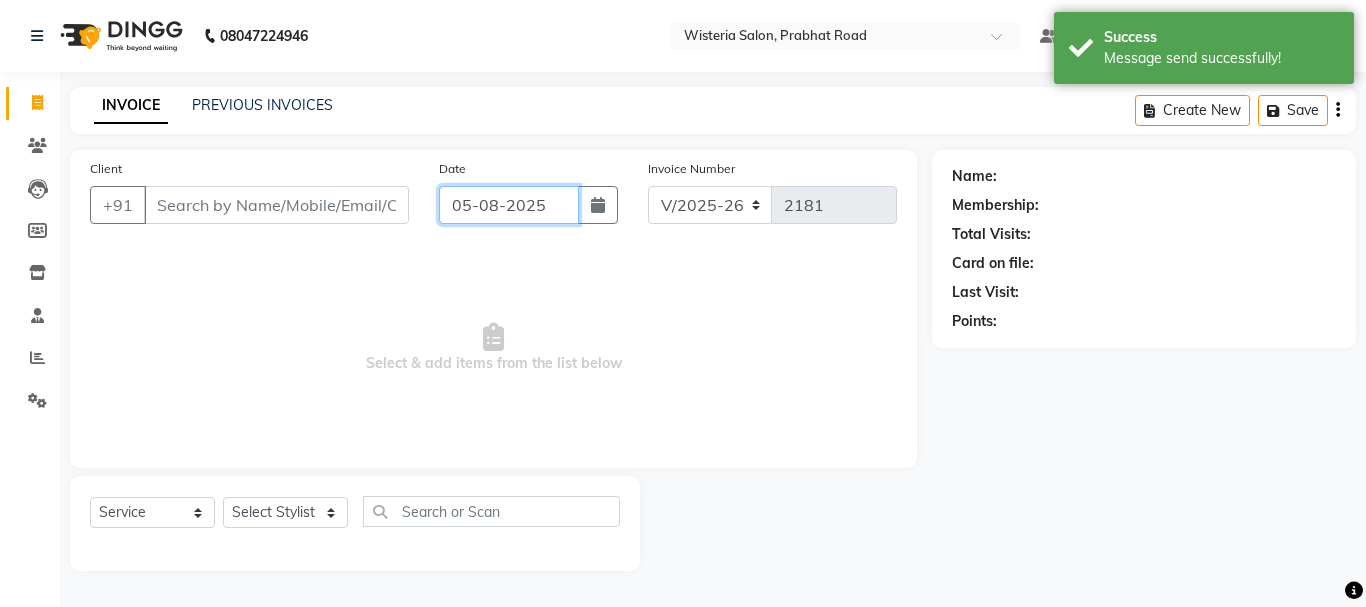 click on "05-08-2025" 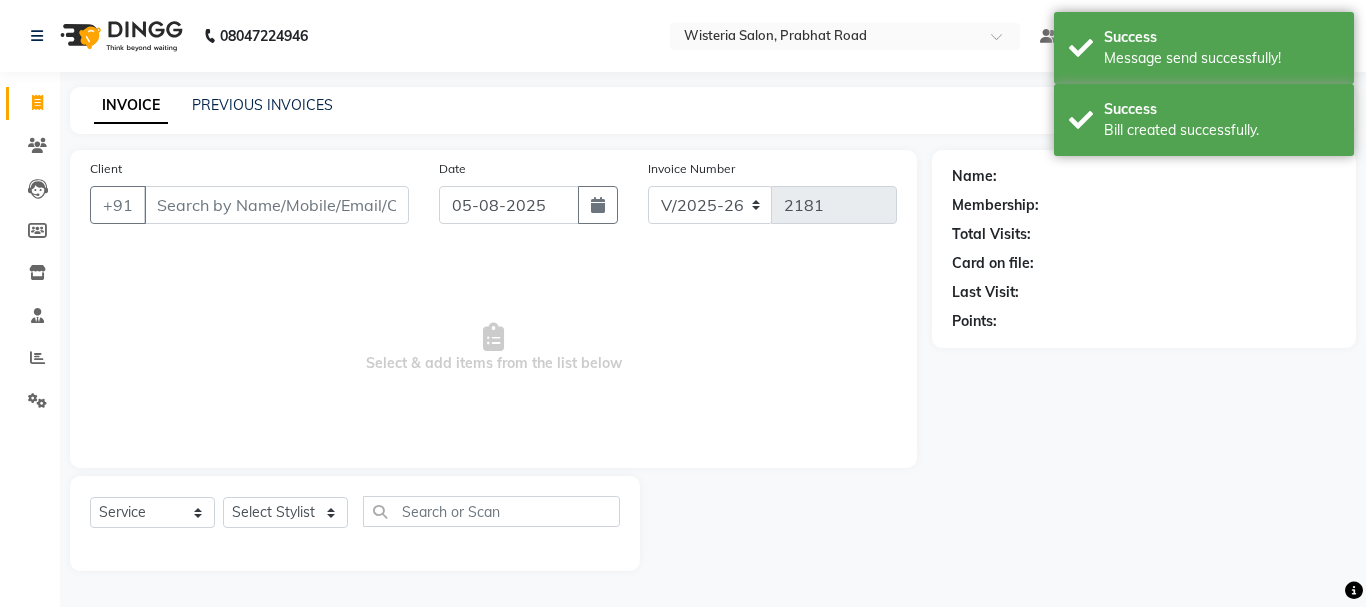 select on "8" 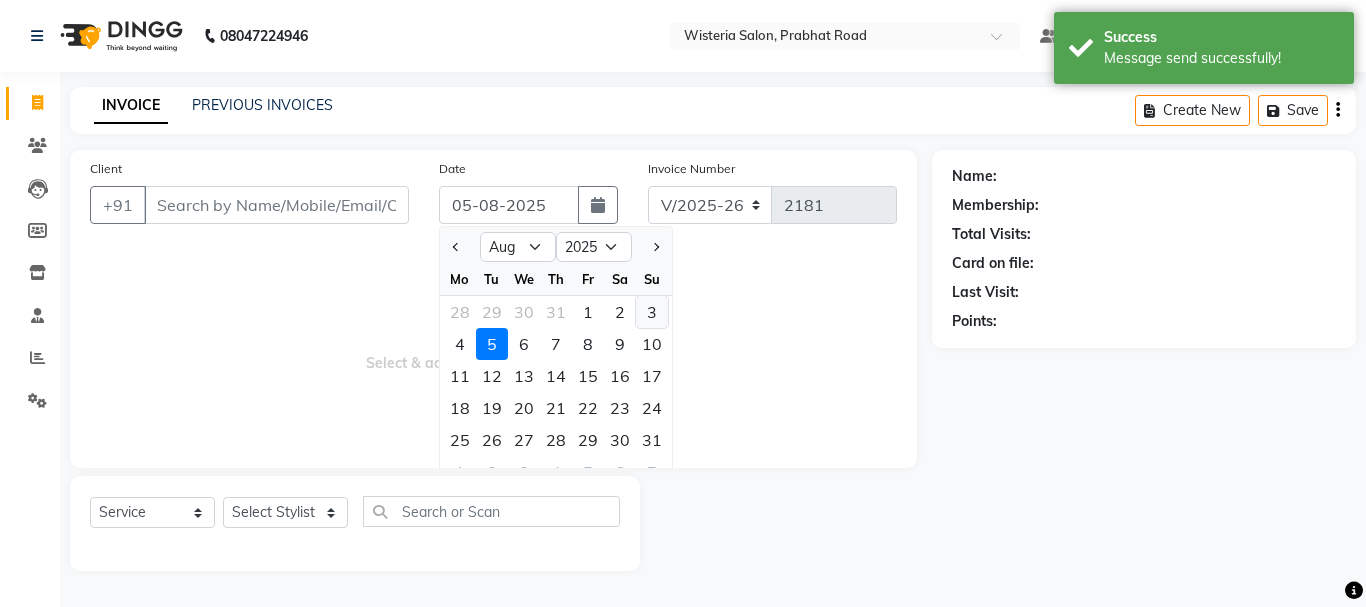 click on "3" 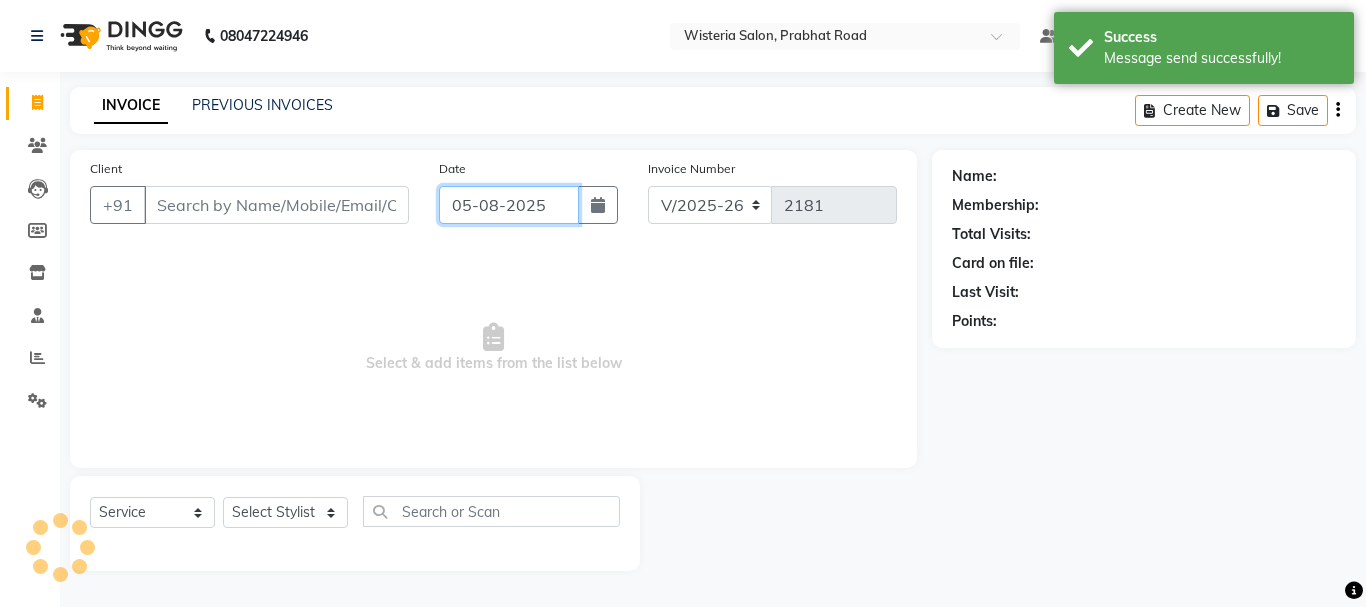 type on "03-08-2025" 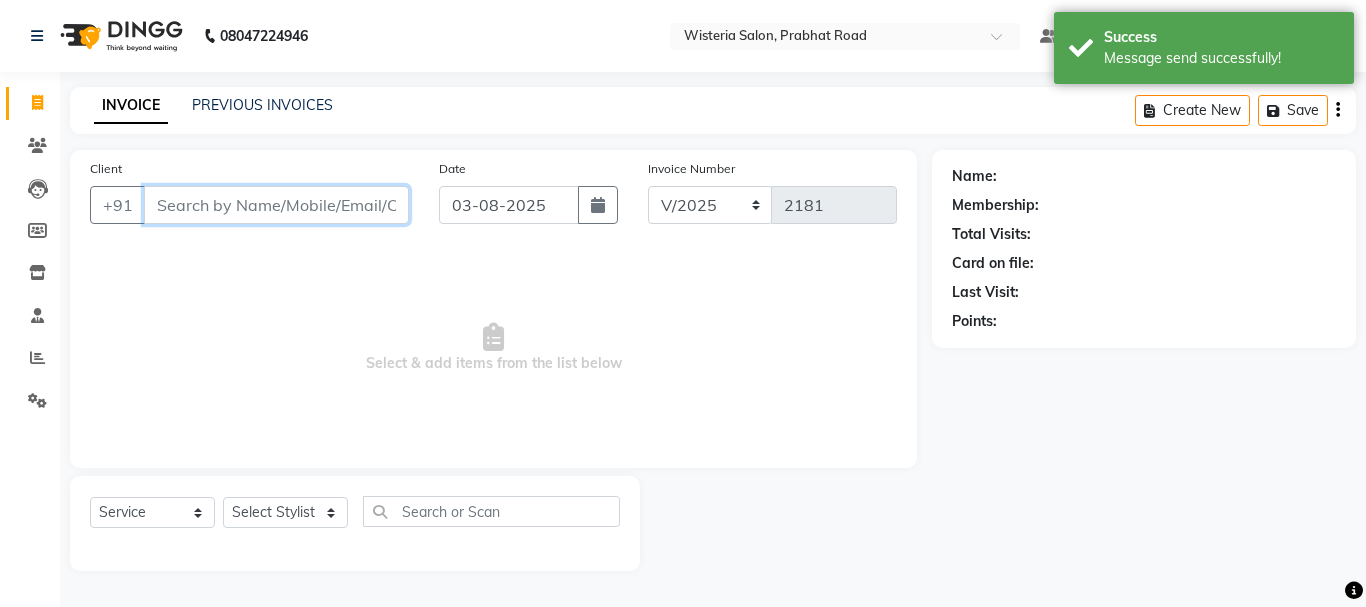 click on "Client" at bounding box center (276, 205) 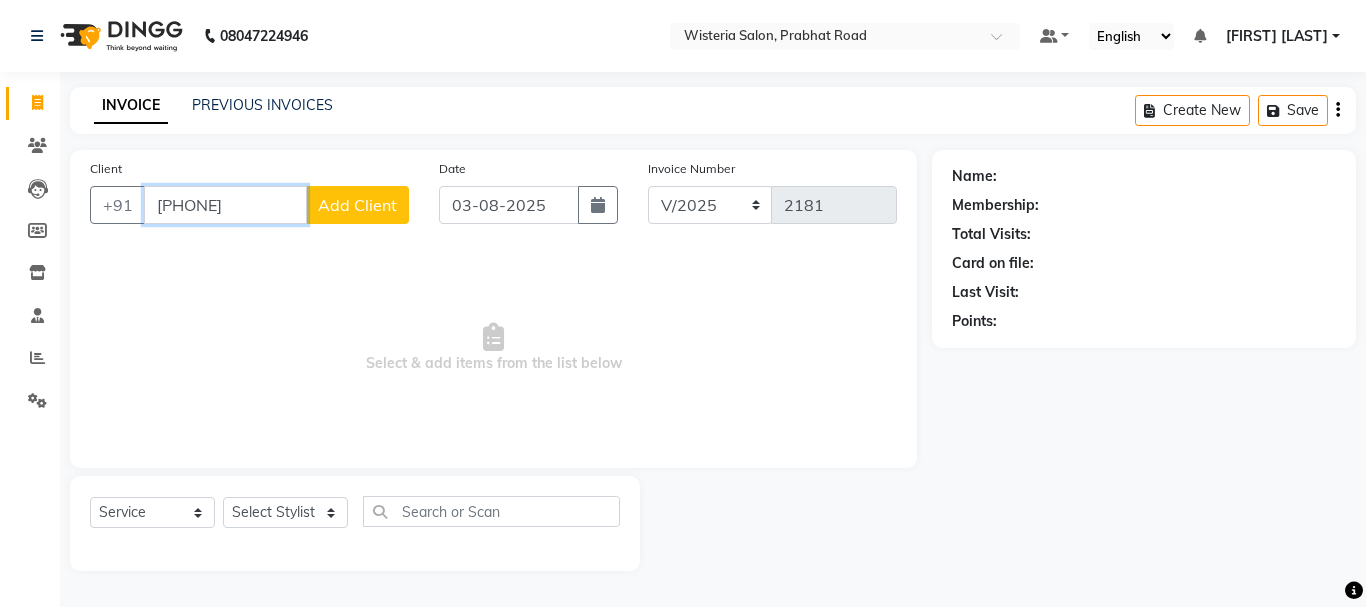 type on "[PHONE]" 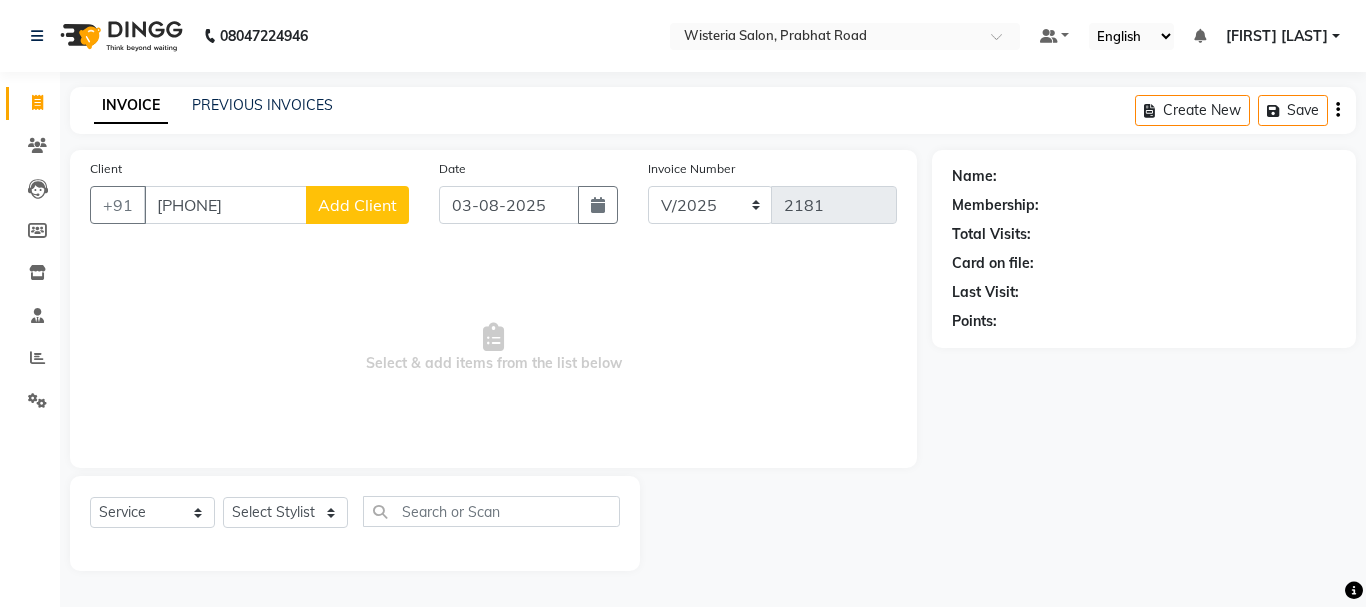 click on "Add Client" 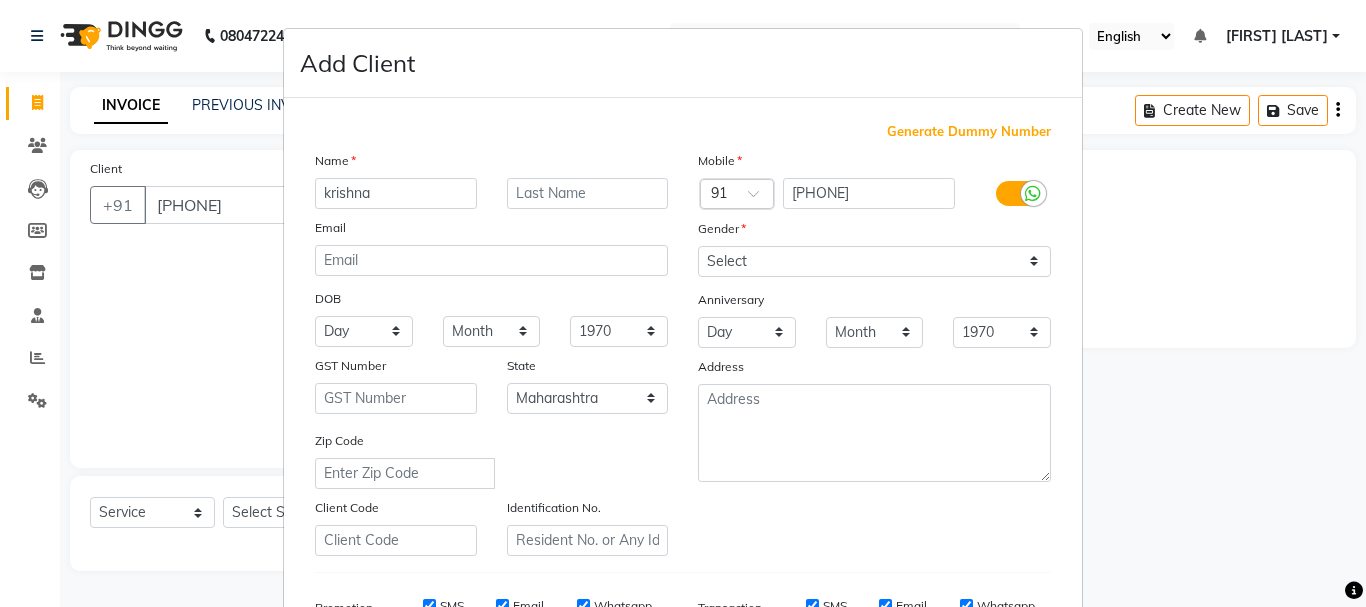 type on "krishna" 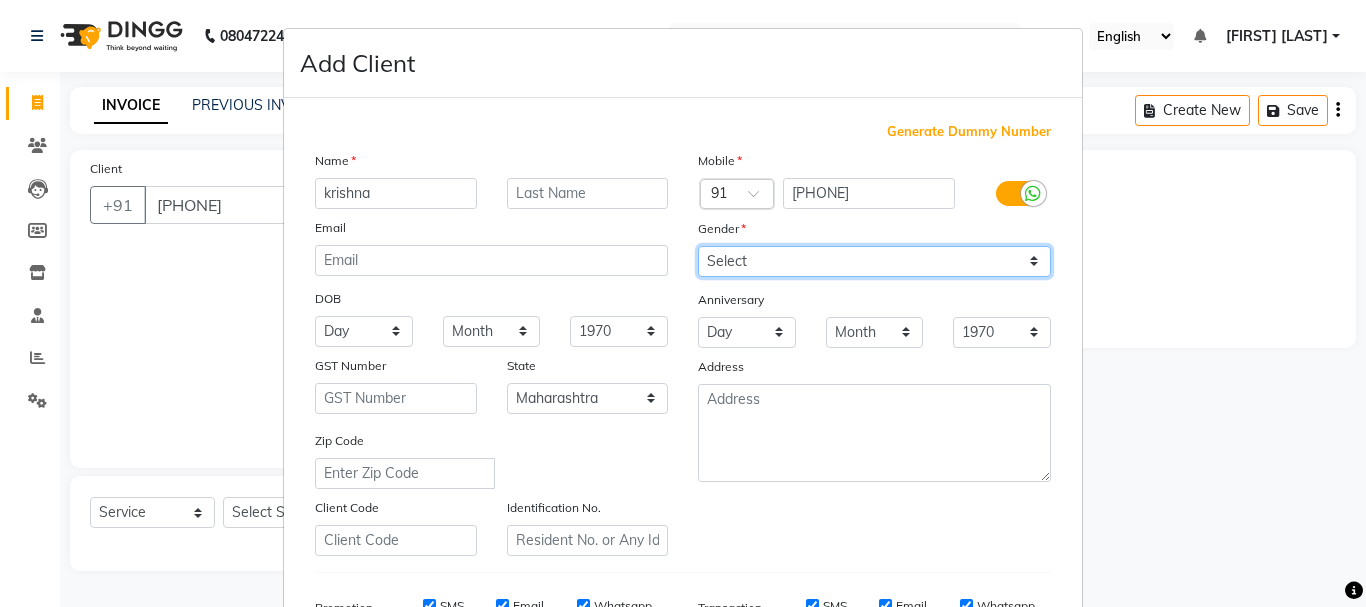 click on "Select Male Female Other Prefer Not To Say" at bounding box center [874, 261] 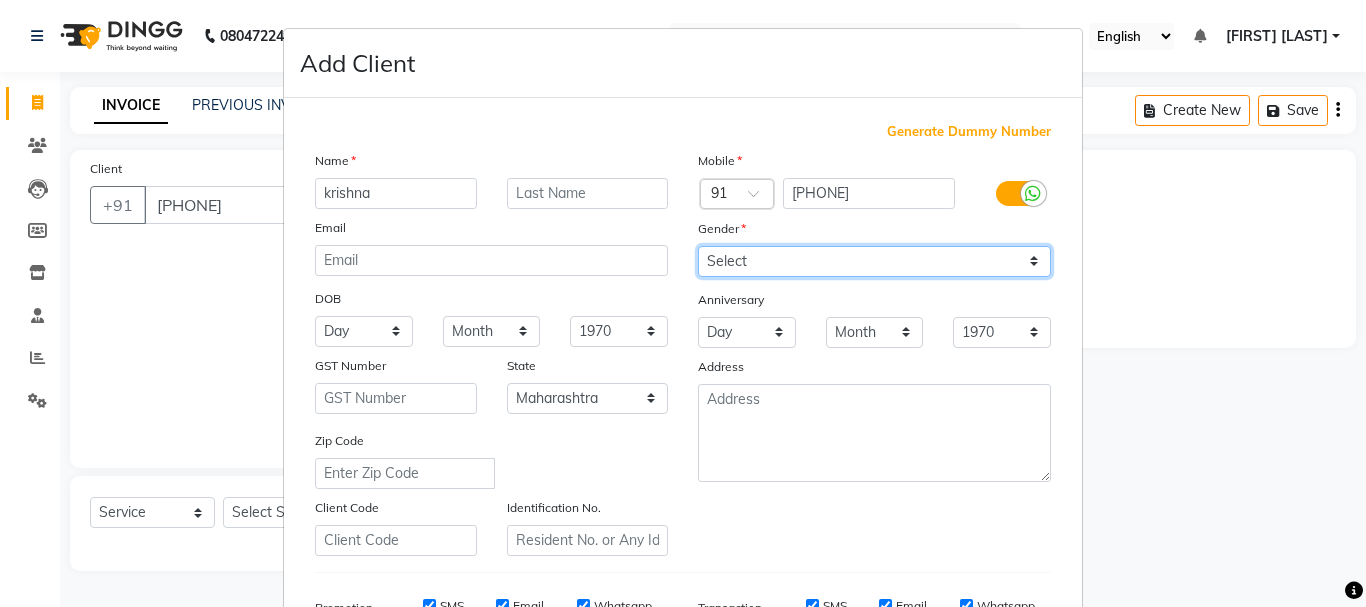 select on "male" 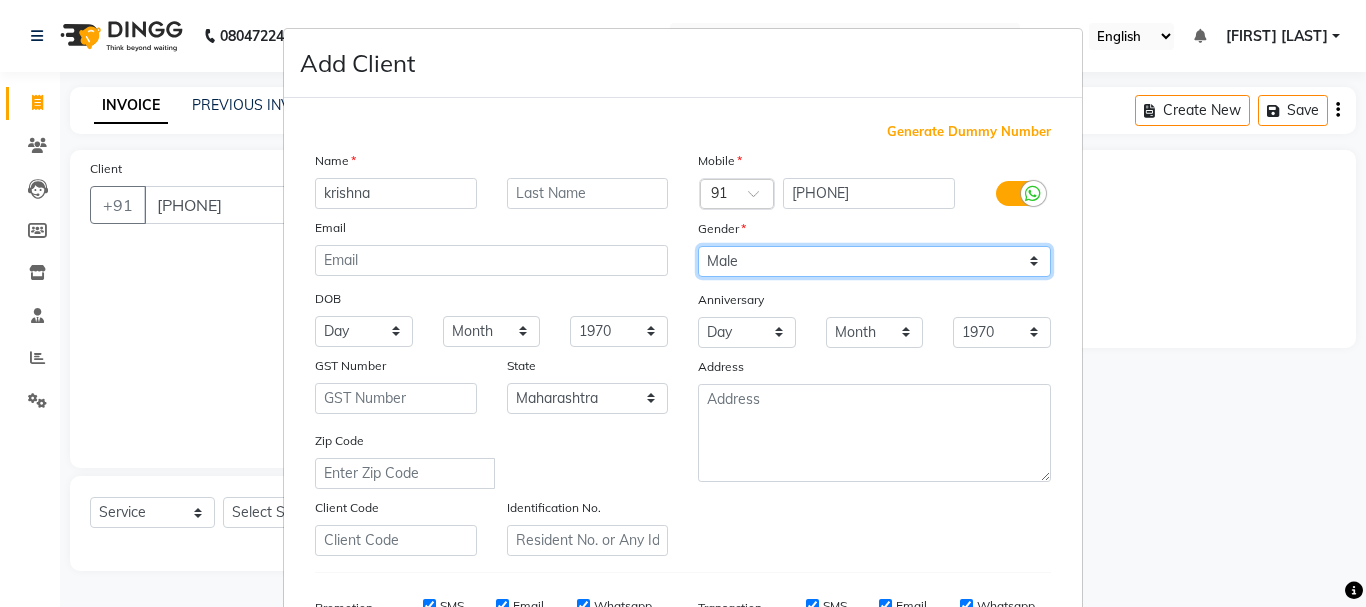 click on "Select Male Female Other Prefer Not To Say" at bounding box center (874, 261) 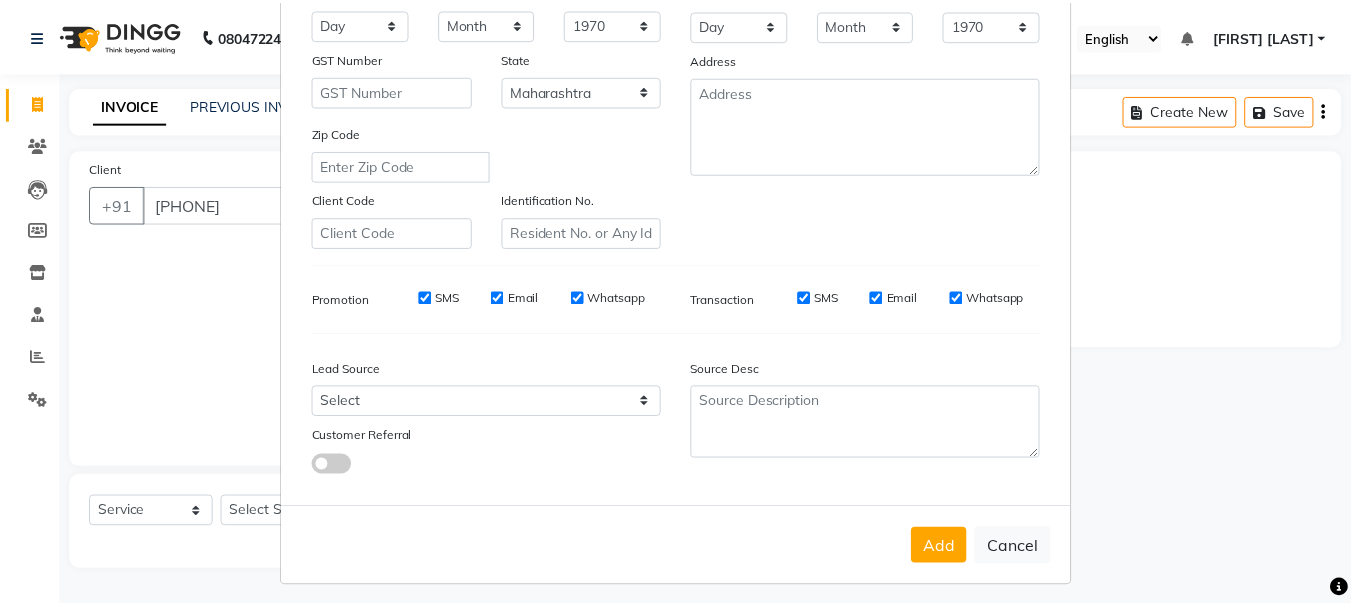 scroll, scrollTop: 316, scrollLeft: 0, axis: vertical 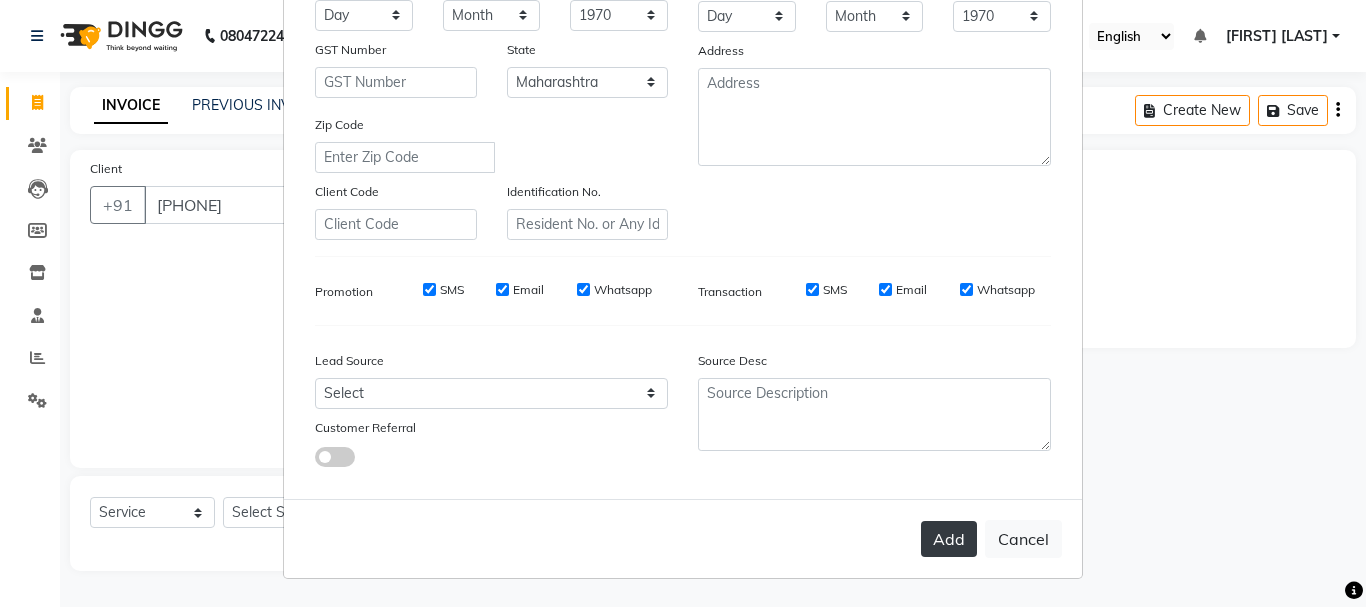 click on "Add" at bounding box center (949, 539) 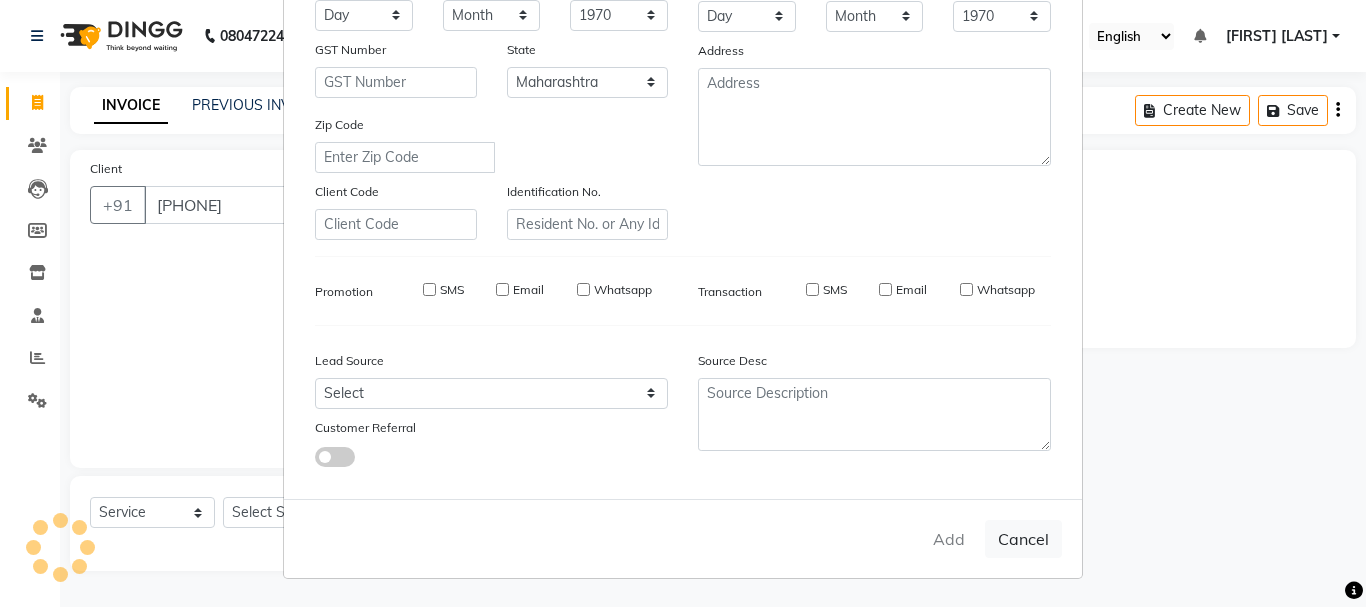 type on "98******13" 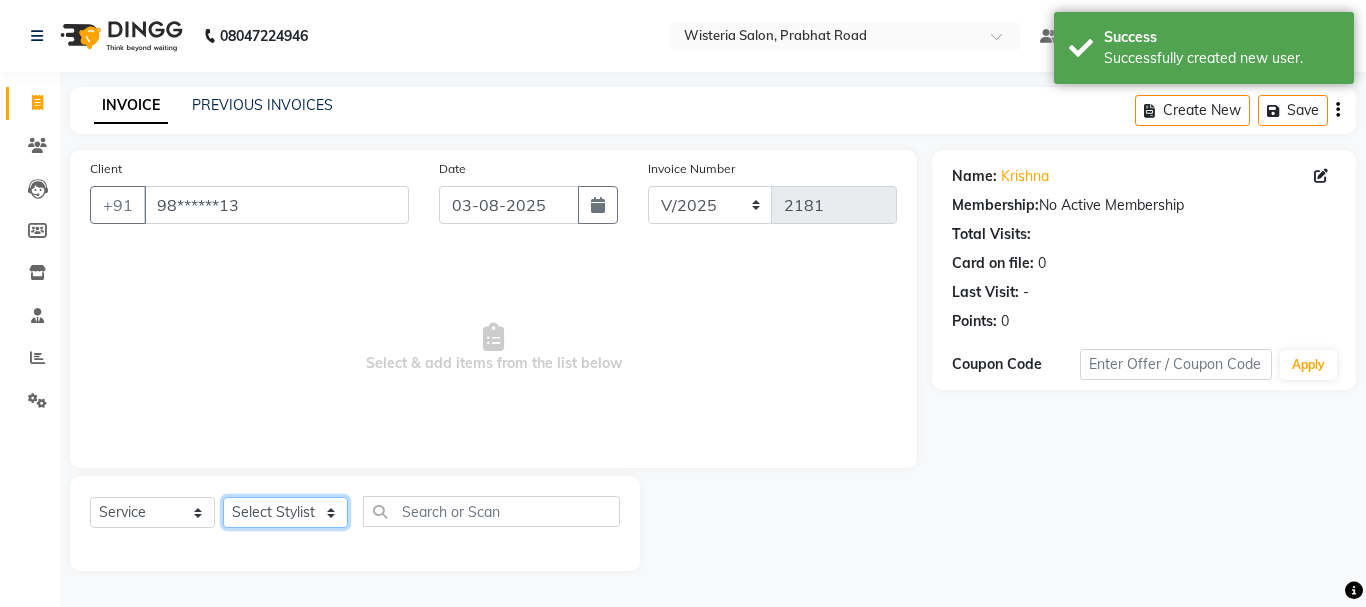click on "Select Stylist [FIRST] [FIRST] [FIRST] [LAST]  [FIRST] [FIRST] [LAST] [FIRST] [FIRST] [FIRST] [FIRST] [FIRST] [FIRST] [FIRST] [FIRST] [FIRST] [FIRST] [FIRST] [FIRST] [FIRST] [FIRST]" 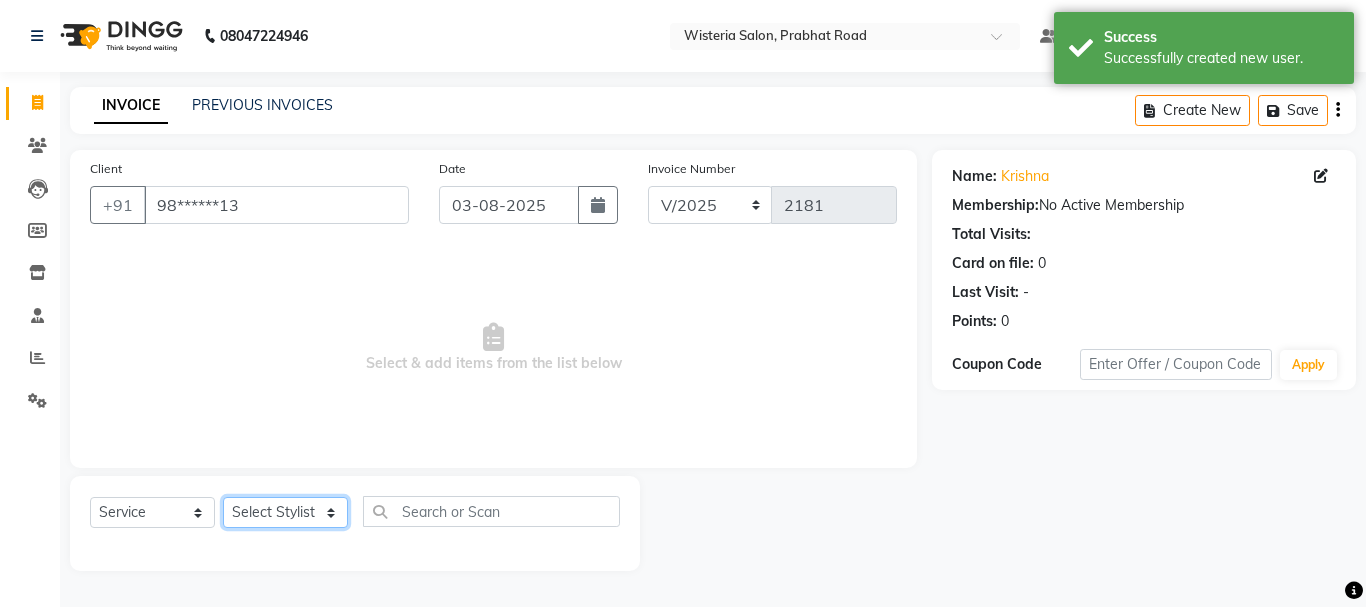 select on "30889" 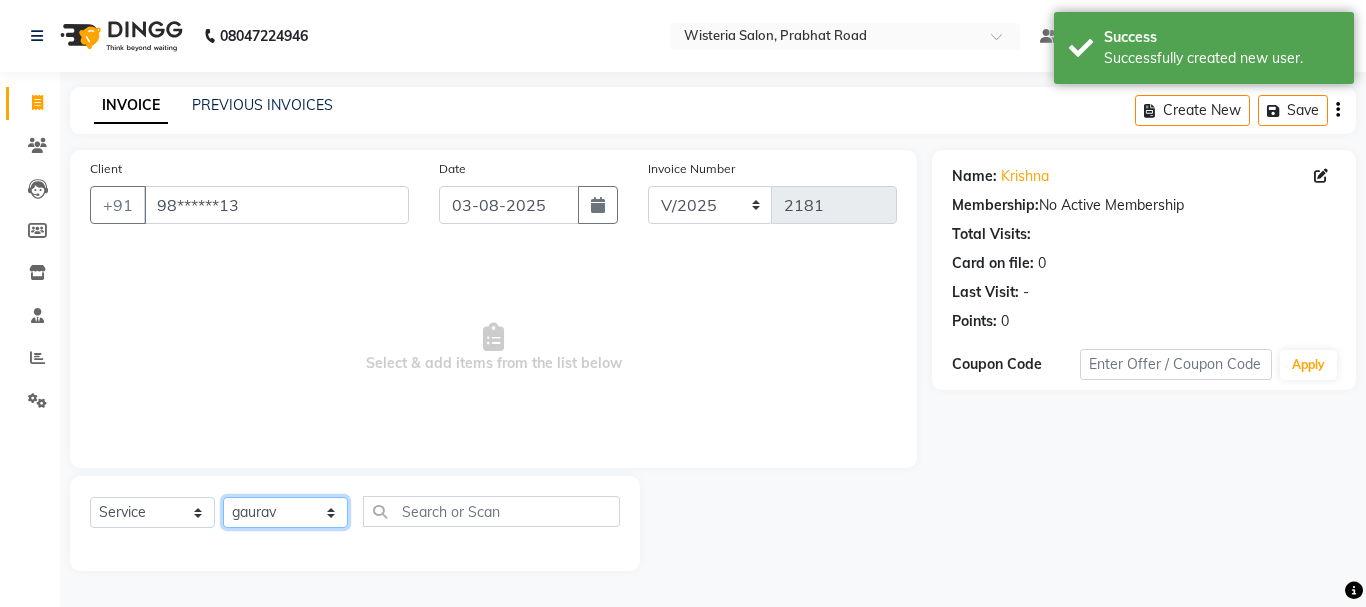 click on "Select Stylist [FIRST] [FIRST] [FIRST] [LAST]  [FIRST] [FIRST] [LAST] [FIRST] [FIRST] [FIRST] [FIRST] [FIRST] [FIRST] [FIRST] [FIRST] [FIRST] [FIRST] [FIRST] [FIRST] [FIRST] [FIRST]" 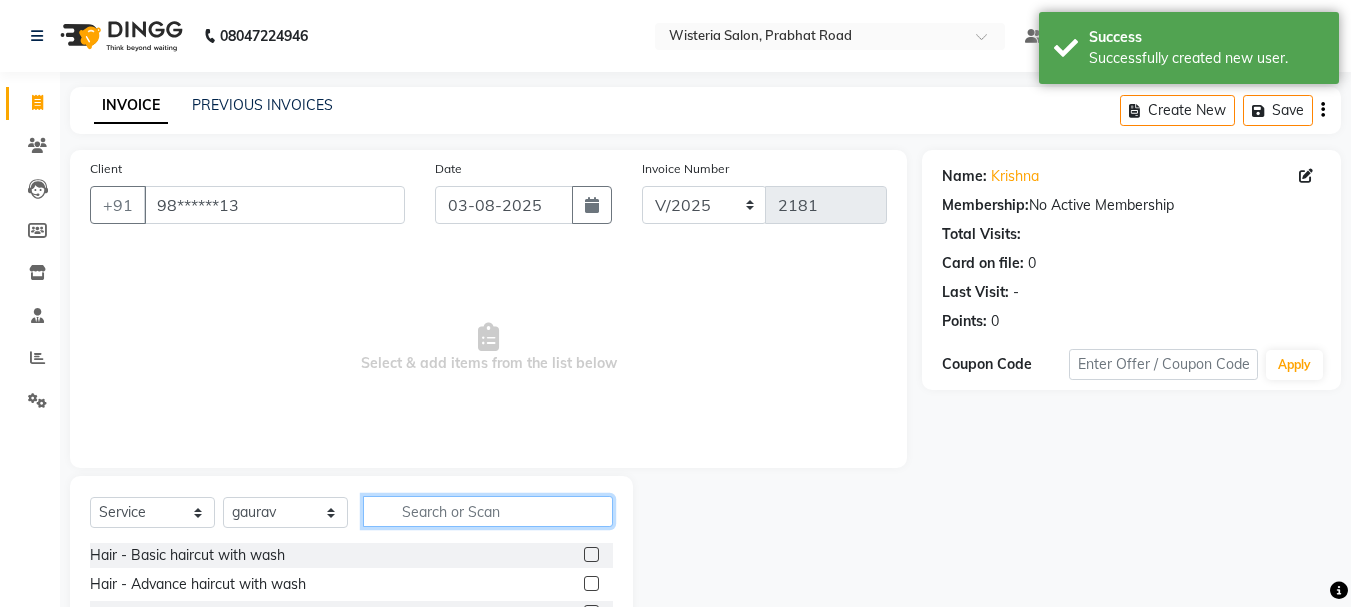 click 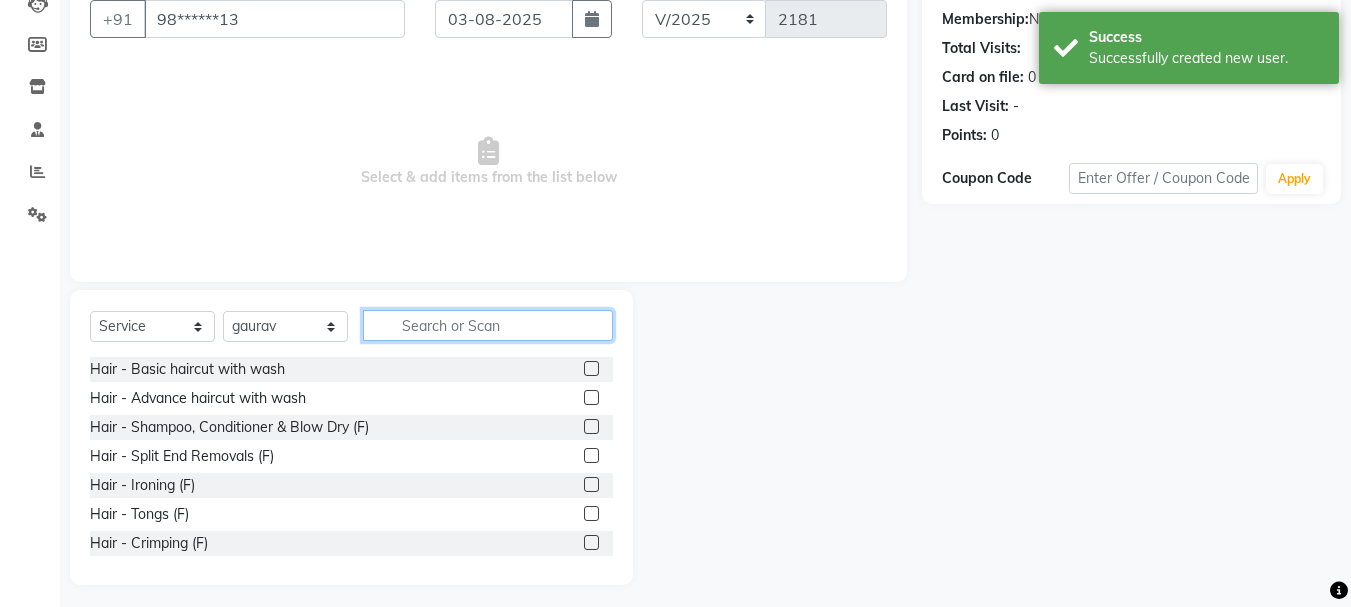scroll, scrollTop: 194, scrollLeft: 0, axis: vertical 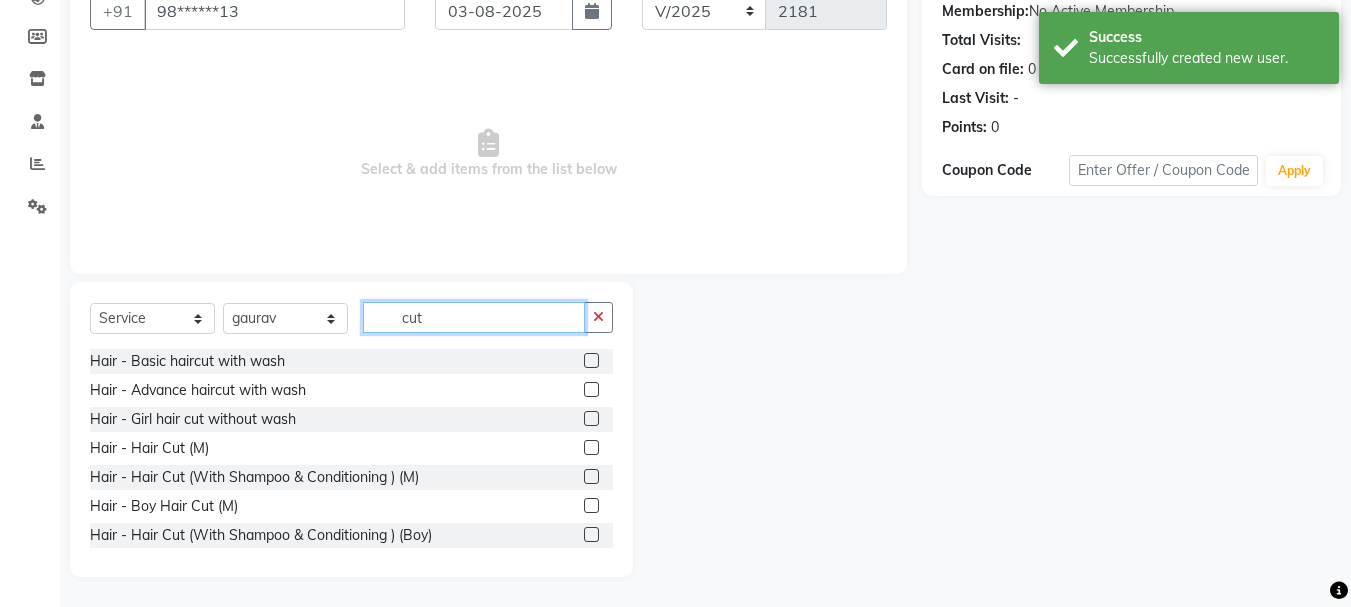 type on "cut" 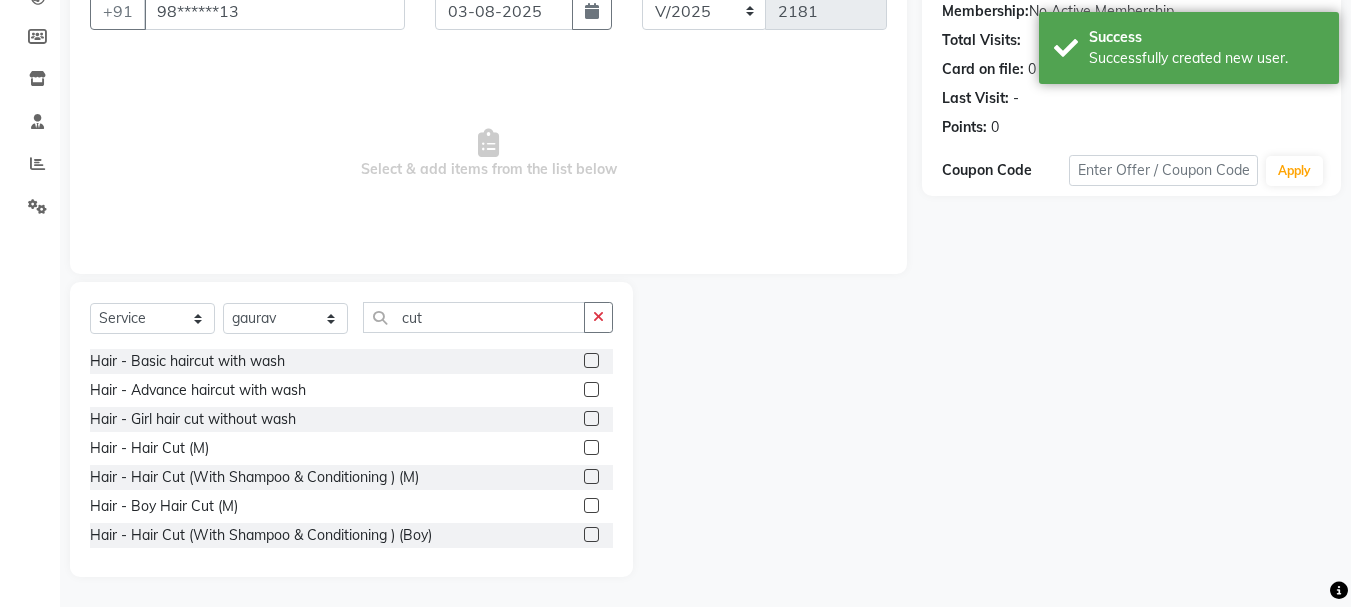 click 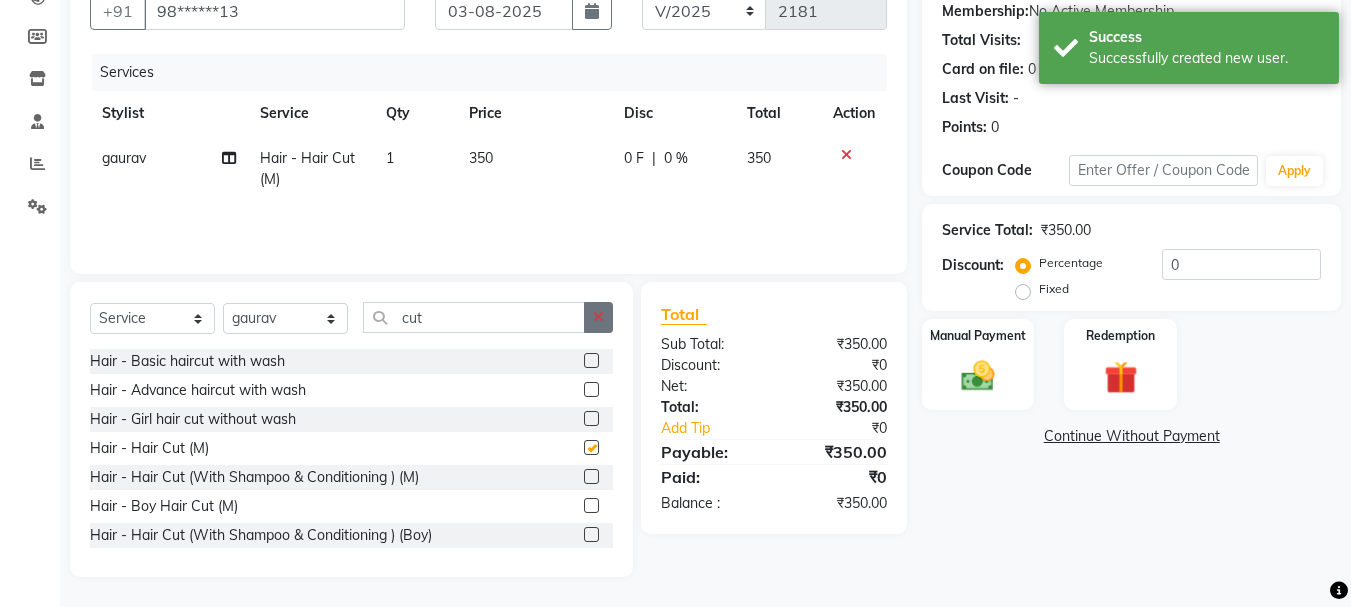 checkbox on "false" 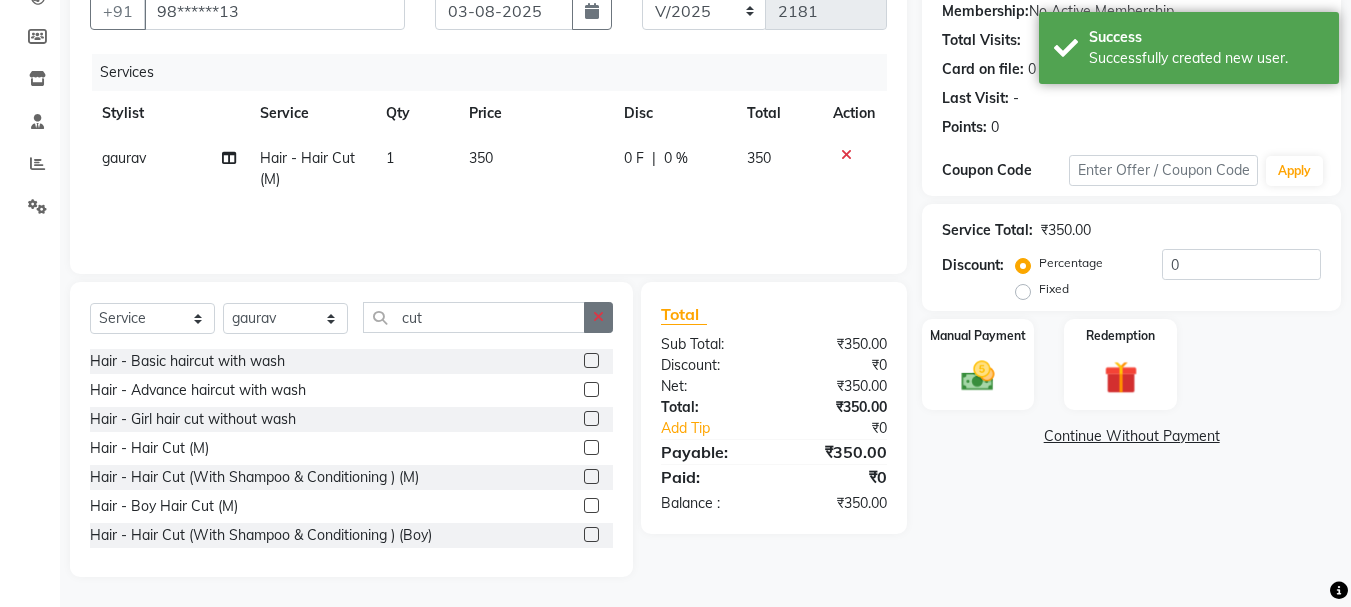 click 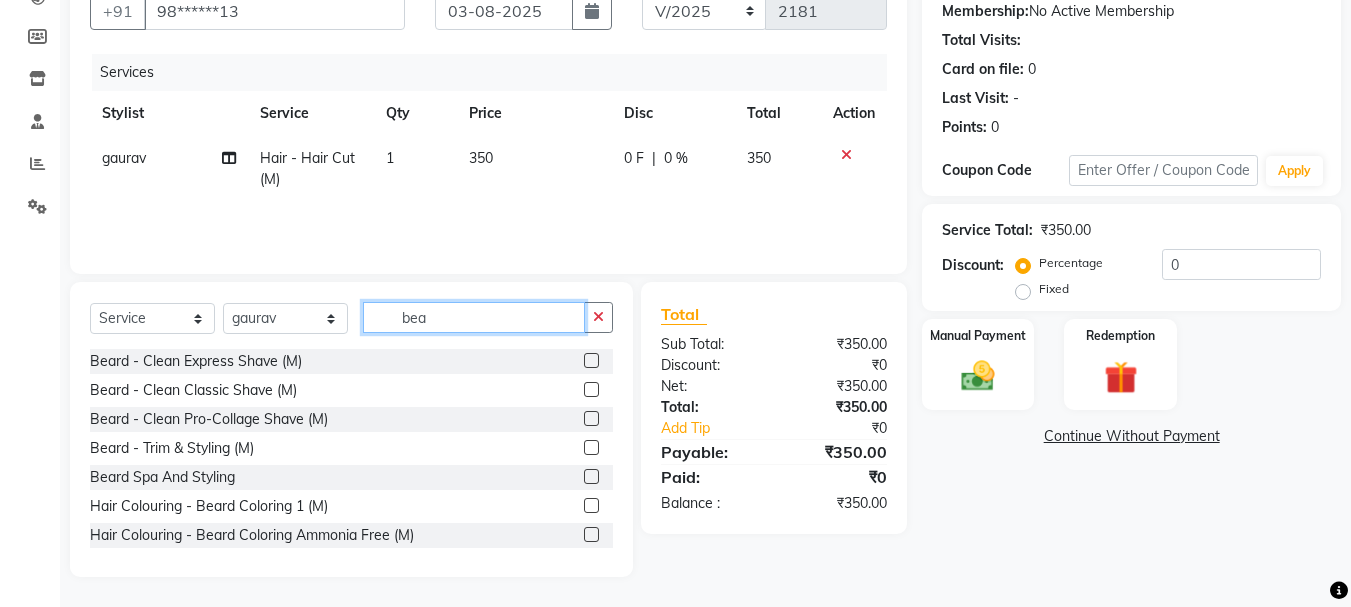 type on "bea" 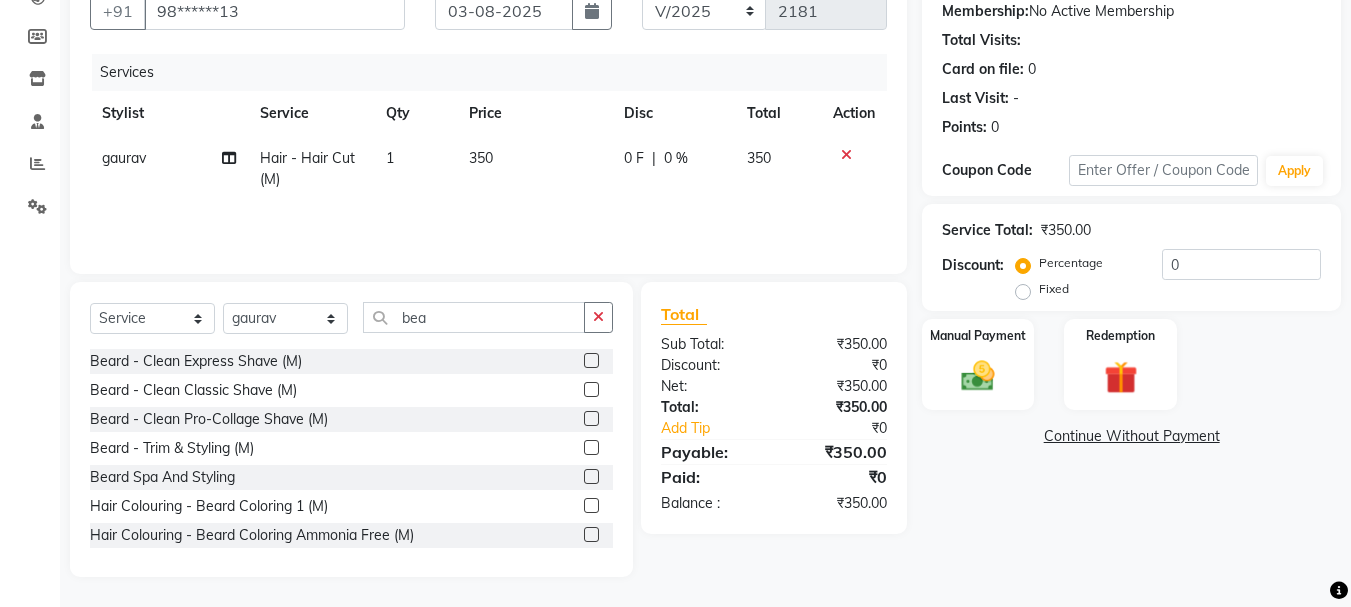 click 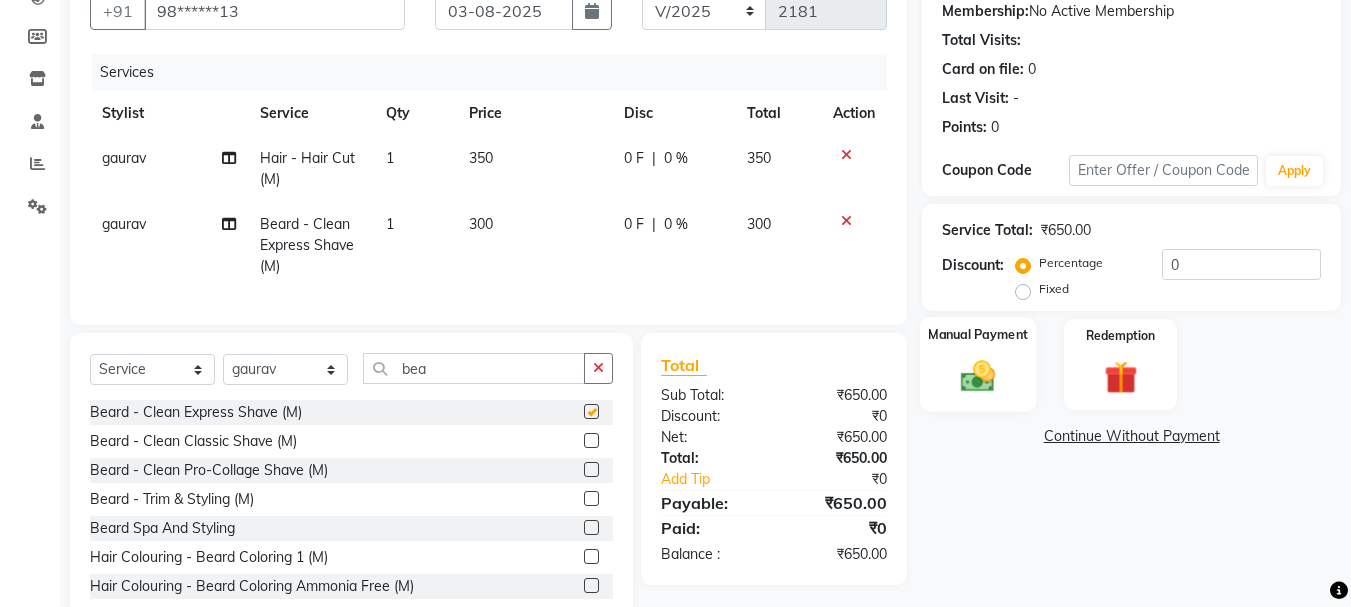 checkbox on "false" 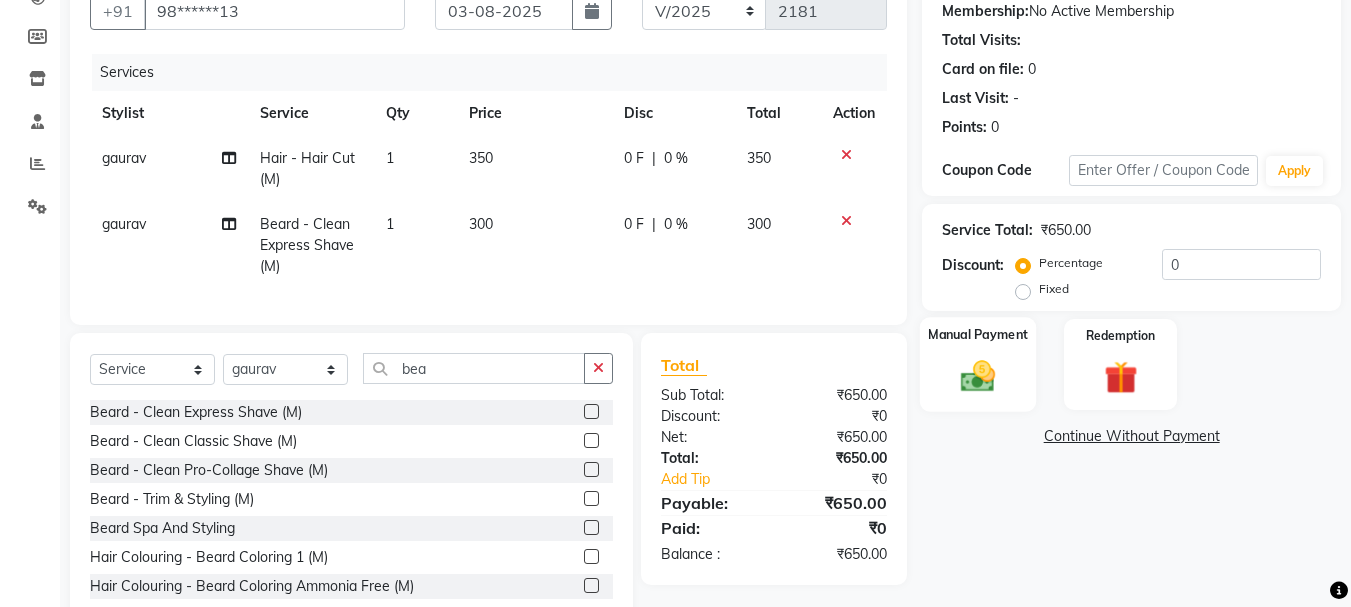 click 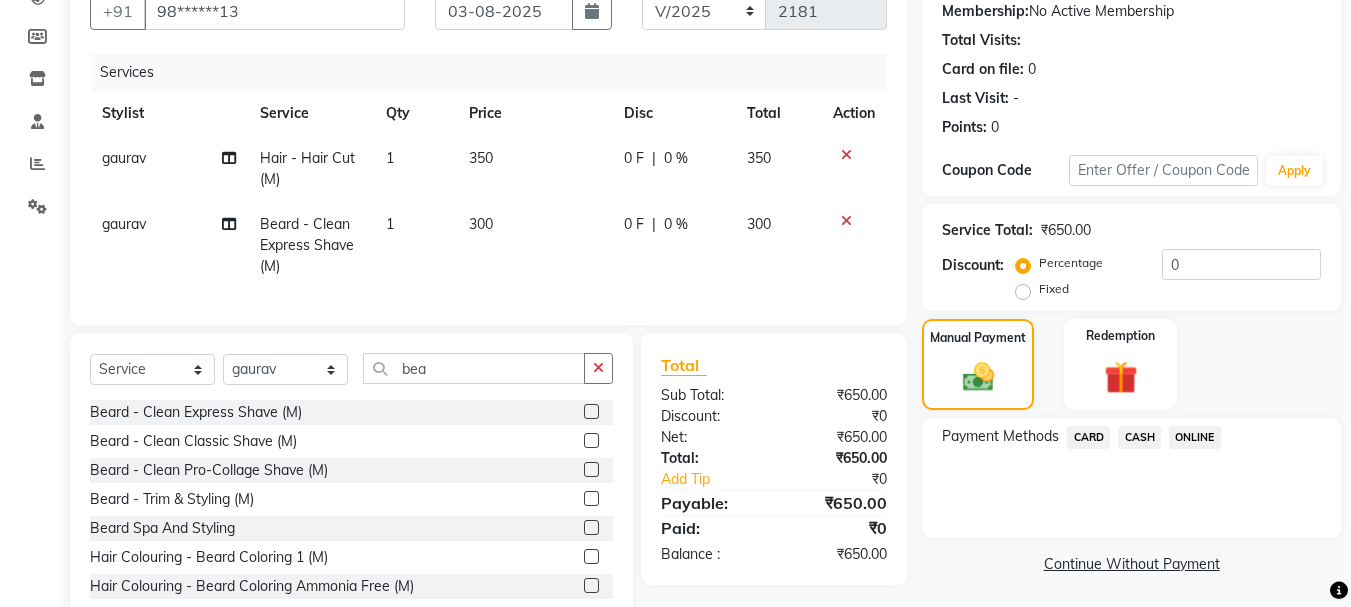 click on "ONLINE" 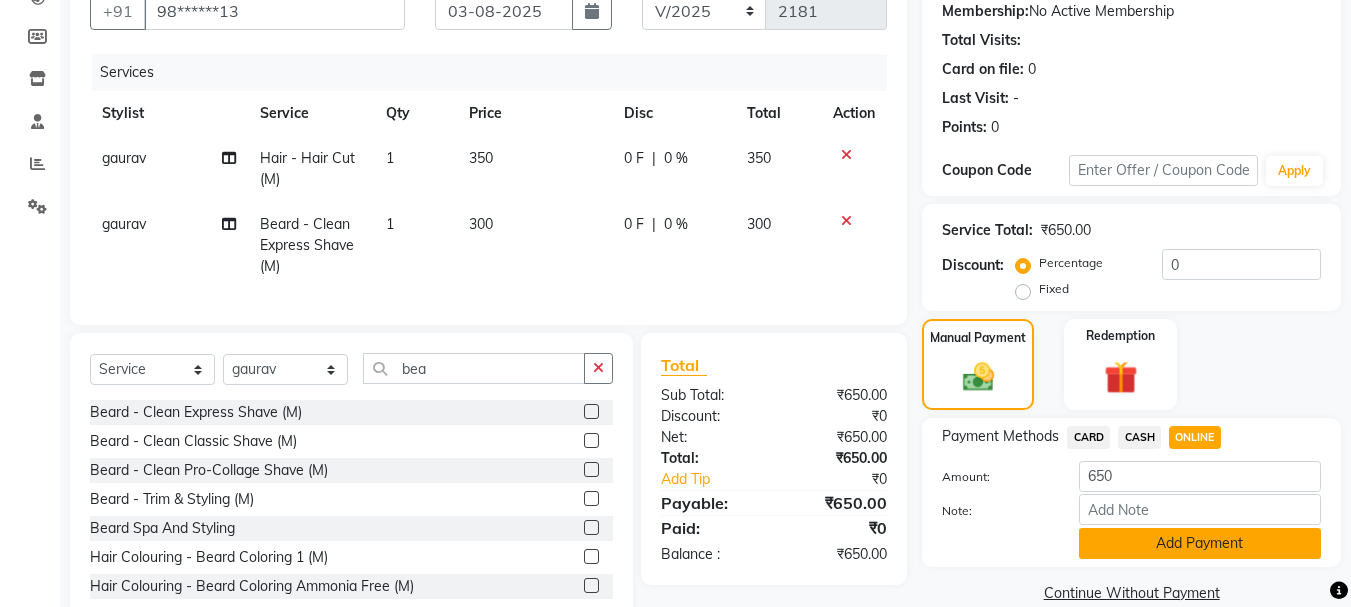 click on "Add Payment" 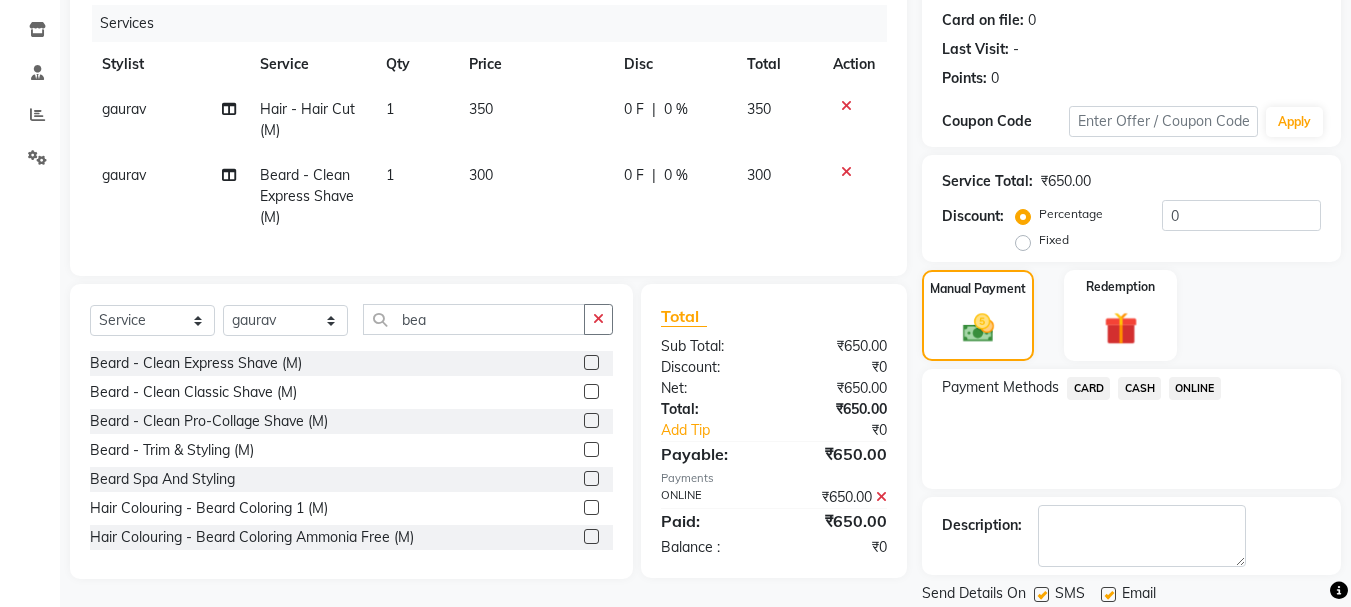 scroll, scrollTop: 309, scrollLeft: 0, axis: vertical 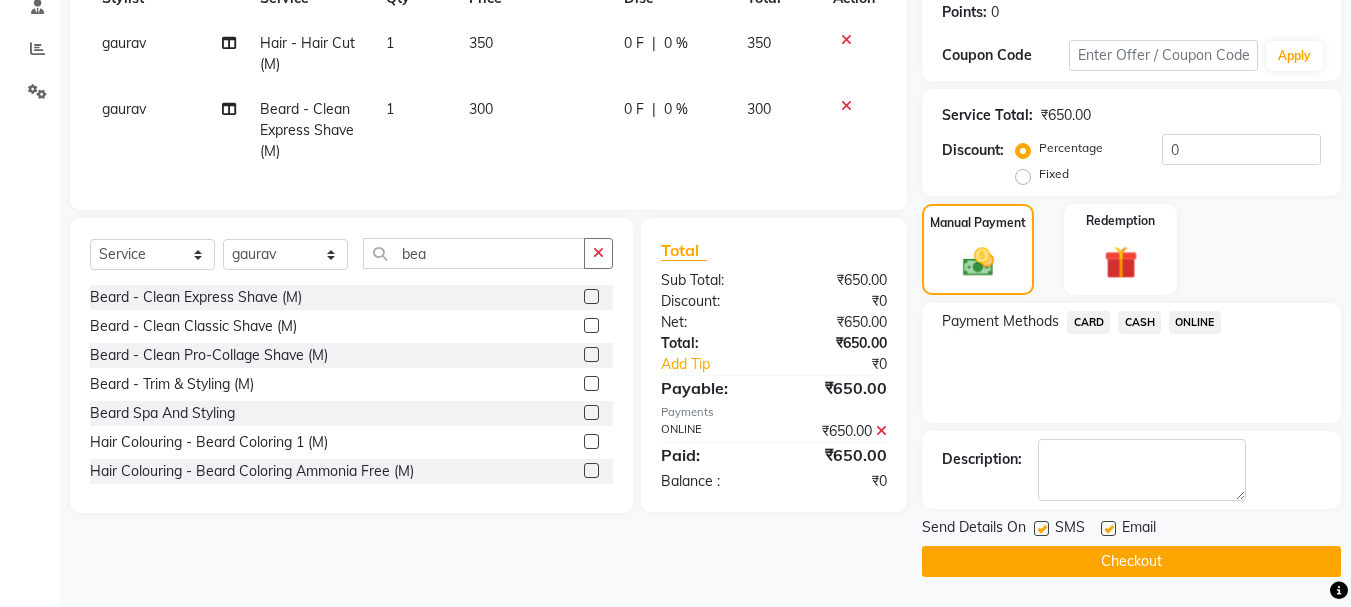 click on "Checkout" 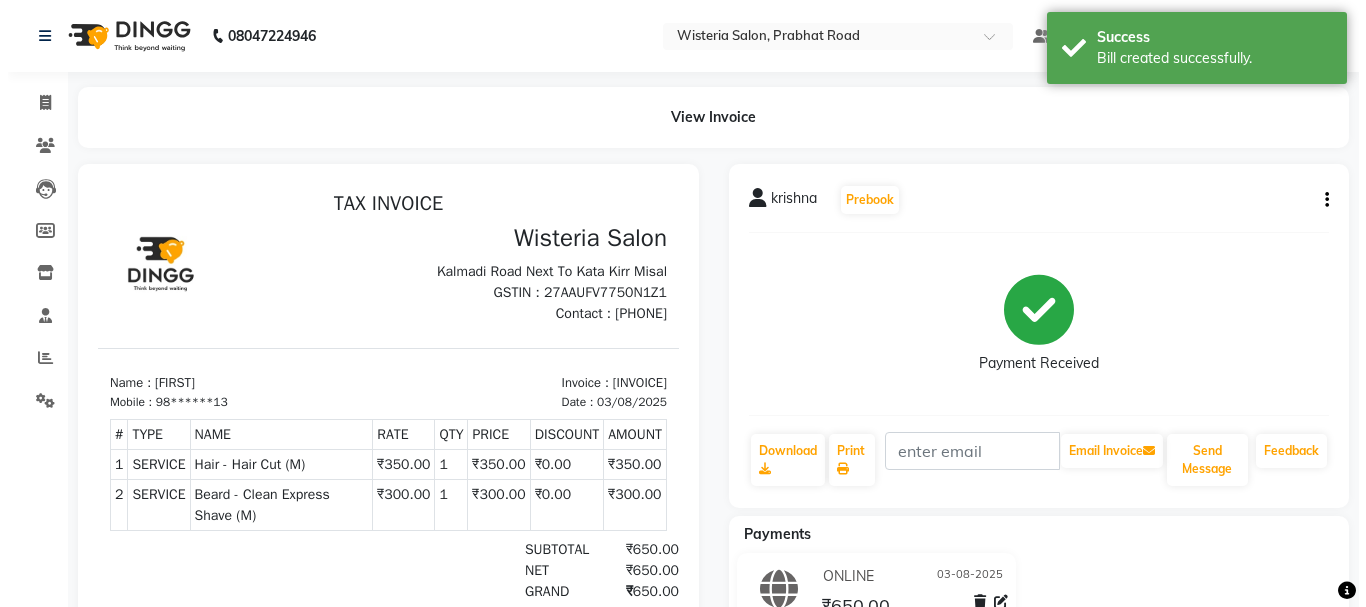 scroll, scrollTop: 0, scrollLeft: 0, axis: both 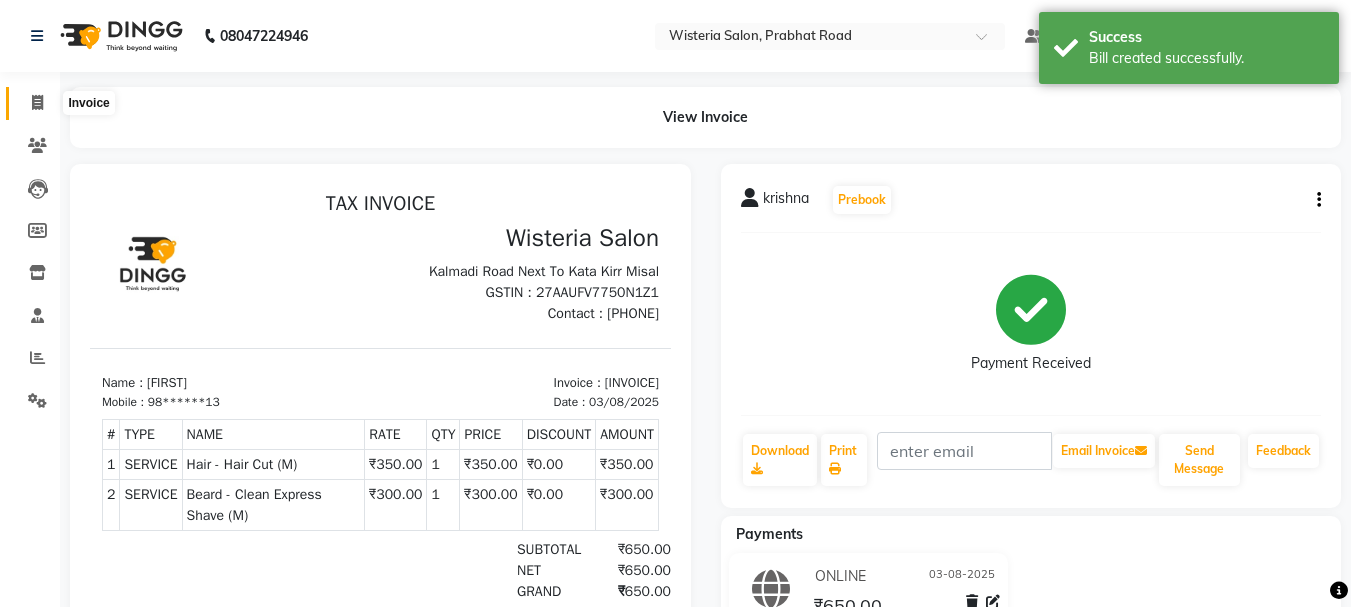 click 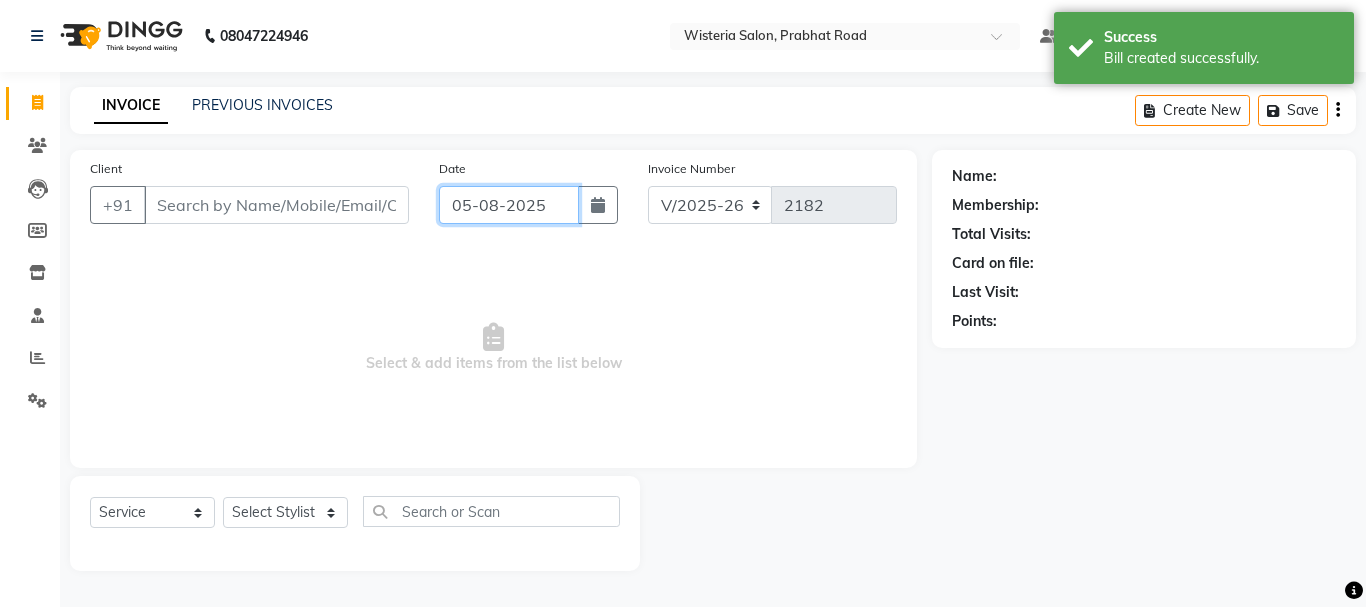 click on "05-08-2025" 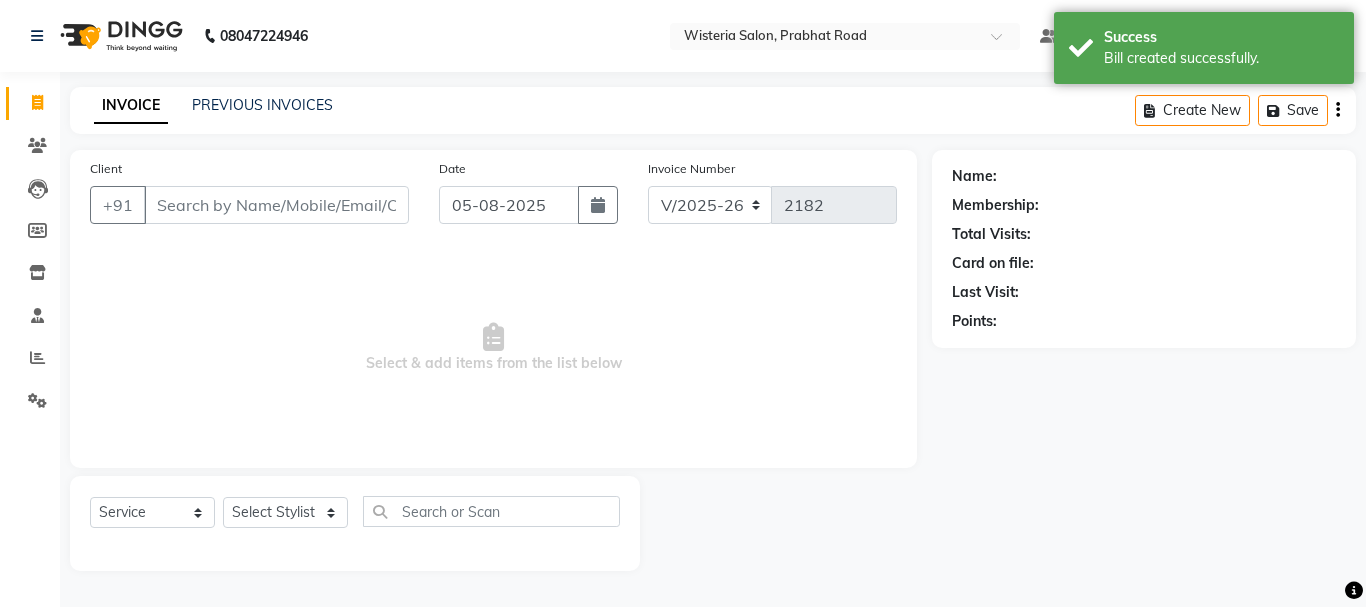 select on "8" 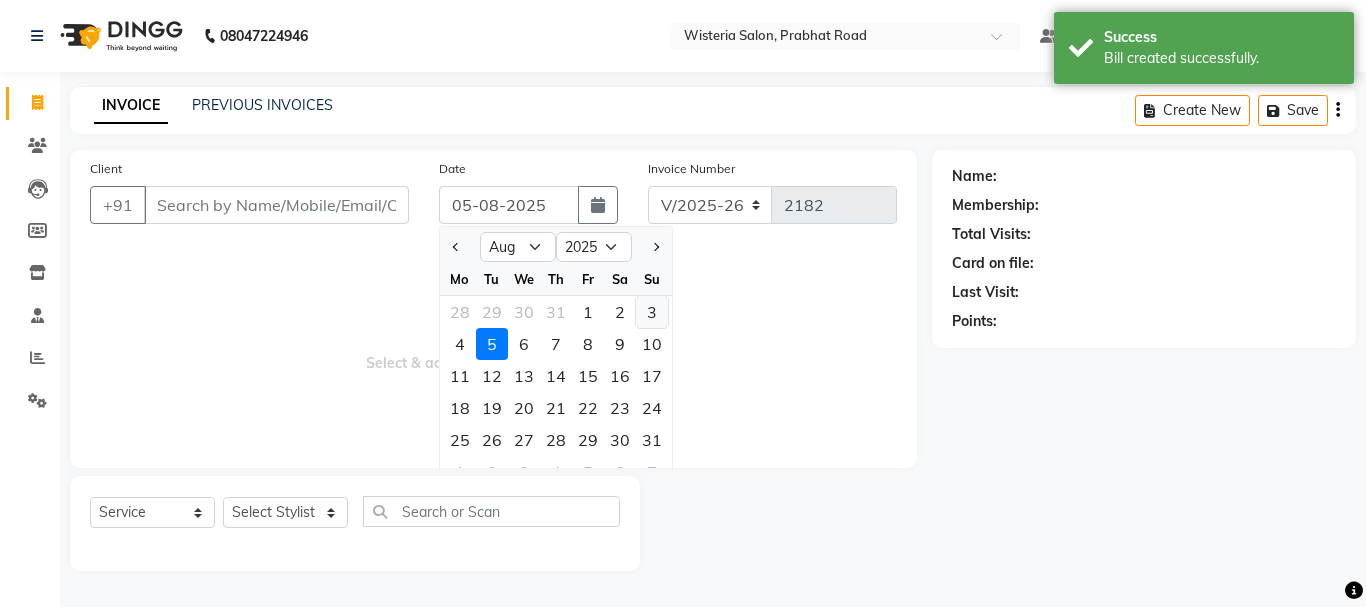 click on "3" 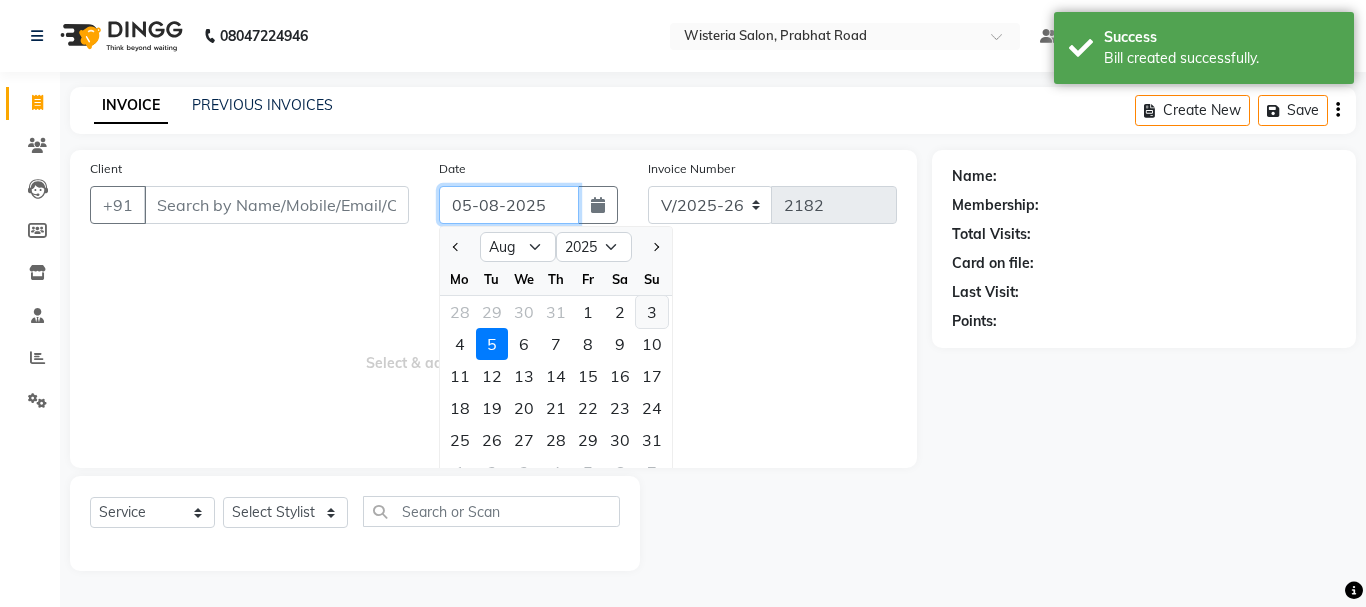 type on "03-08-2025" 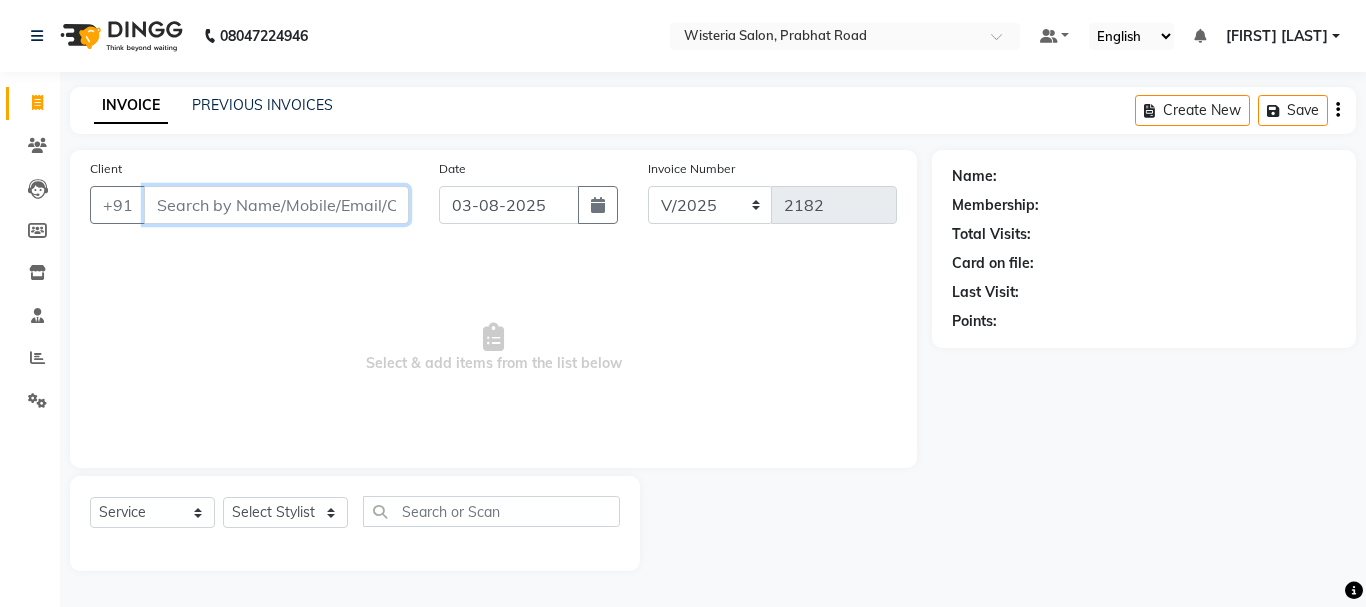 click on "Client" at bounding box center (276, 205) 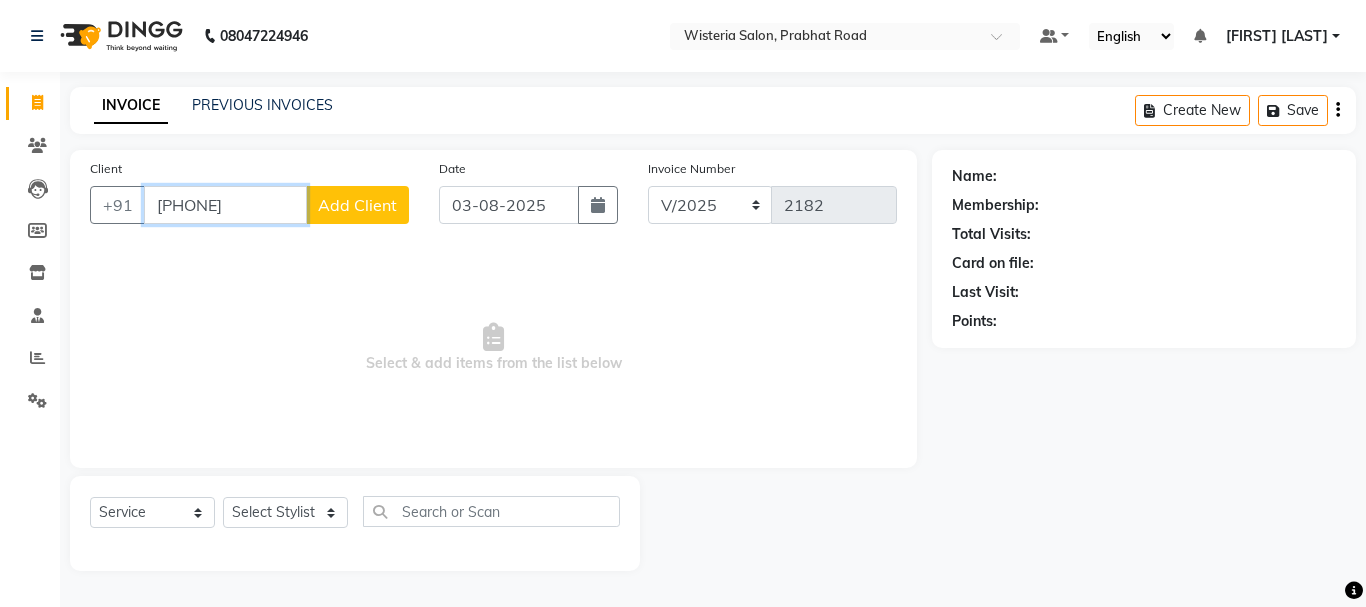 type on "[PHONE]" 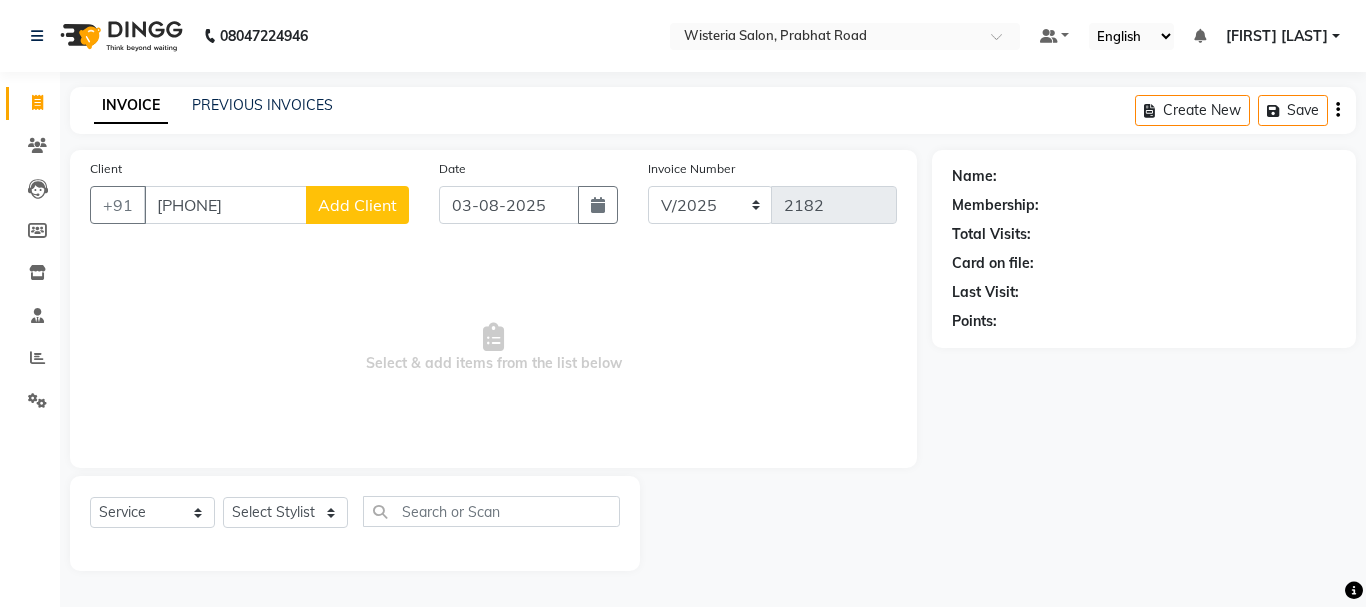 click on "Add Client" 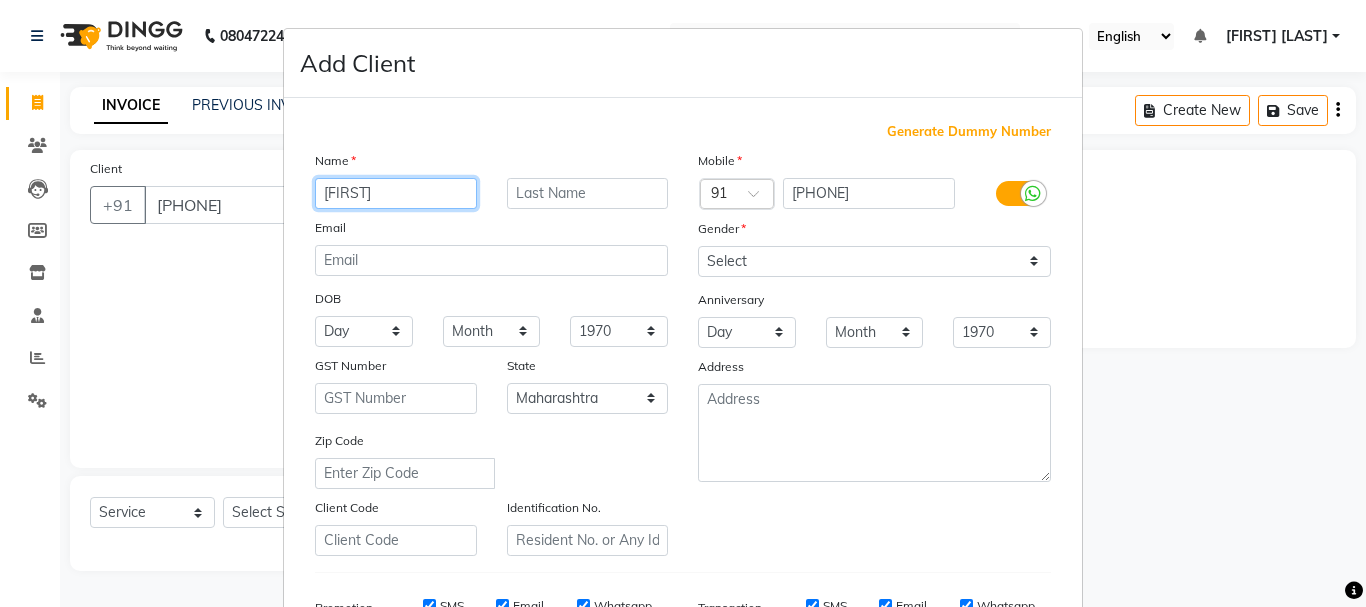 type on "[FIRST]" 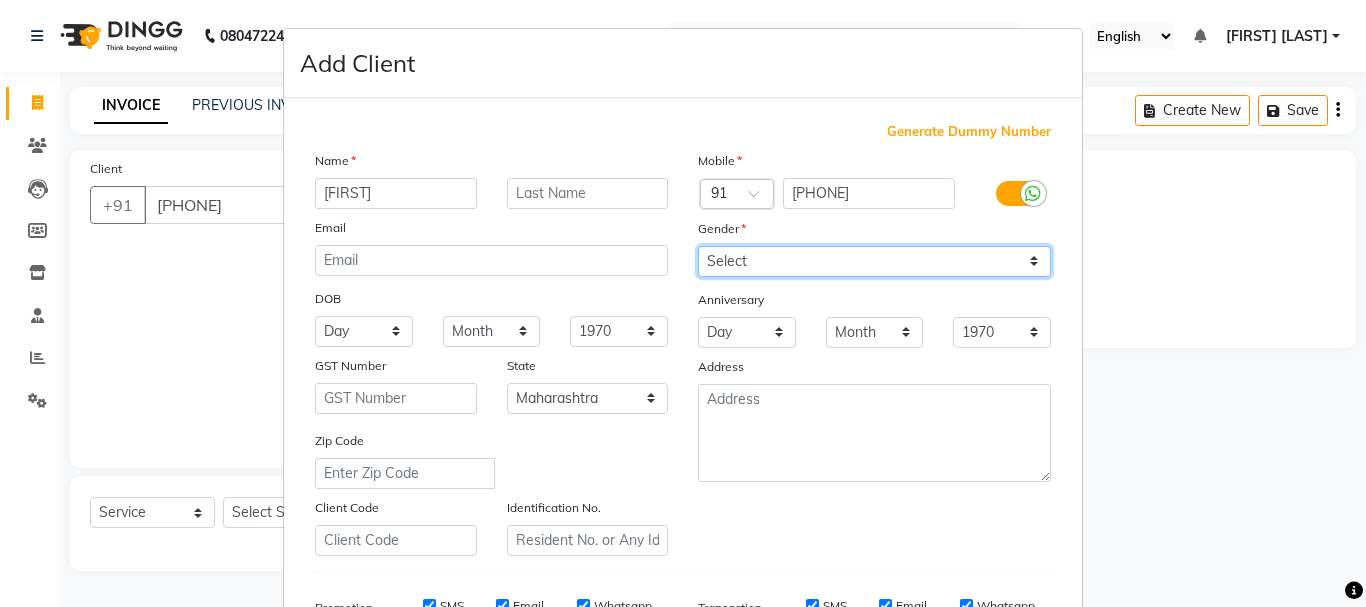 click on "Select Male Female Other Prefer Not To Say" at bounding box center (874, 261) 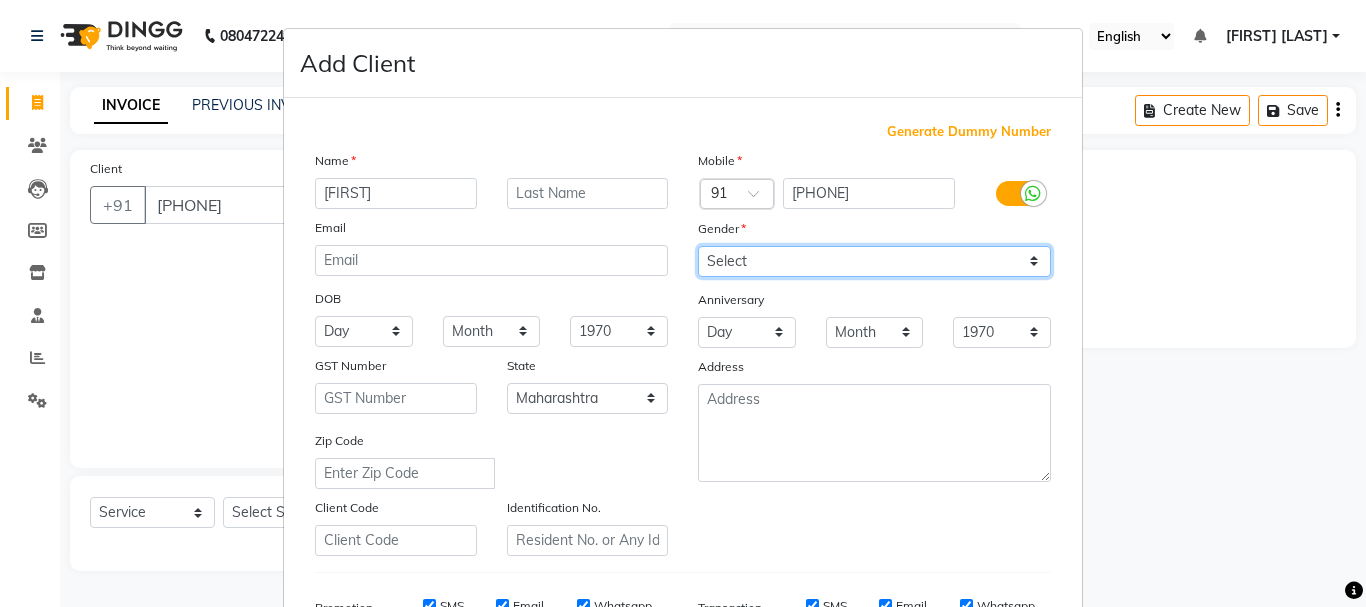 select on "male" 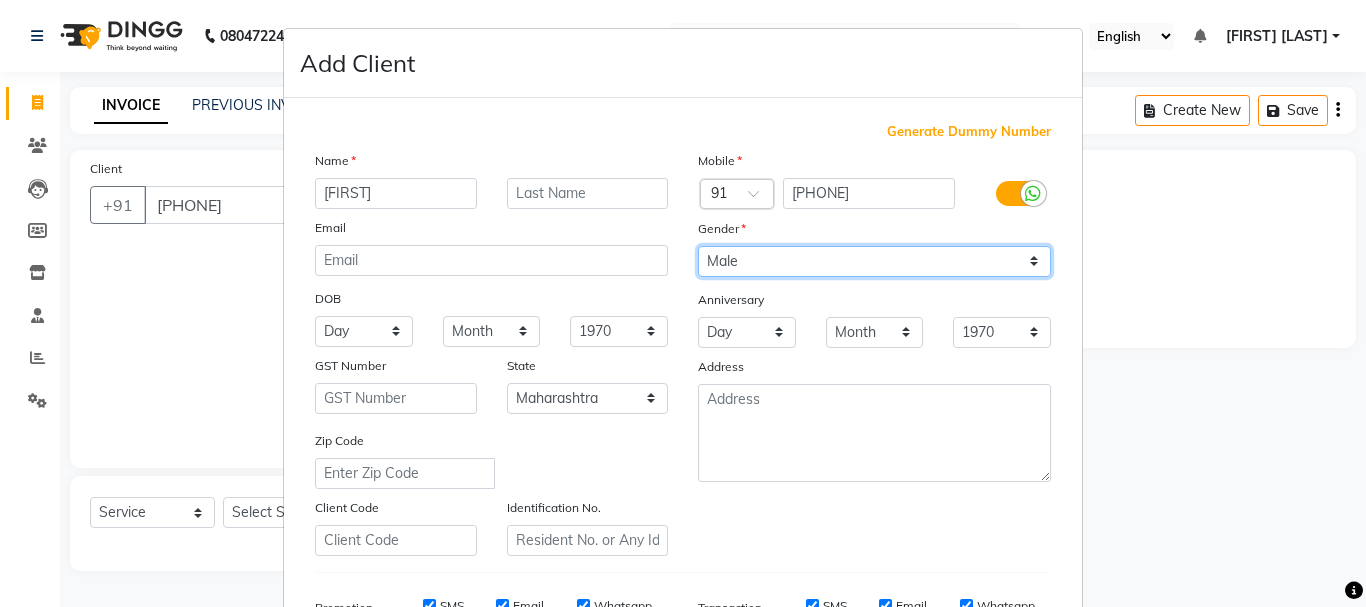 click on "Select Male Female Other Prefer Not To Say" at bounding box center (874, 261) 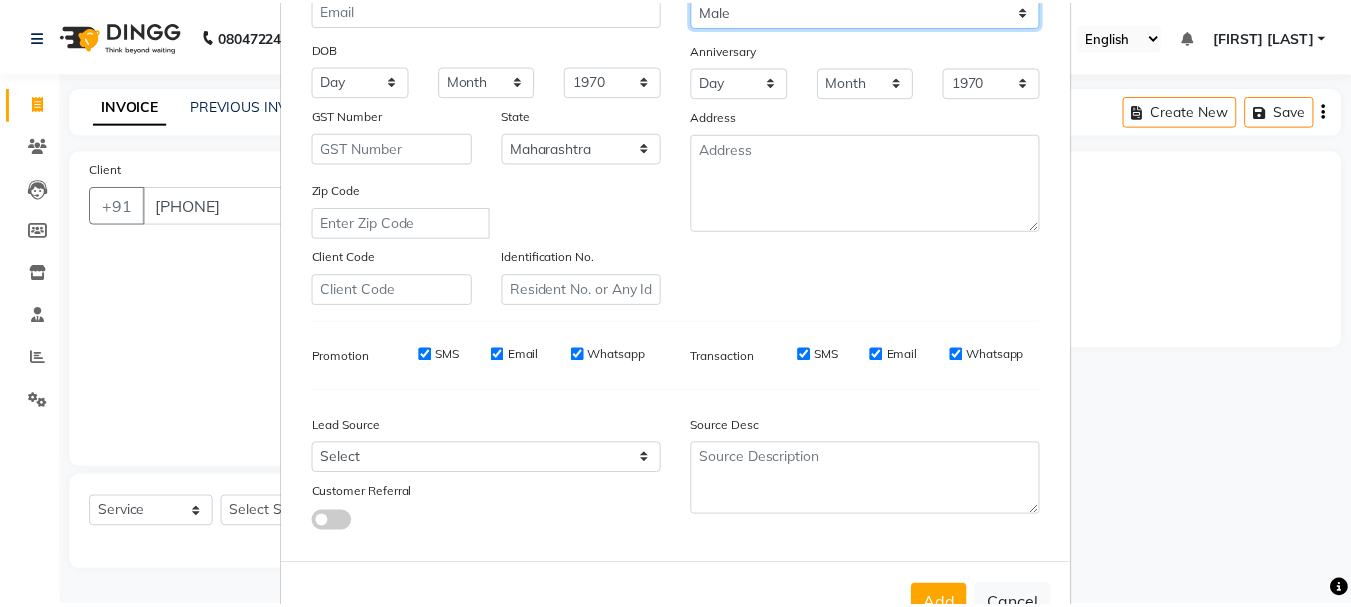 scroll, scrollTop: 264, scrollLeft: 0, axis: vertical 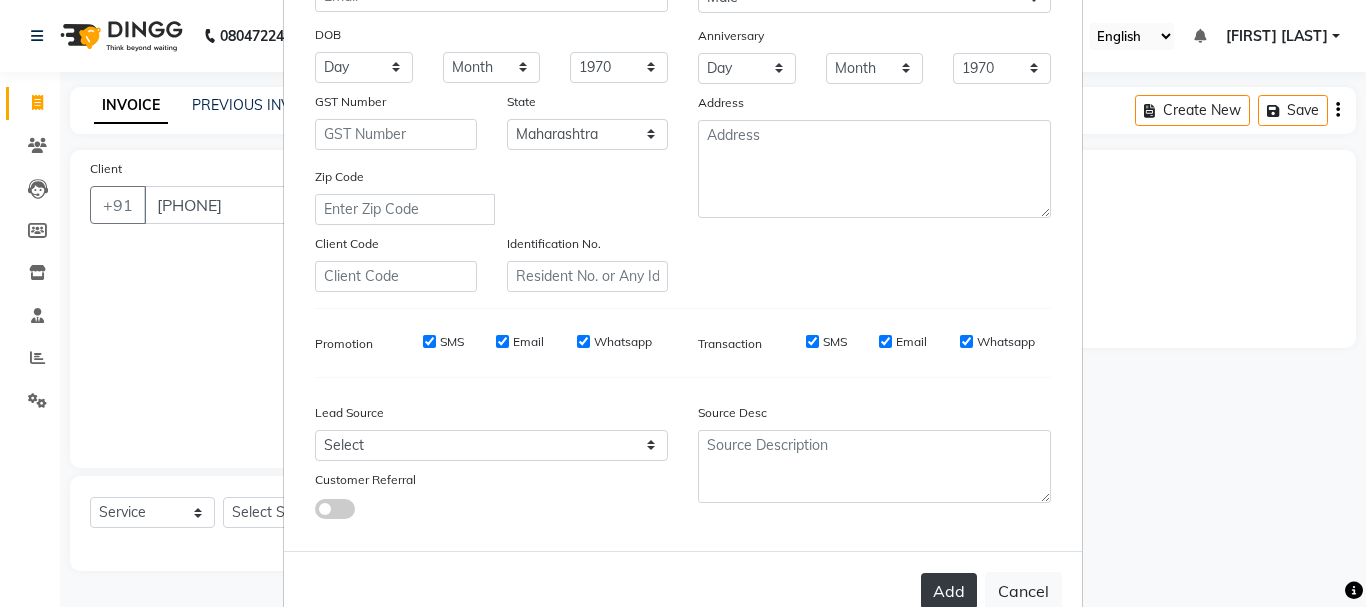 click on "Add" at bounding box center (949, 591) 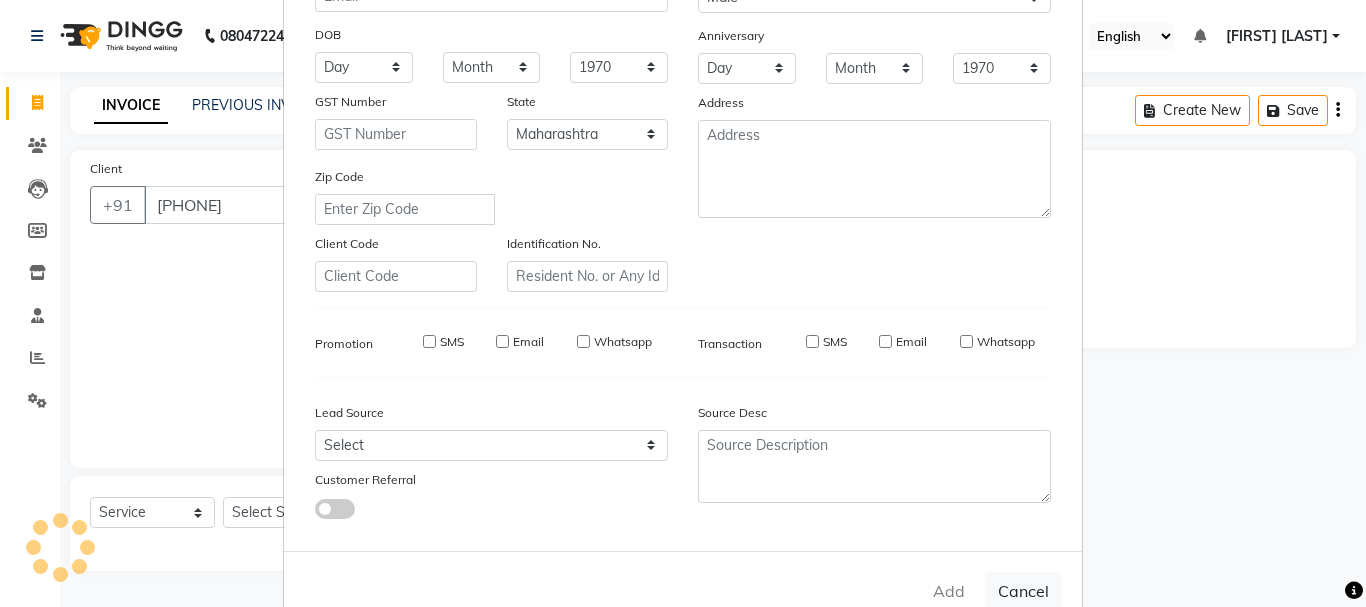 type on "93******92" 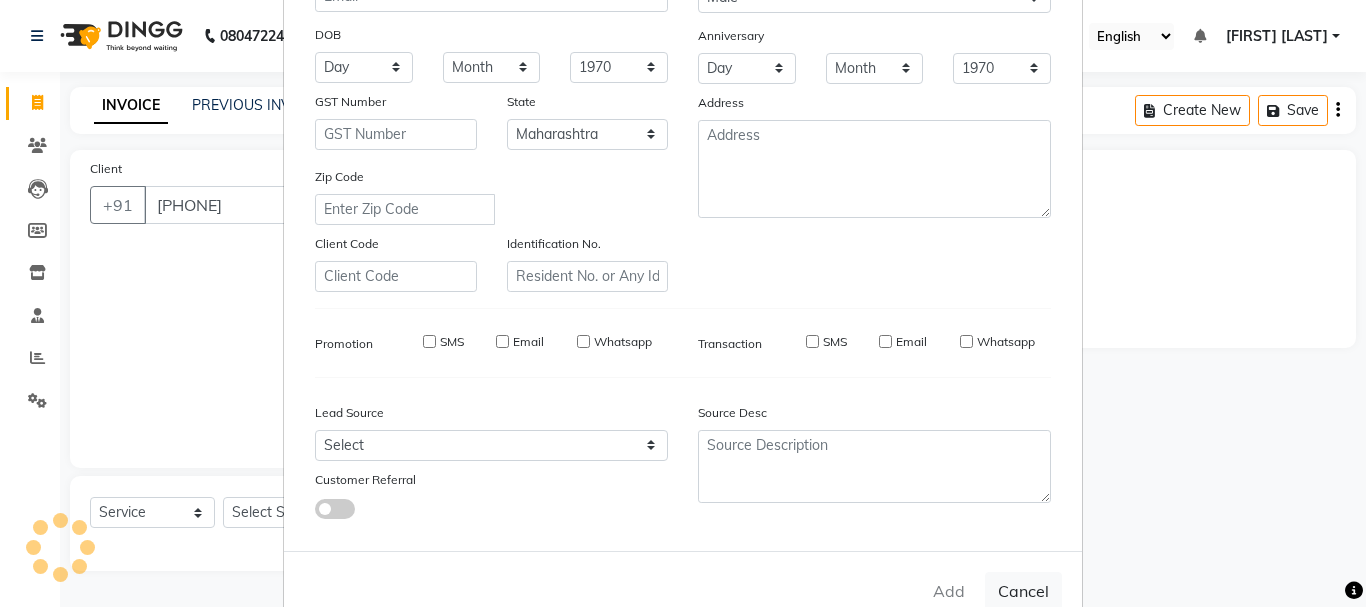 type 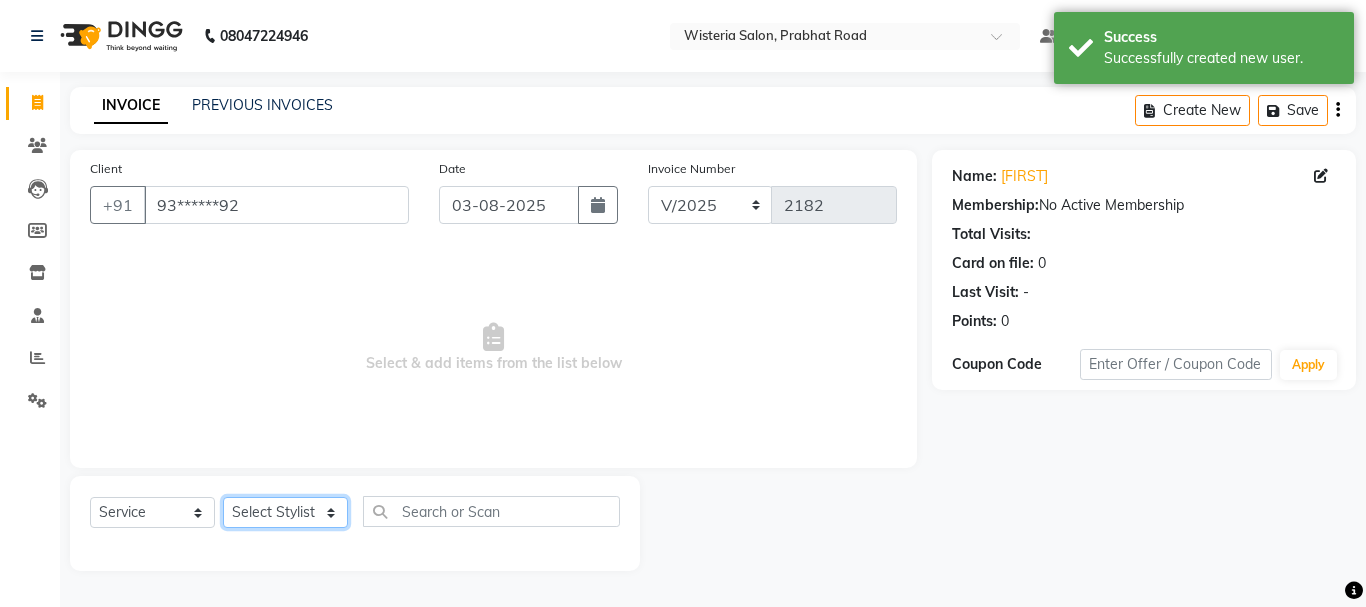 click on "Select Stylist [FIRST] [FIRST] [FIRST] [LAST]  [FIRST] [FIRST] [LAST] [FIRST] [FIRST] [FIRST] [FIRST] [FIRST] [FIRST] [FIRST] [FIRST] [FIRST] [FIRST] [FIRST] [FIRST] [FIRST] [FIRST]" 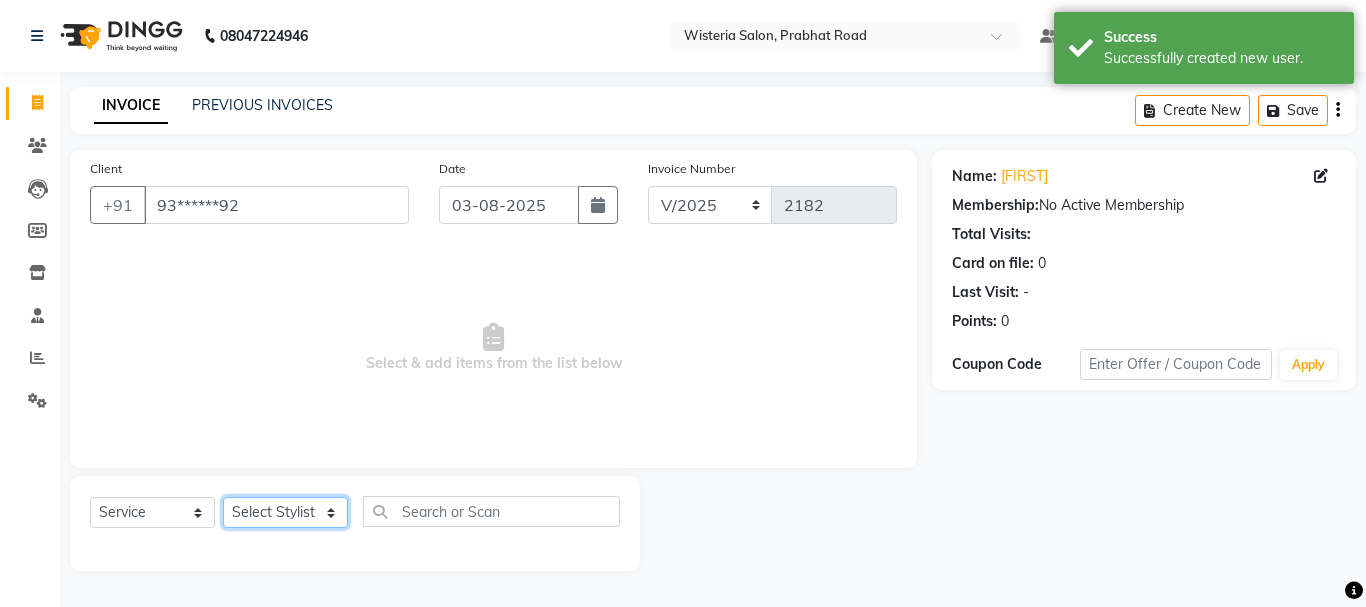 select on "53875" 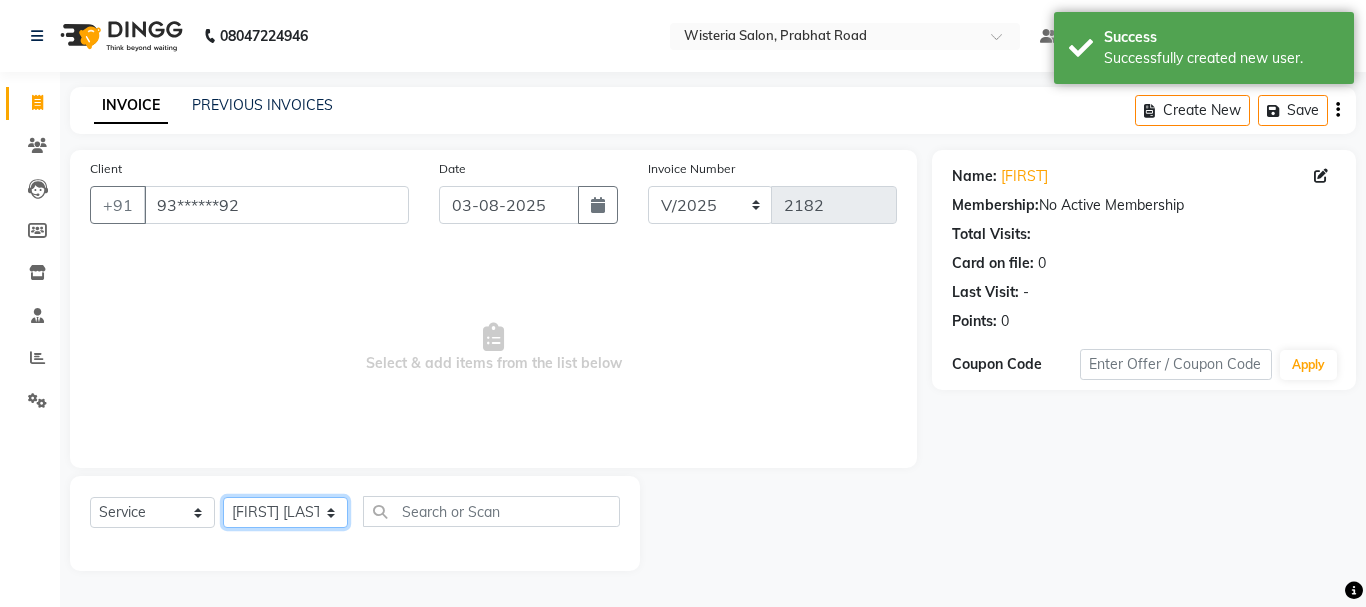 click on "Select Stylist [FIRST] [FIRST] [FIRST] [LAST]  [FIRST] [FIRST] [LAST] [FIRST] [FIRST] [FIRST] [FIRST] [FIRST] [FIRST] [FIRST] [FIRST] [FIRST] [FIRST] [FIRST] [FIRST] [FIRST] [FIRST]" 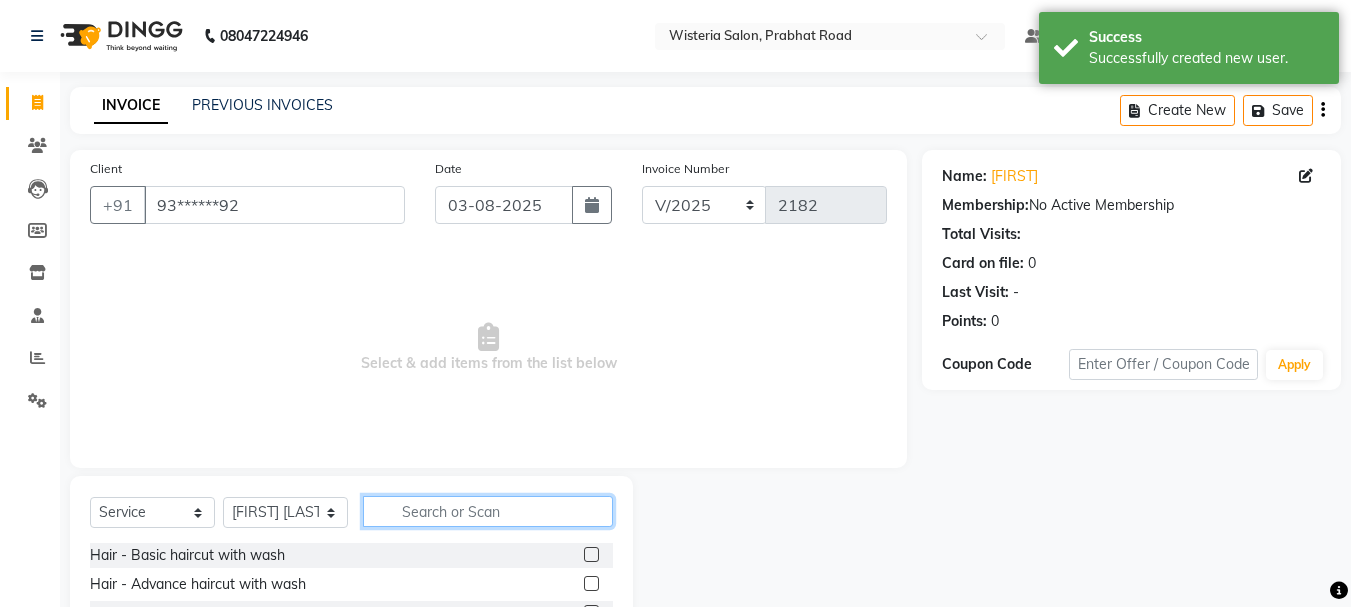 click 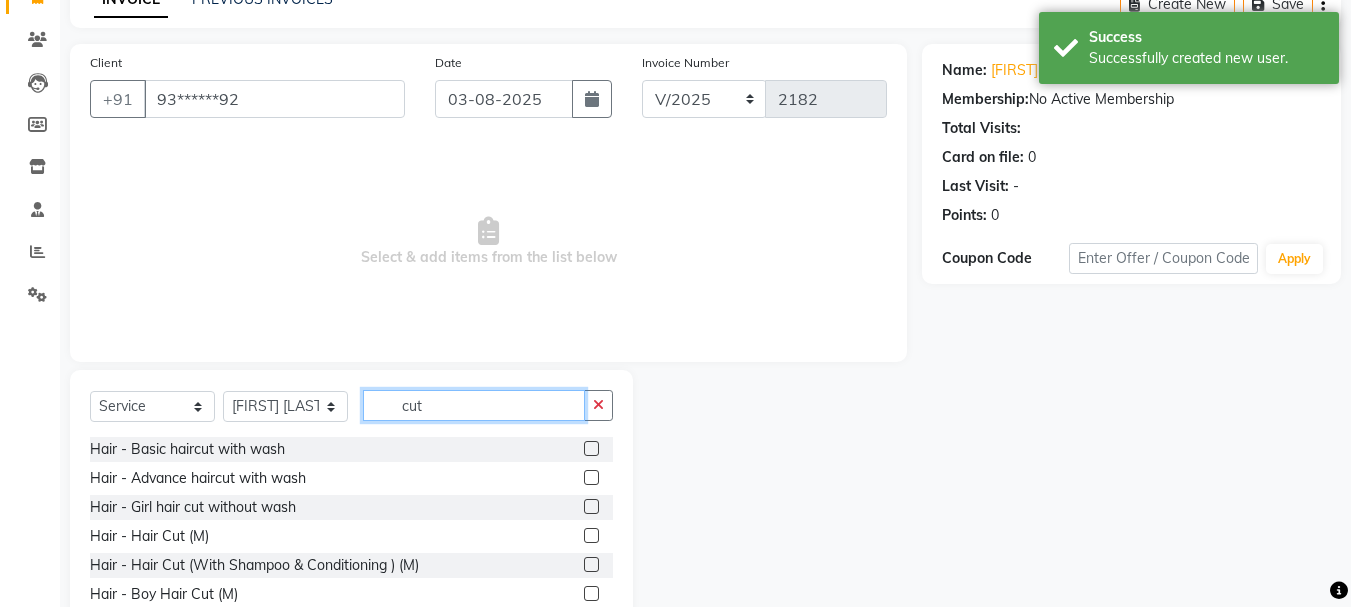 scroll, scrollTop: 108, scrollLeft: 0, axis: vertical 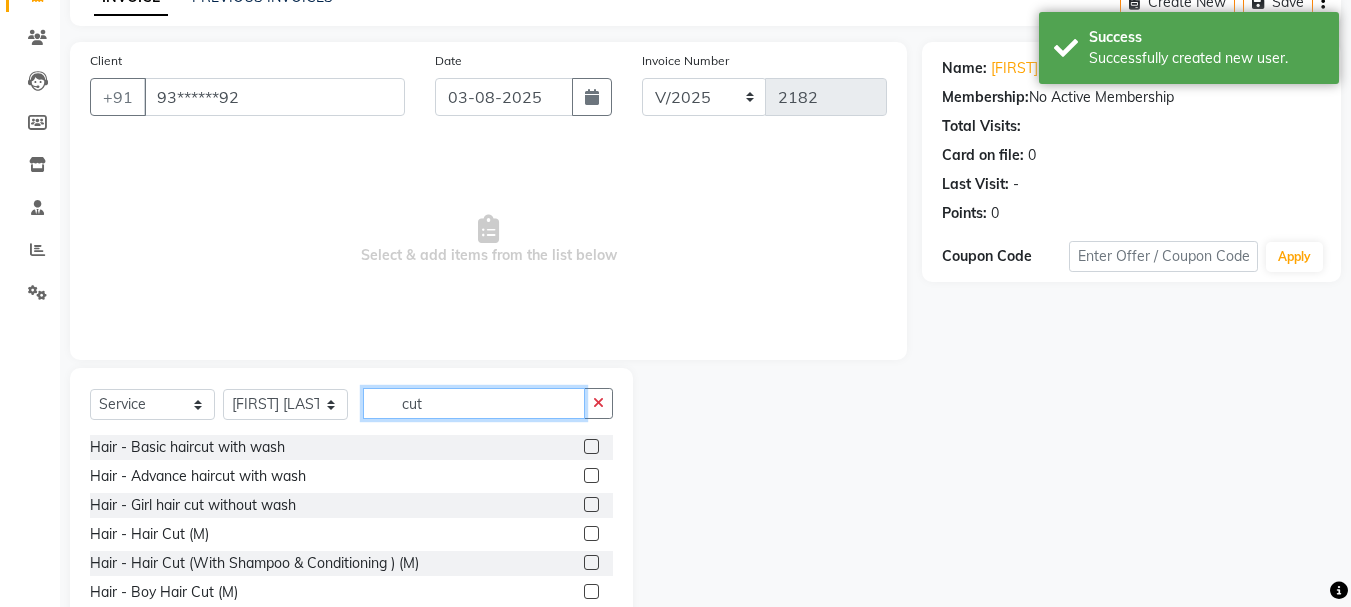 type on "cut" 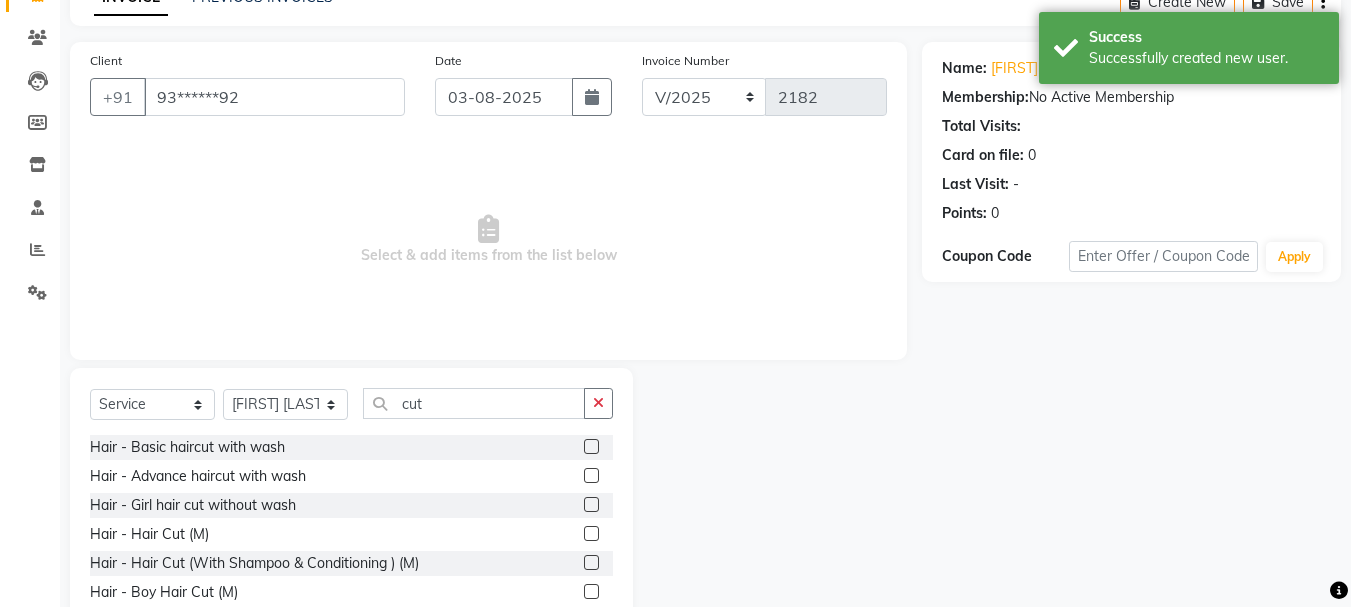 click 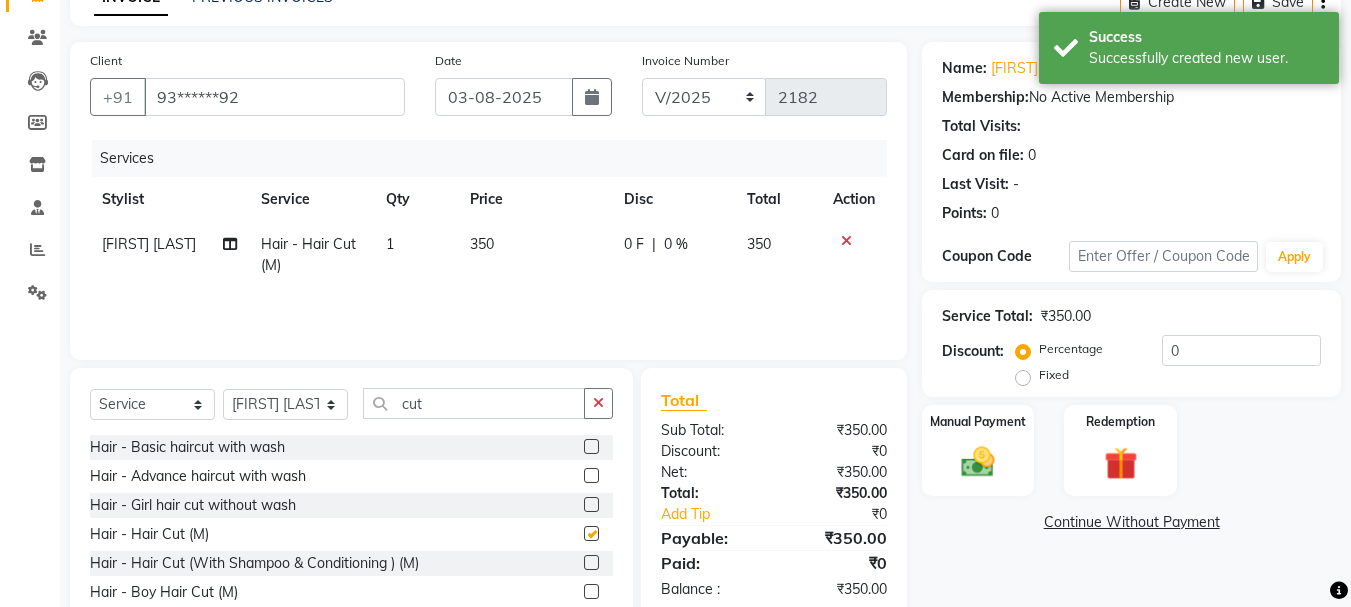 checkbox on "false" 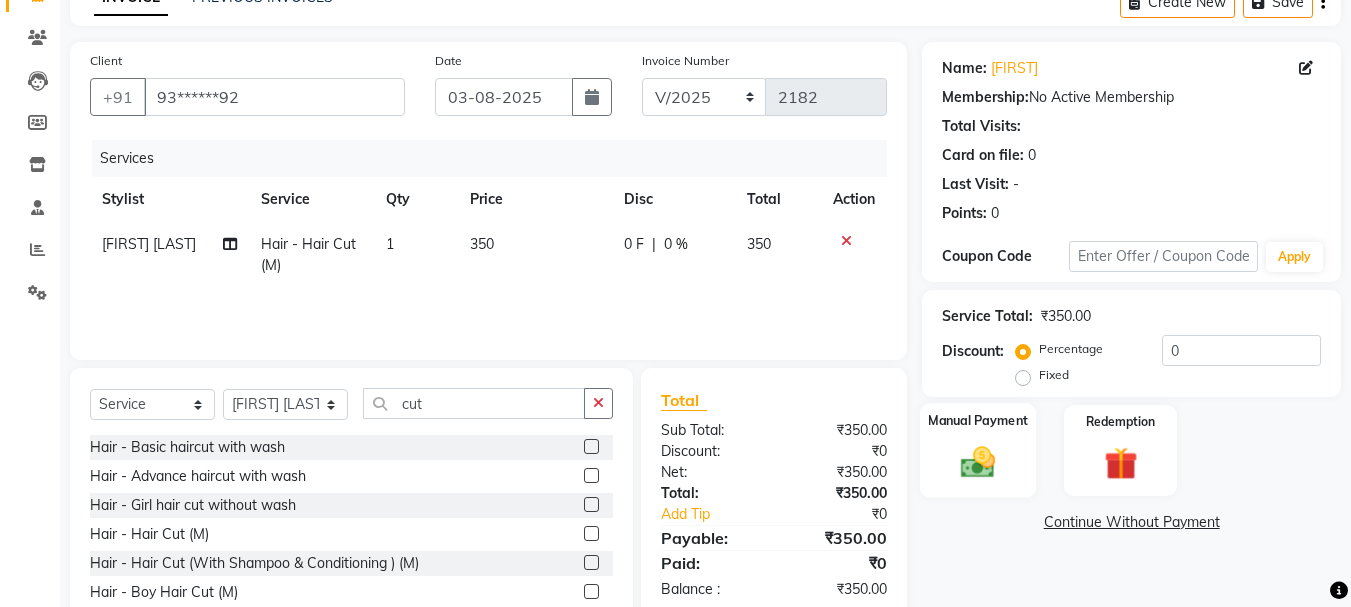 click on "Manual Payment" 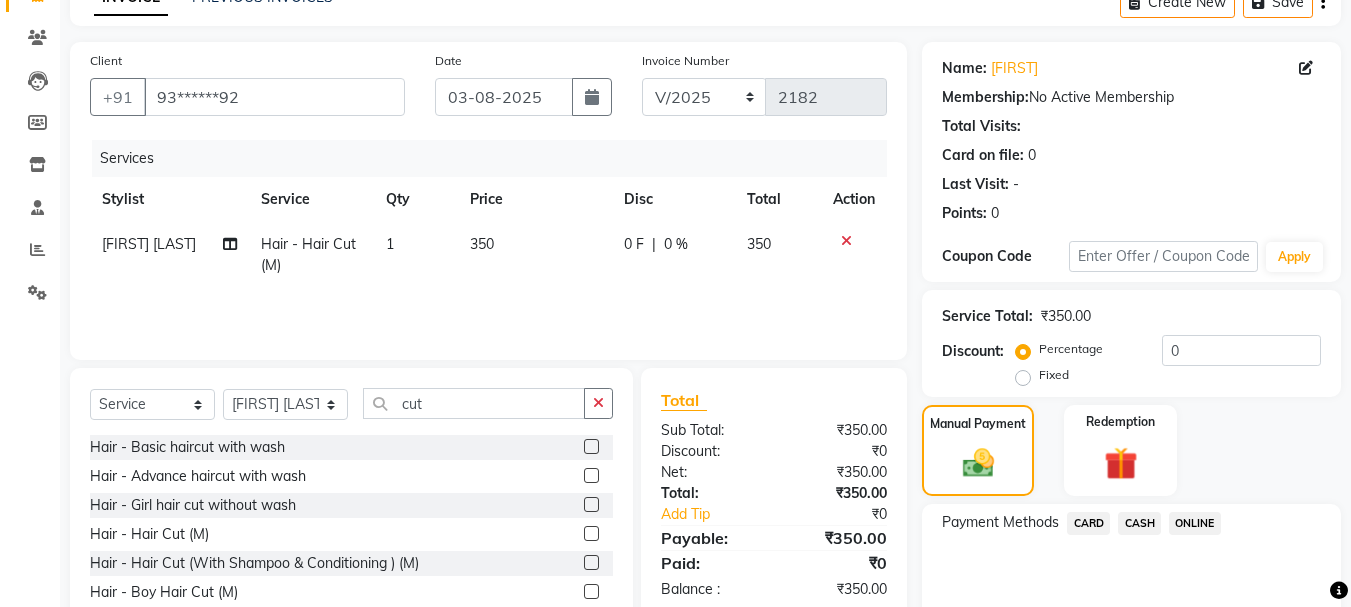 click on "Payment Methods  CARD   CASH   ONLINE" 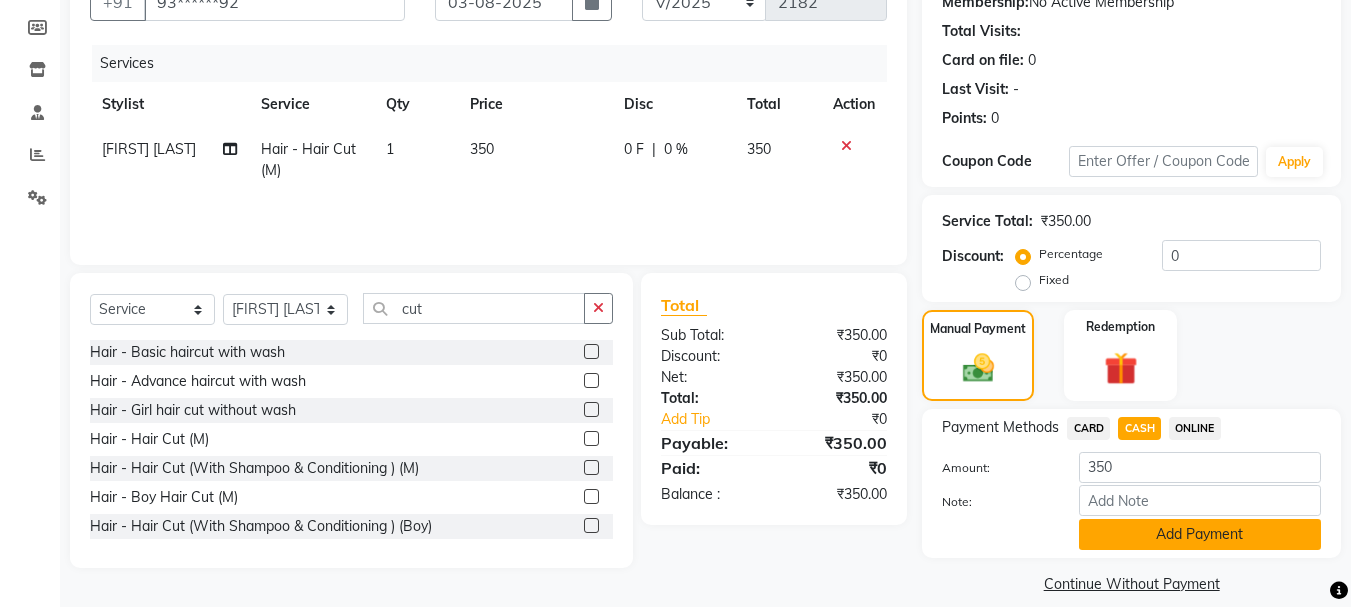 click on "Add Payment" 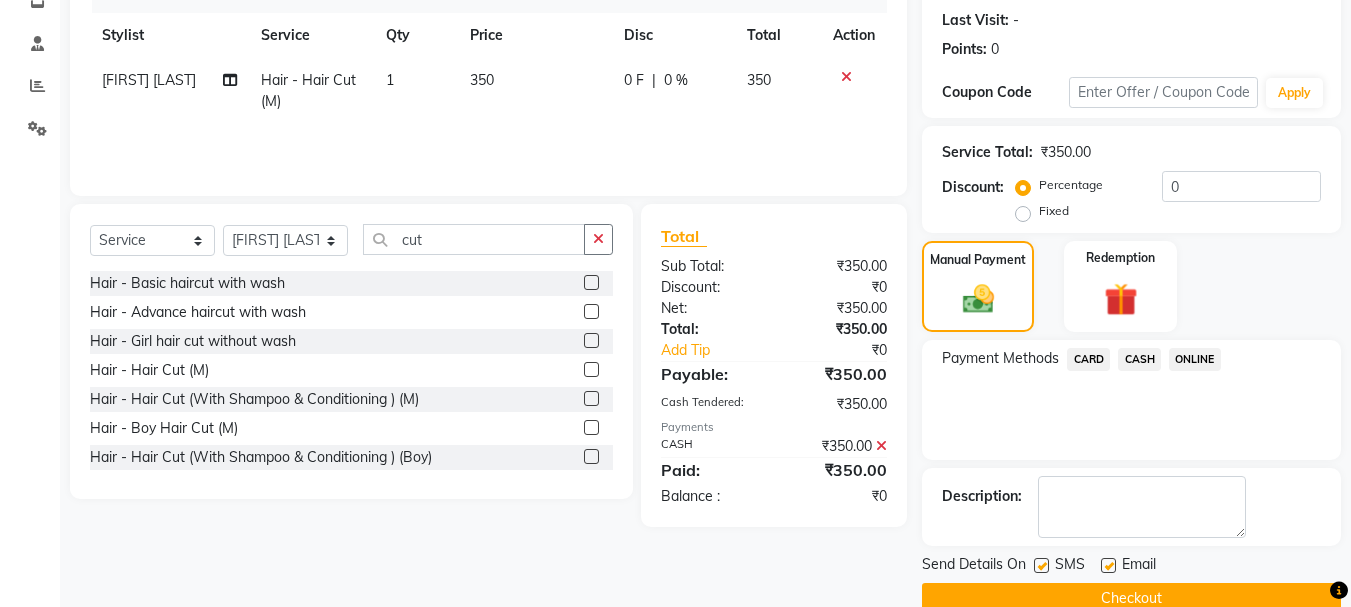 scroll, scrollTop: 281, scrollLeft: 0, axis: vertical 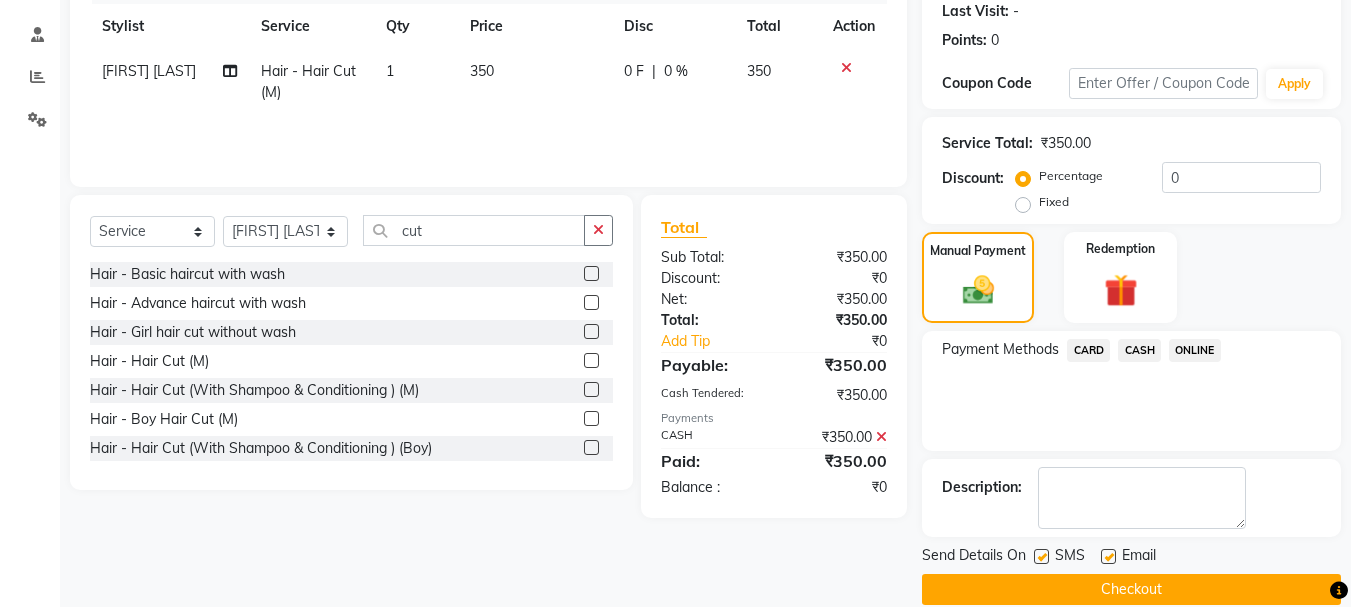 click on "Checkout" 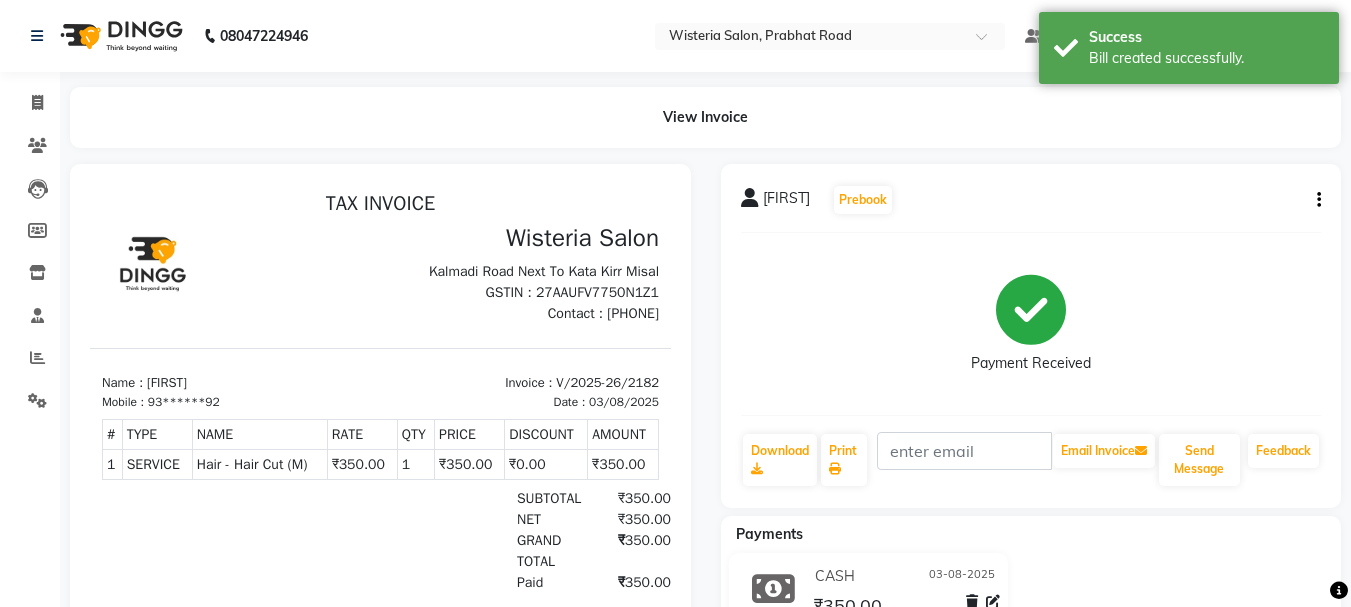 scroll, scrollTop: 0, scrollLeft: 0, axis: both 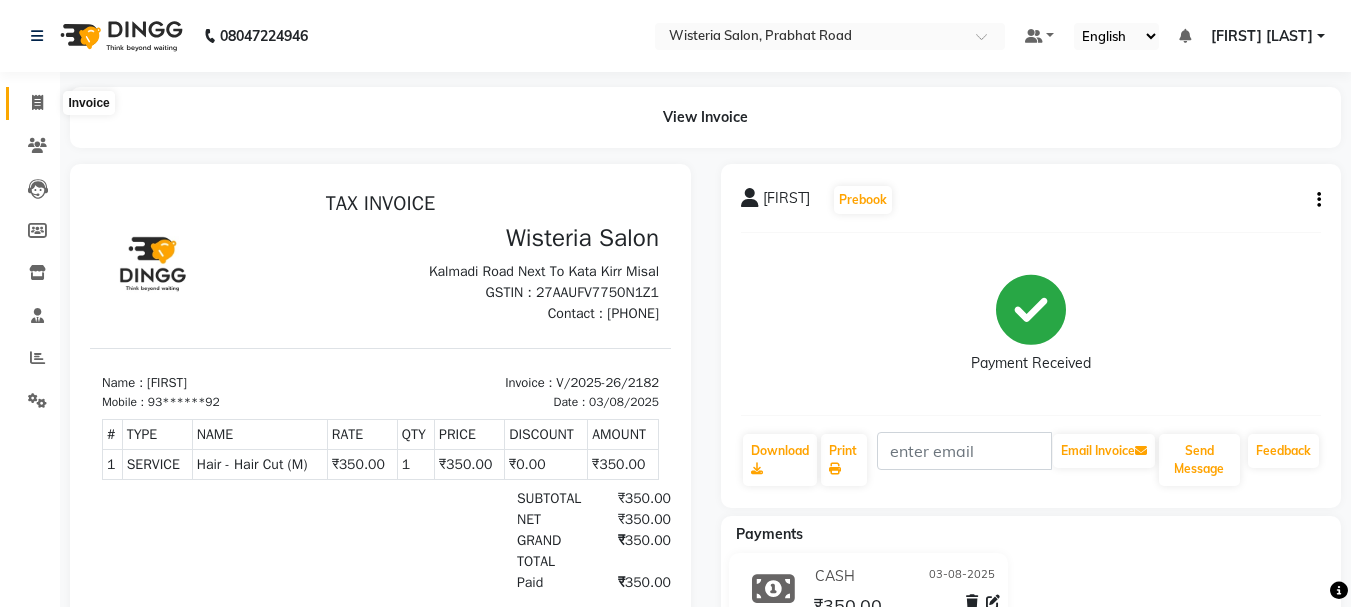 click 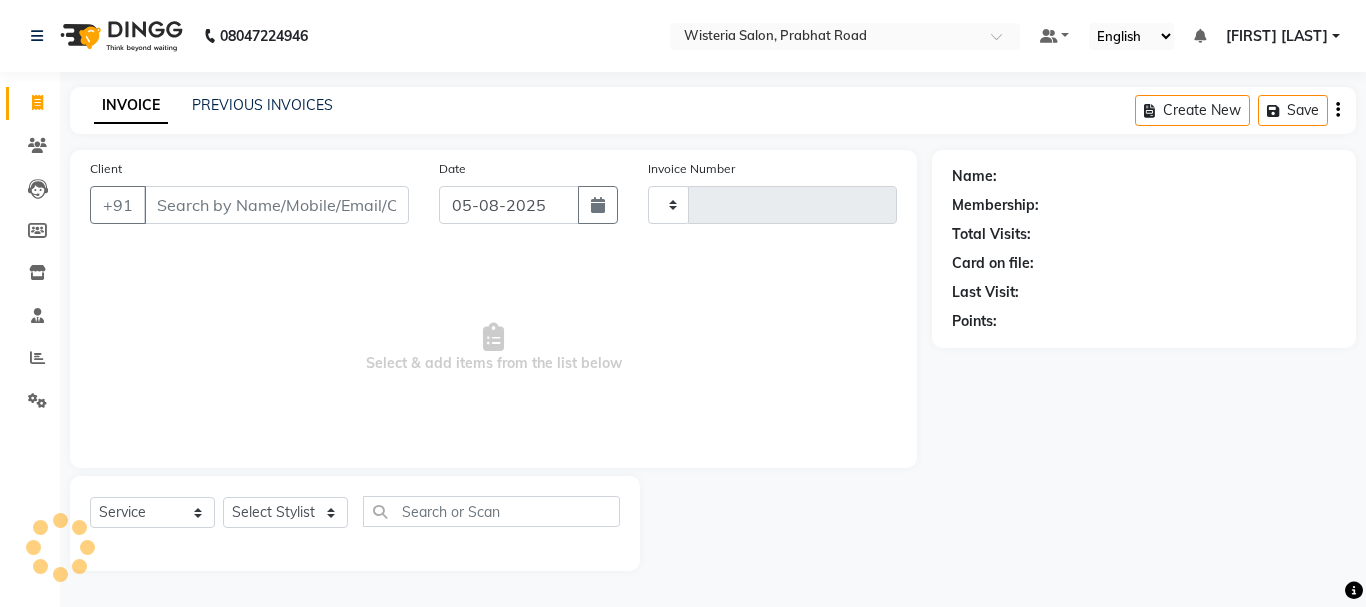 type on "2183" 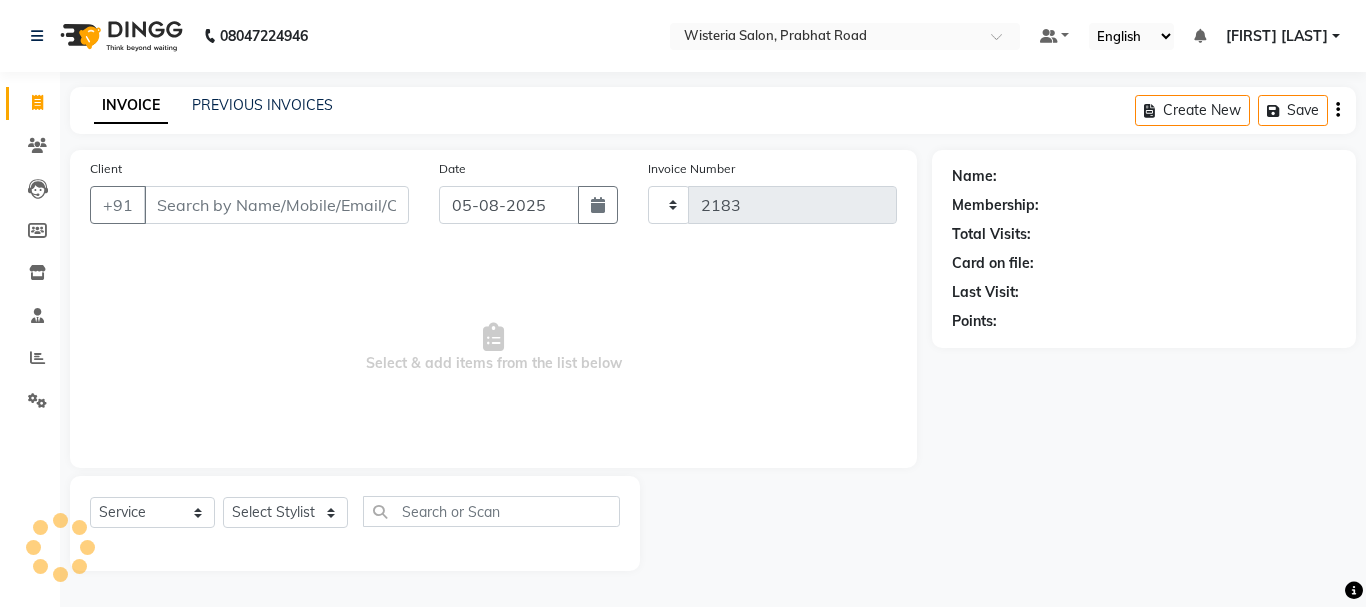 select on "911" 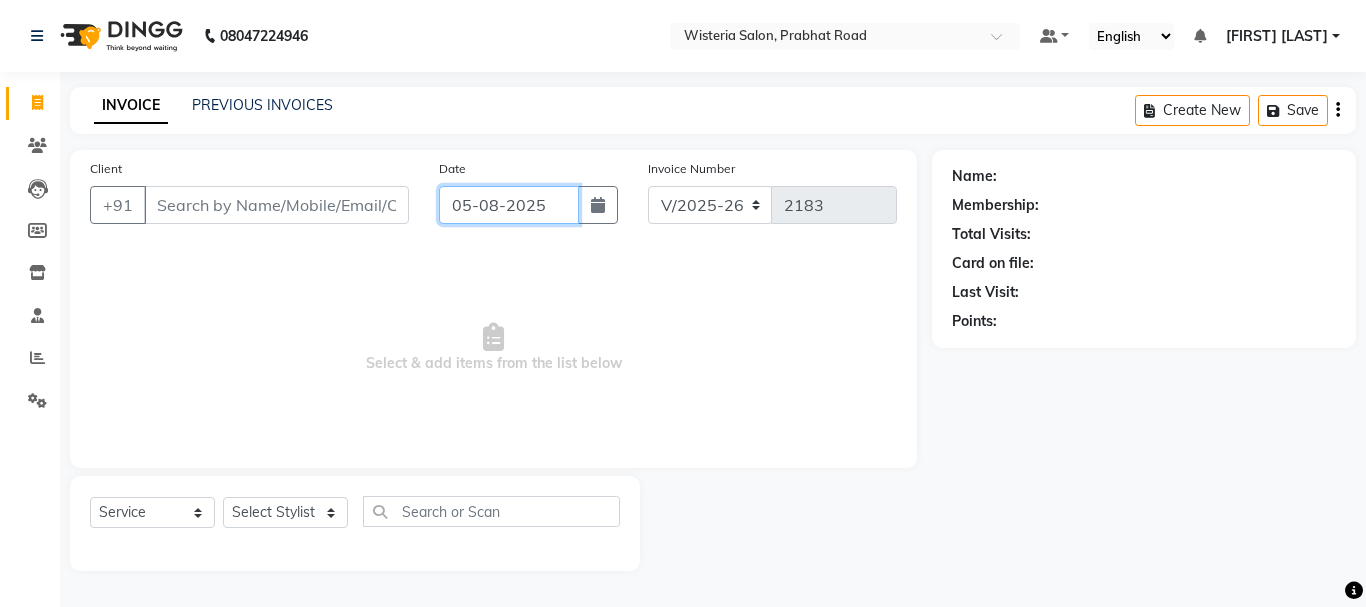 click on "05-08-2025" 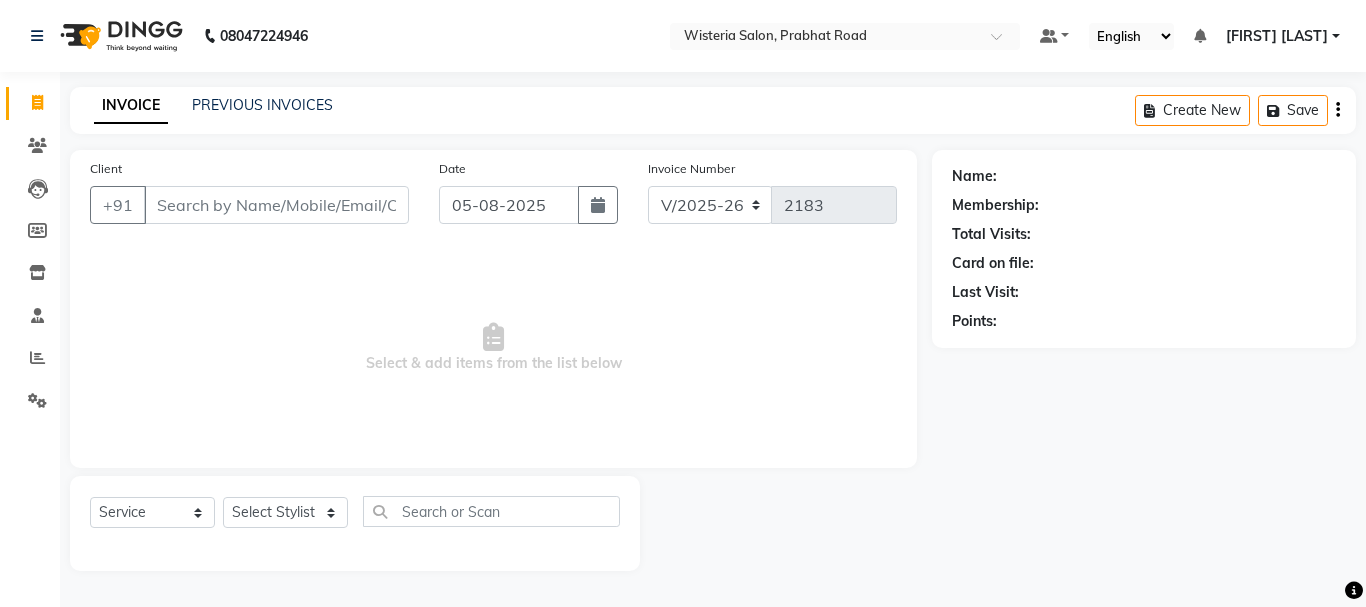 select on "8" 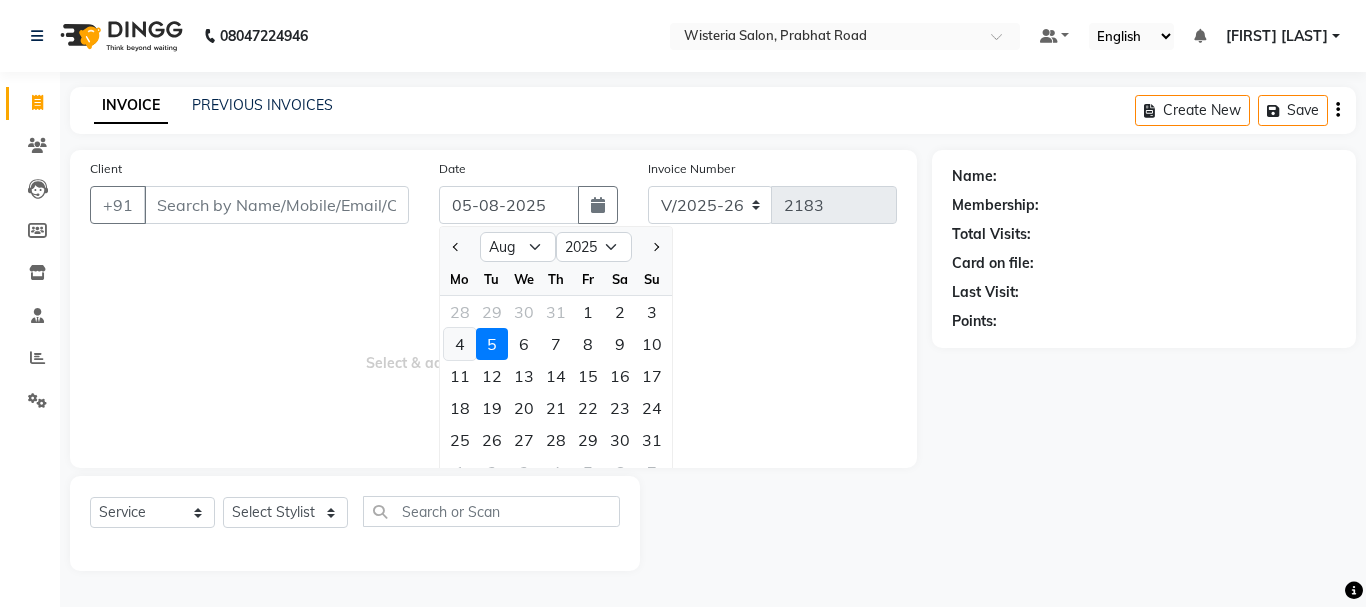 click on "4" 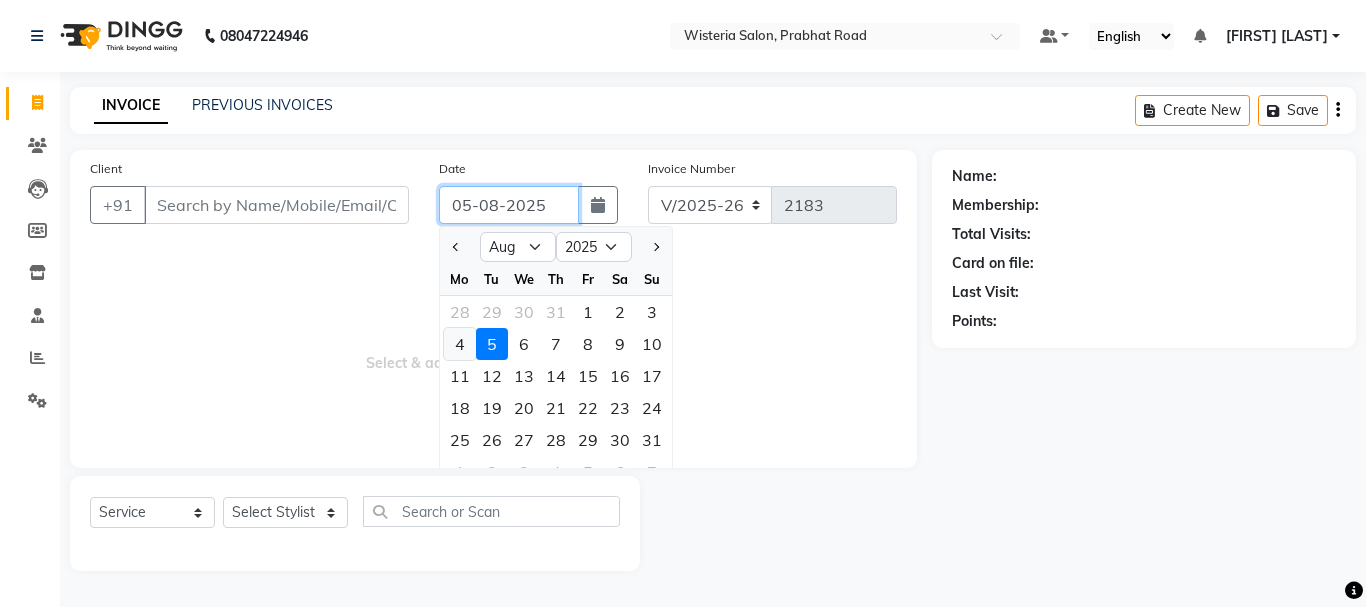 type on "04-08-2025" 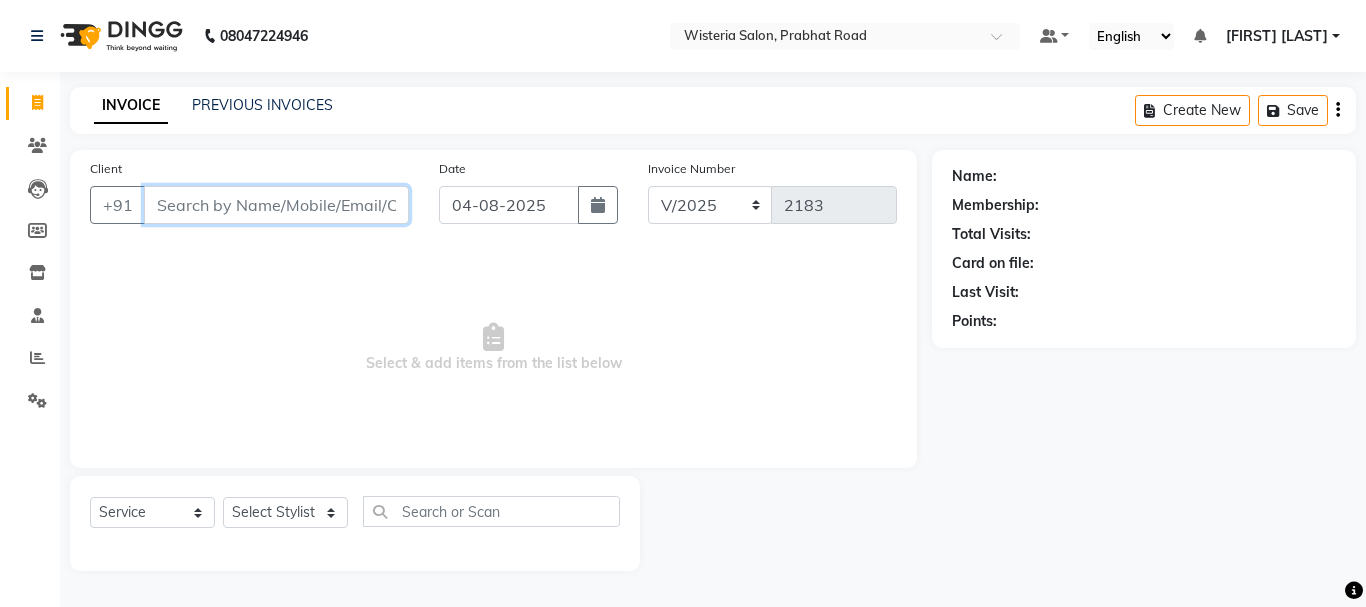 click on "Client" at bounding box center [276, 205] 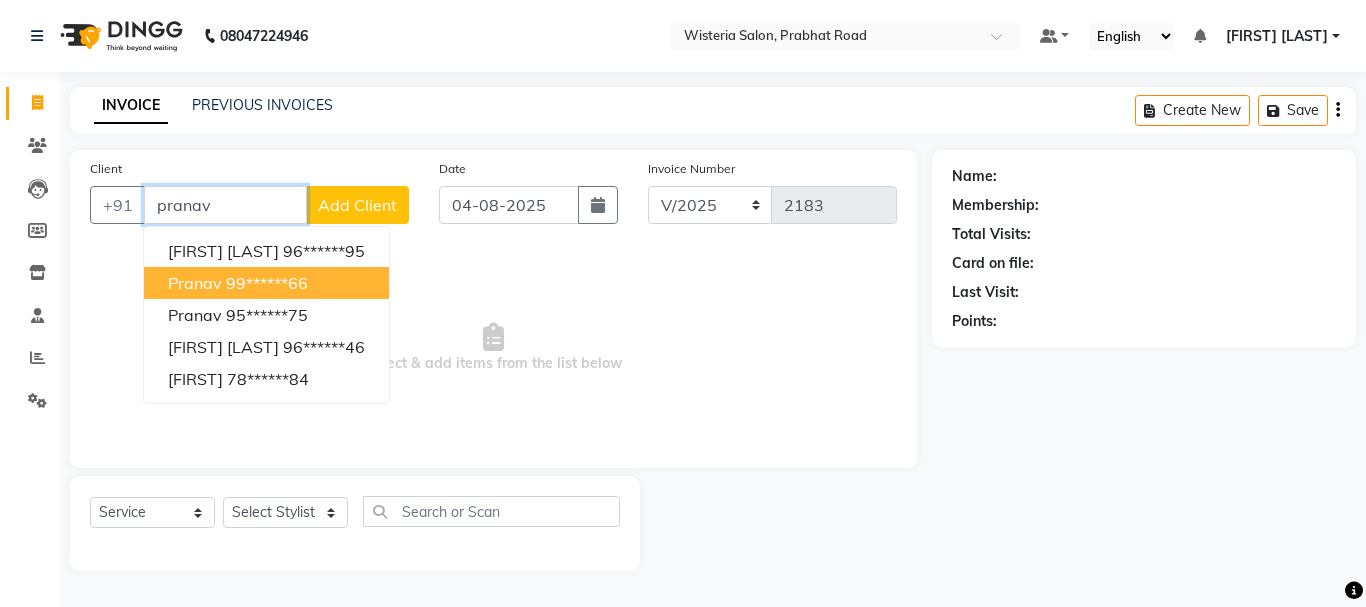 click on "99******66" at bounding box center [267, 283] 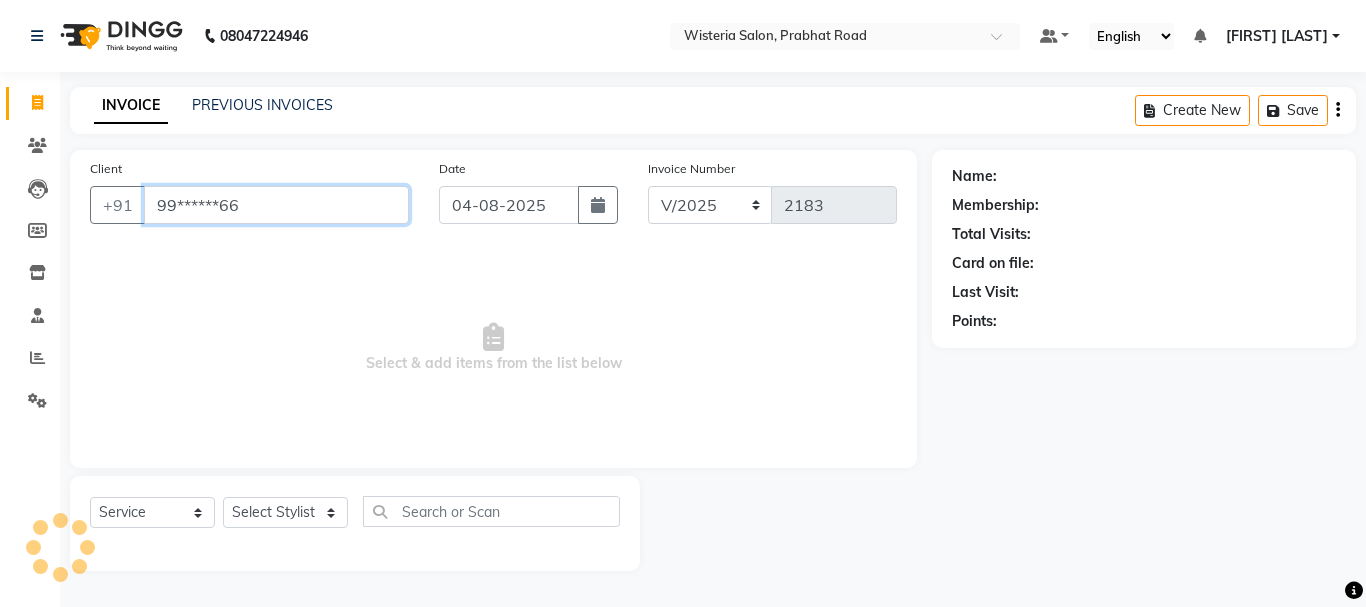 type on "99******66" 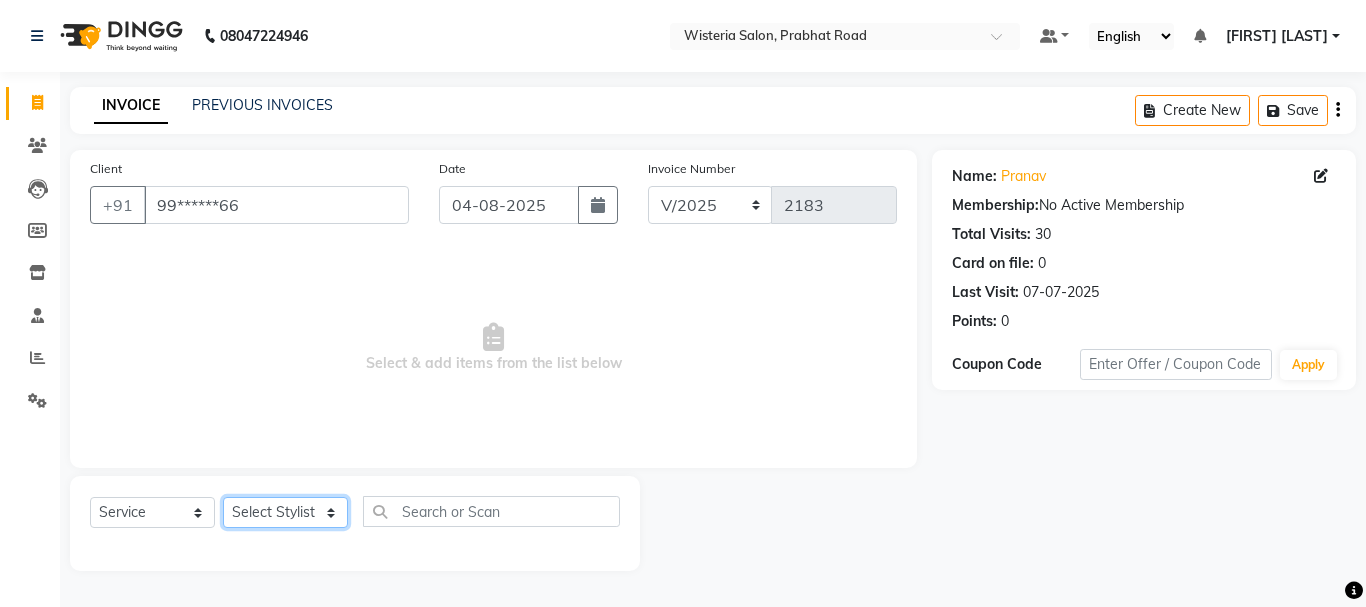 click on "Select Stylist [FIRST] [FIRST] [FIRST] [LAST]  [FIRST] [FIRST] [LAST] [FIRST] [FIRST] [FIRST] [FIRST] [FIRST] [FIRST] [FIRST] [FIRST] [FIRST] [FIRST] [FIRST] [FIRST] [FIRST] [FIRST]" 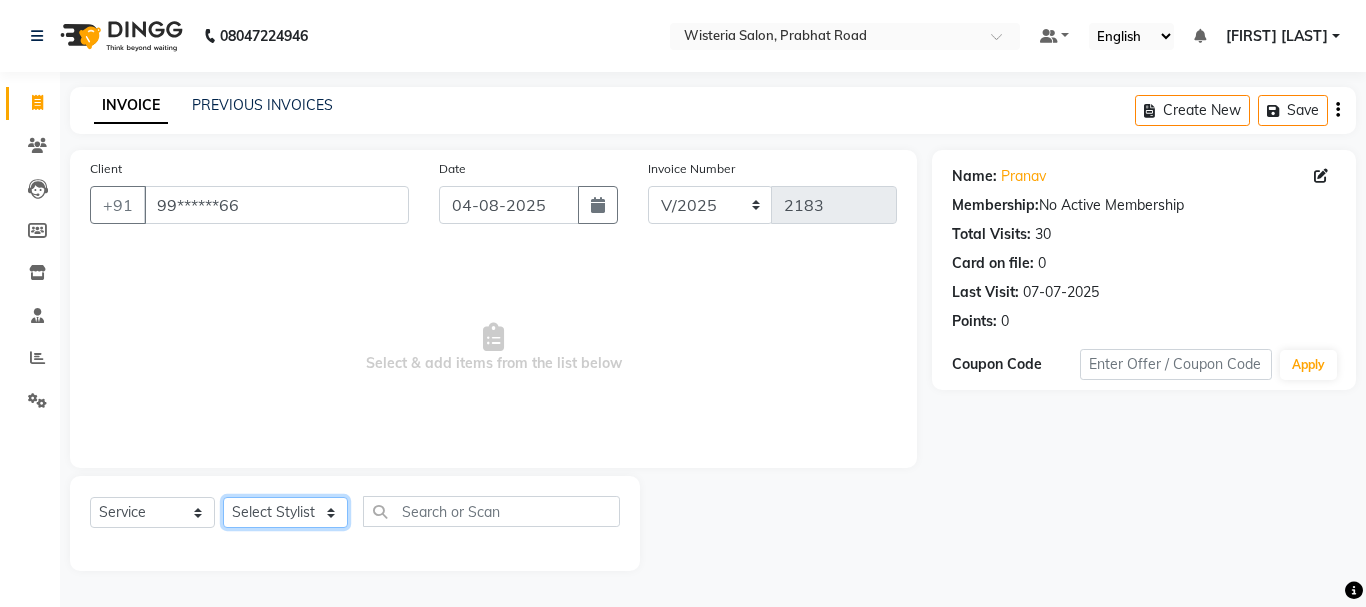 select on "15251" 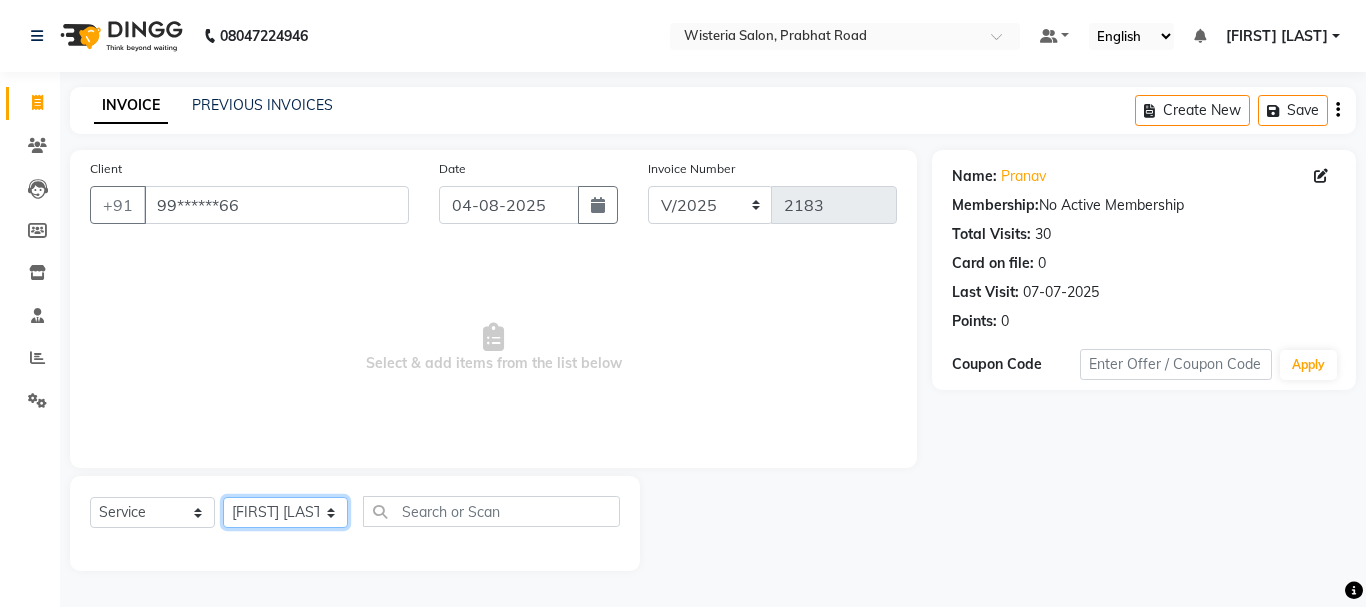 click on "Select Stylist [FIRST] [FIRST] [FIRST] [LAST]  [FIRST] [FIRST] [LAST] [FIRST] [FIRST] [FIRST] [FIRST] [FIRST] [FIRST] [FIRST] [FIRST] [FIRST] [FIRST] [FIRST] [FIRST] [FIRST] [FIRST]" 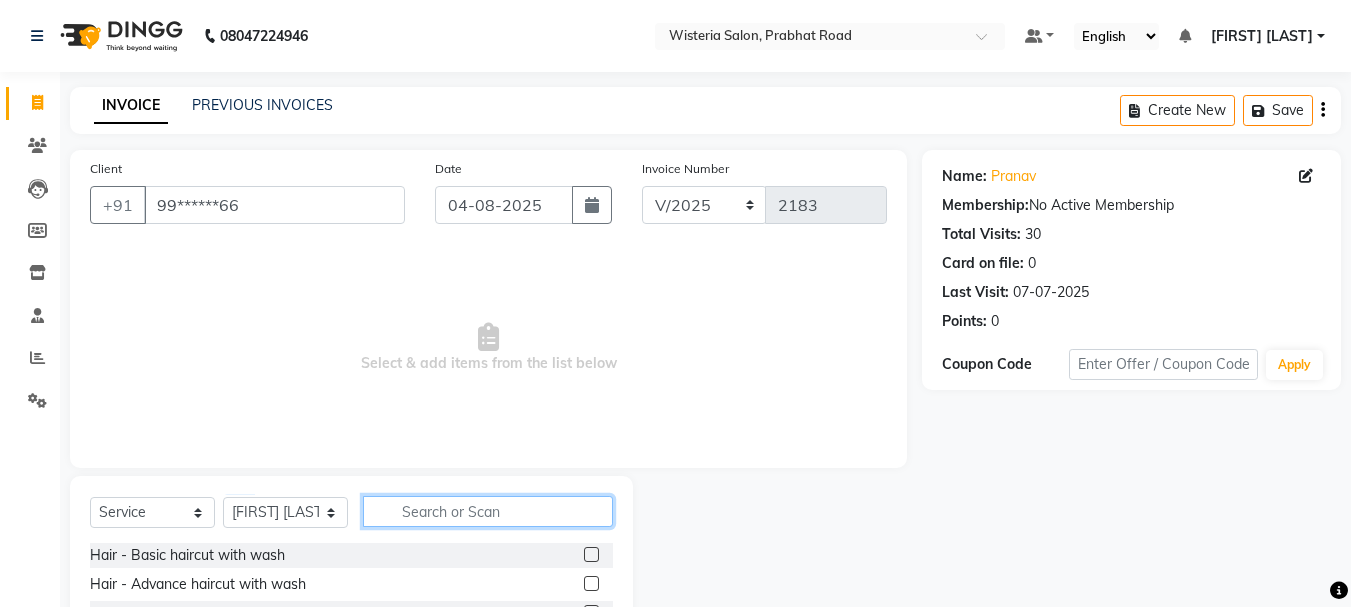 click 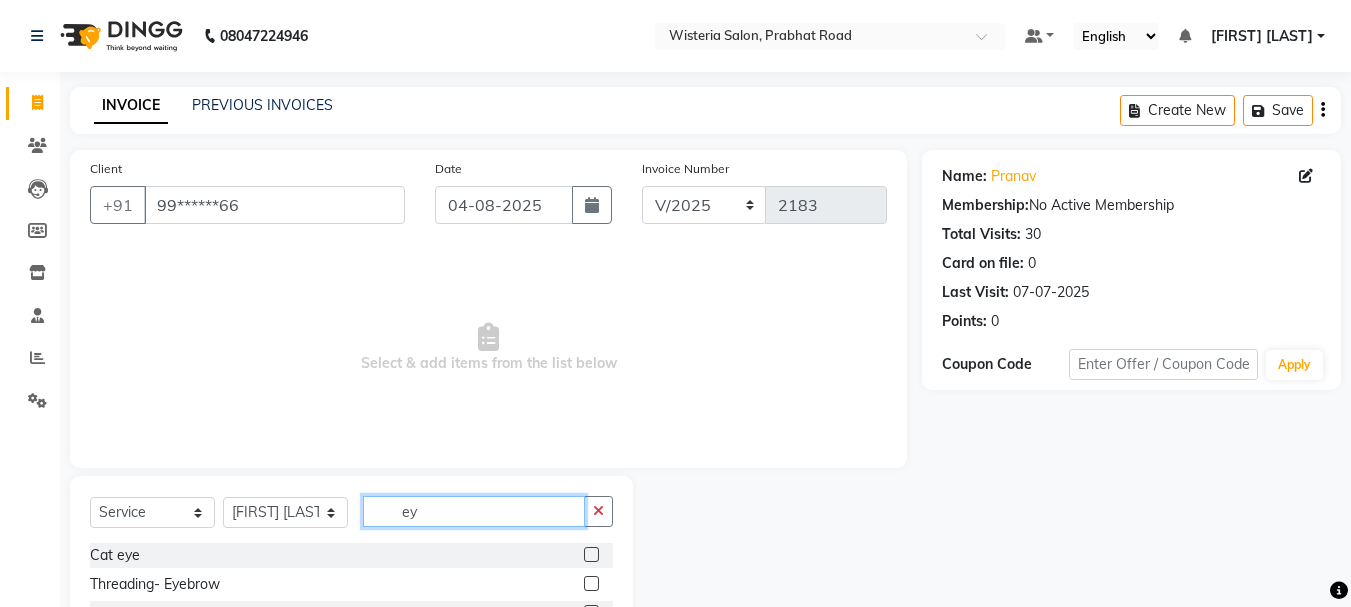 type on "ey" 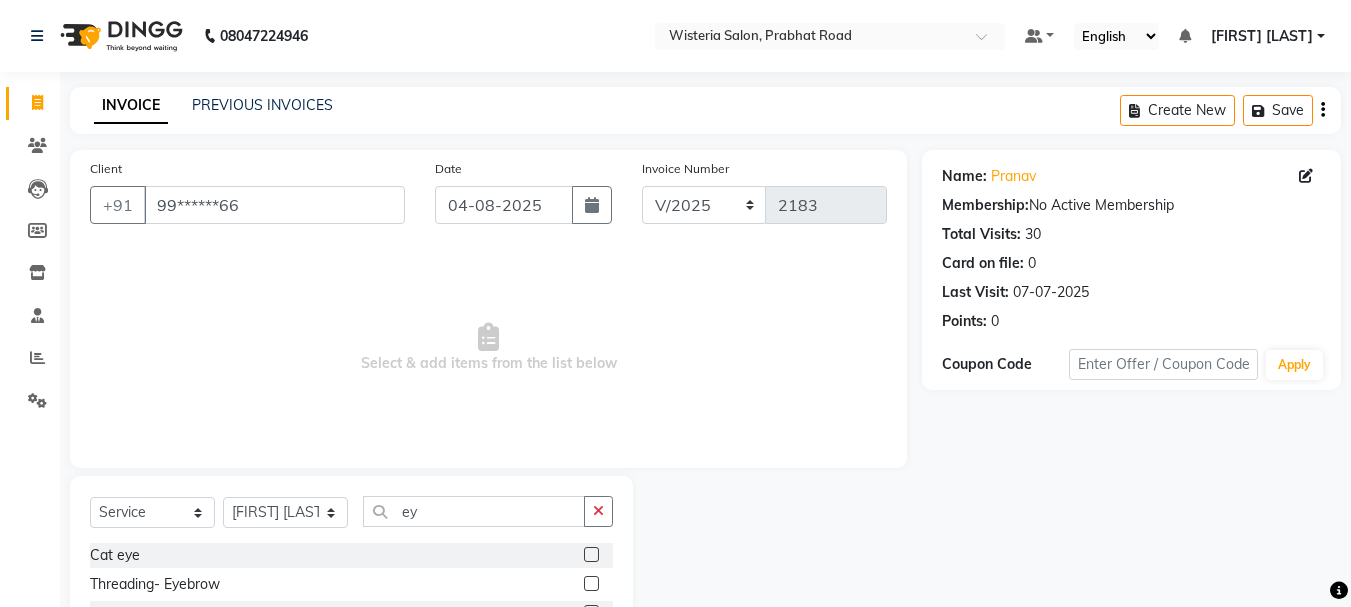 click 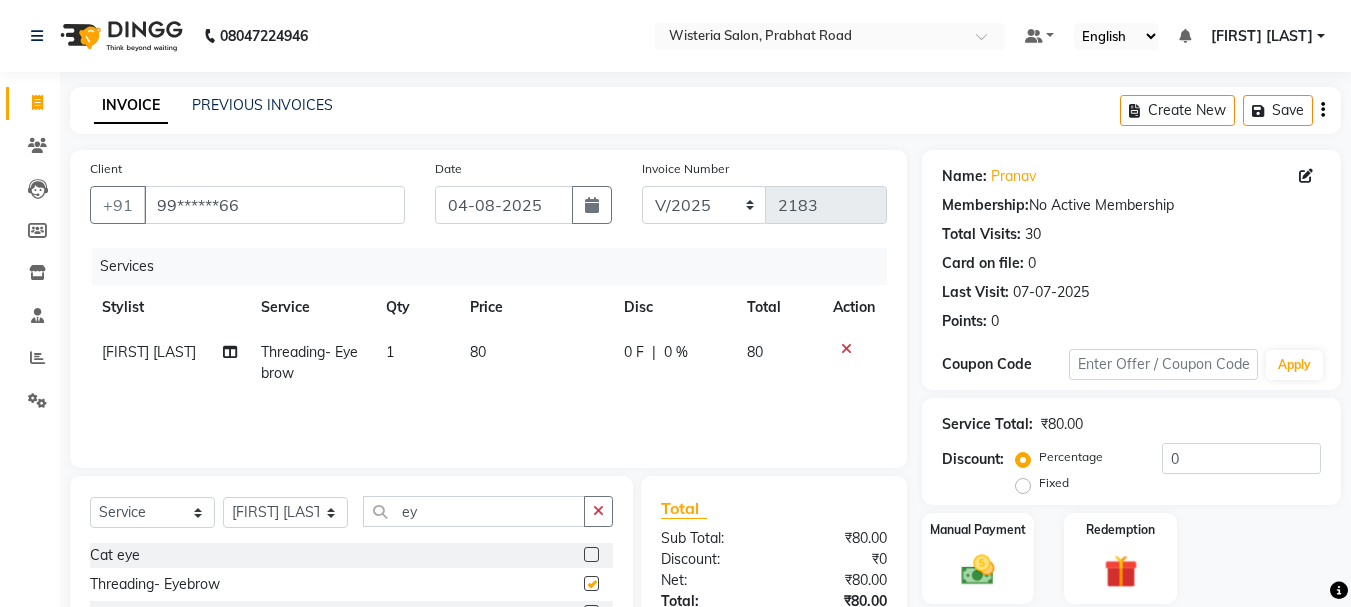 checkbox on "false" 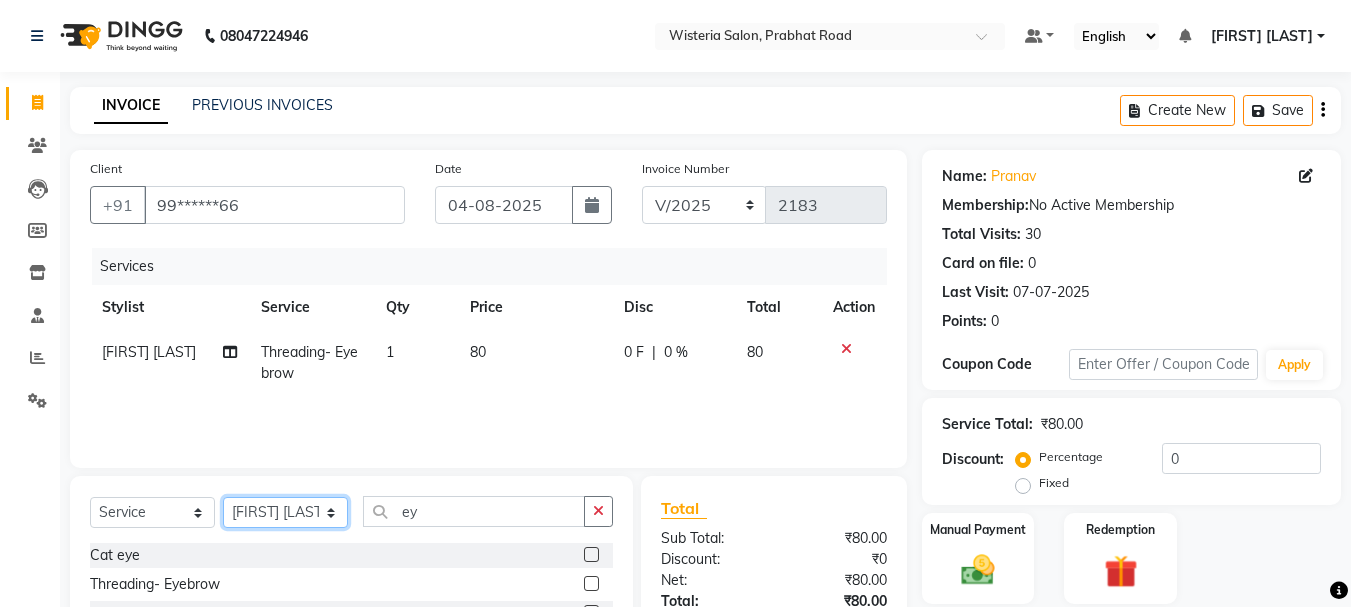 click on "Select Stylist [FIRST] [FIRST] [FIRST] [LAST]  [FIRST] [FIRST] [LAST] [FIRST] [FIRST] [FIRST] [FIRST] [FIRST] [FIRST] [FIRST] [FIRST] [FIRST] [FIRST] [FIRST] [FIRST] [FIRST] [FIRST]" 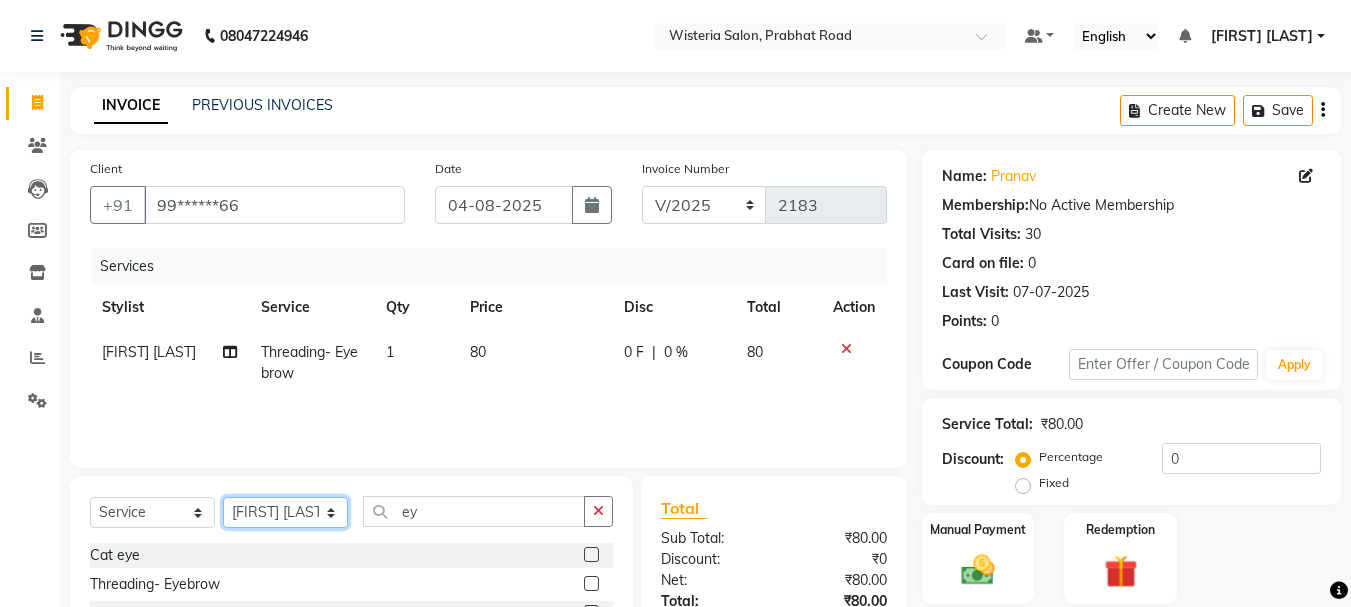 select on "53875" 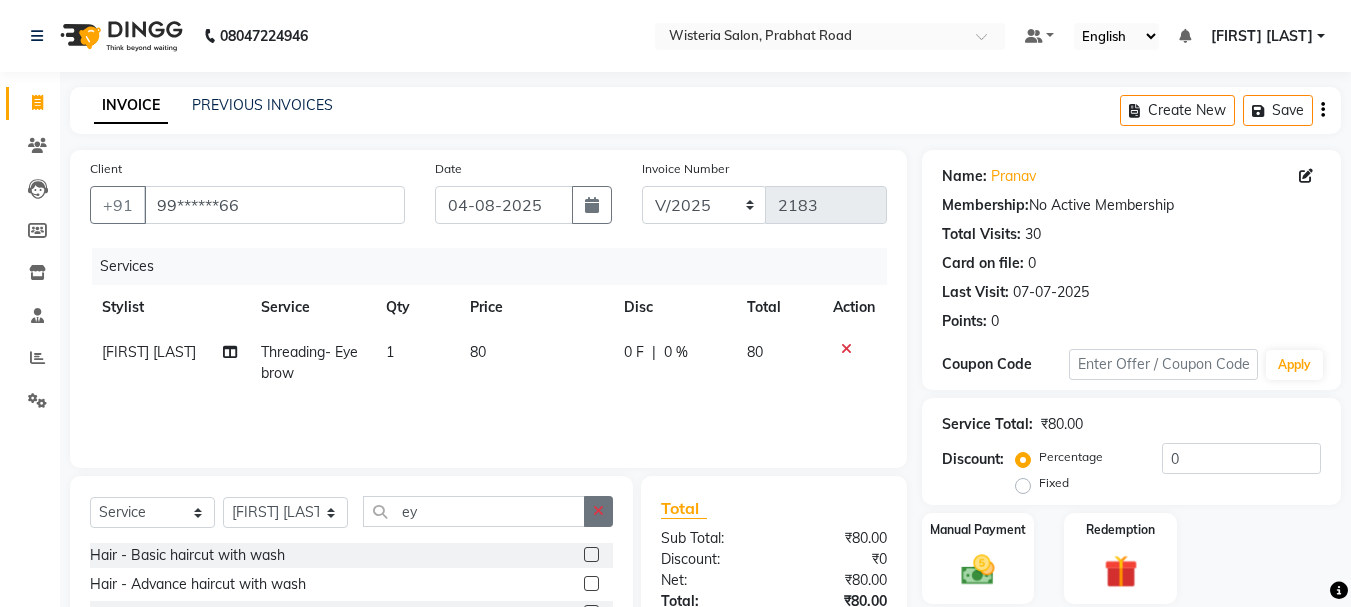 click 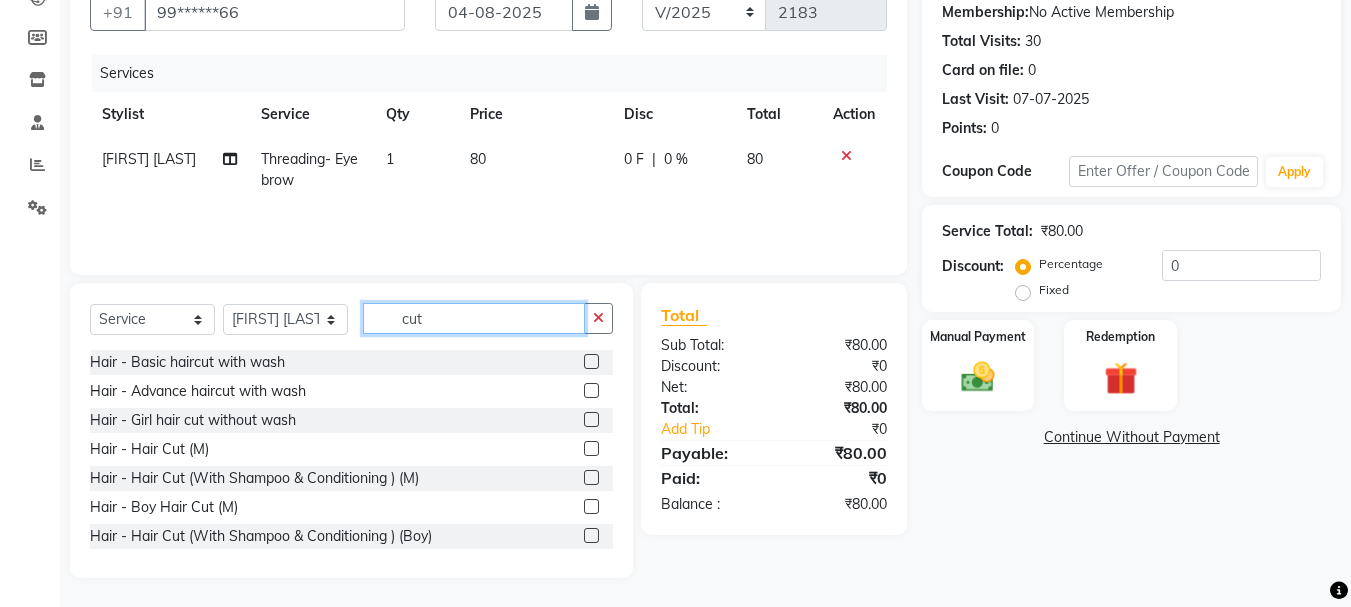 scroll, scrollTop: 194, scrollLeft: 0, axis: vertical 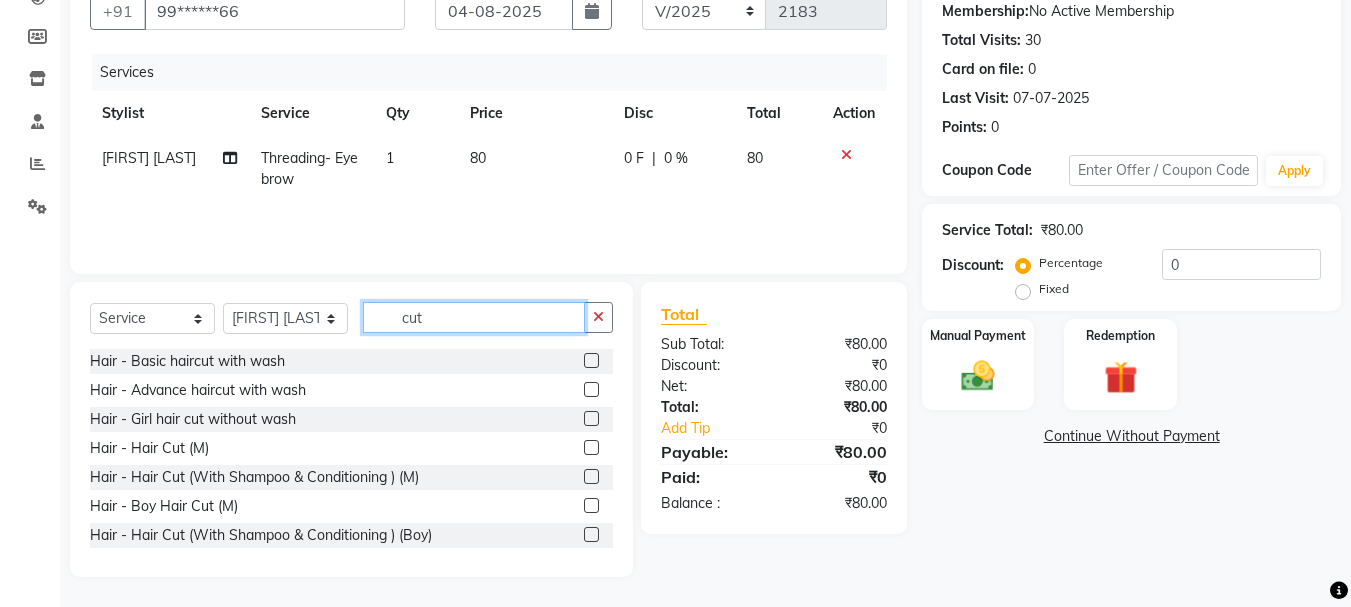 type on "cut" 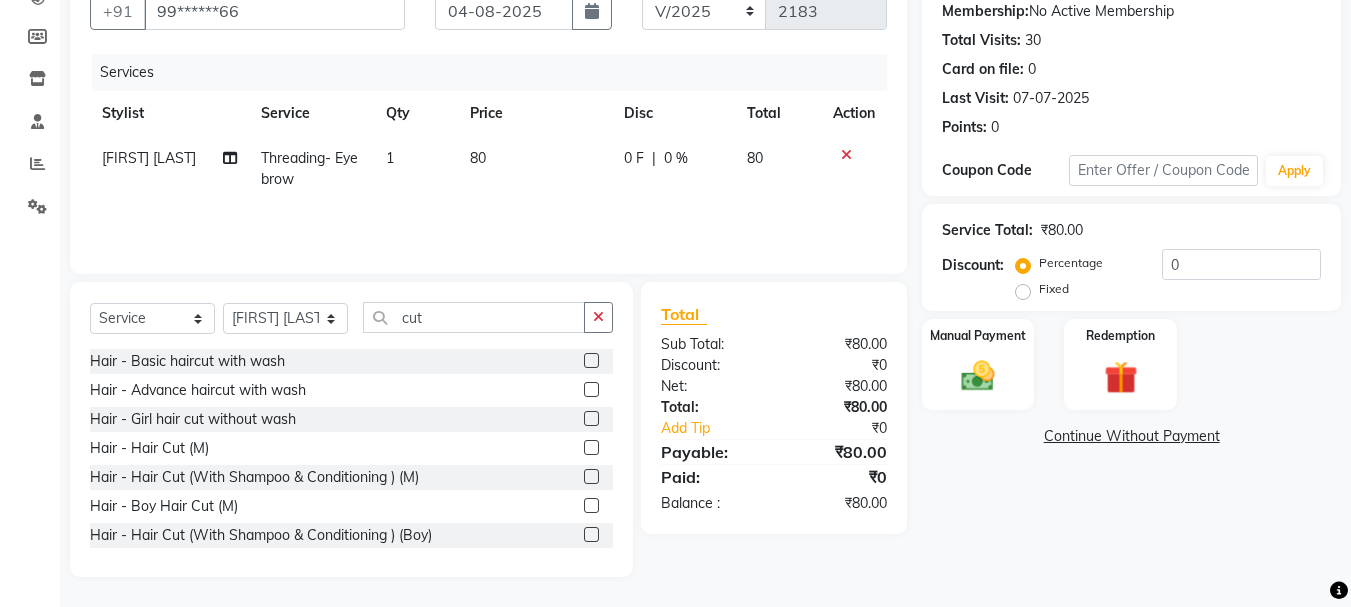 click 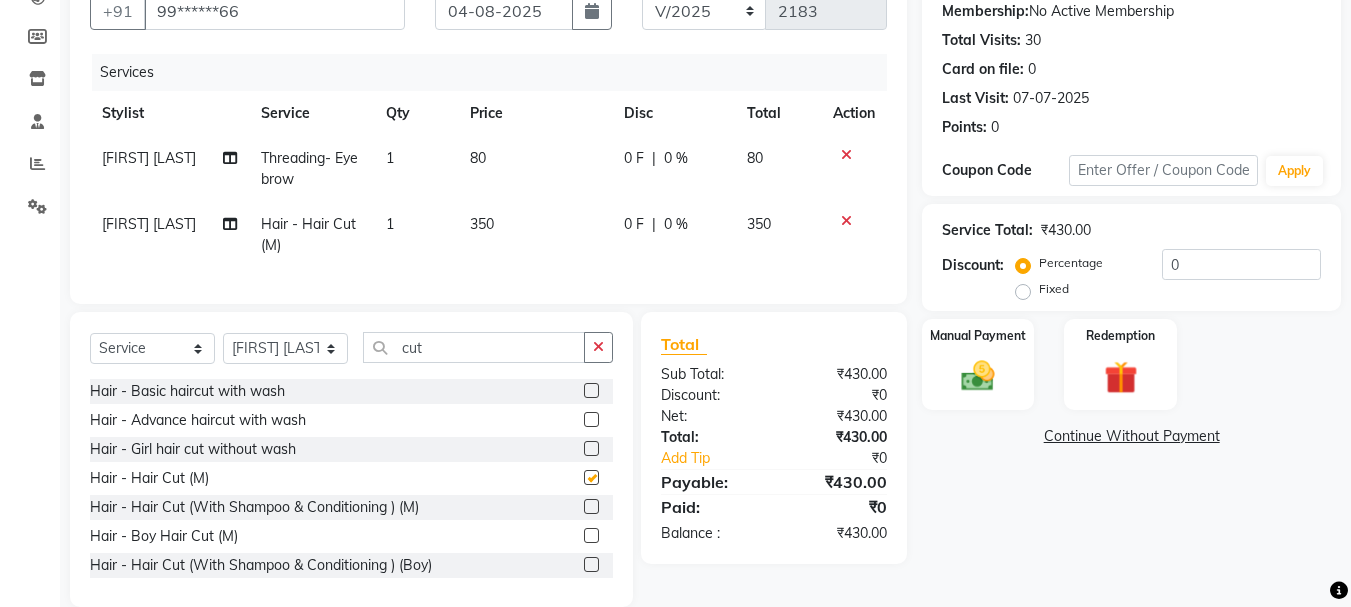 checkbox on "false" 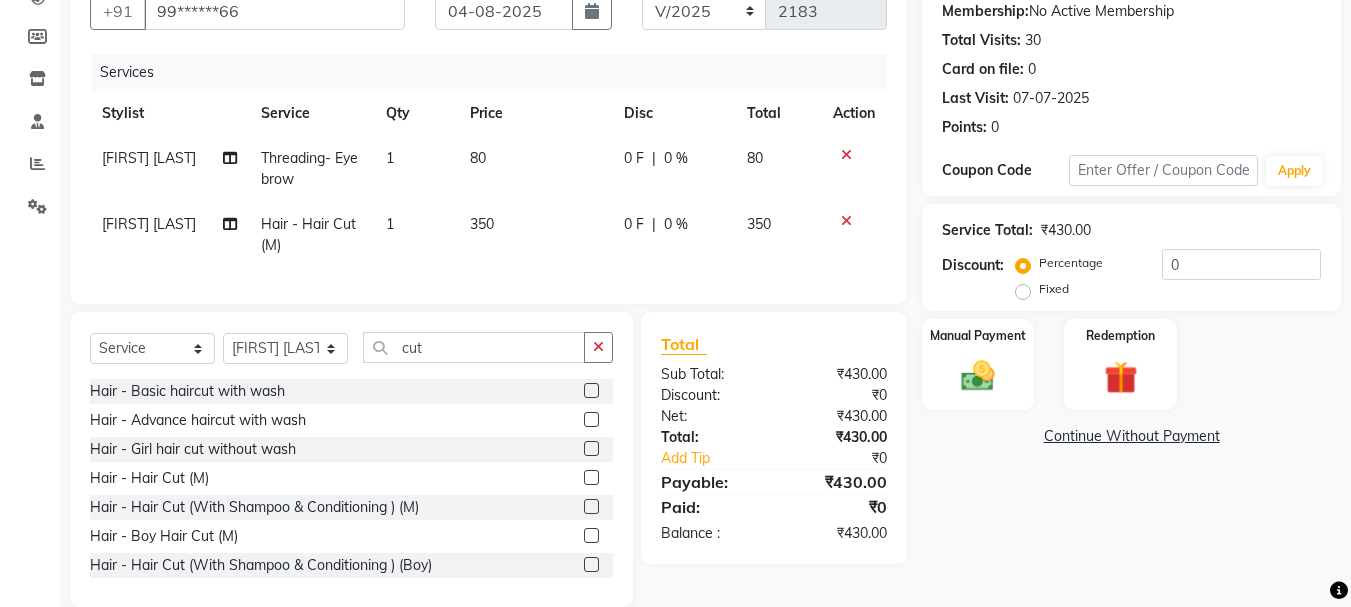 click on "350" 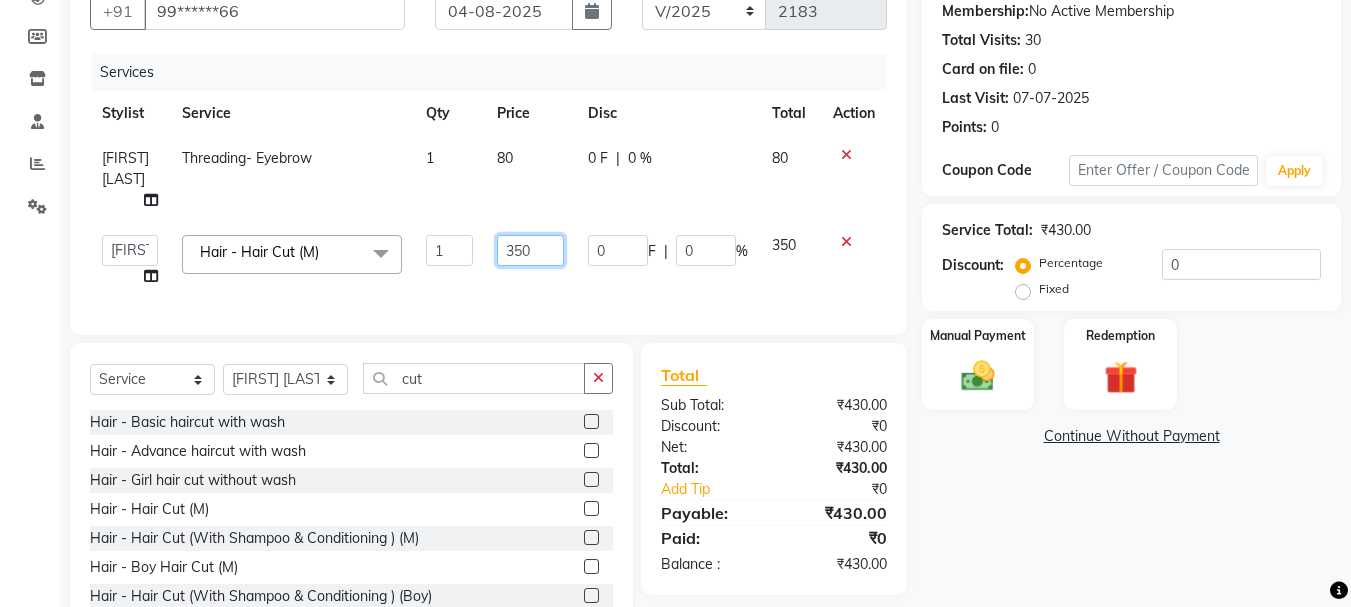 click on "350" 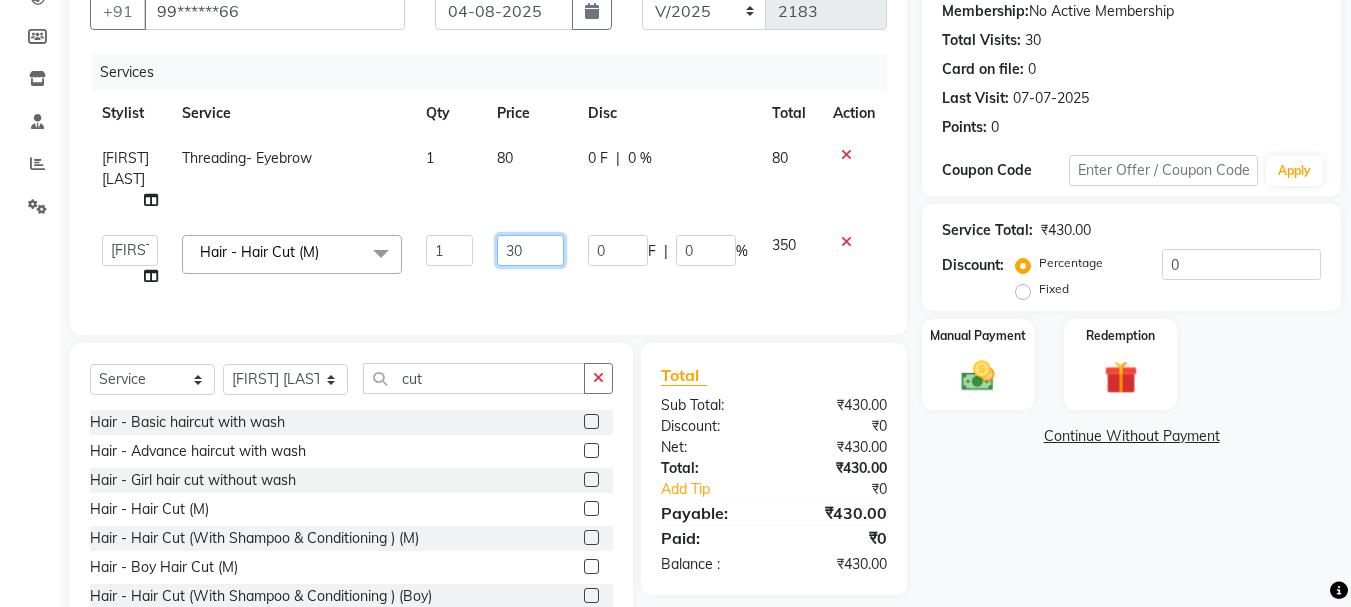 type on "300" 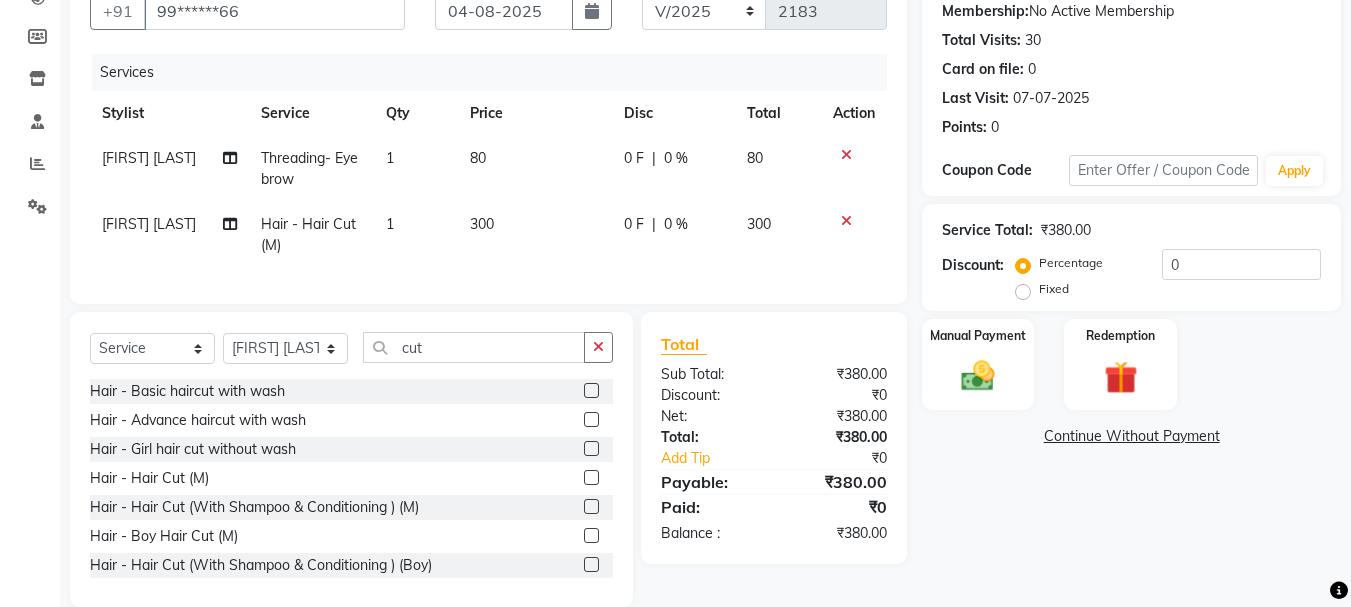 click on "80" 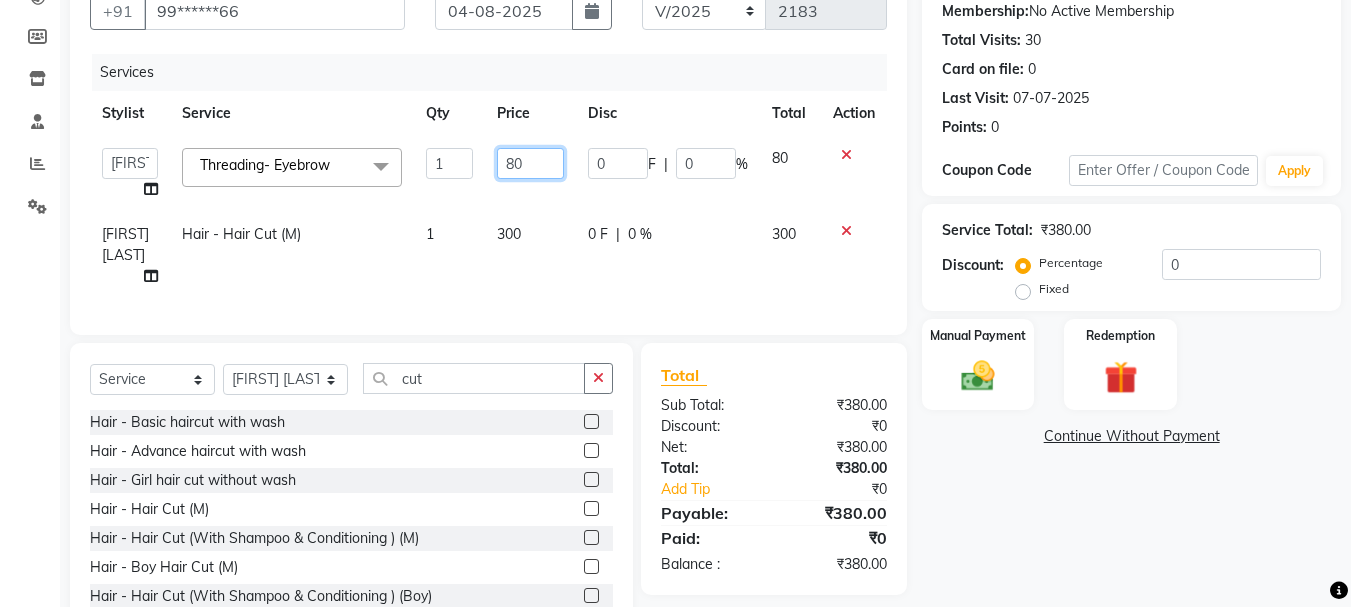 click on "80" 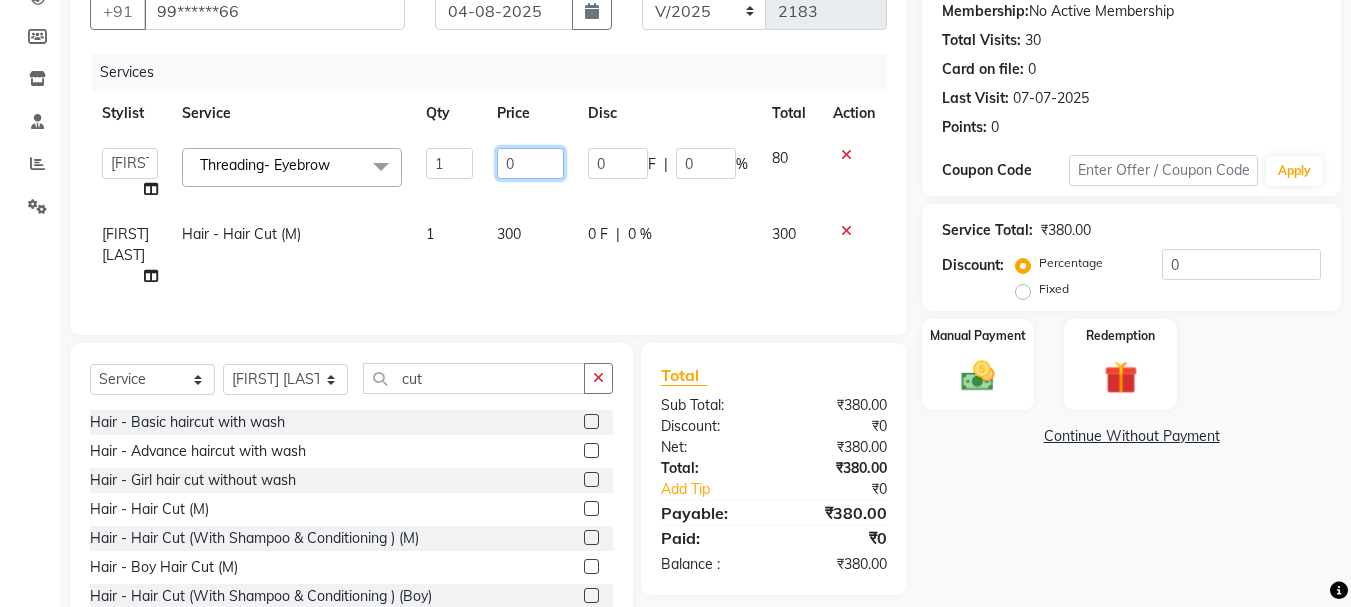 type on "10" 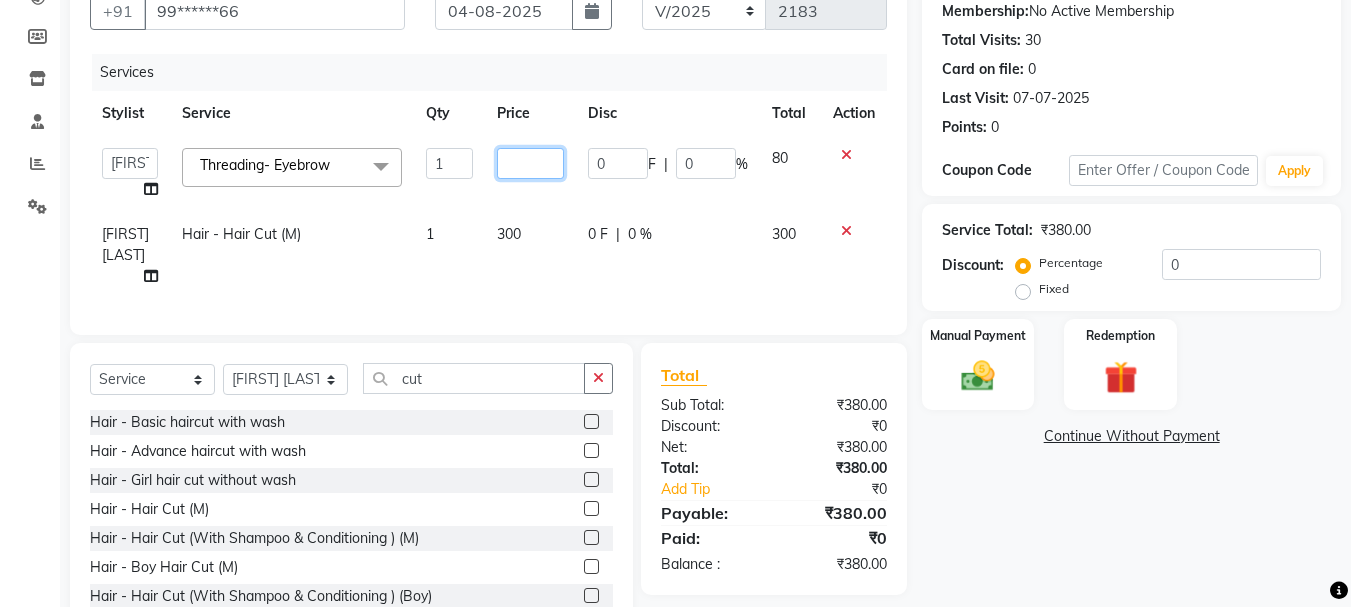 type on "10" 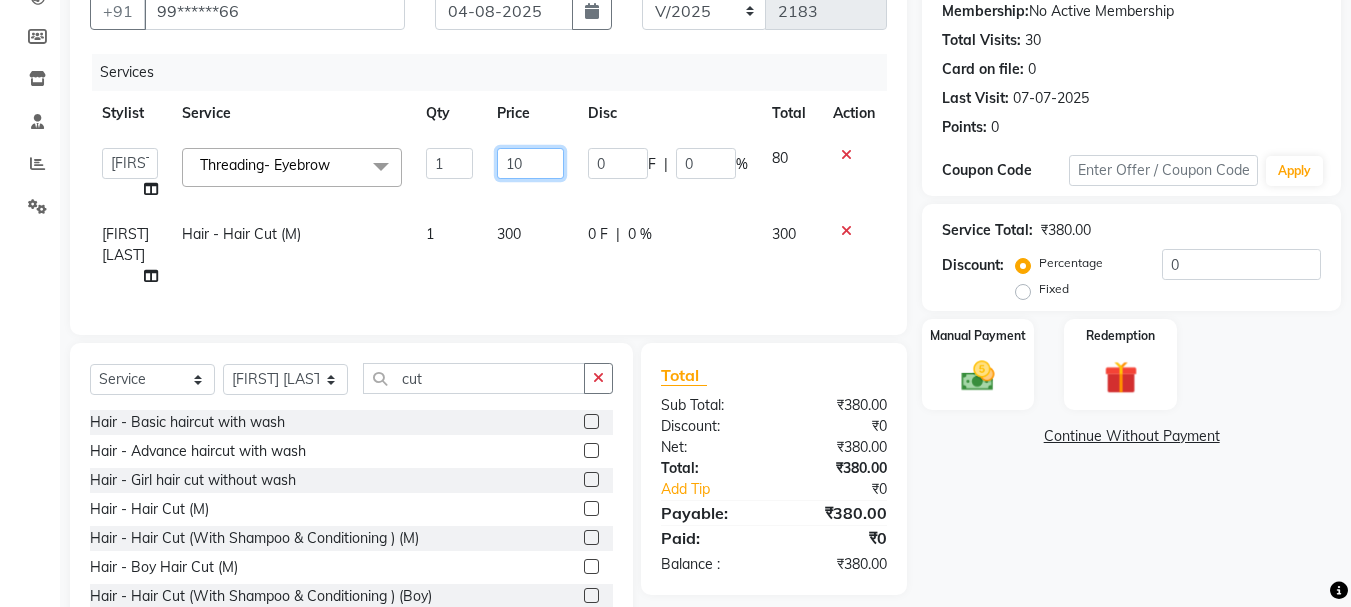 type on "100" 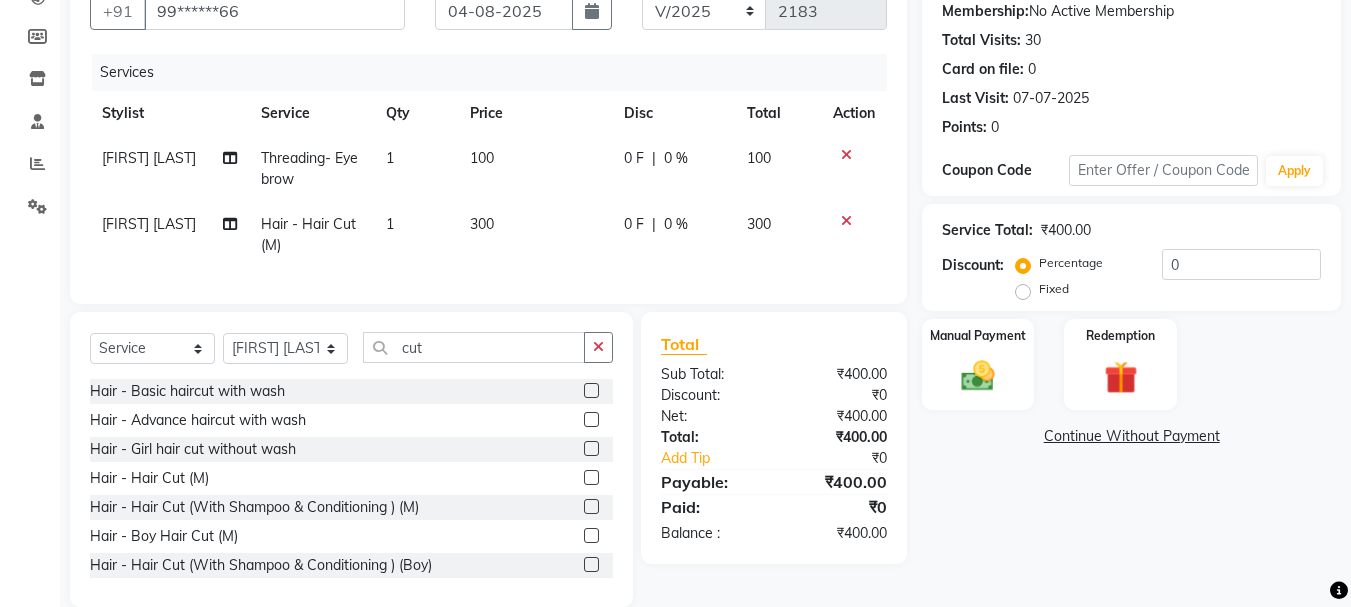 click on "100" 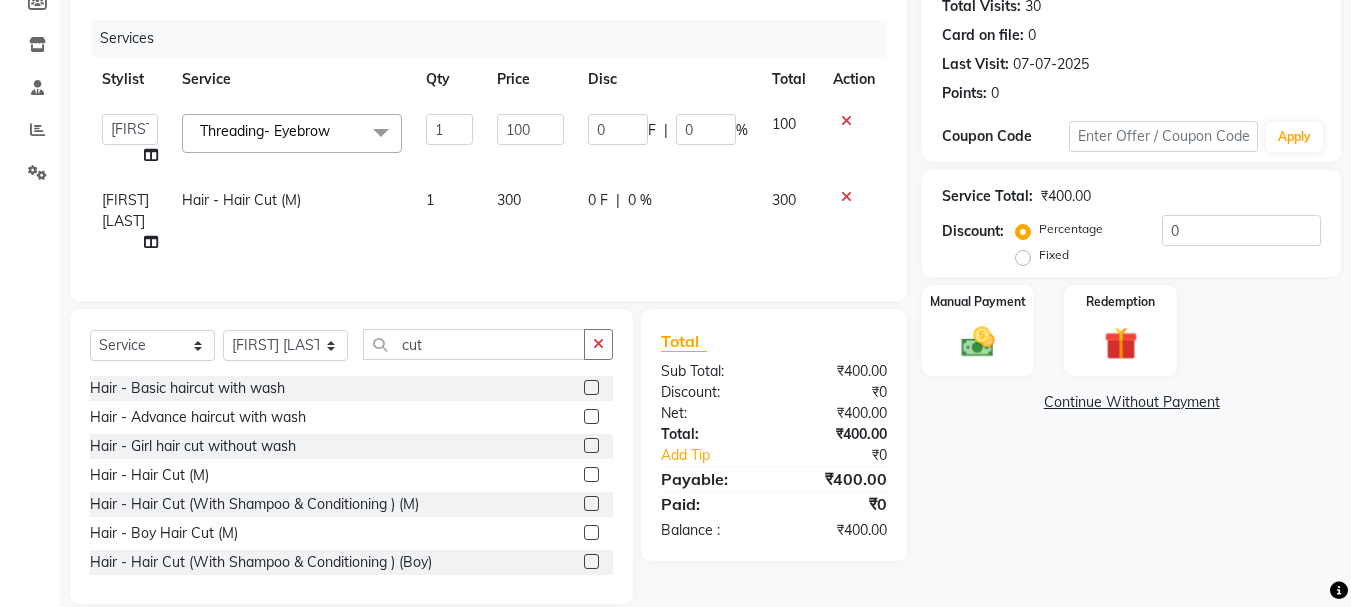scroll, scrollTop: 249, scrollLeft: 0, axis: vertical 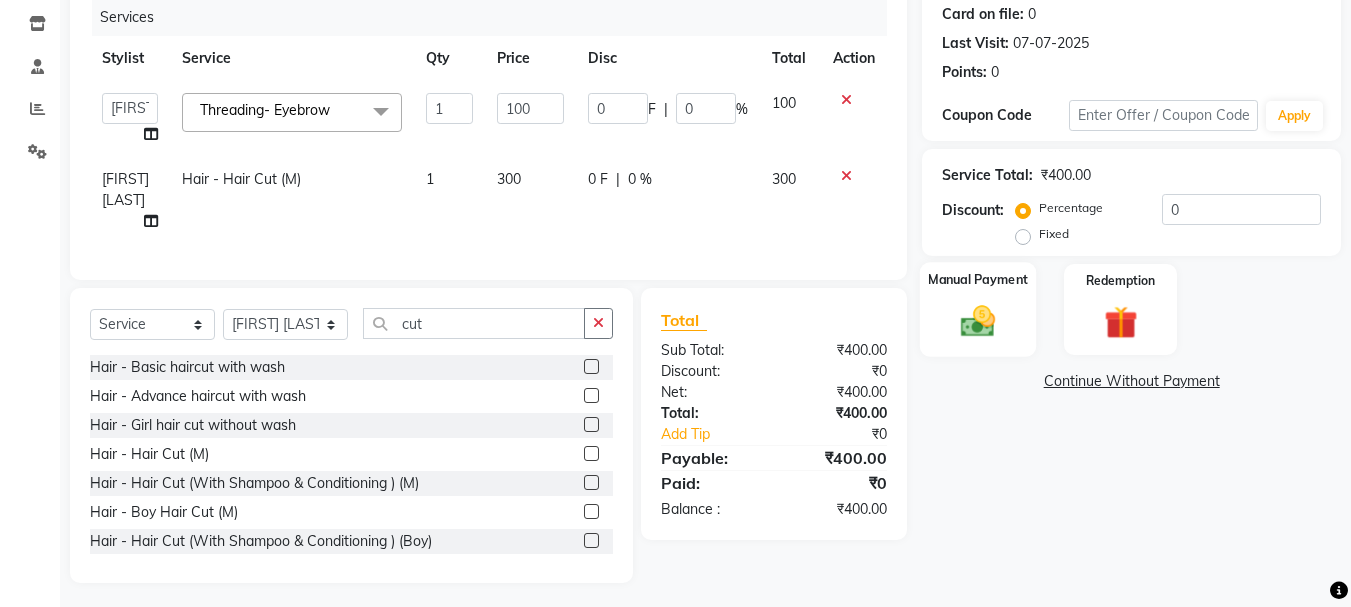 click 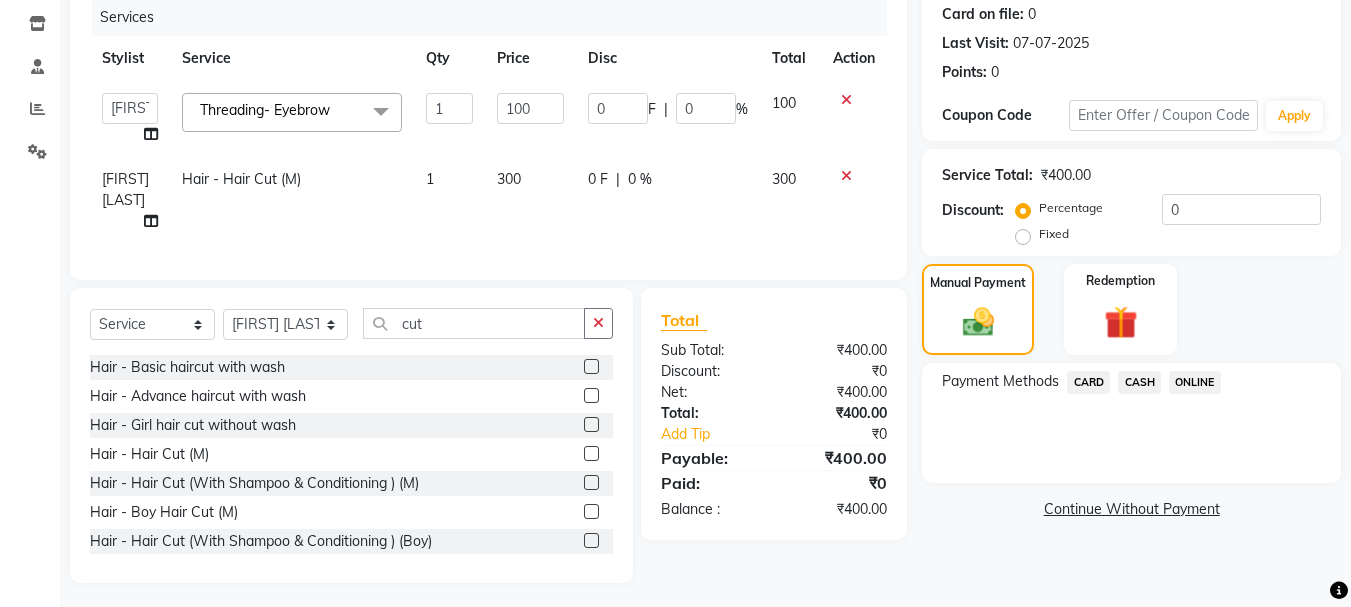 click on "CARD" 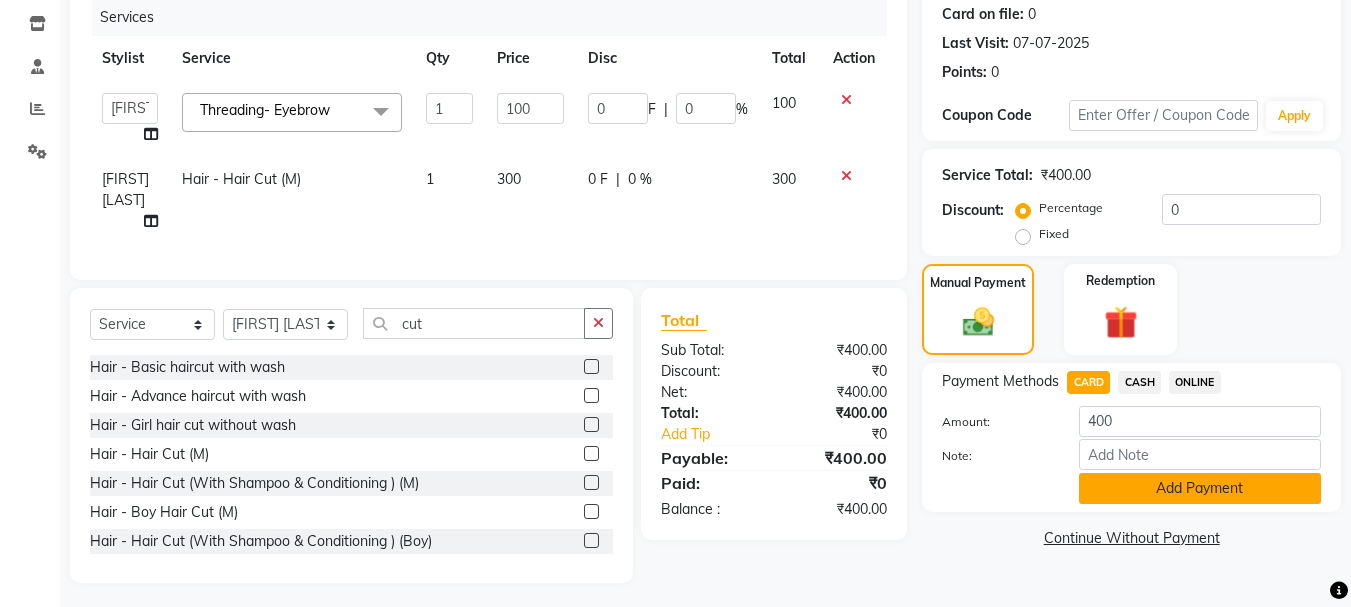 click on "Add Payment" 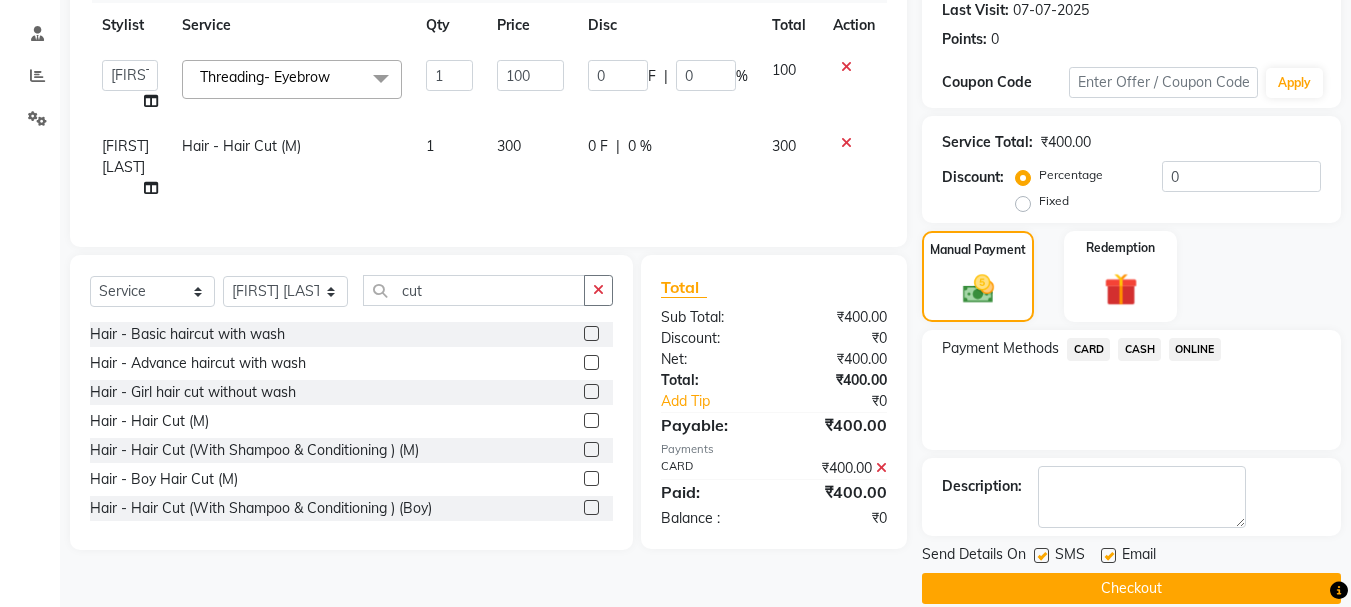 scroll, scrollTop: 309, scrollLeft: 0, axis: vertical 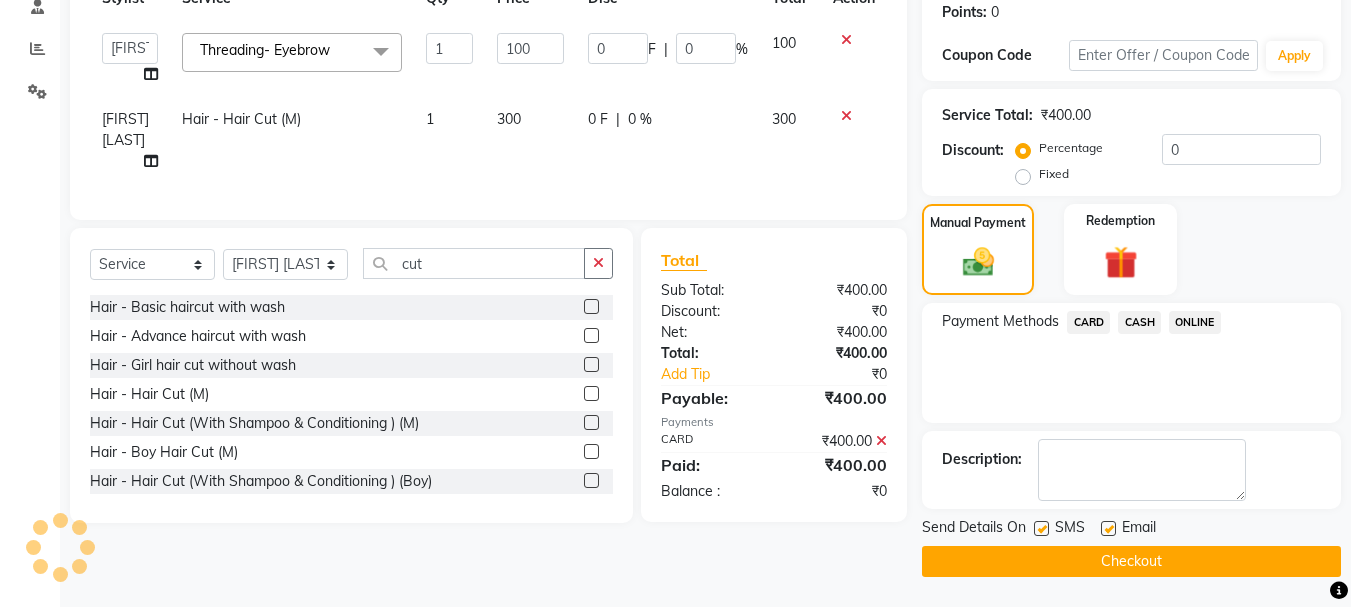 click on "Checkout" 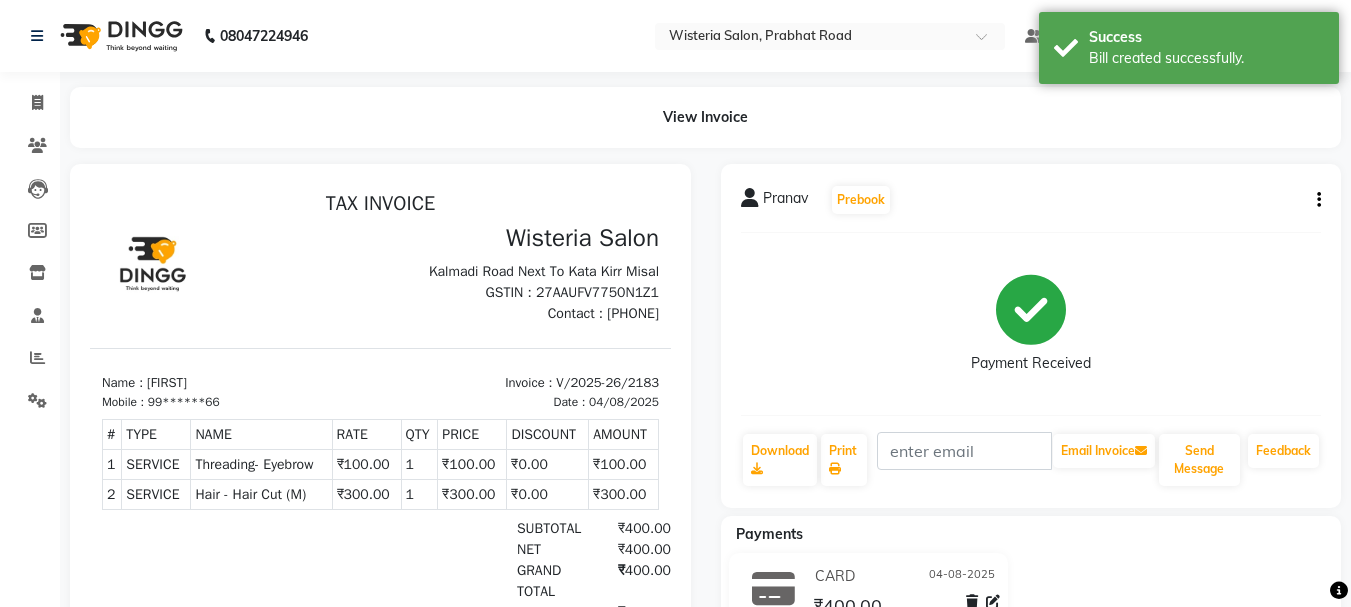 scroll, scrollTop: 0, scrollLeft: 0, axis: both 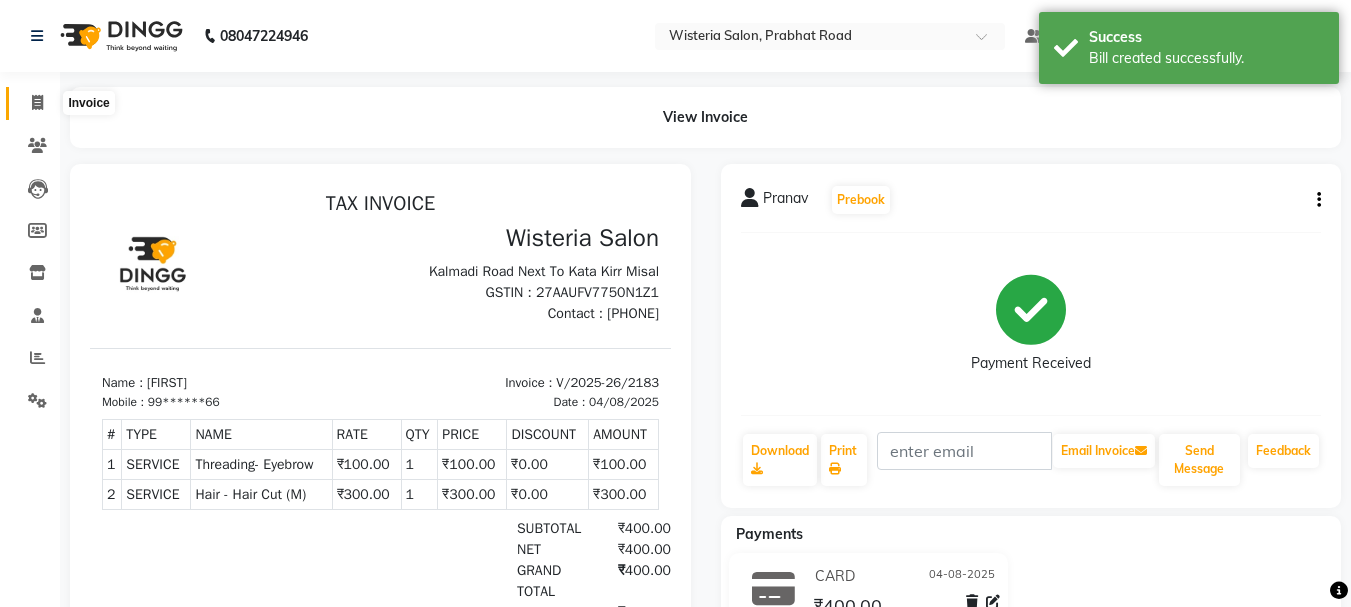 click 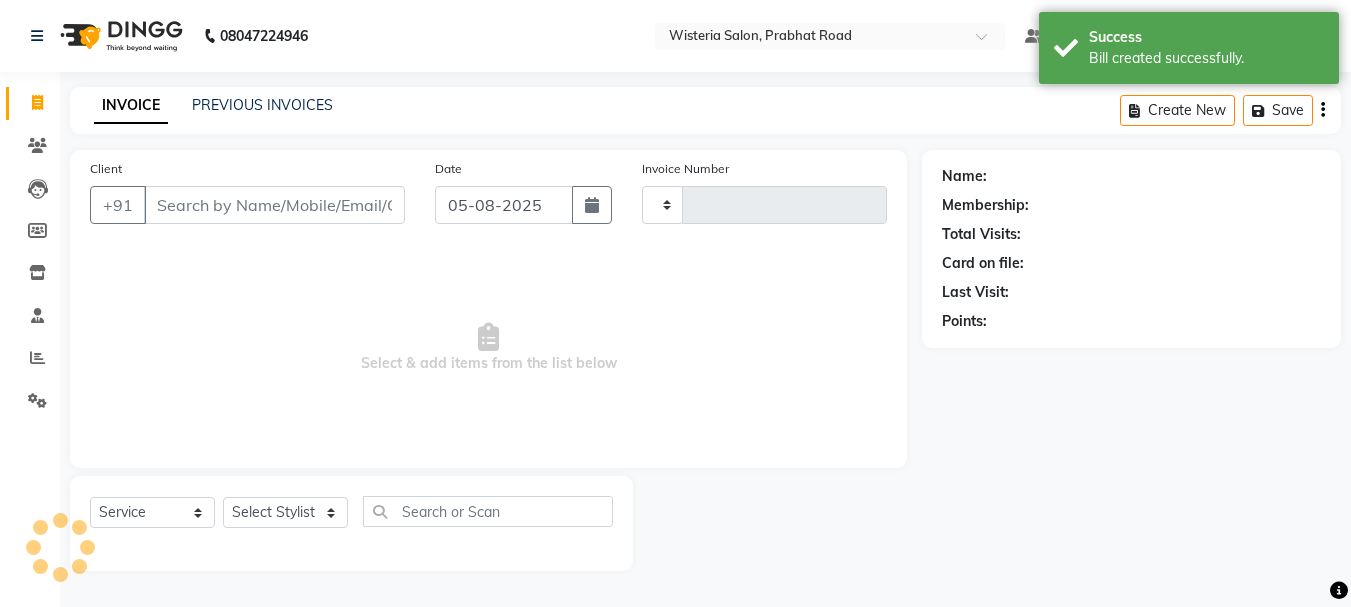 type on "2184" 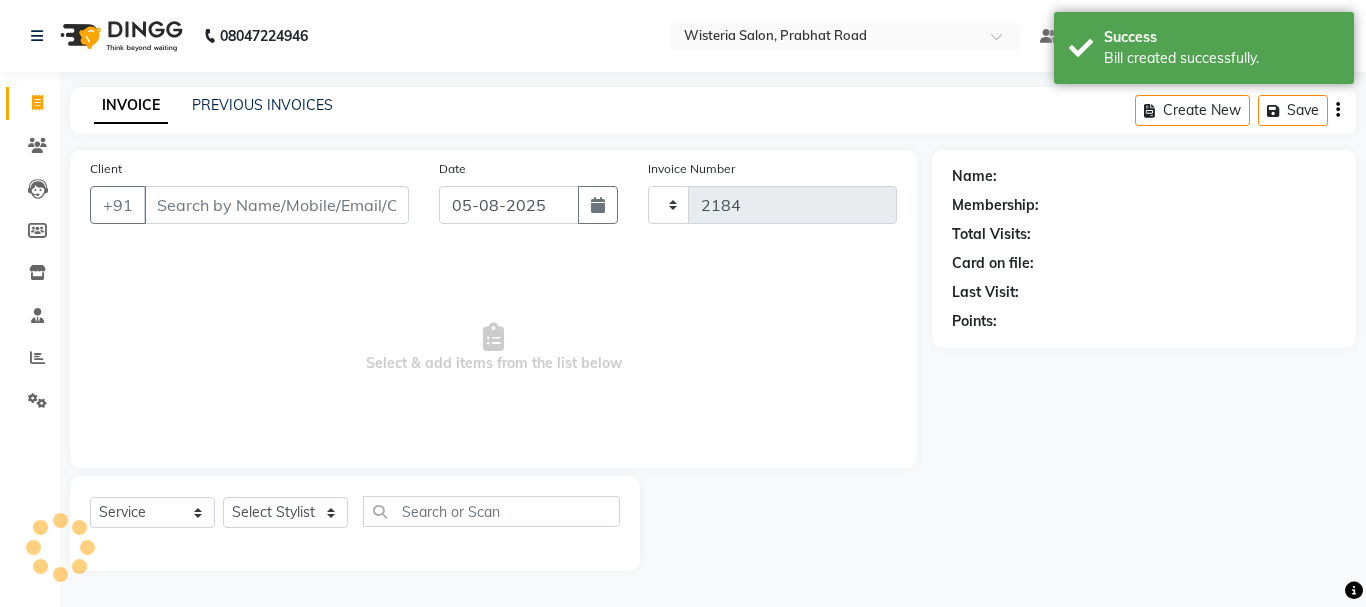 select on "911" 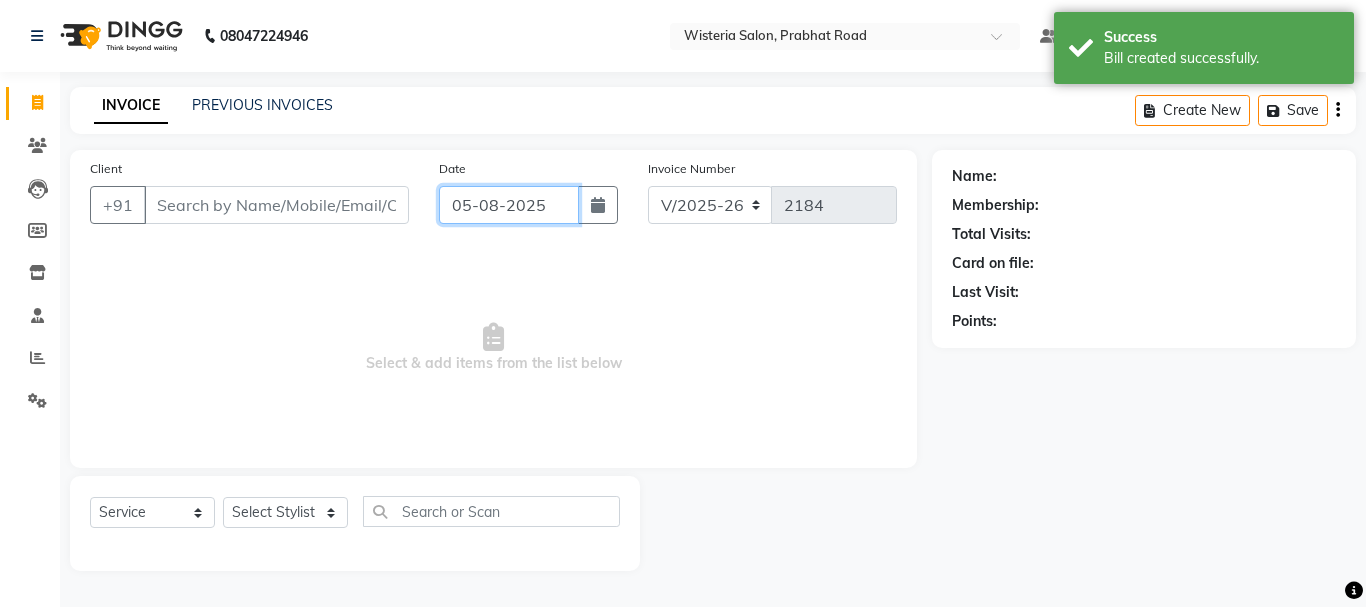 click on "05-08-2025" 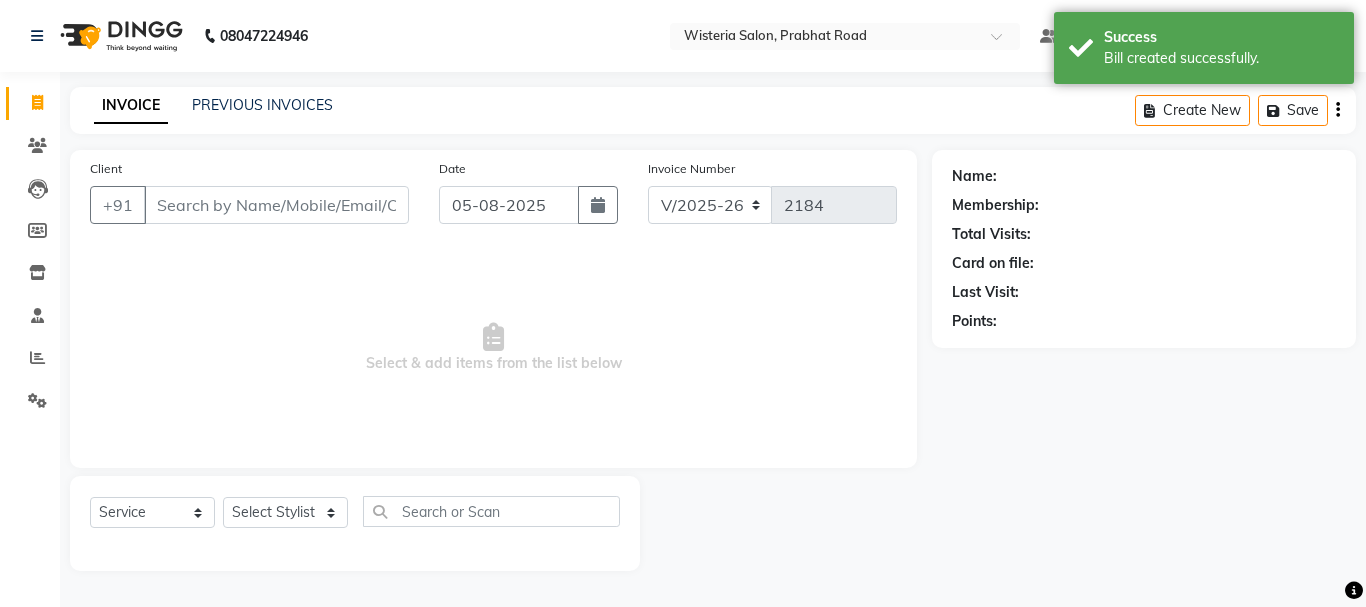 select on "8" 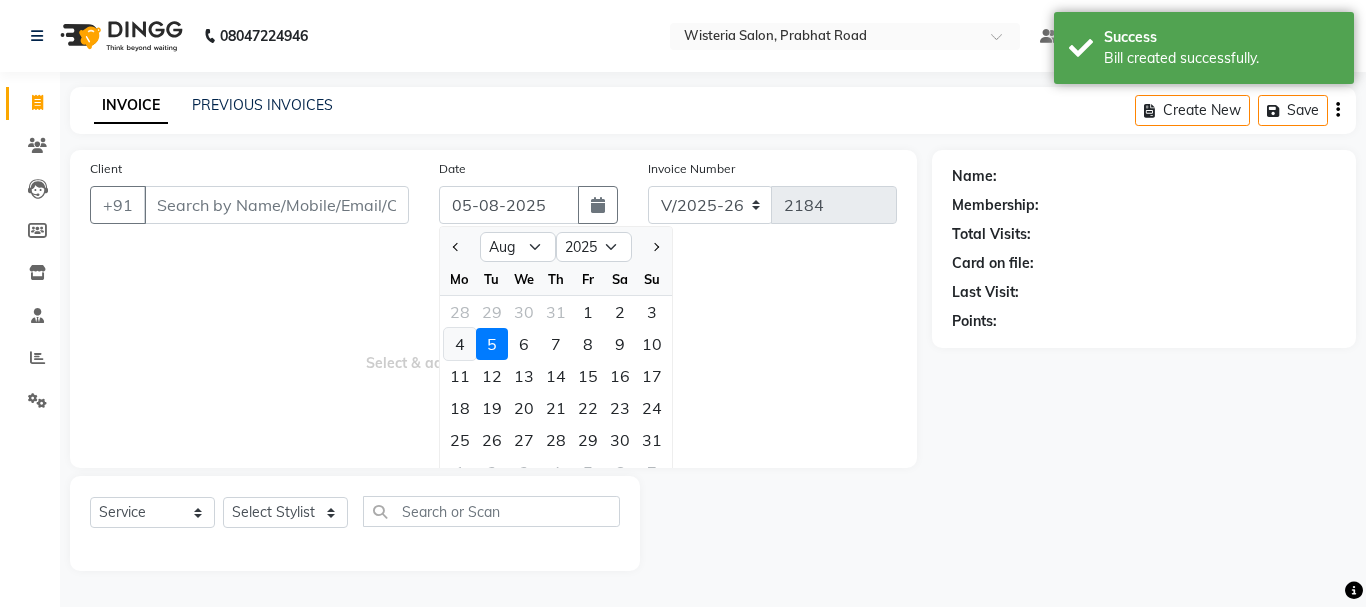 click on "4" 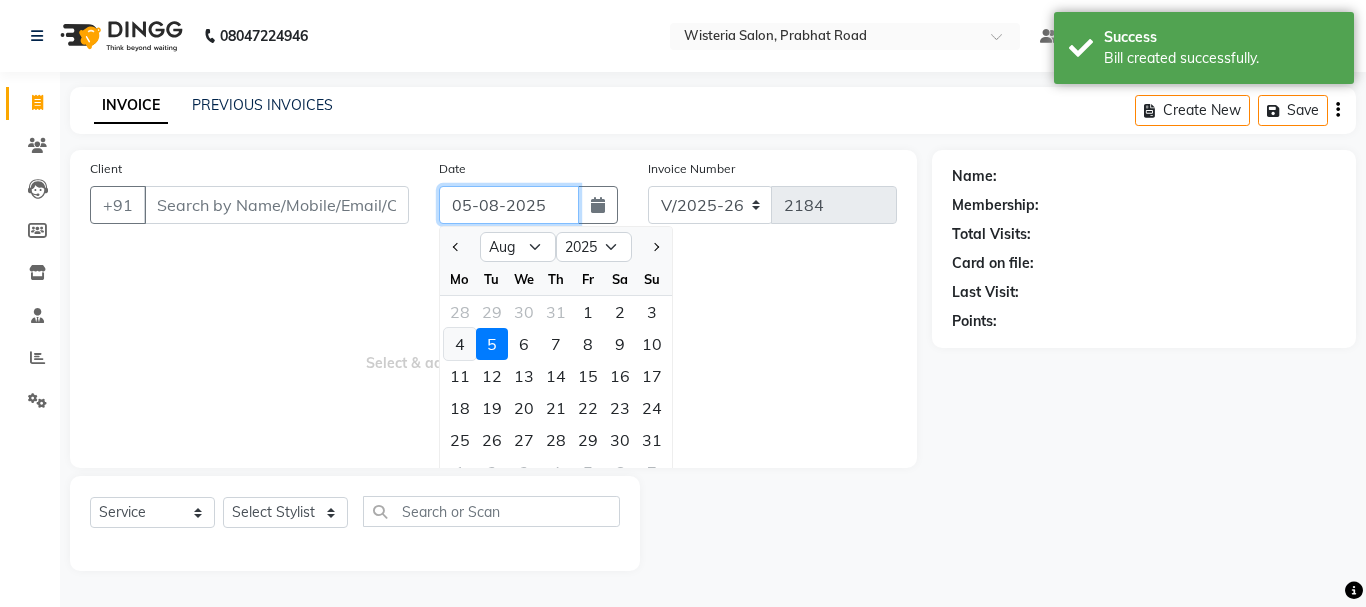 type on "04-08-2025" 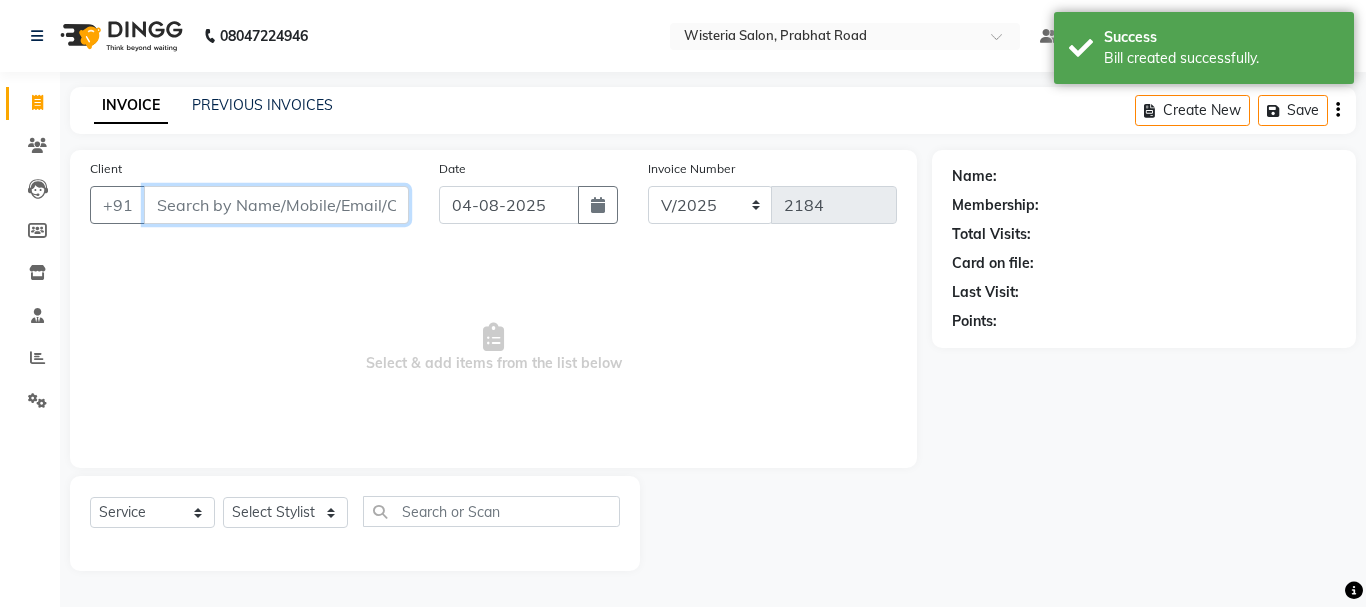 click on "Client" at bounding box center (276, 205) 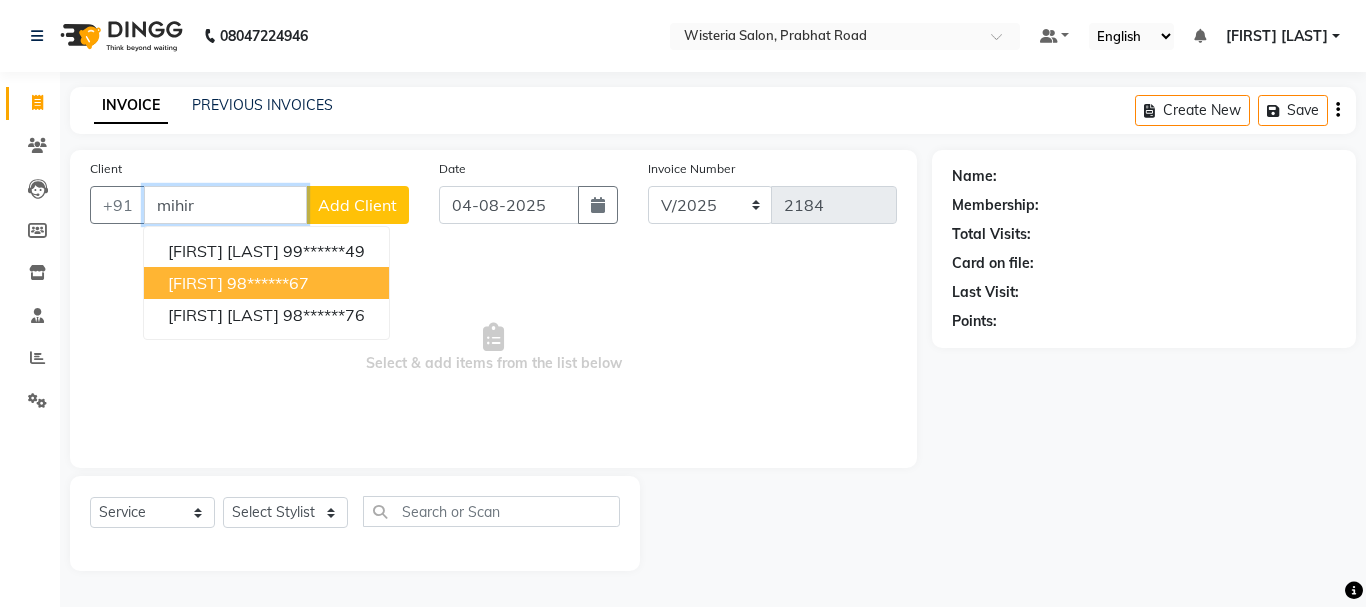 click on "98******67" at bounding box center (268, 283) 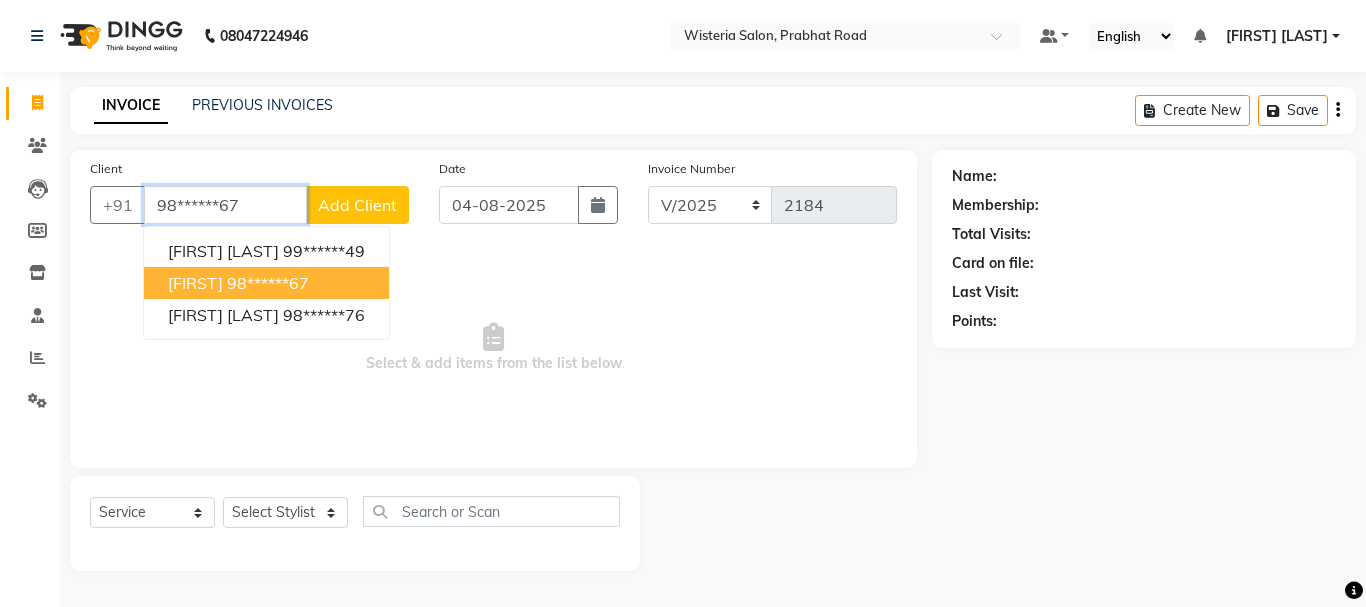 type on "98******67" 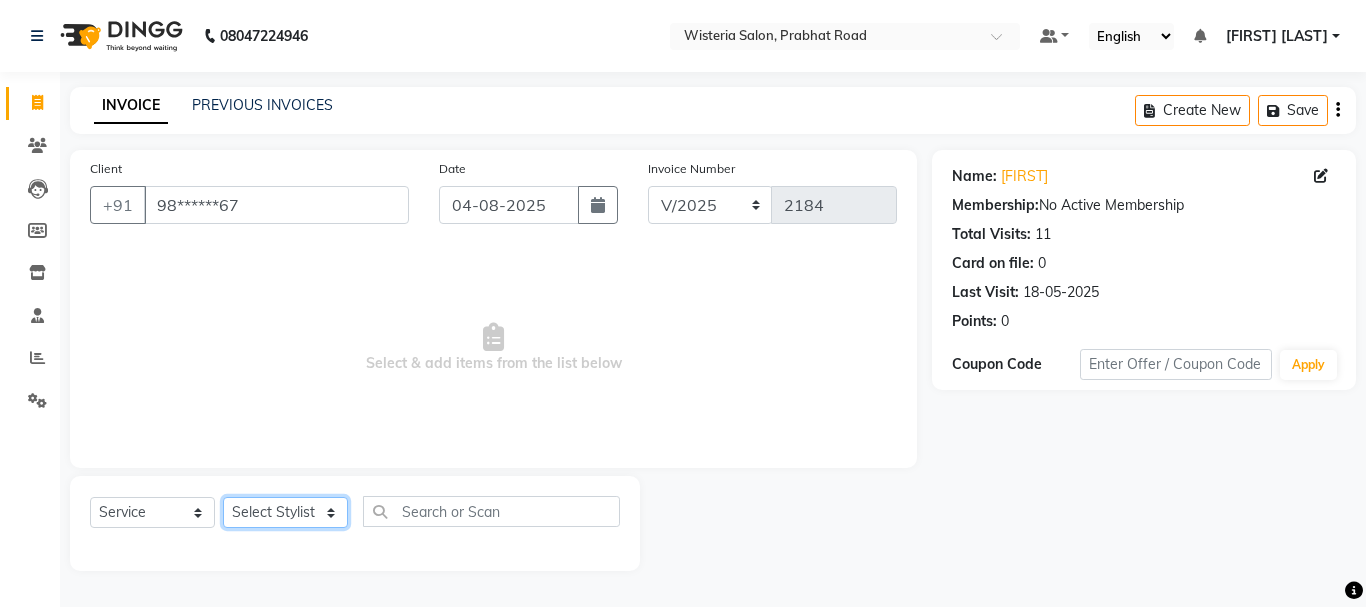 click on "Select Stylist [FIRST] [FIRST] [FIRST] [LAST]  [FIRST] [FIRST] [LAST] [FIRST] [FIRST] [FIRST] [FIRST] [FIRST] [FIRST] [FIRST] [FIRST] [FIRST] [FIRST] [FIRST] [FIRST] [FIRST] [FIRST]" 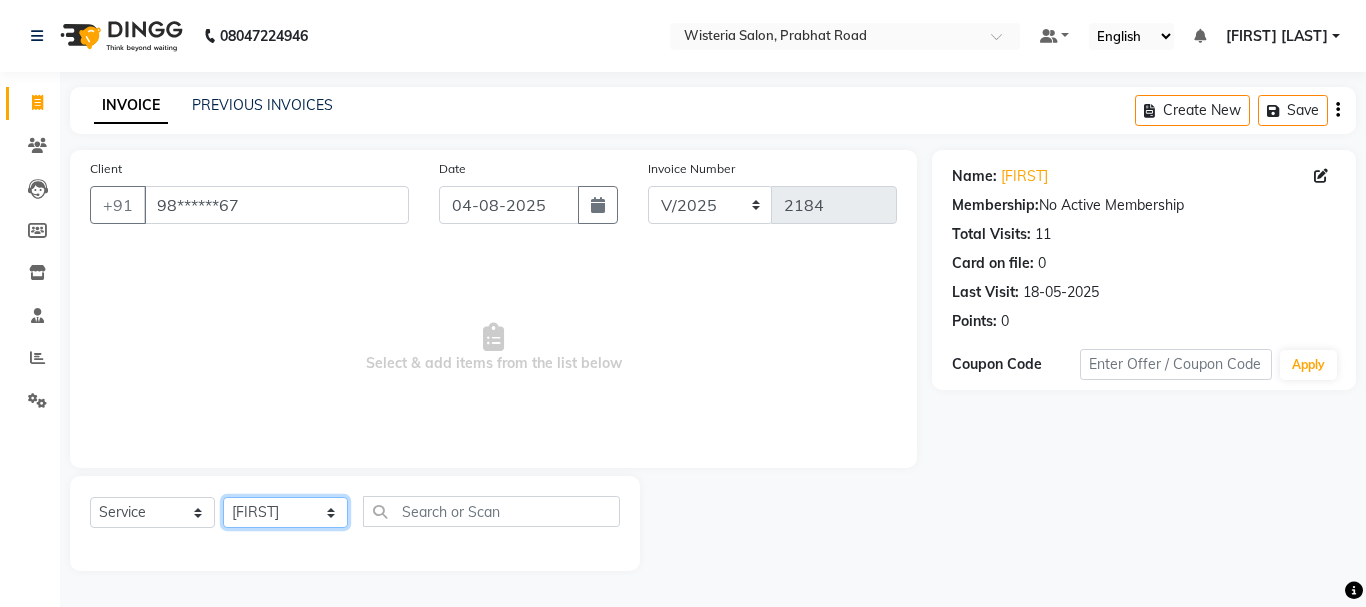click on "Select Stylist [FIRST] [FIRST] [FIRST] [LAST]  [FIRST] [FIRST] [LAST] [FIRST] [FIRST] [FIRST] [FIRST] [FIRST] [FIRST] [FIRST] [FIRST] [FIRST] [FIRST] [FIRST] [FIRST] [FIRST] [FIRST]" 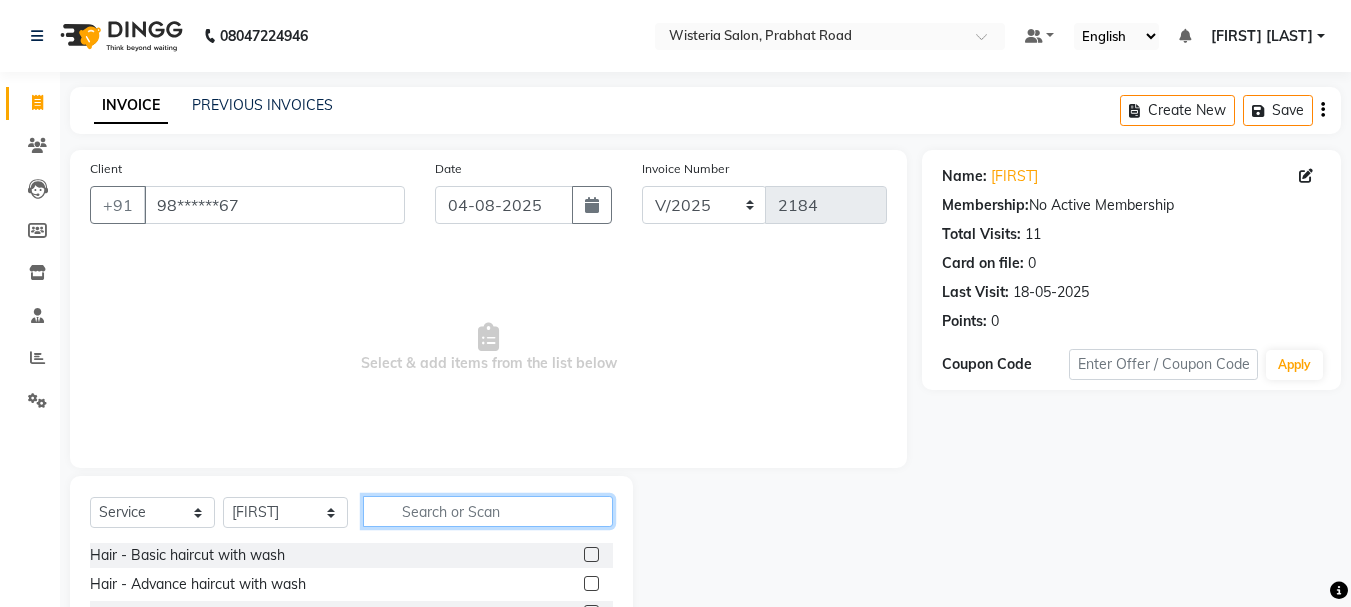 click 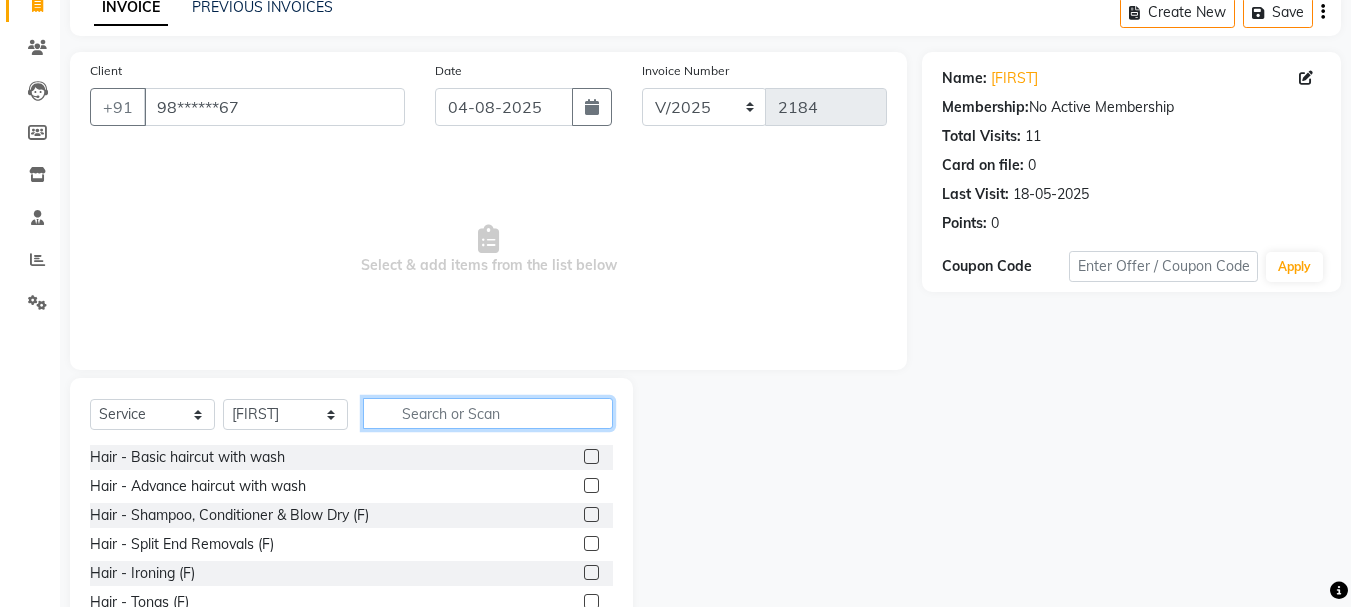 scroll, scrollTop: 133, scrollLeft: 0, axis: vertical 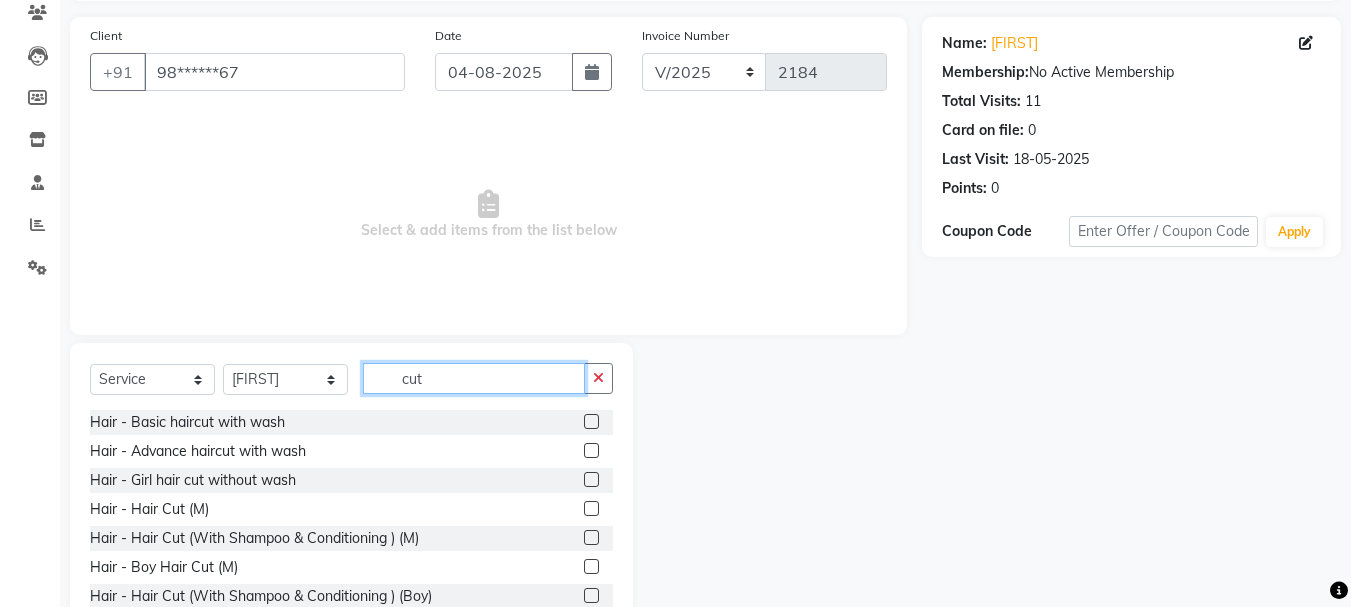 type on "cut" 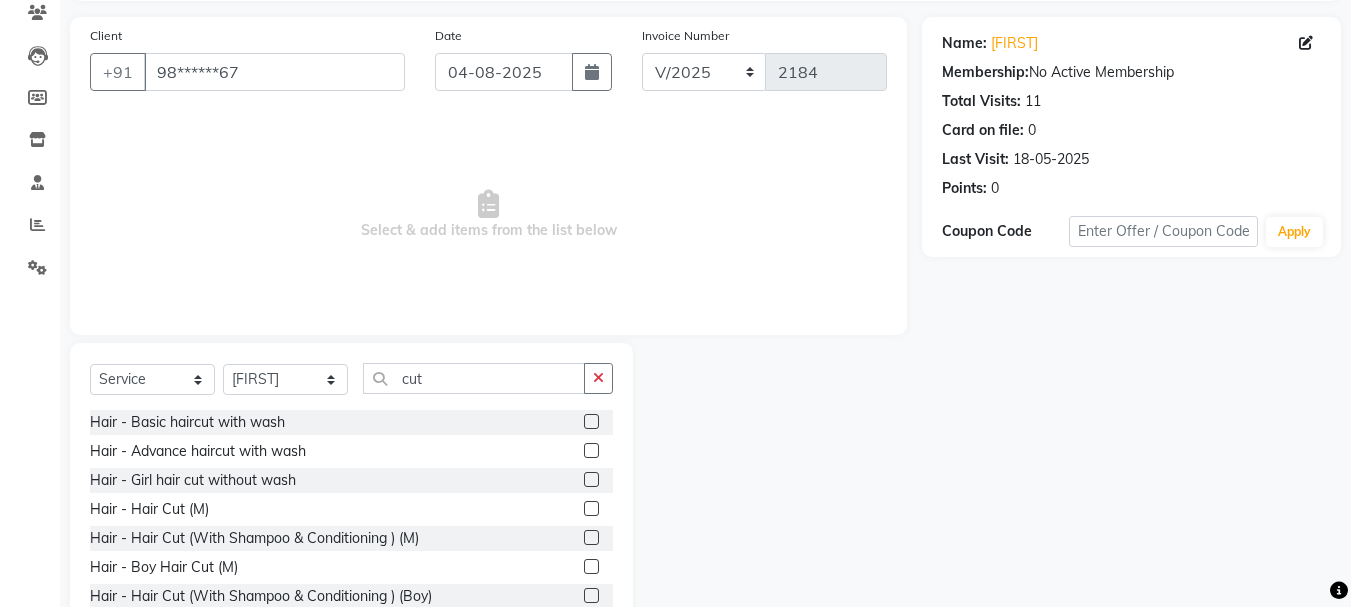 click 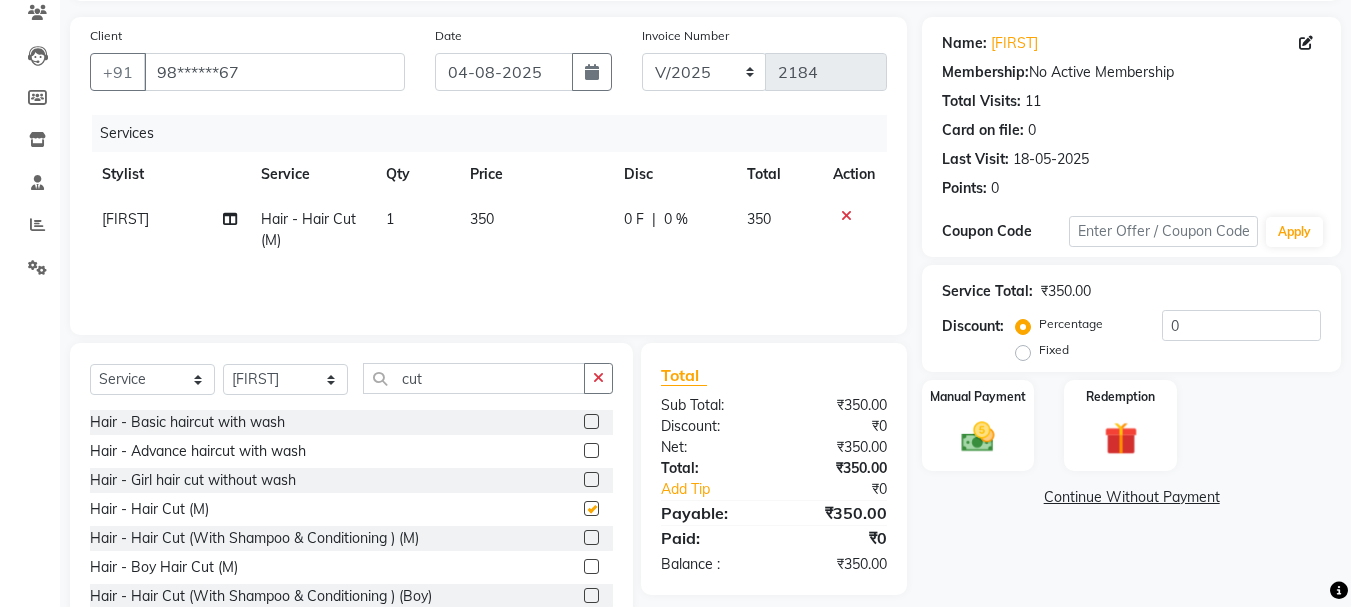 checkbox on "false" 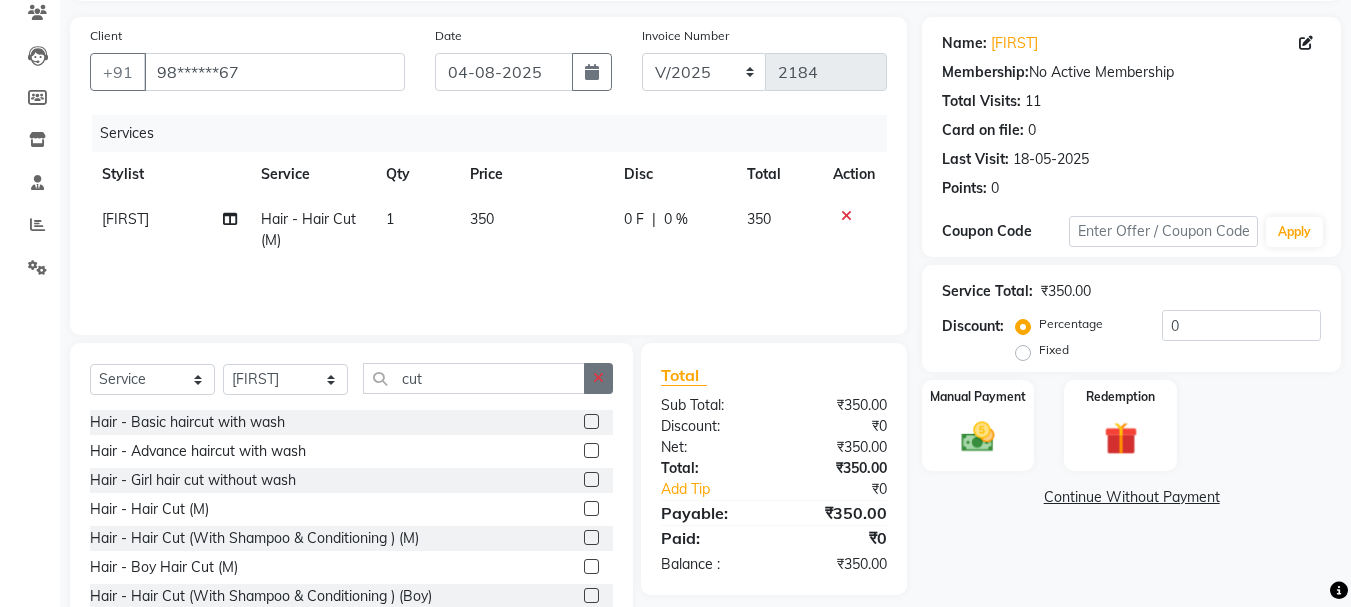 click 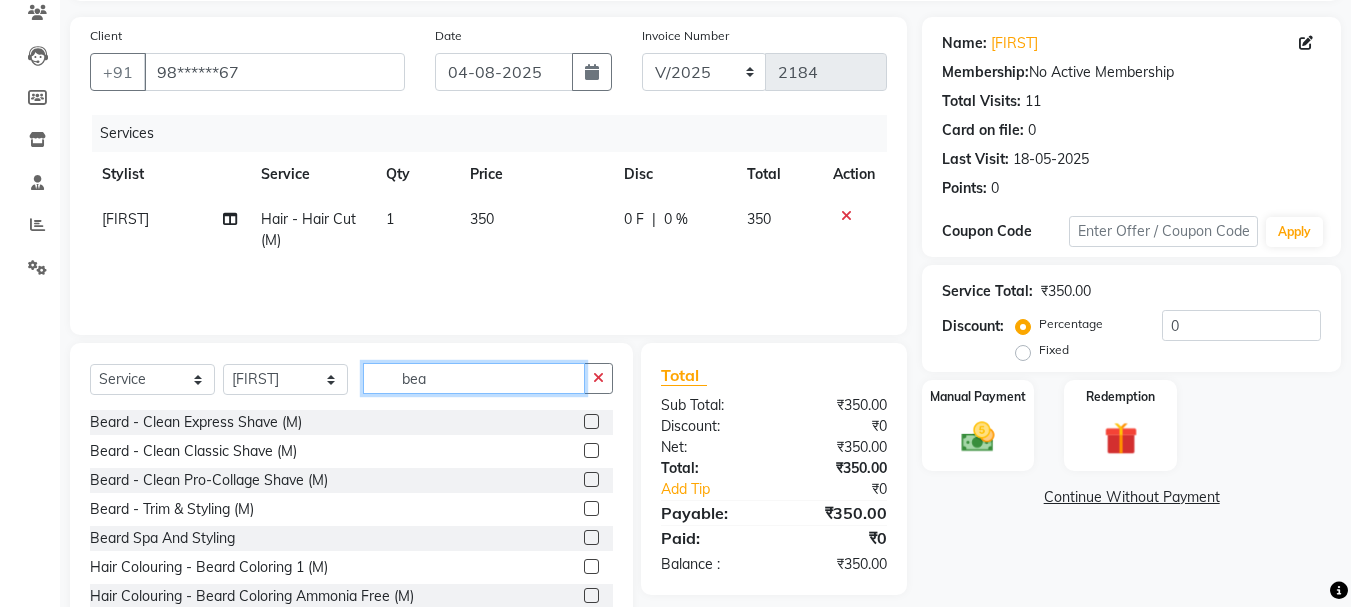 type on "bea" 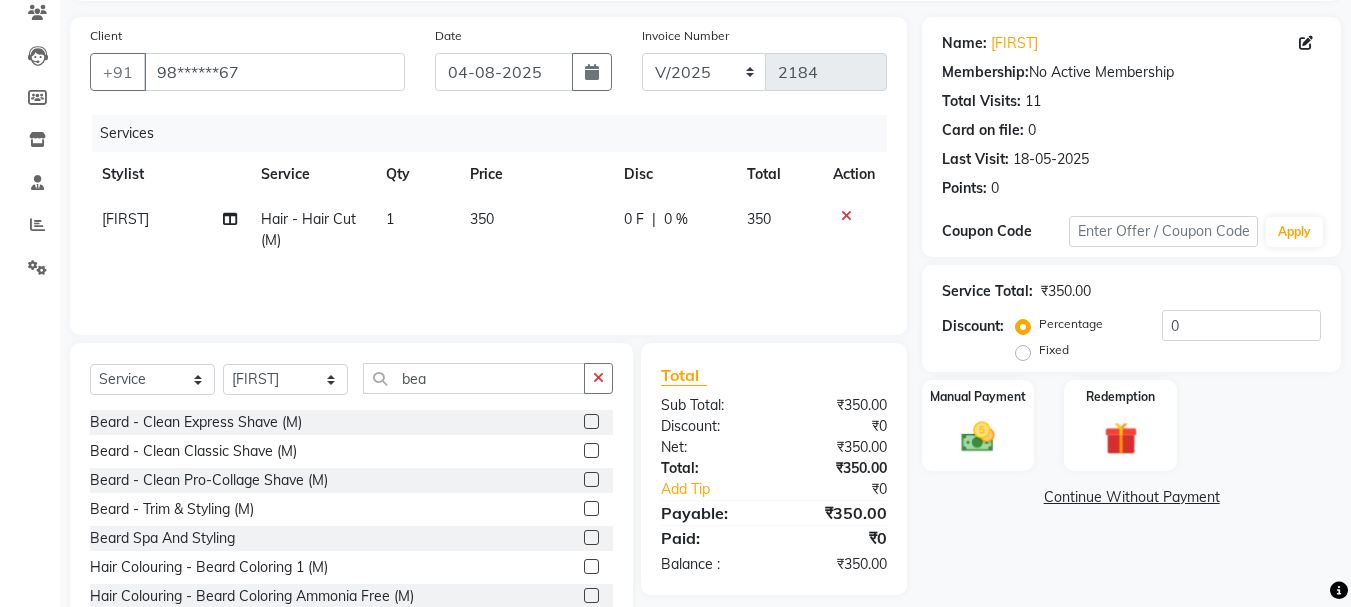 click 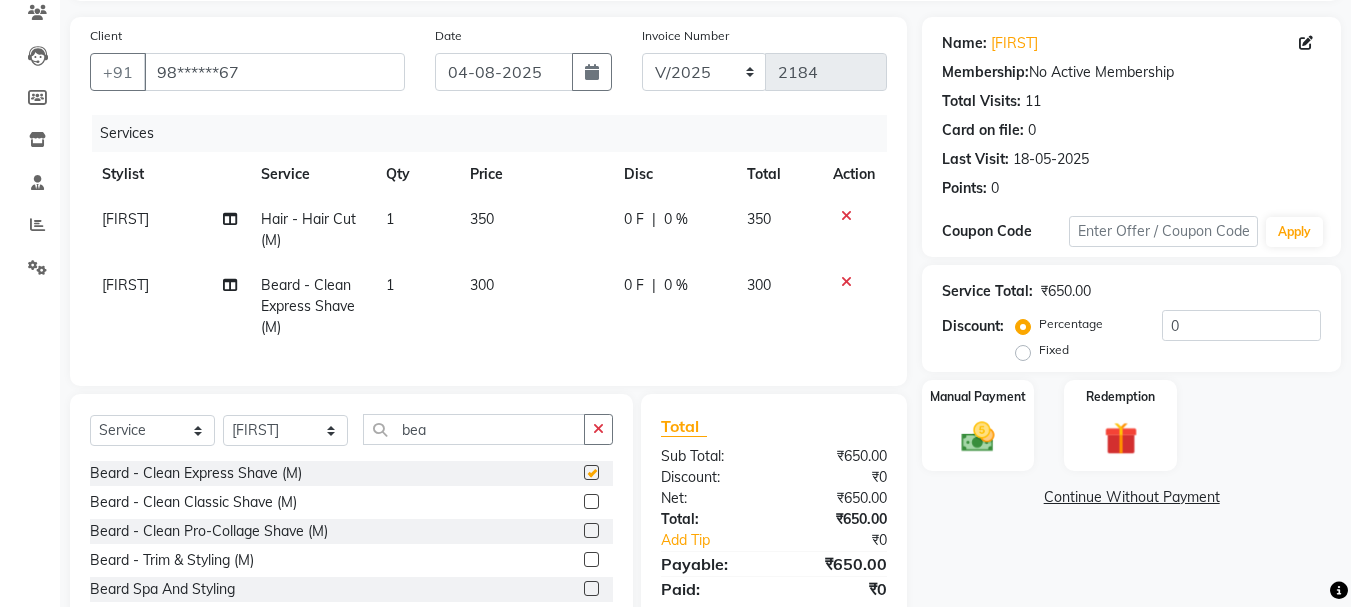 checkbox on "false" 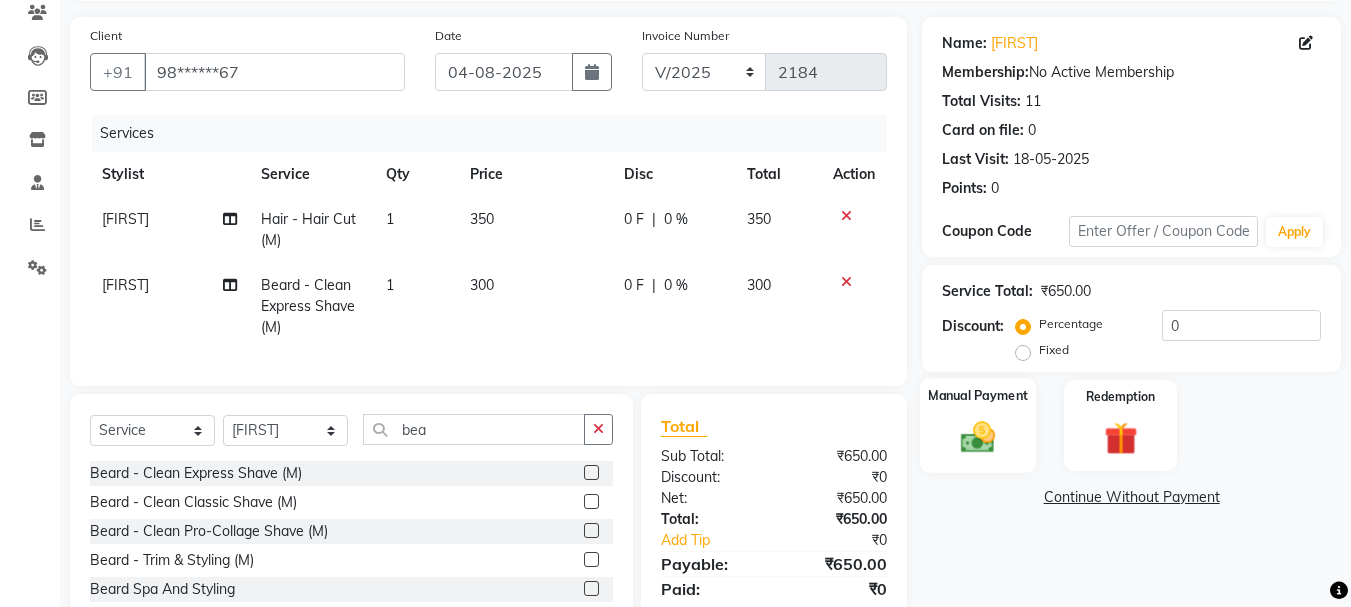 click on "Manual Payment" 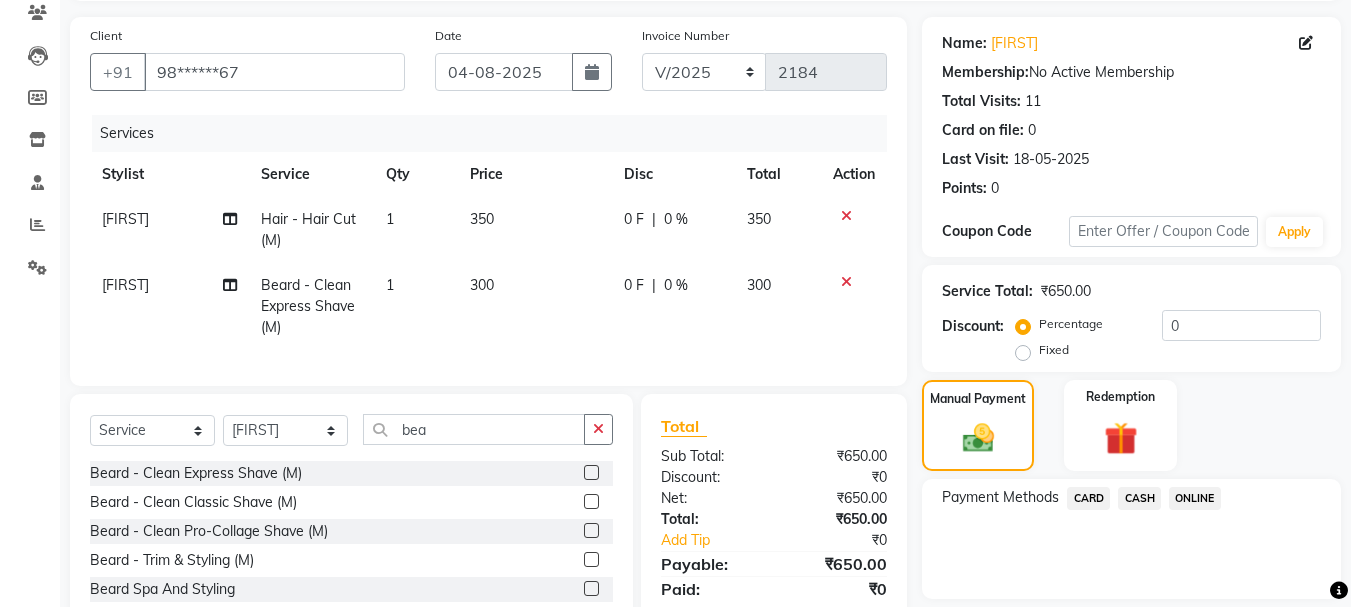 click on "ONLINE" 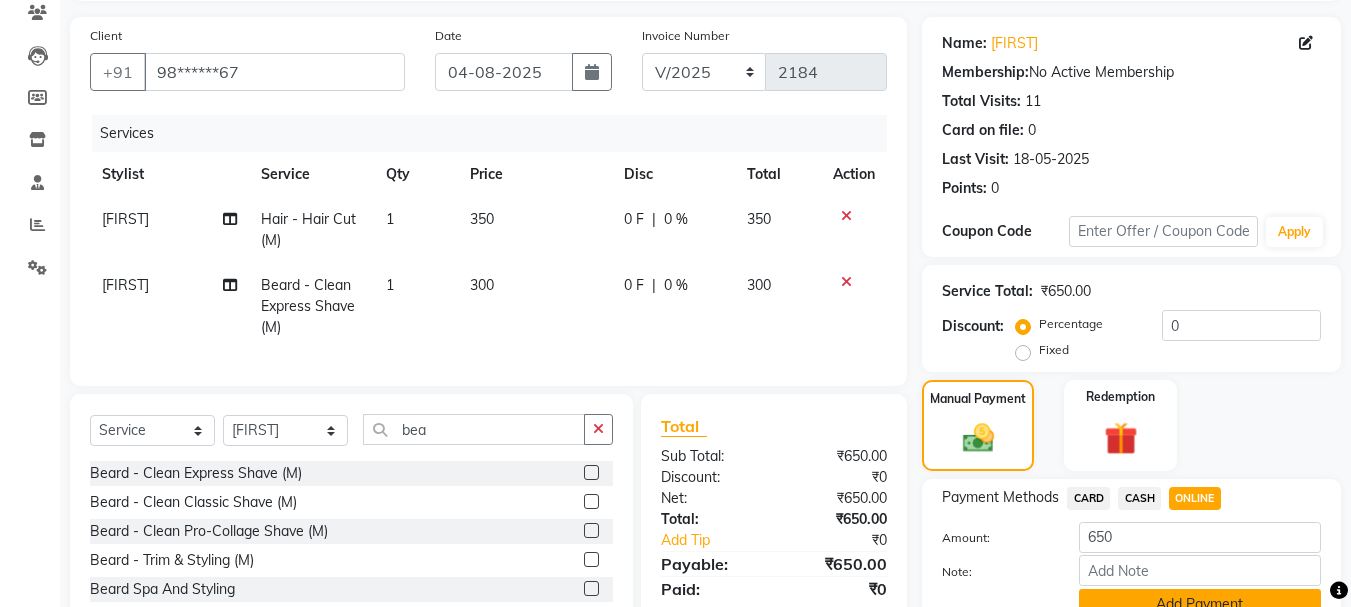click on "Add Payment" 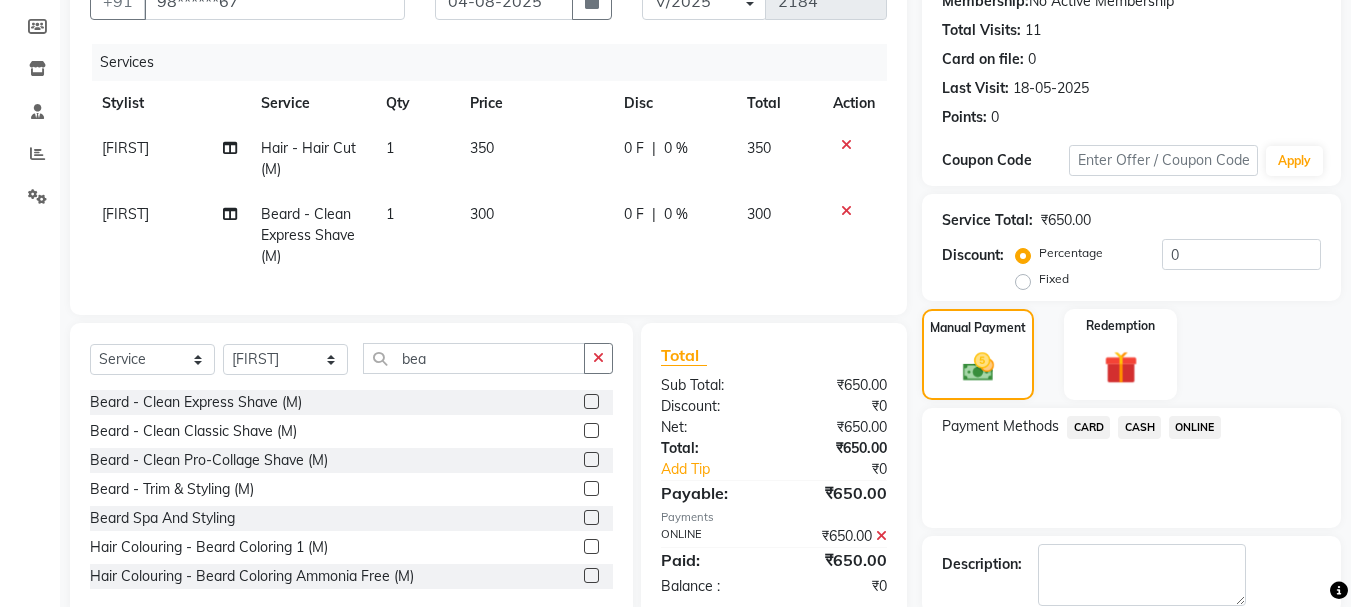 scroll, scrollTop: 309, scrollLeft: 0, axis: vertical 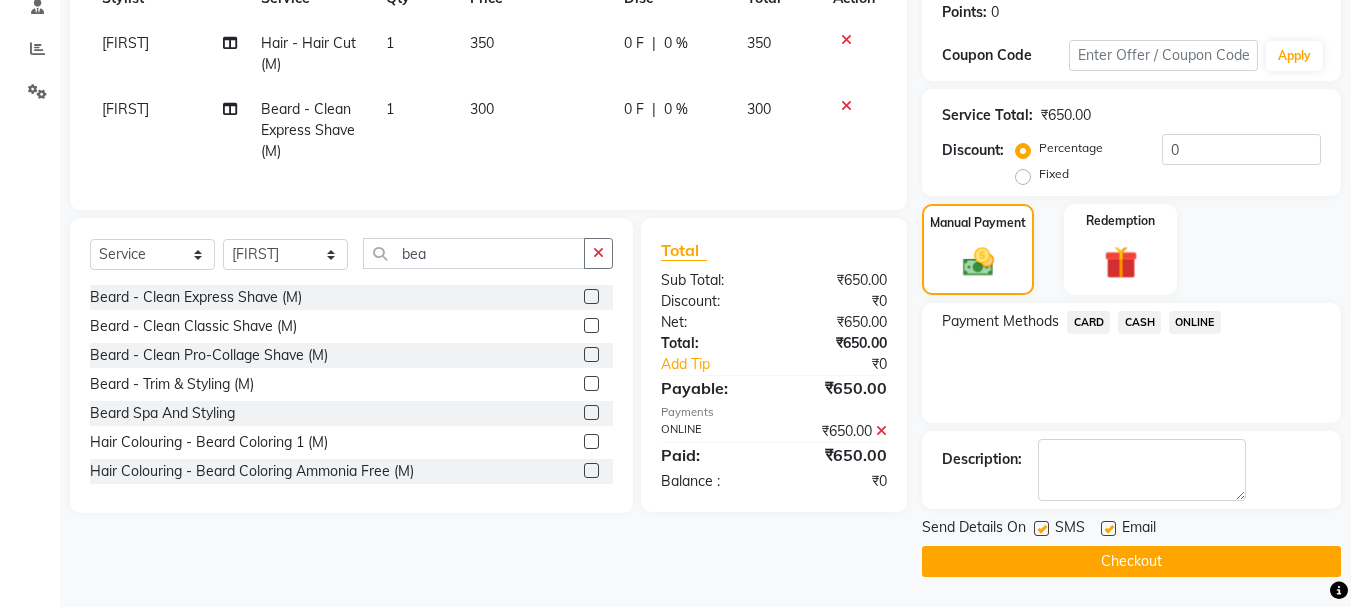 click on "Checkout" 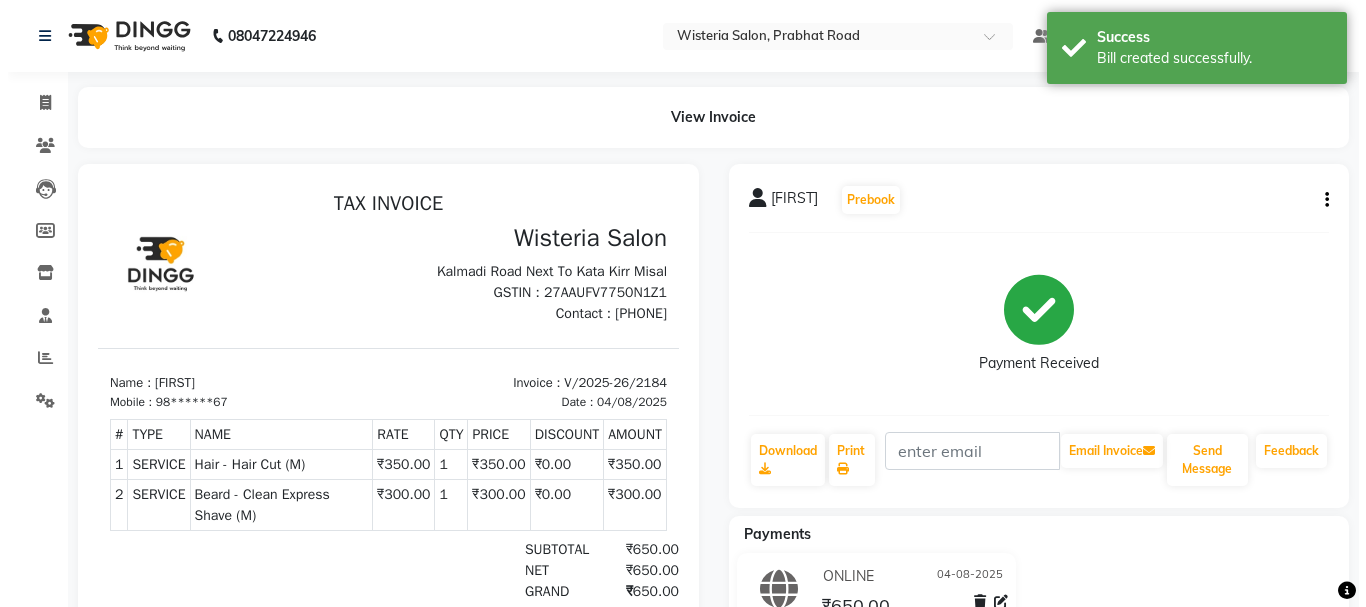 scroll, scrollTop: 0, scrollLeft: 0, axis: both 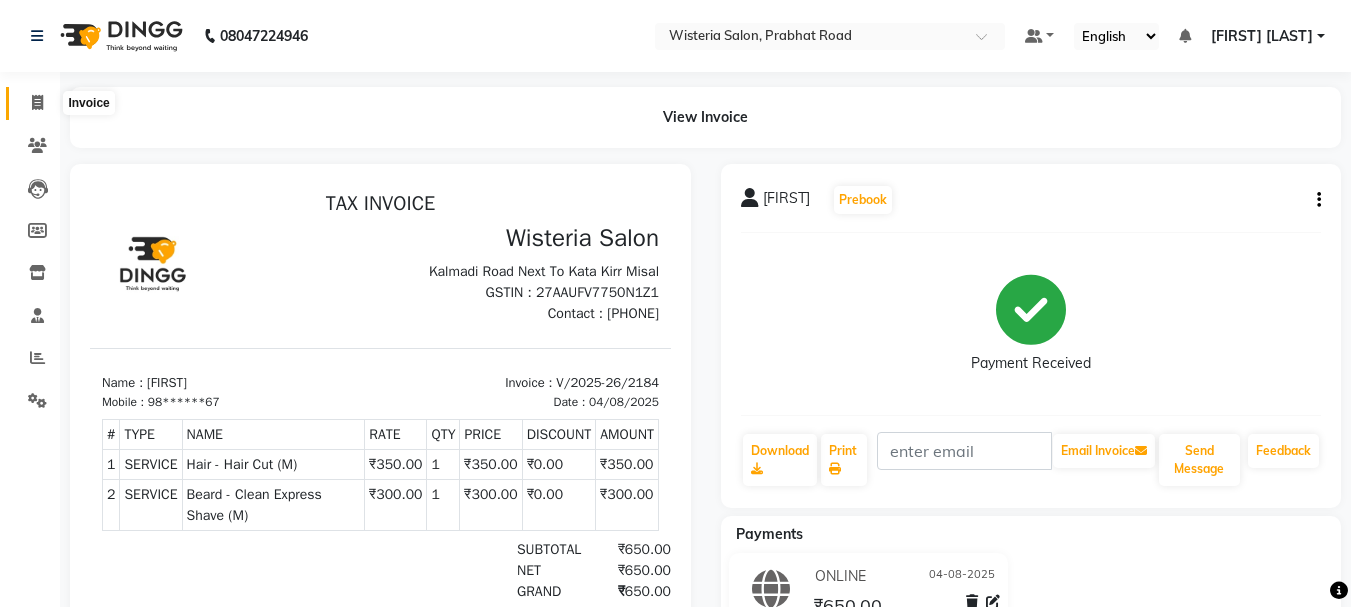 click 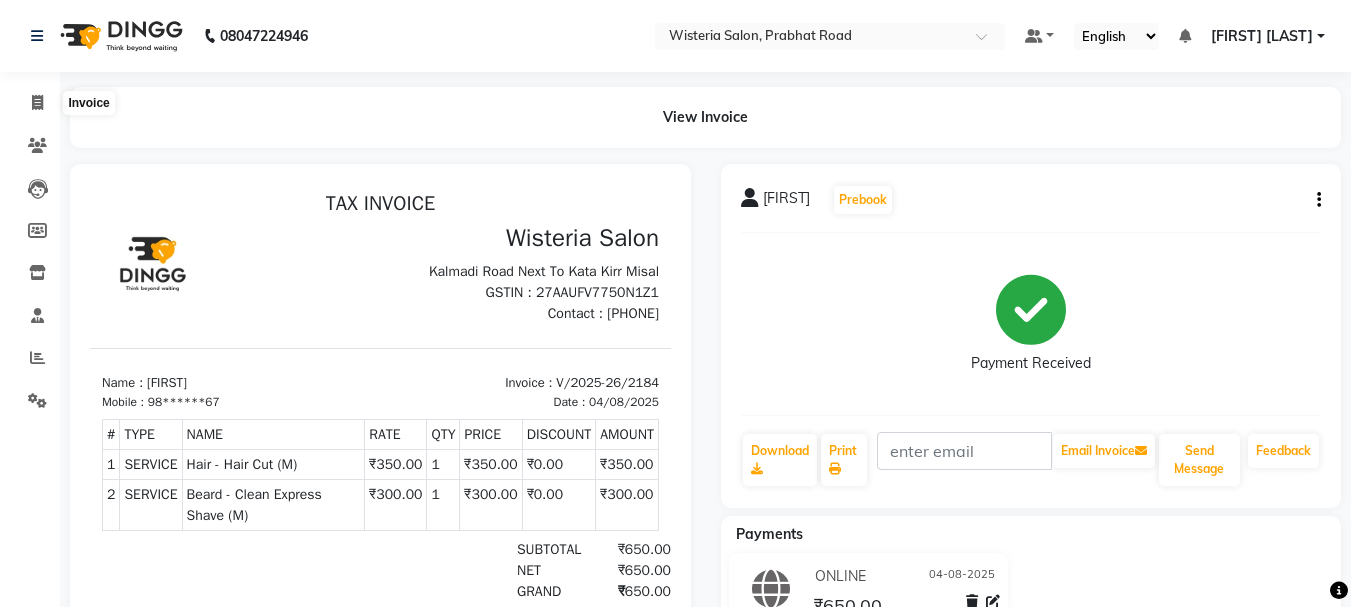 select on "service" 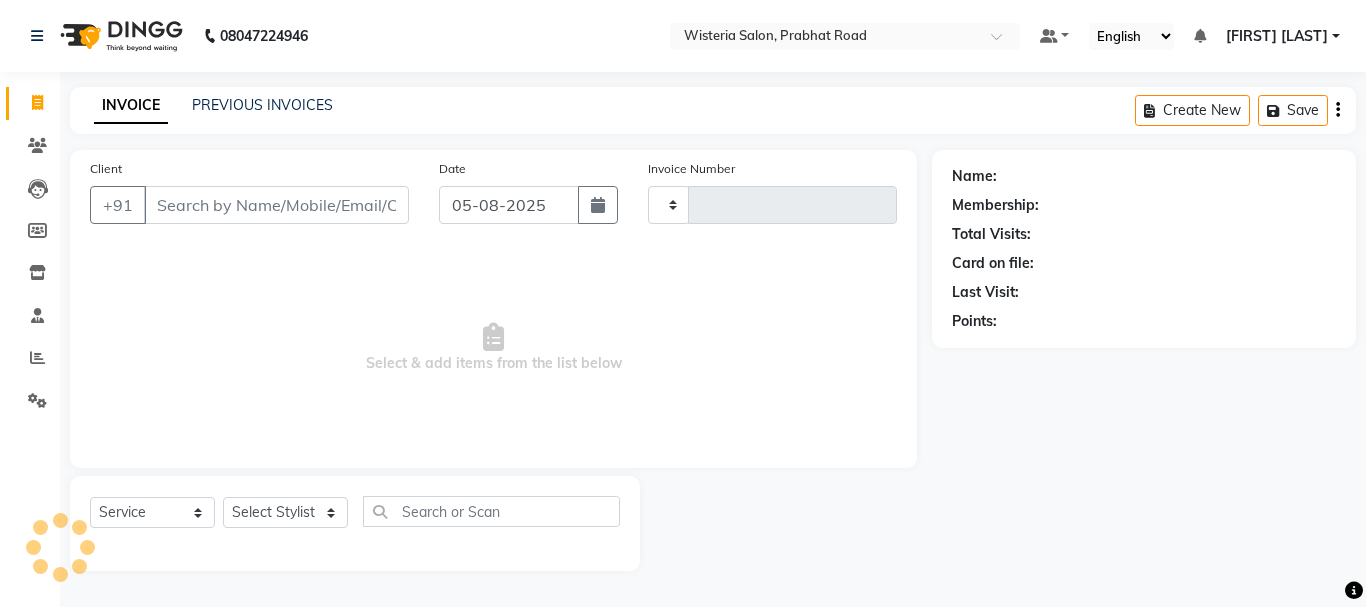 type on "2185" 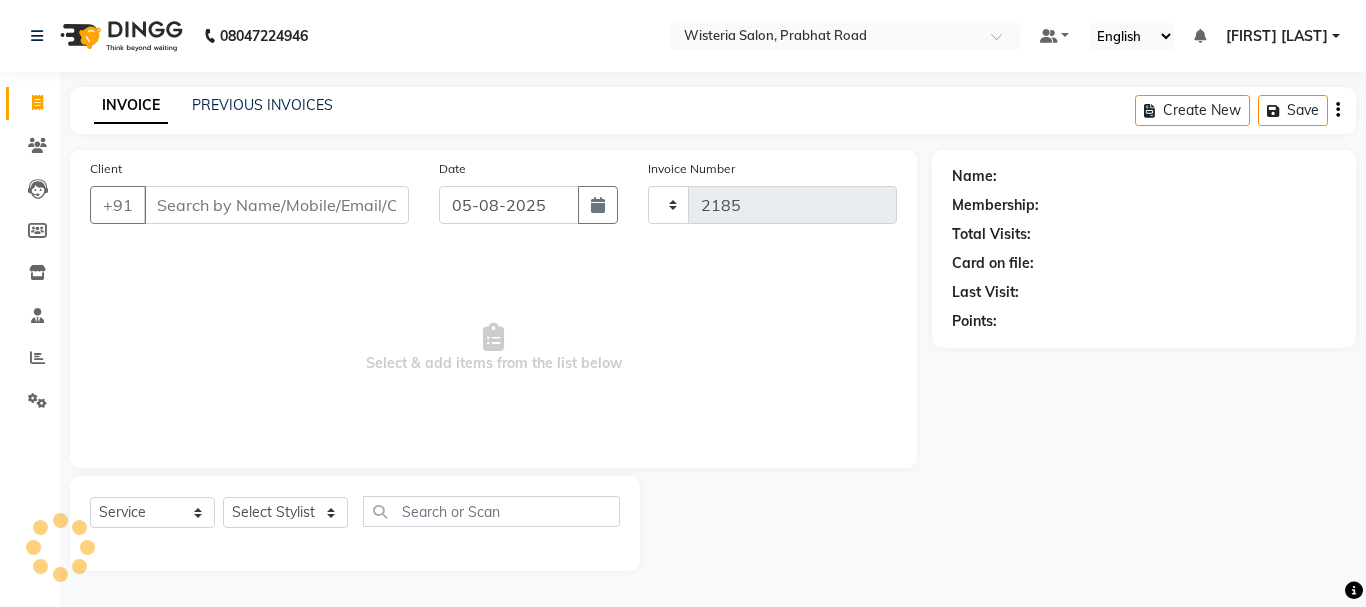 select on "911" 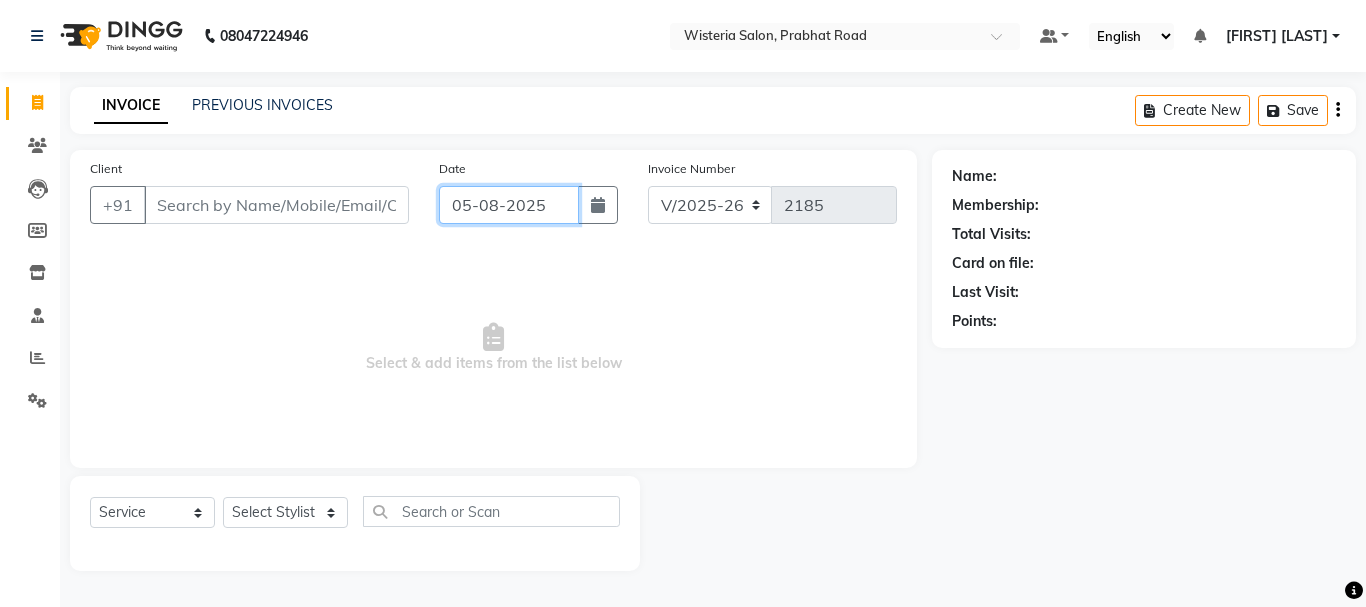 click on "05-08-2025" 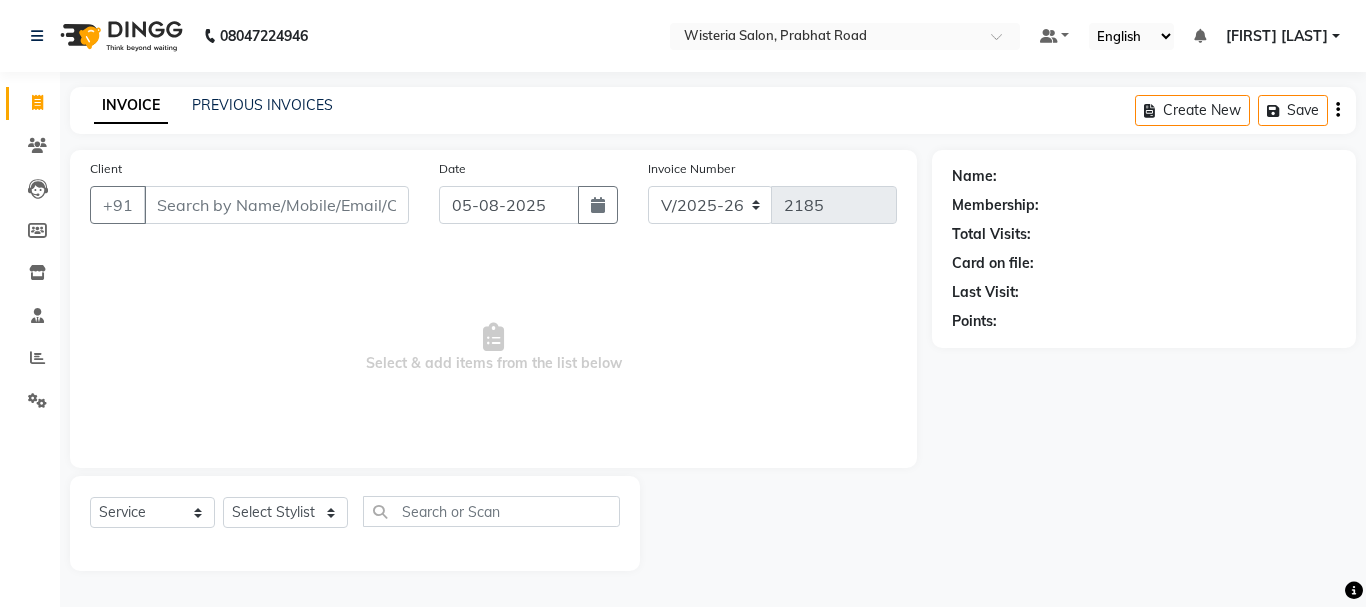 select on "8" 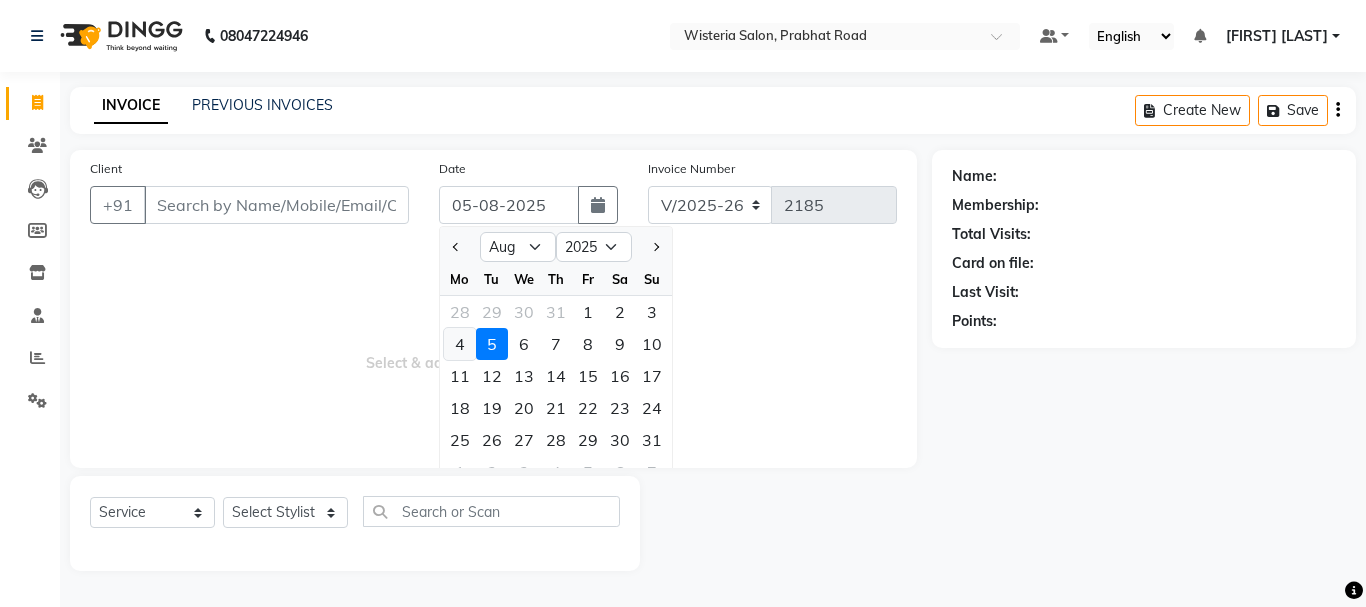 click on "4" 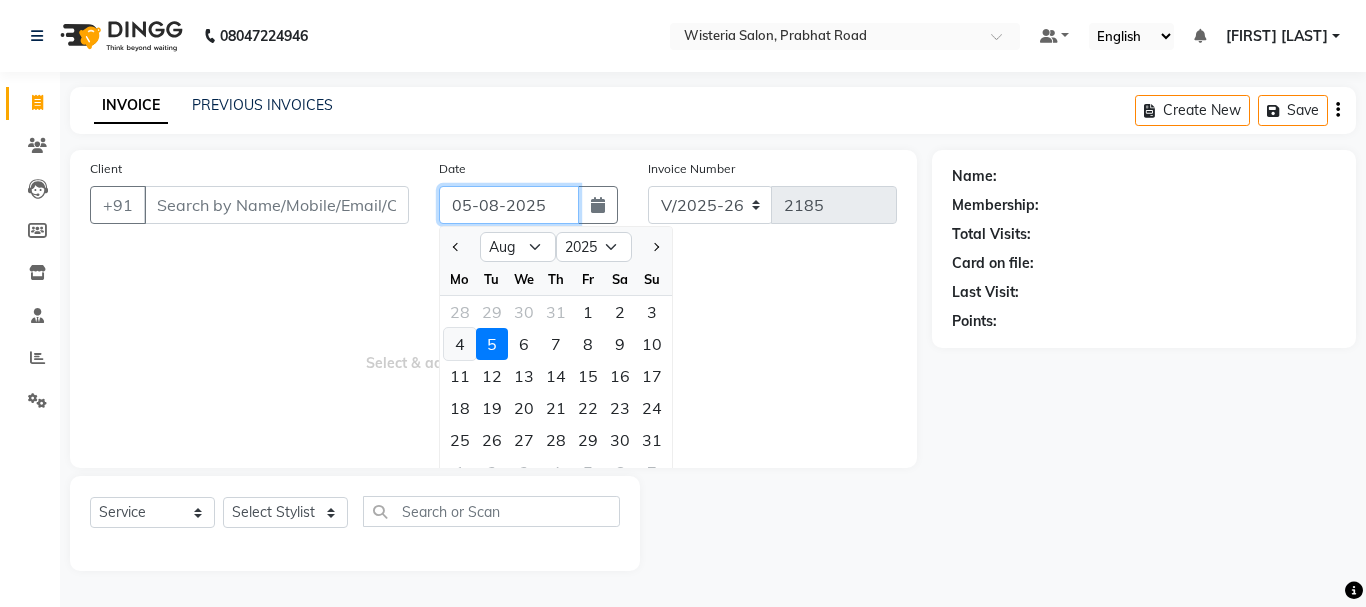 type on "04-08-2025" 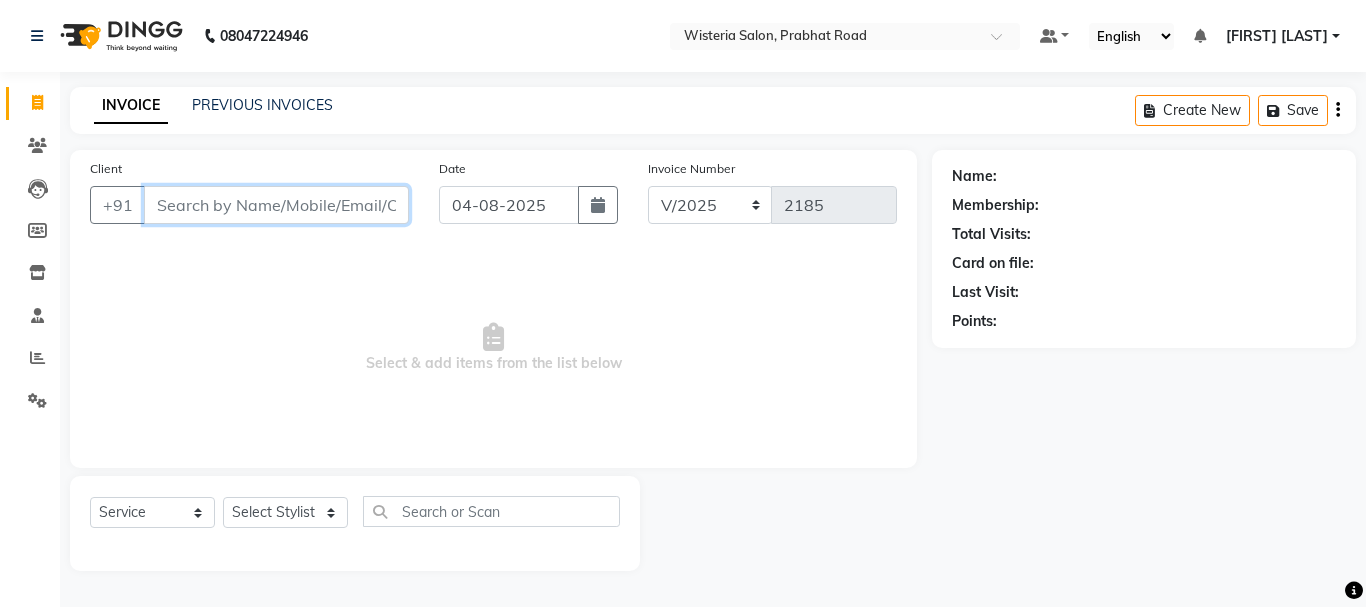 click on "Client" at bounding box center (276, 205) 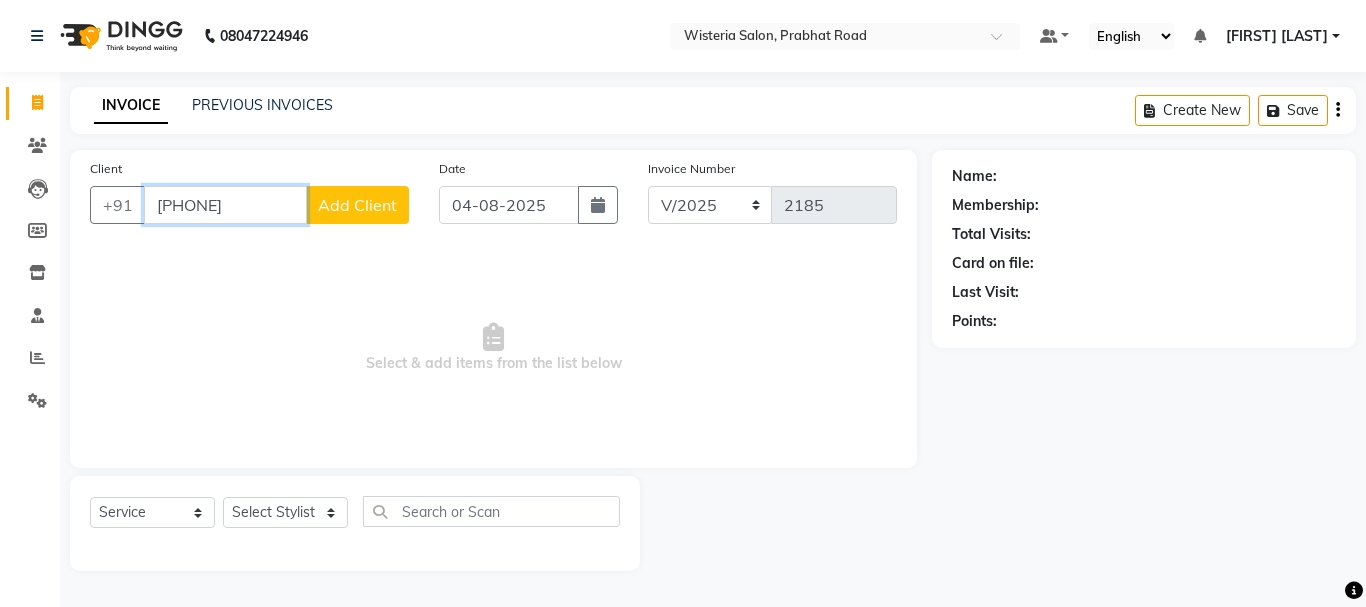 type on "[PHONE]" 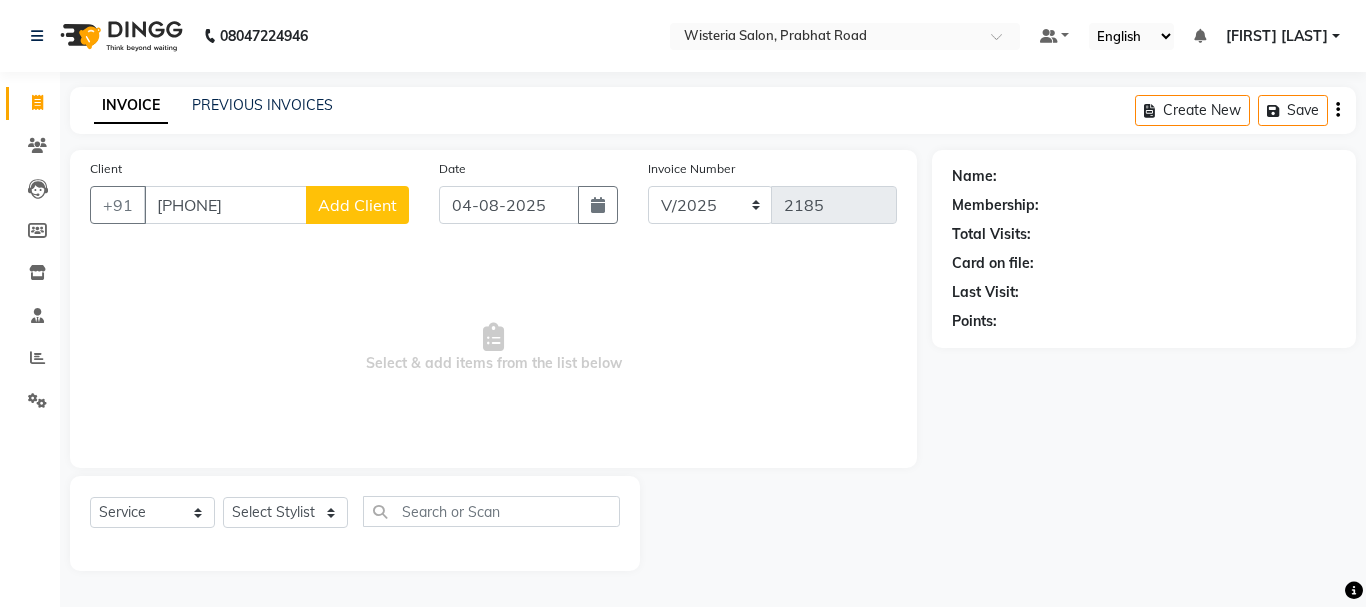 click on "Add Client" 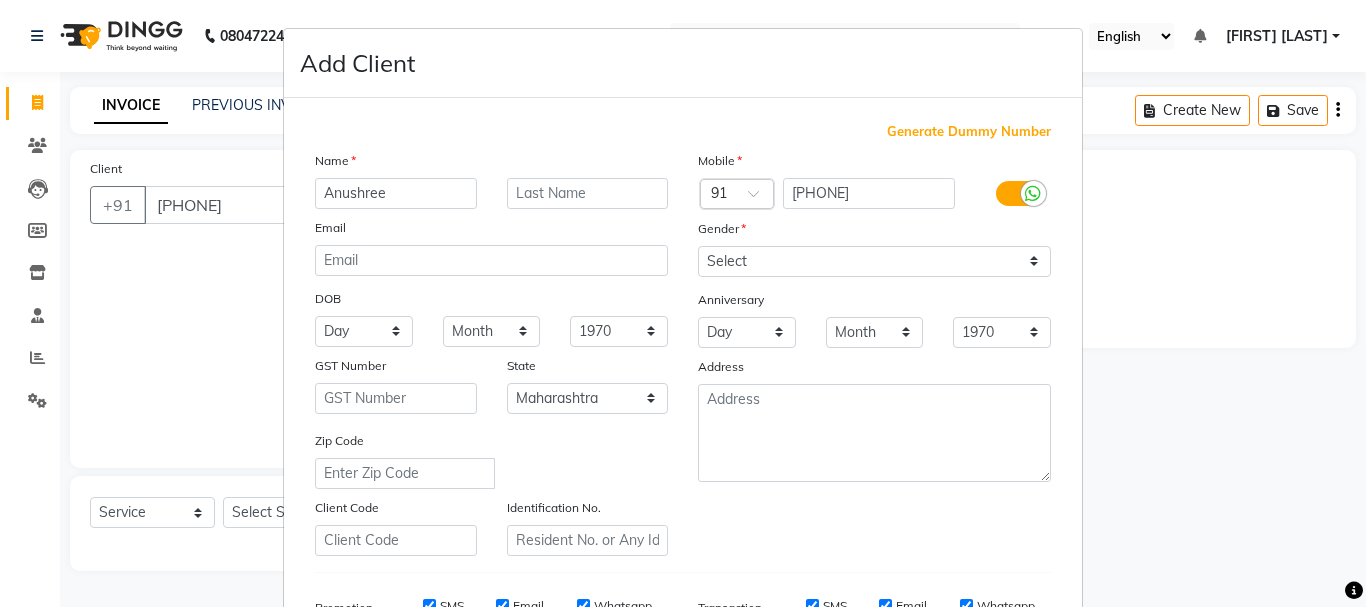 type on "Anushree" 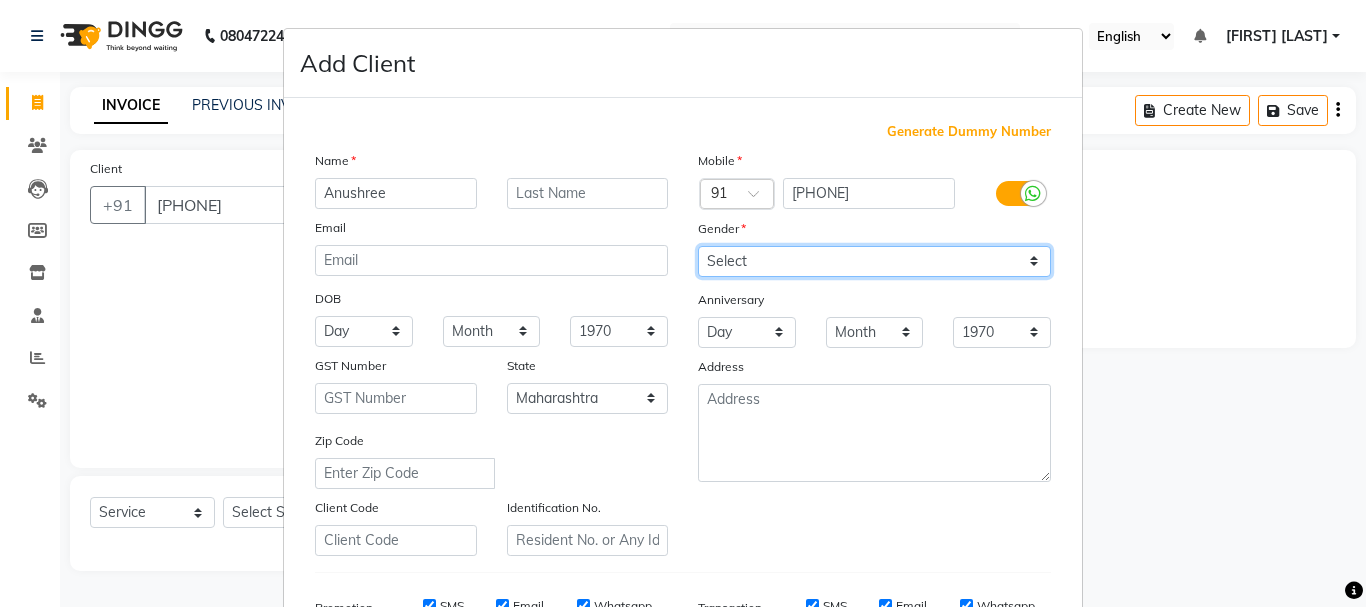 click on "Select Male Female Other Prefer Not To Say" at bounding box center [874, 261] 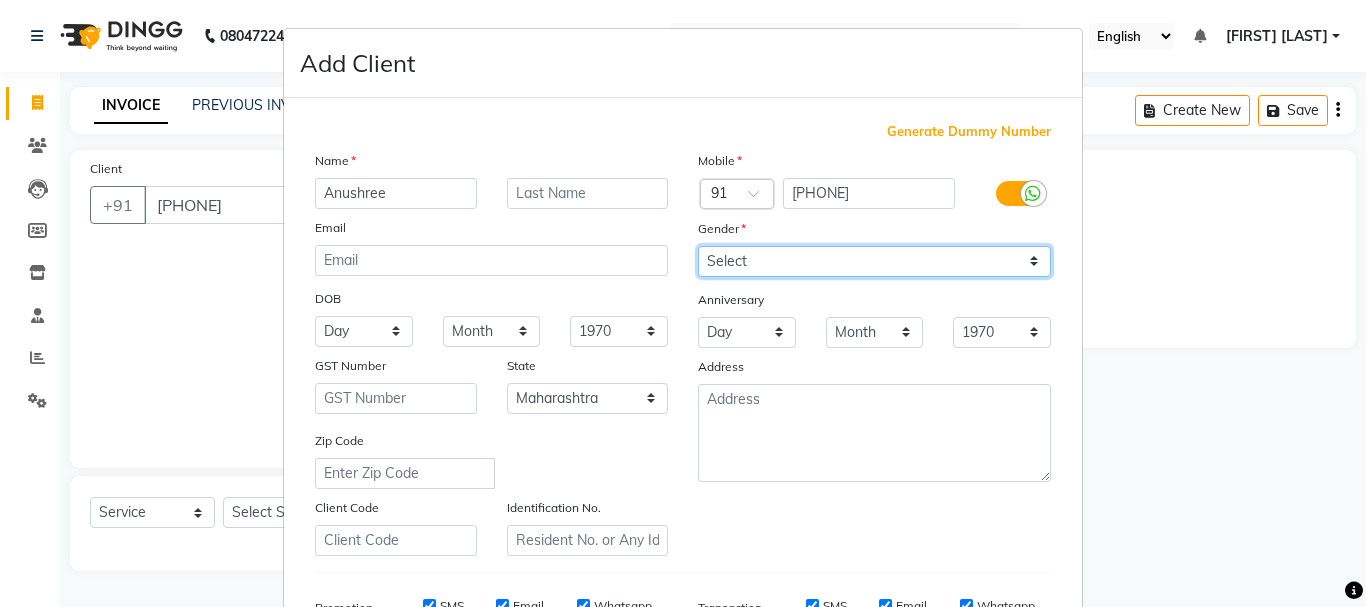 select on "female" 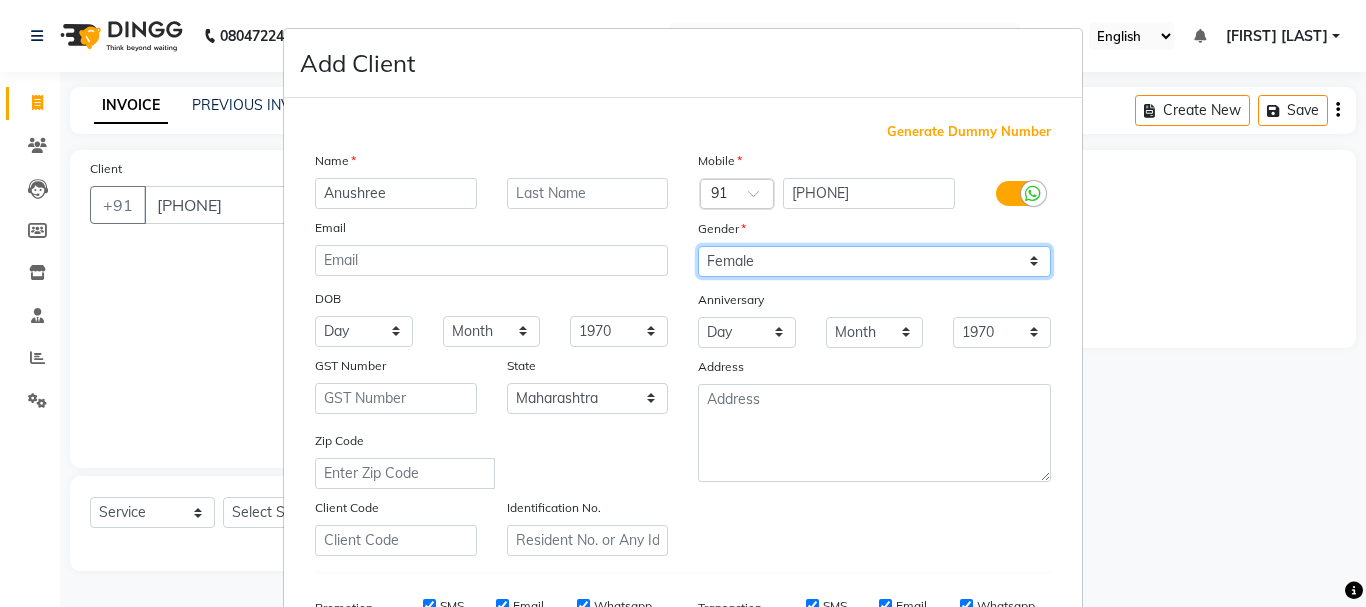 click on "Select Male Female Other Prefer Not To Say" at bounding box center (874, 261) 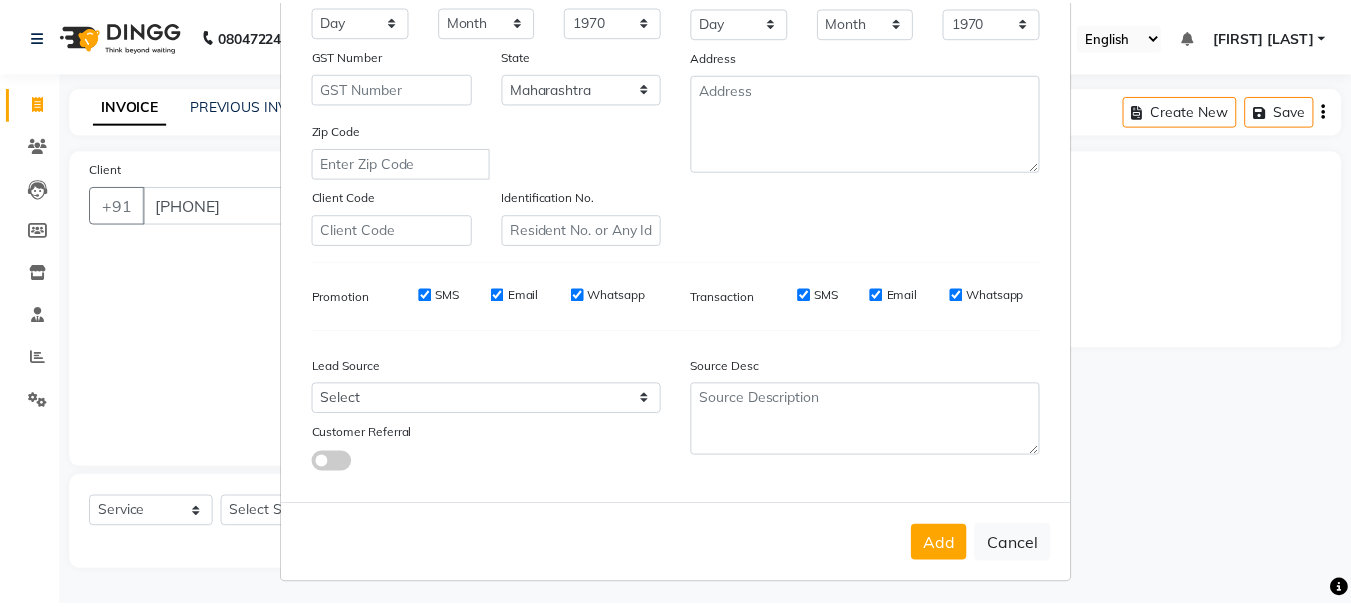 scroll, scrollTop: 316, scrollLeft: 0, axis: vertical 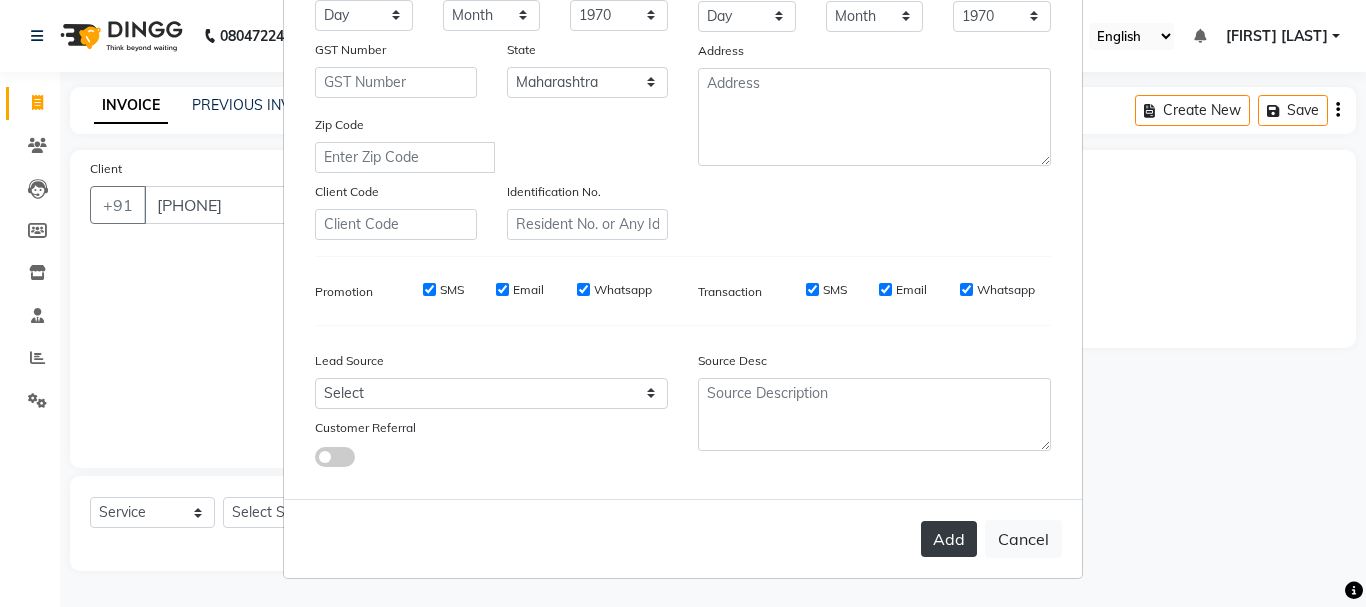 click on "Add" at bounding box center [949, 539] 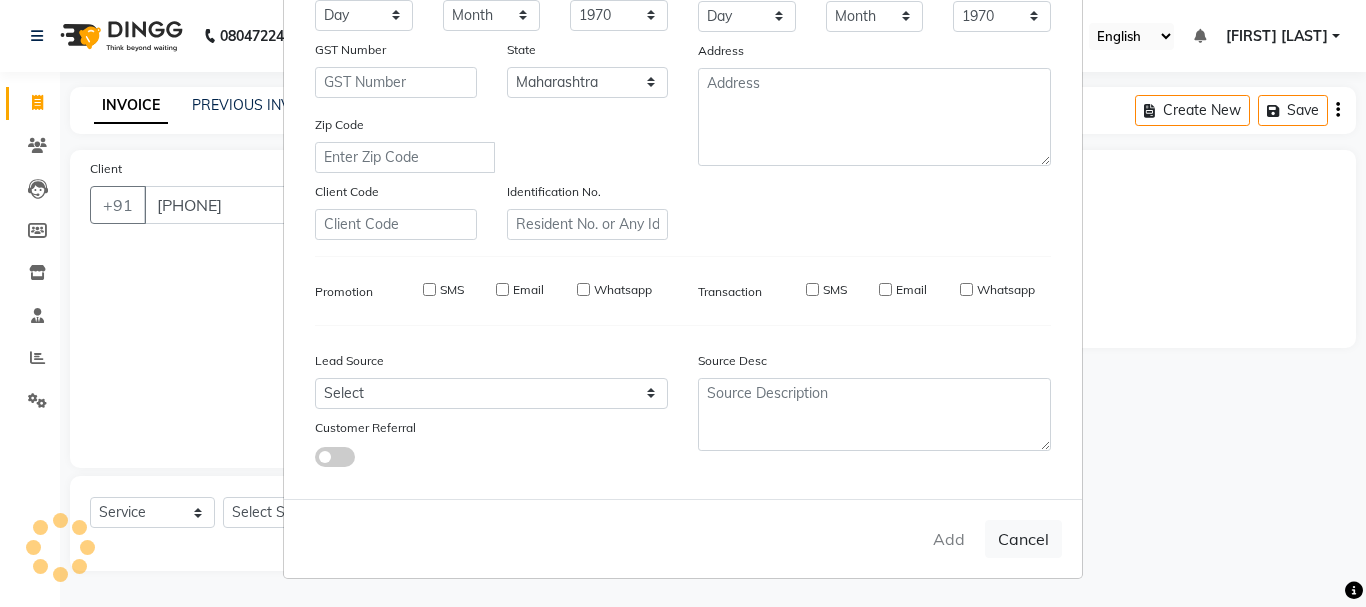 type on "98******55" 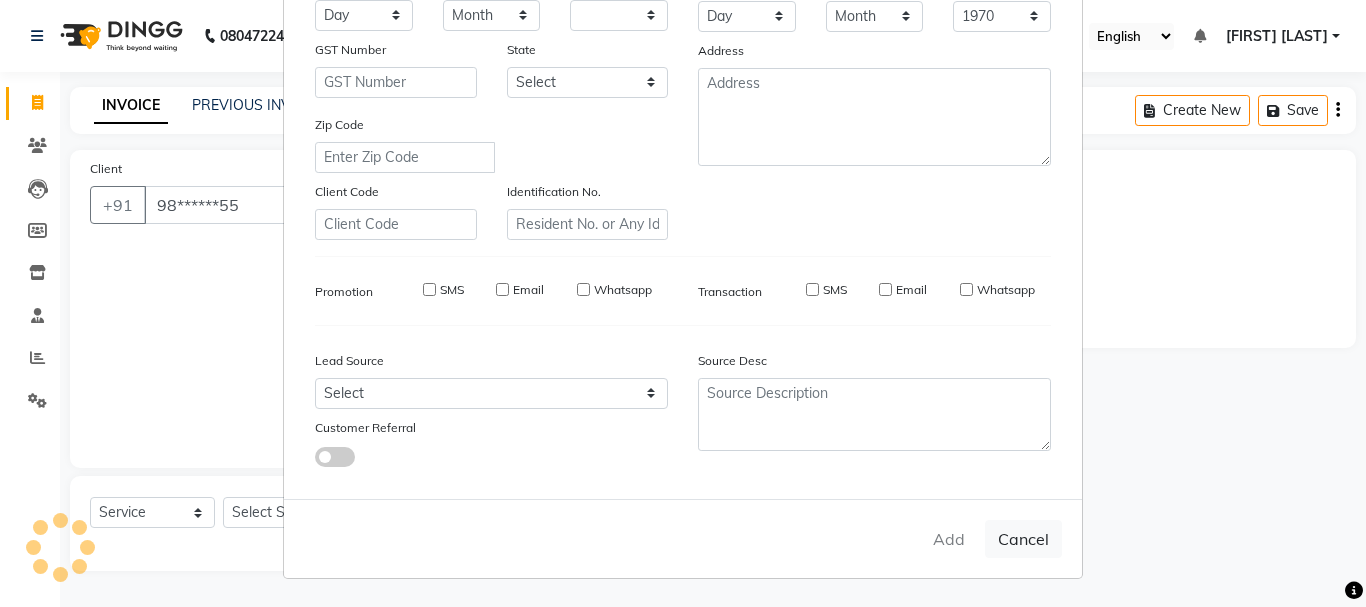 select 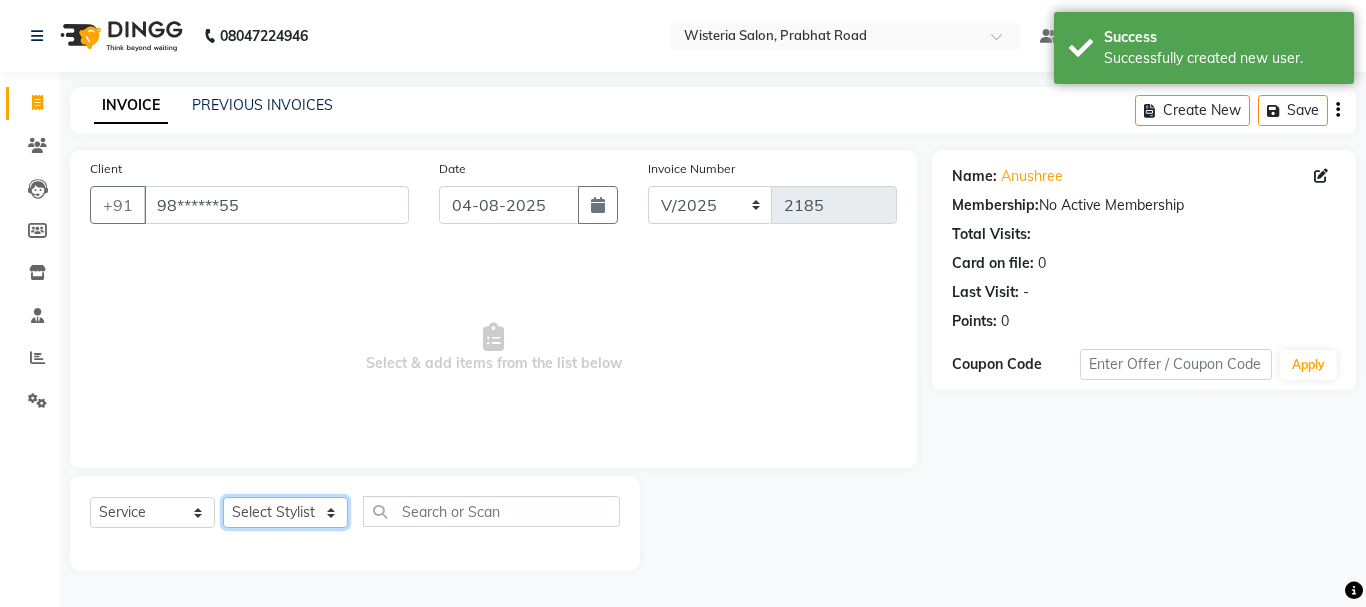 click on "Select Stylist [FIRST] [FIRST] [FIRST] [LAST]  [FIRST] [FIRST] [LAST] [FIRST] [FIRST] [FIRST] [FIRST] [FIRST] [FIRST] [FIRST] [FIRST] [FIRST] [FIRST] [FIRST] [FIRST] [FIRST] [FIRST]" 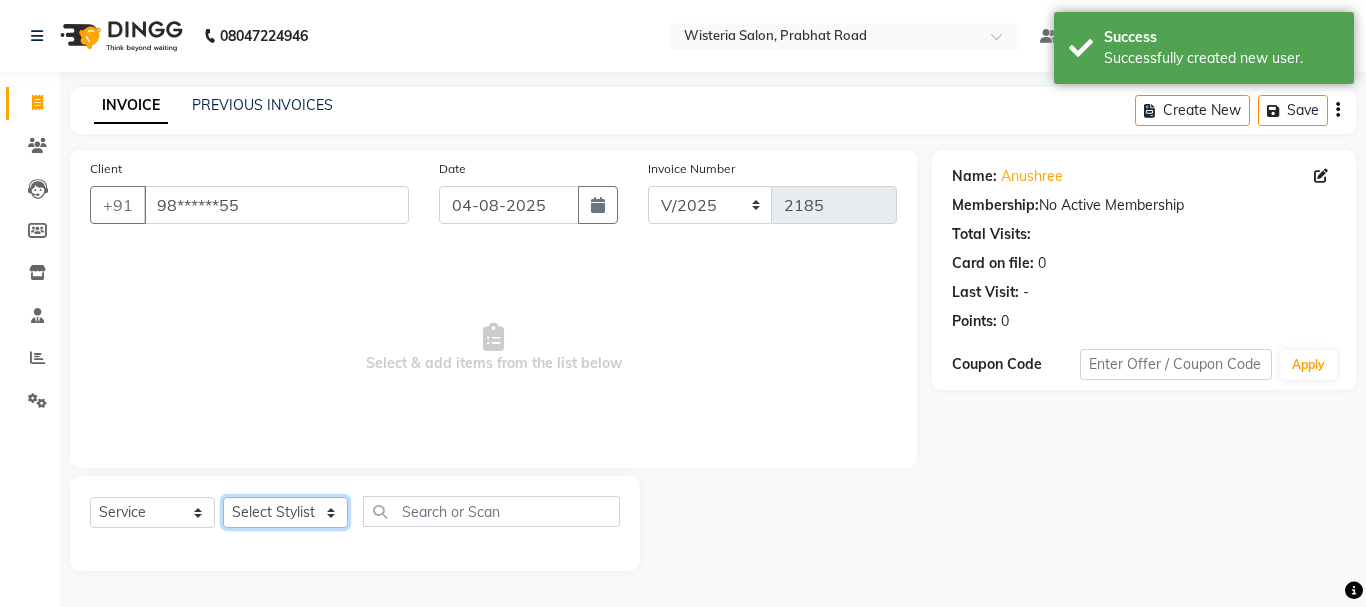 select on "30889" 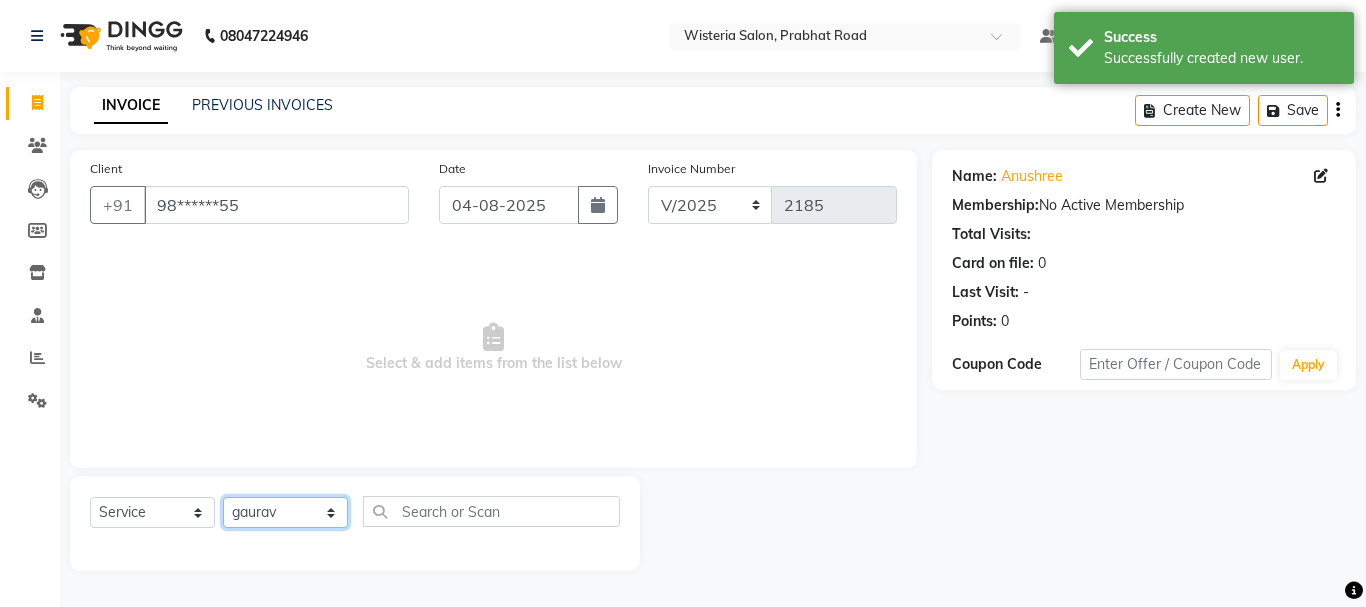 click on "Select Stylist [FIRST] [FIRST] [FIRST] [LAST]  [FIRST] [FIRST] [LAST] [FIRST] [FIRST] [FIRST] [FIRST] [FIRST] [FIRST] [FIRST] [FIRST] [FIRST] [FIRST] [FIRST] [FIRST] [FIRST] [FIRST]" 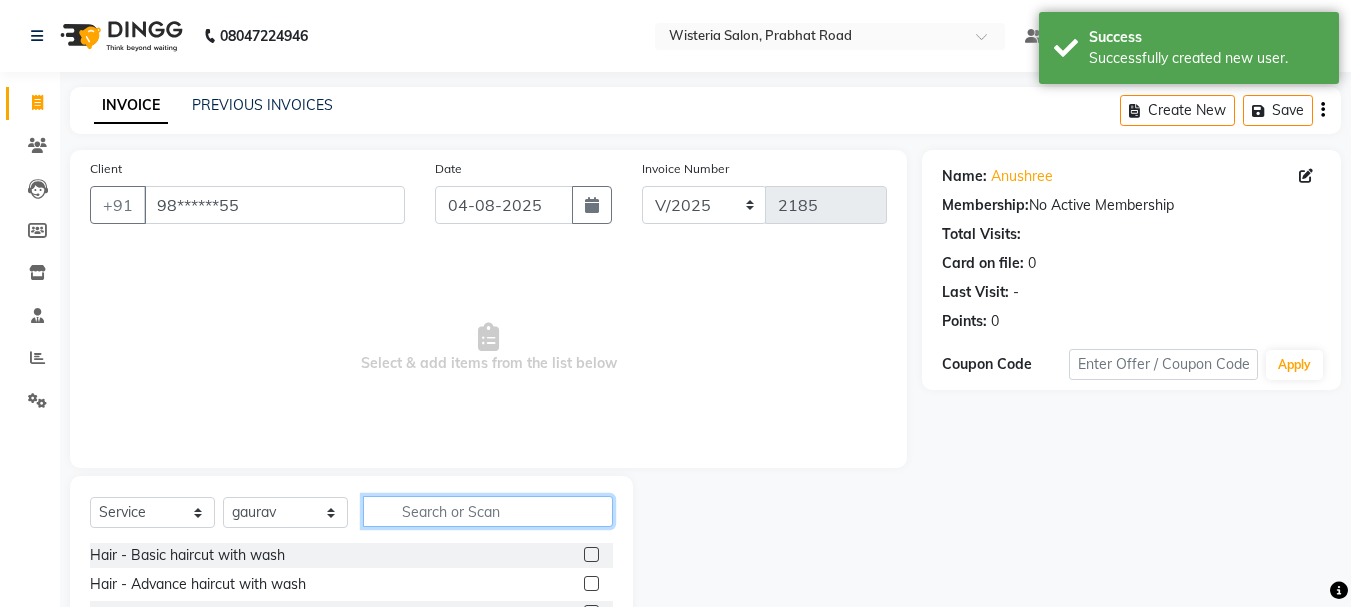 click 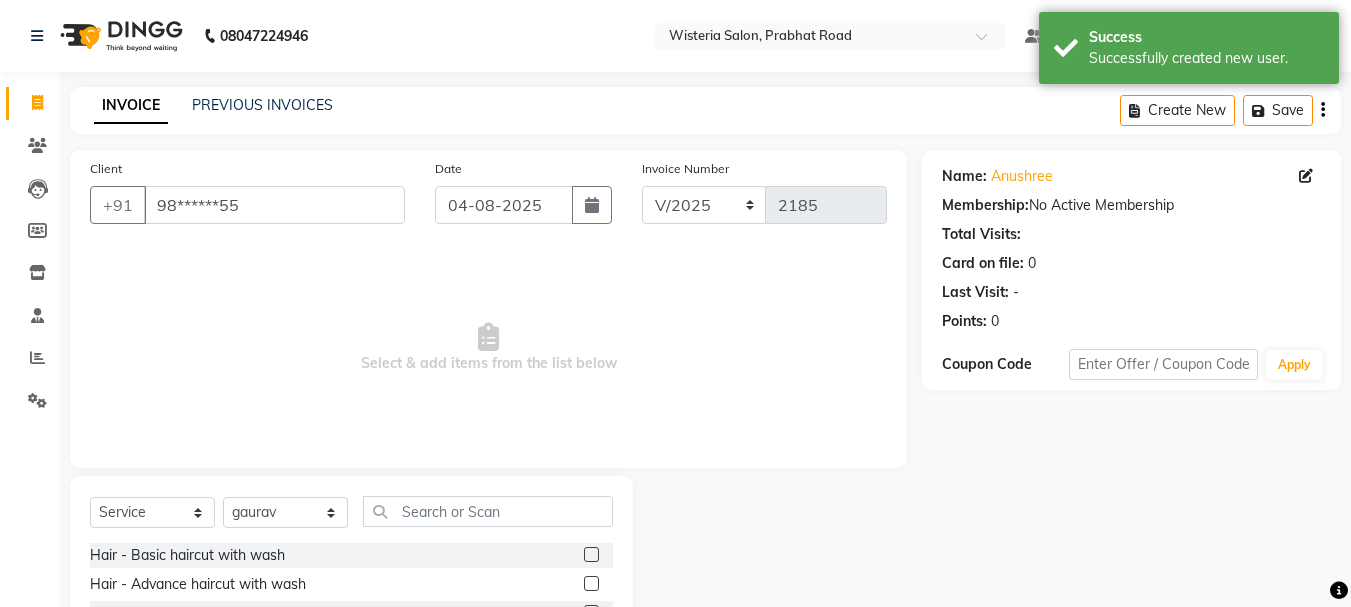 click 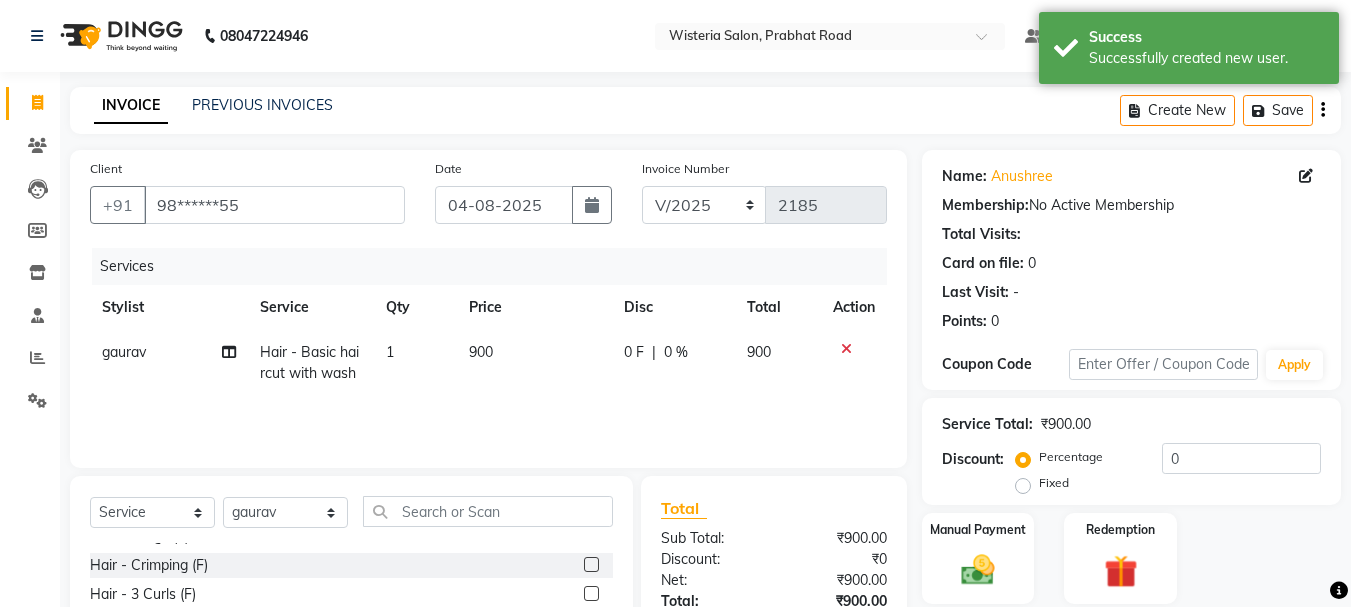 checkbox on "false" 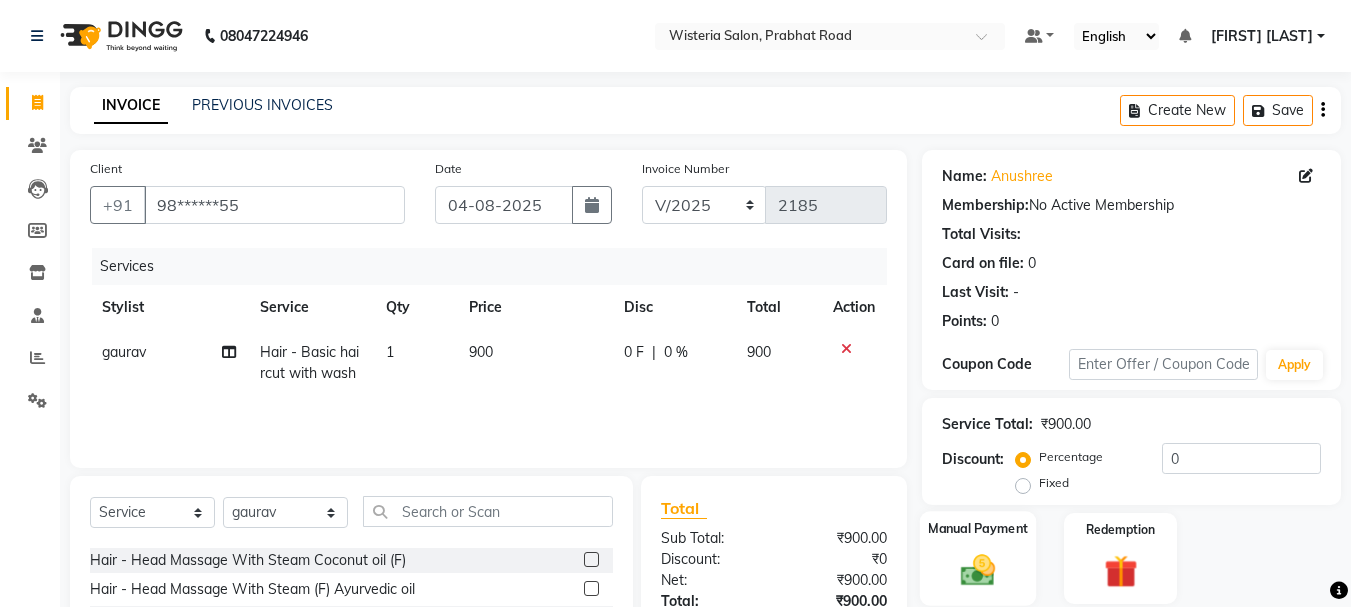 click on "Manual Payment" 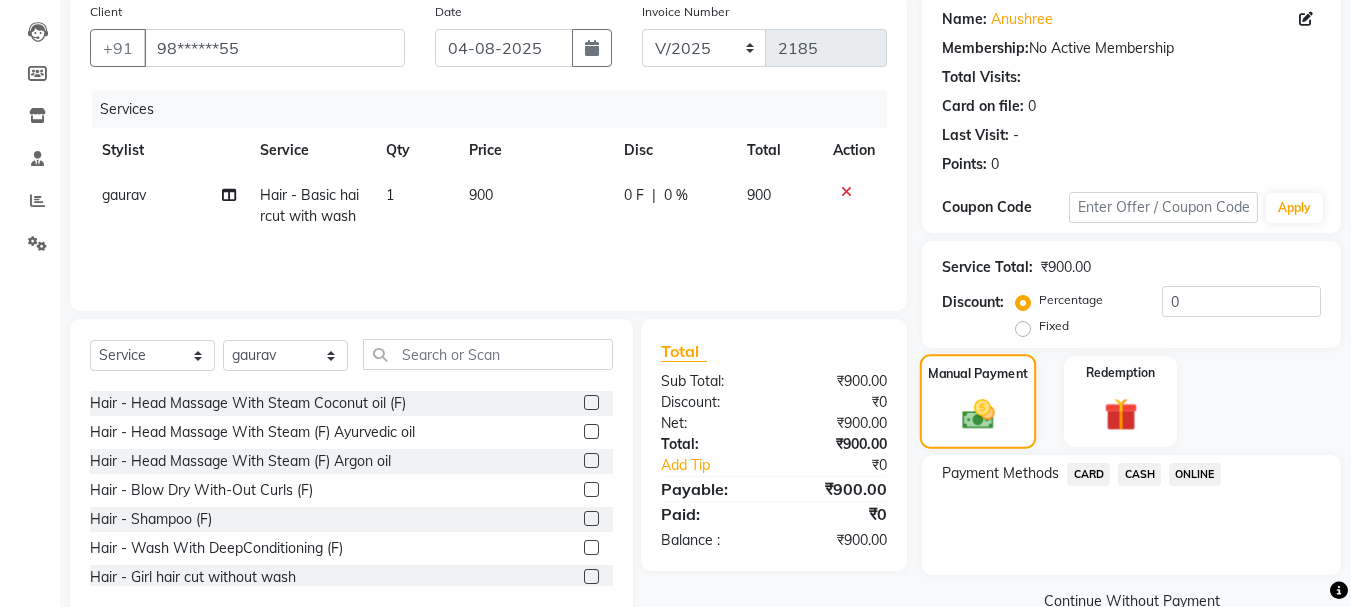 scroll, scrollTop: 196, scrollLeft: 0, axis: vertical 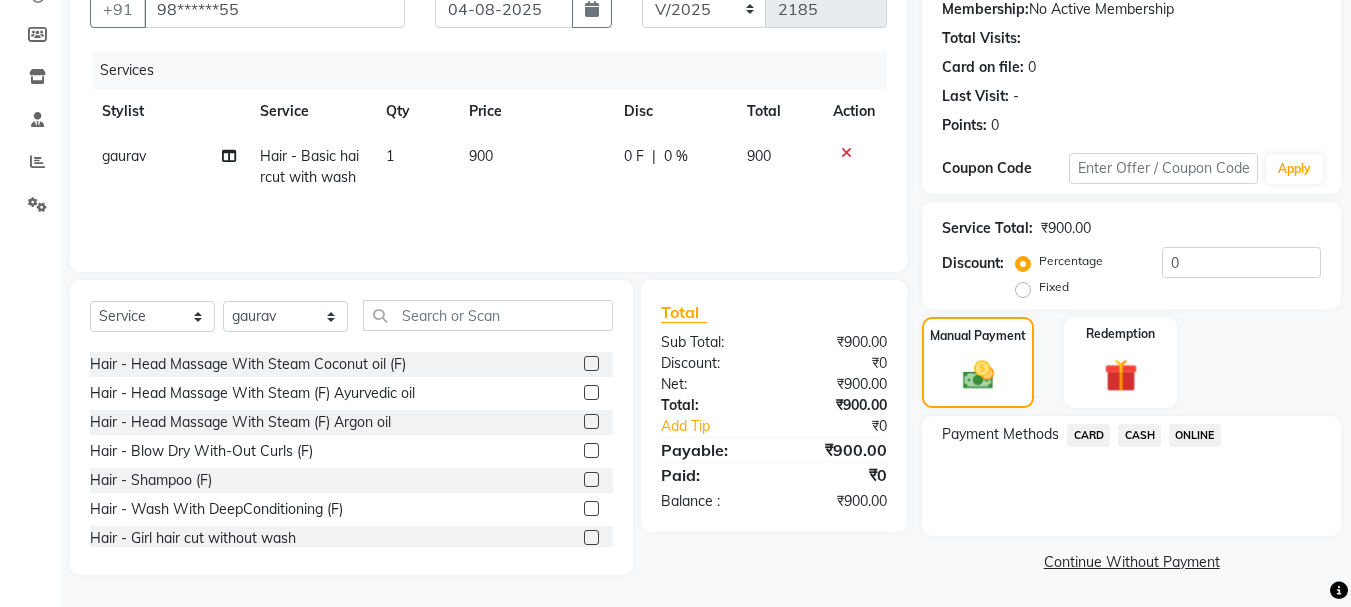 click on "ONLINE" 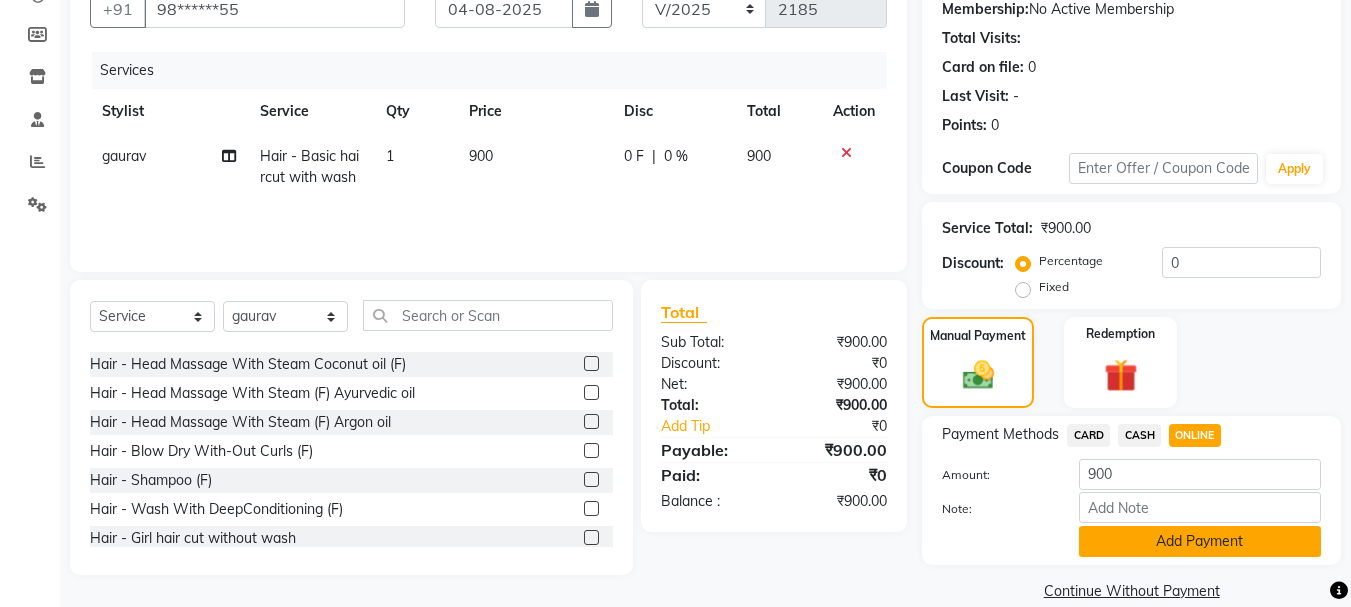 click on "Add Payment" 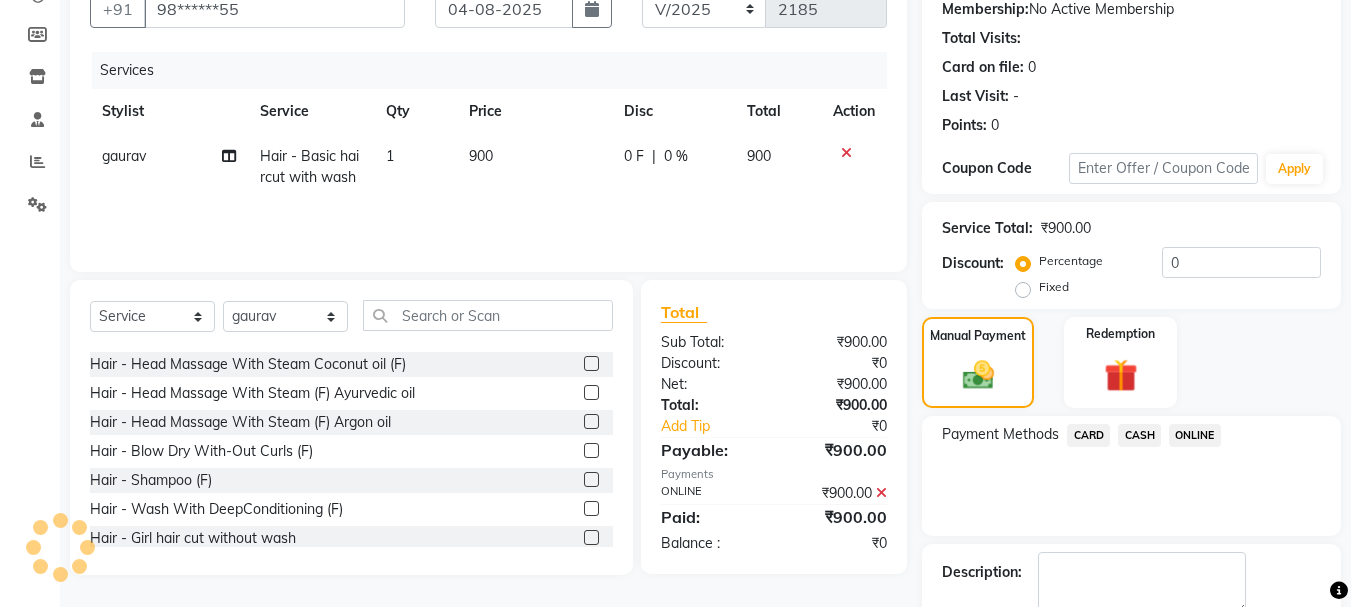 click on "ONLINE" 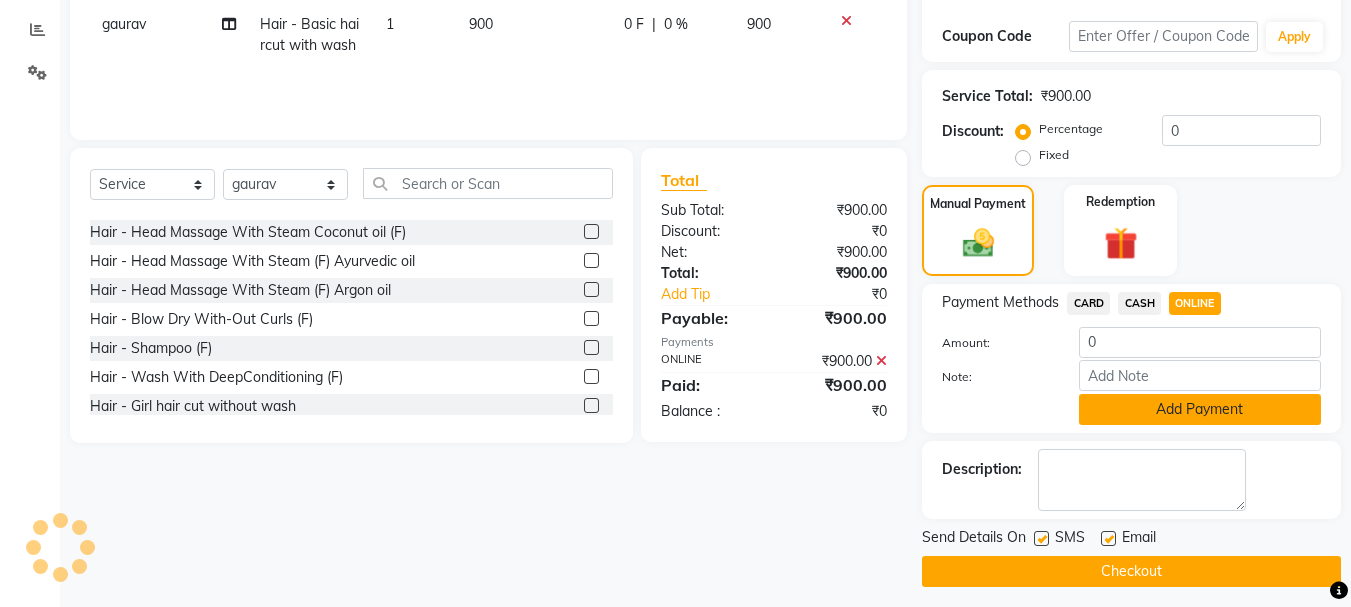 scroll, scrollTop: 338, scrollLeft: 0, axis: vertical 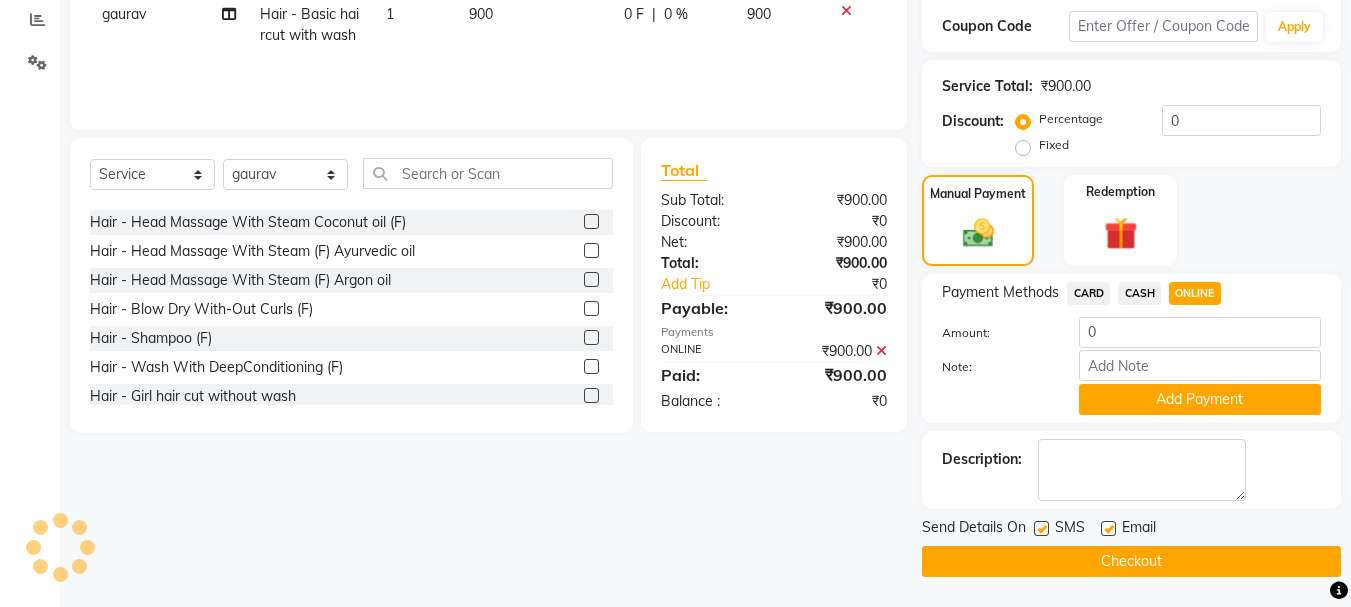 click on "Checkout" 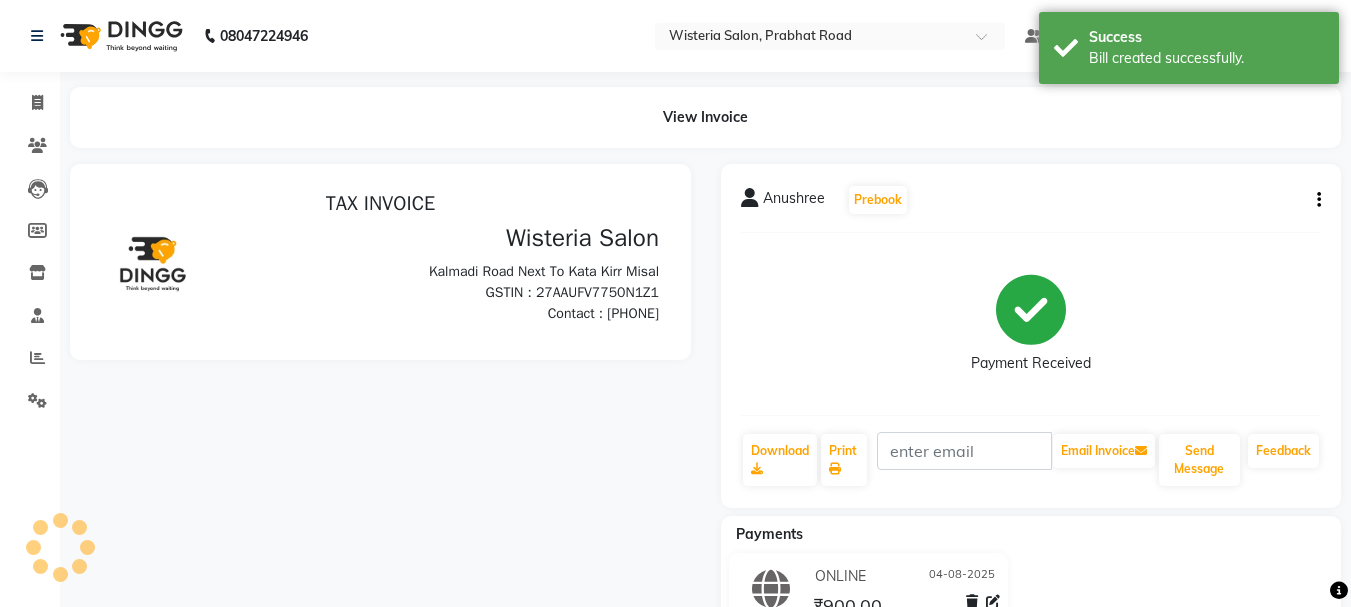 scroll, scrollTop: 0, scrollLeft: 0, axis: both 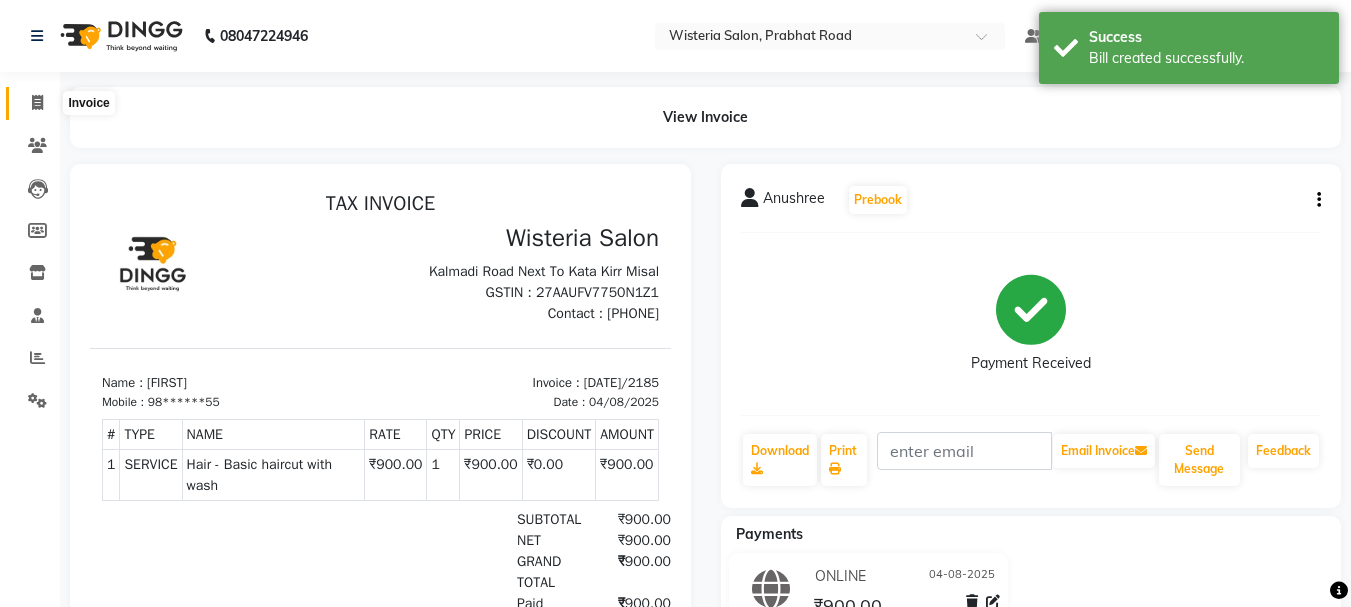 click 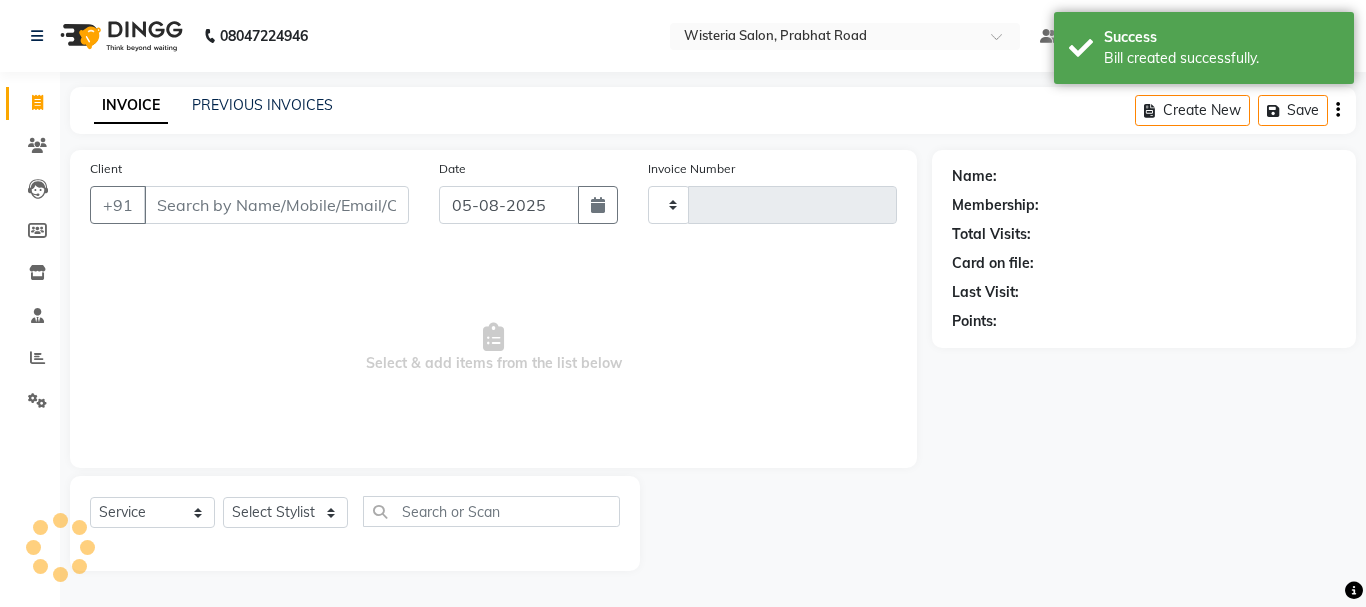 type on "2186" 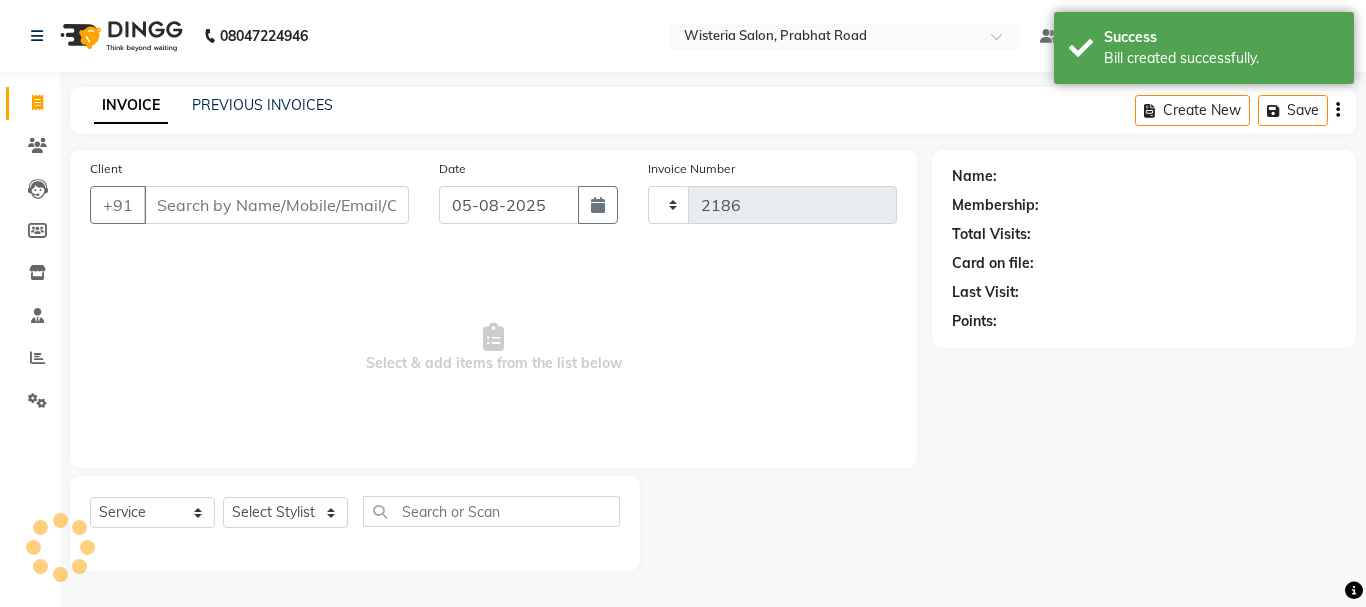 select on "911" 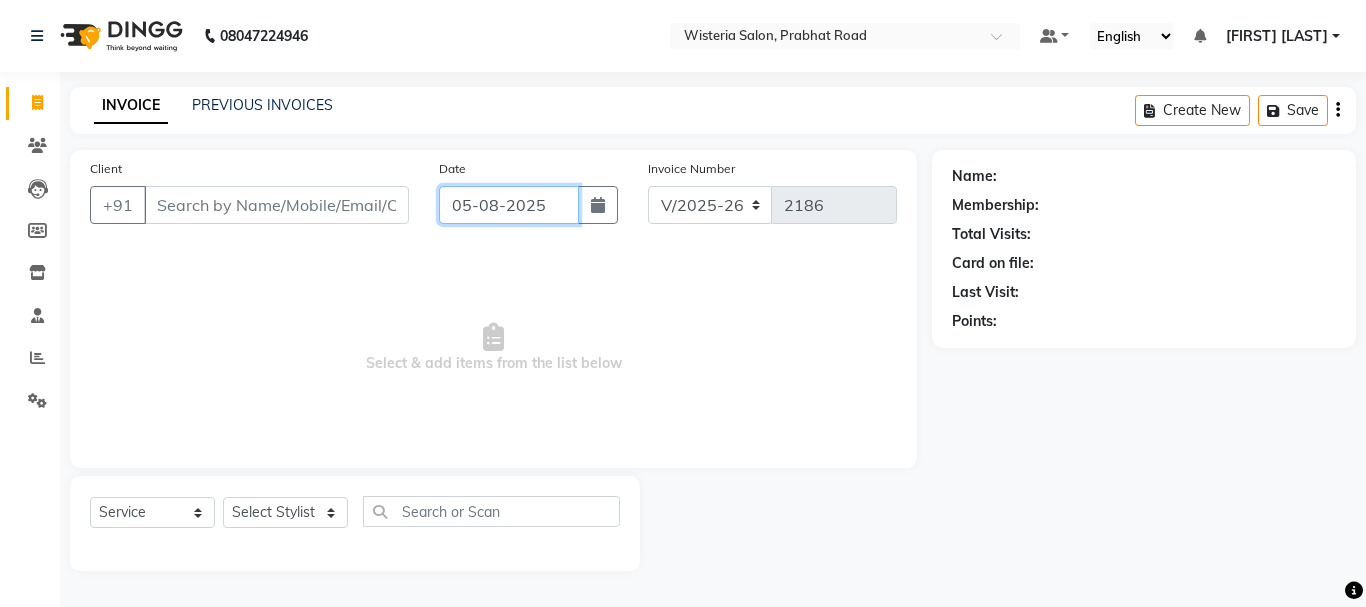 click on "05-08-2025" 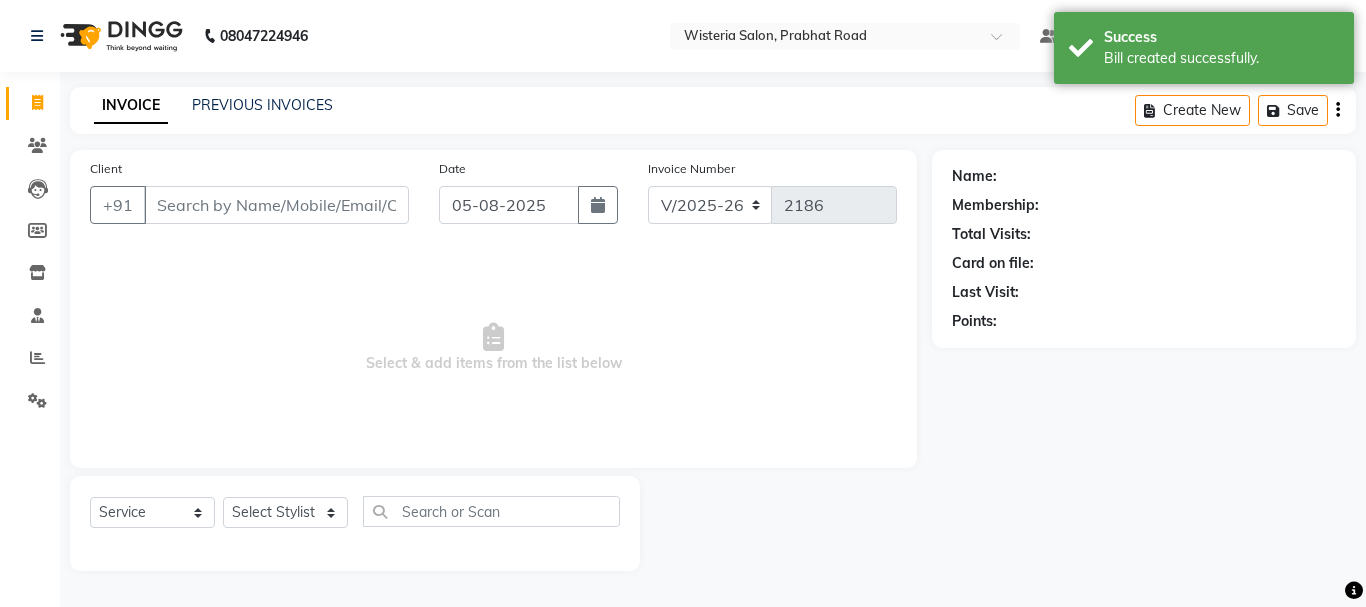 select on "8" 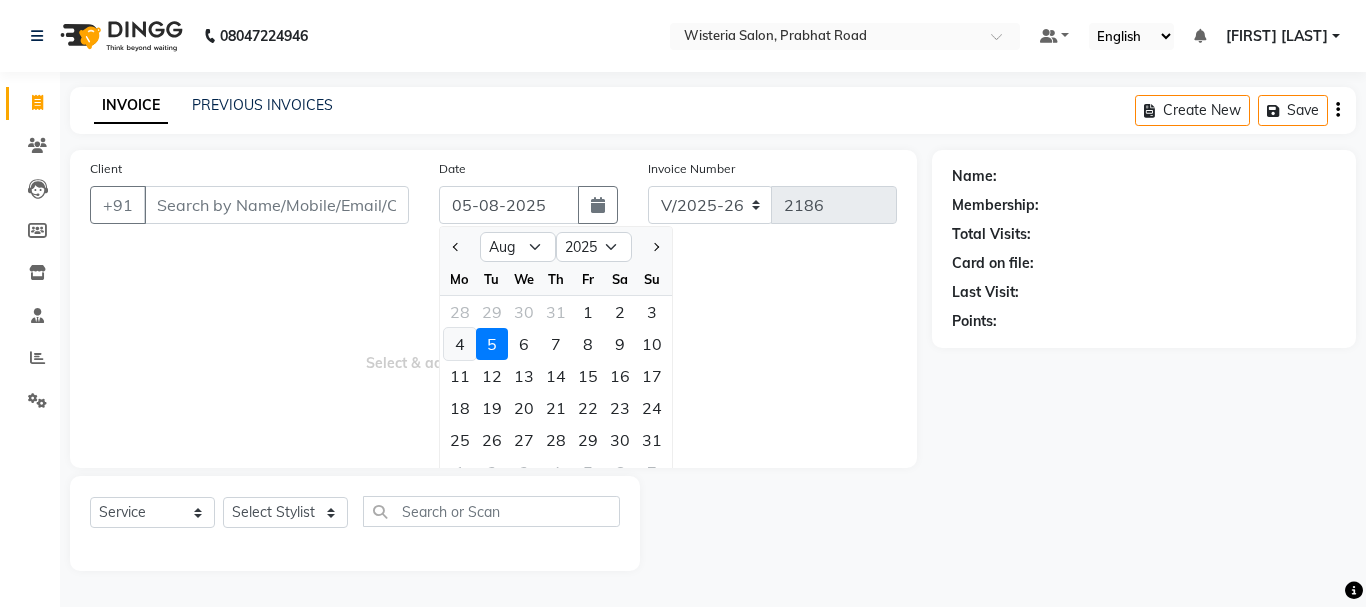 click on "4" 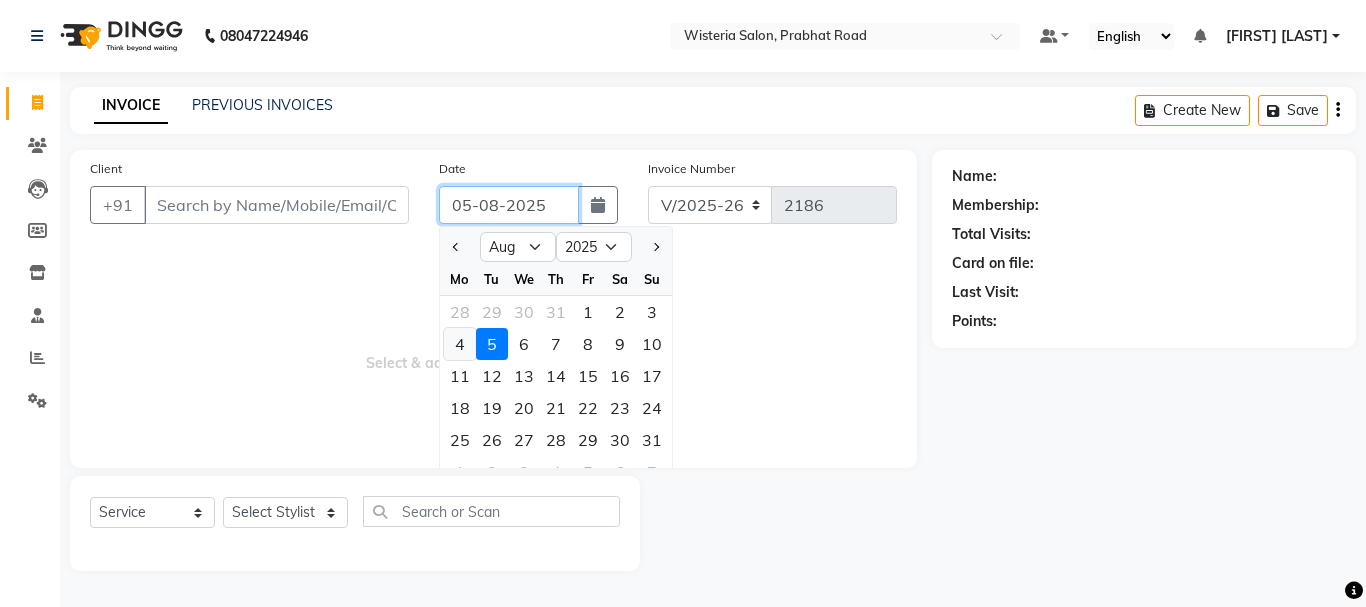 type on "04-08-2025" 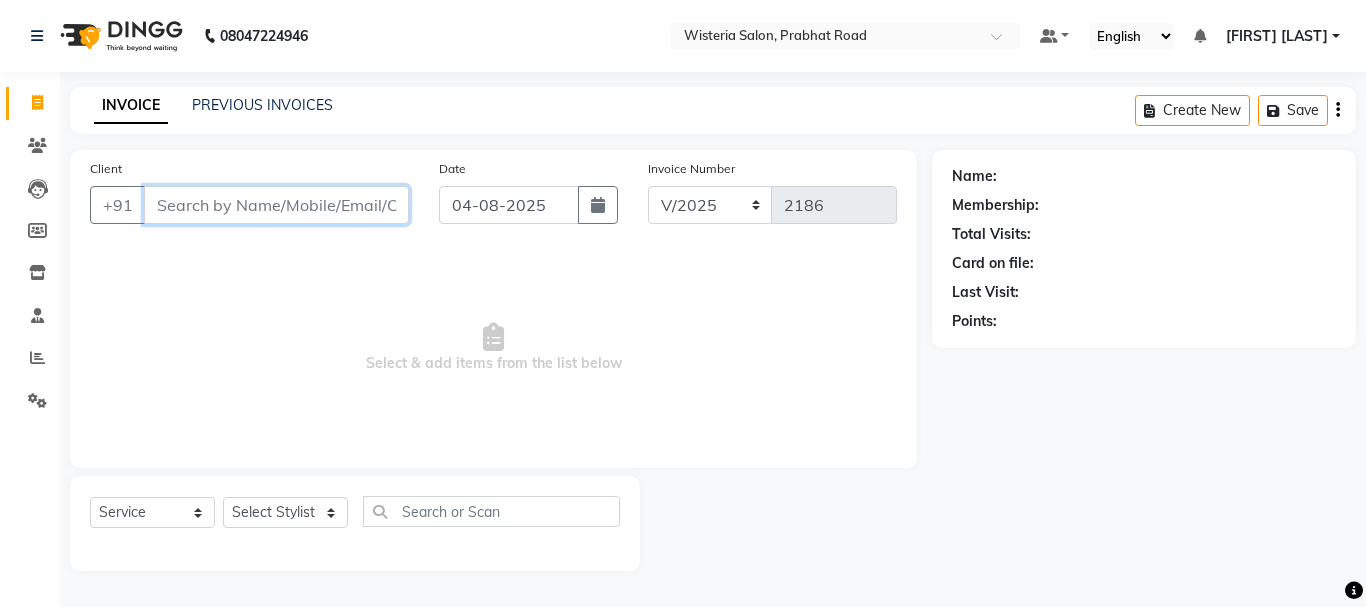 click on "Client" at bounding box center (276, 205) 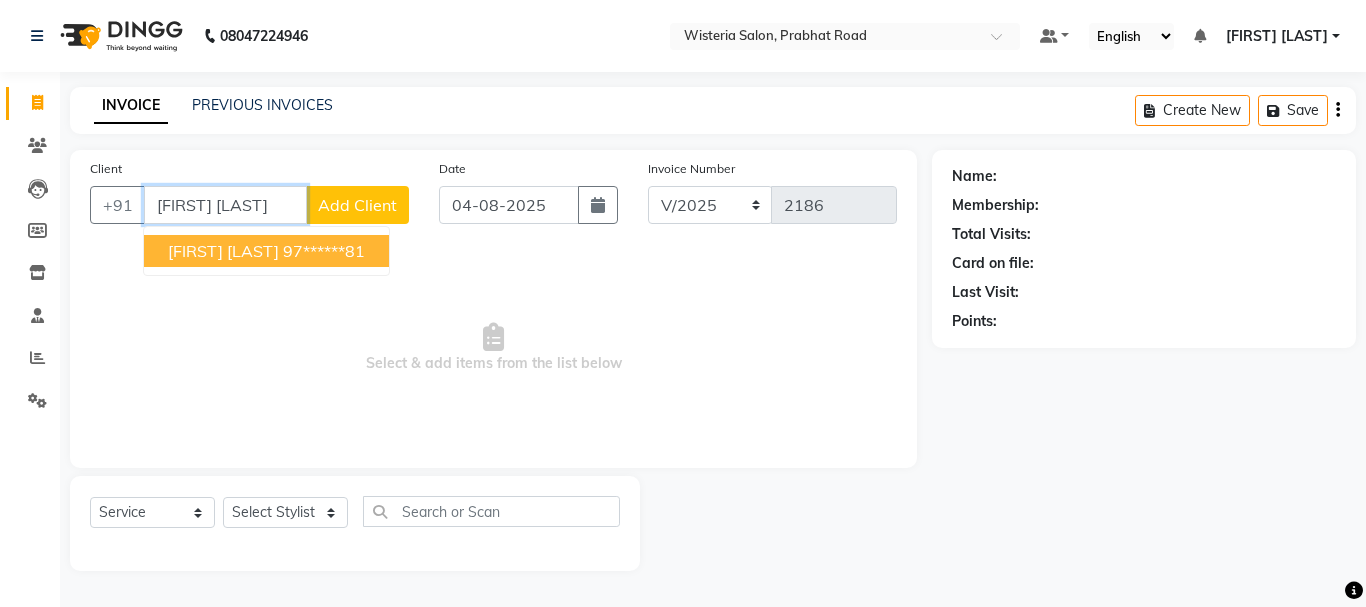click on "[FIRST] [LAST]" at bounding box center [223, 251] 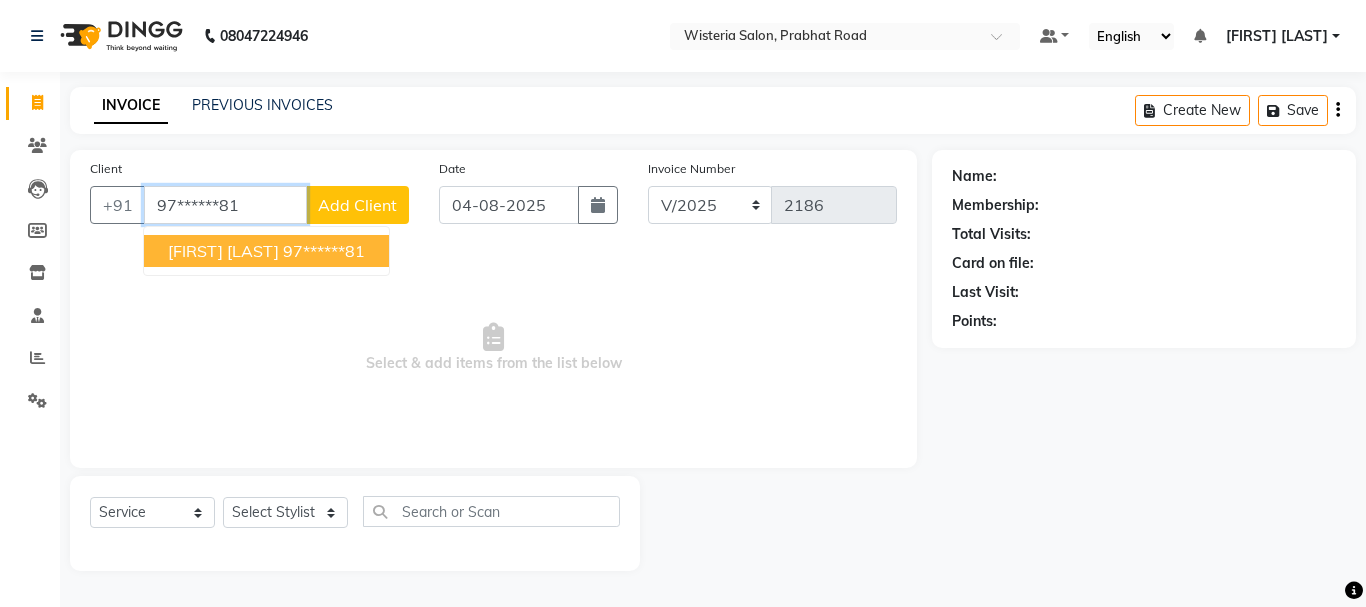 type on "97******81" 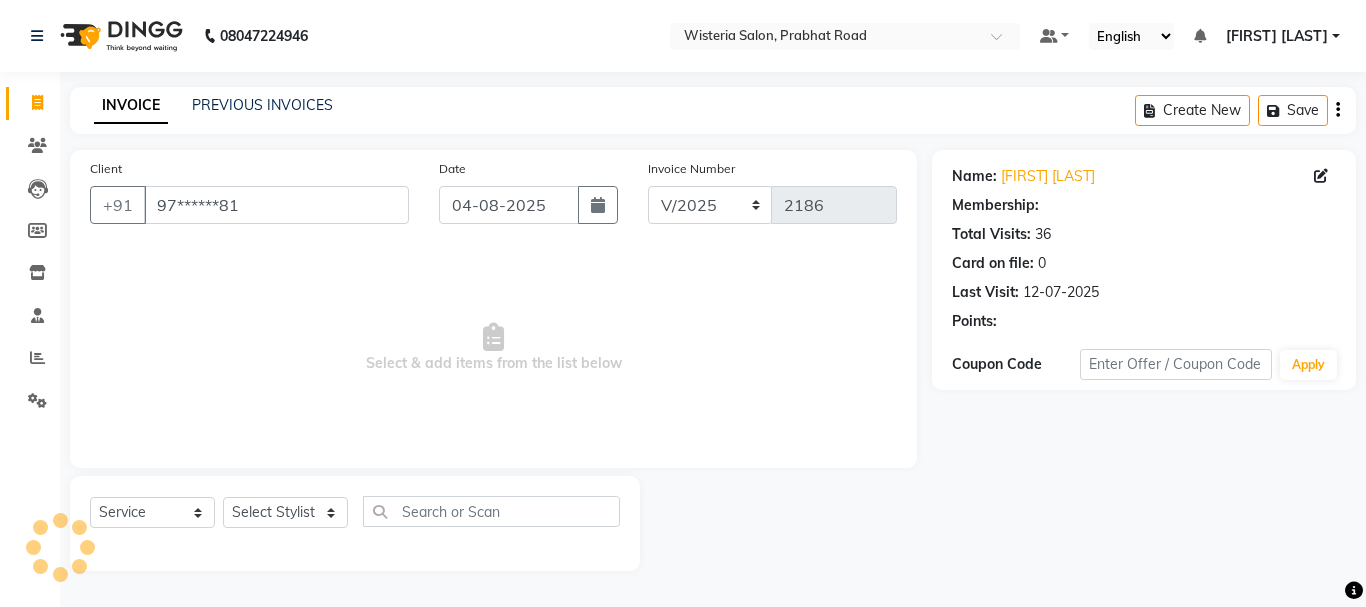 select on "1: Object" 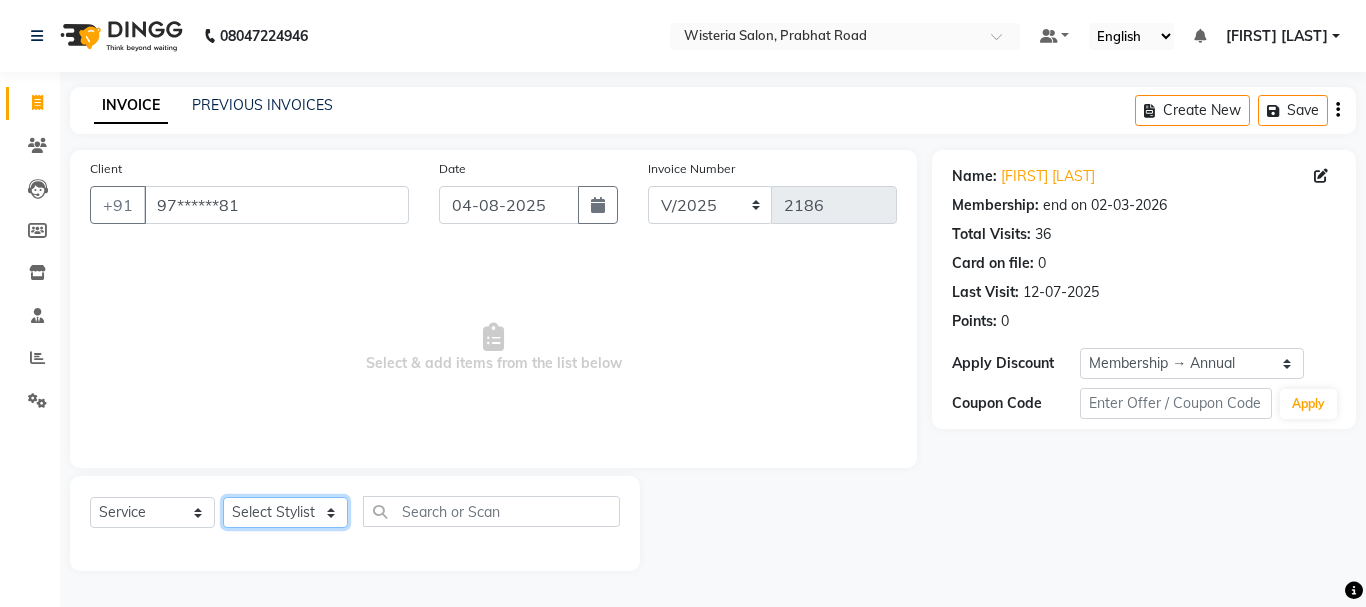 click on "Select Stylist [FIRST] [FIRST] [FIRST] [LAST]  [FIRST] [FIRST] [LAST] [FIRST] [FIRST] [FIRST] [FIRST] [FIRST] [FIRST] [FIRST] [FIRST] [FIRST] [FIRST] [FIRST] [FIRST] [FIRST] [FIRST]" 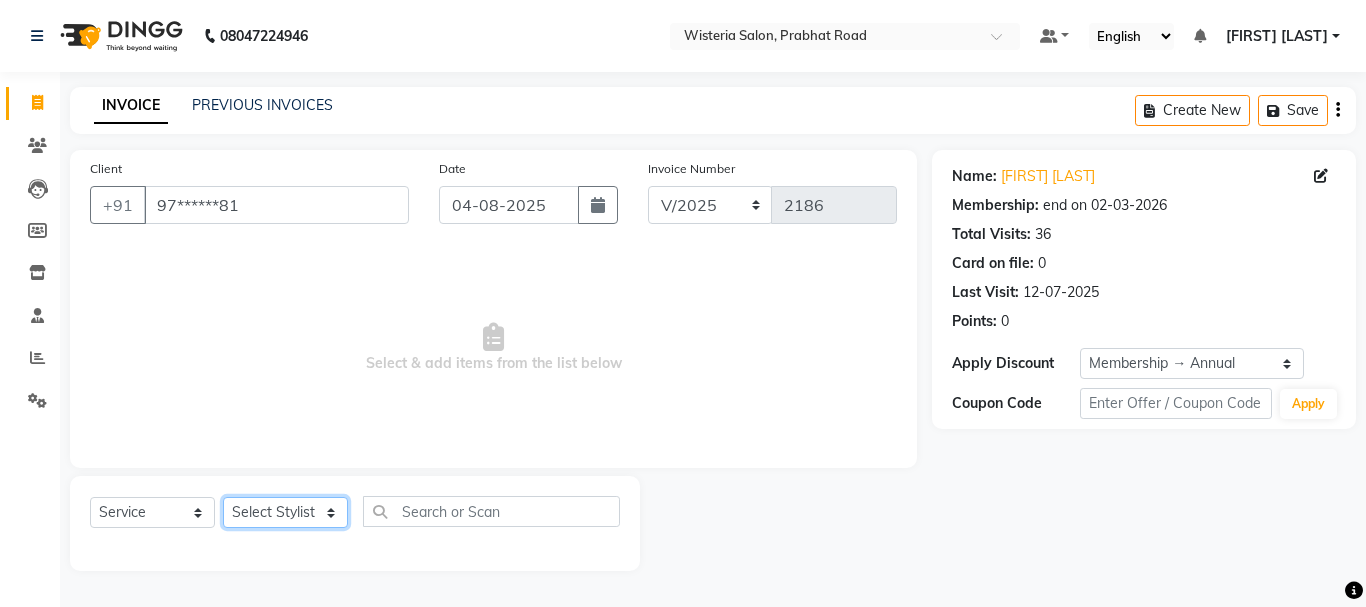 select on "15252" 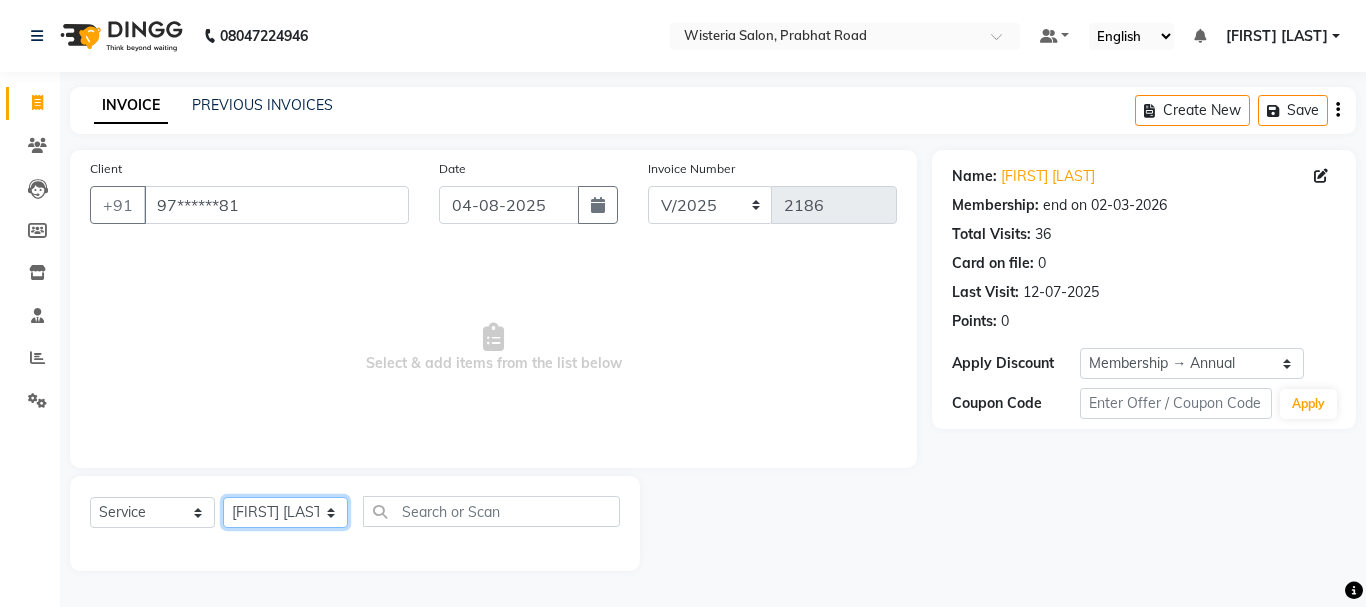 click on "Select Stylist [FIRST] [FIRST] [FIRST] [LAST]  [FIRST] [FIRST] [LAST] [FIRST] [FIRST] [FIRST] [FIRST] [FIRST] [FIRST] [FIRST] [FIRST] [FIRST] [FIRST] [FIRST] [FIRST] [FIRST] [FIRST]" 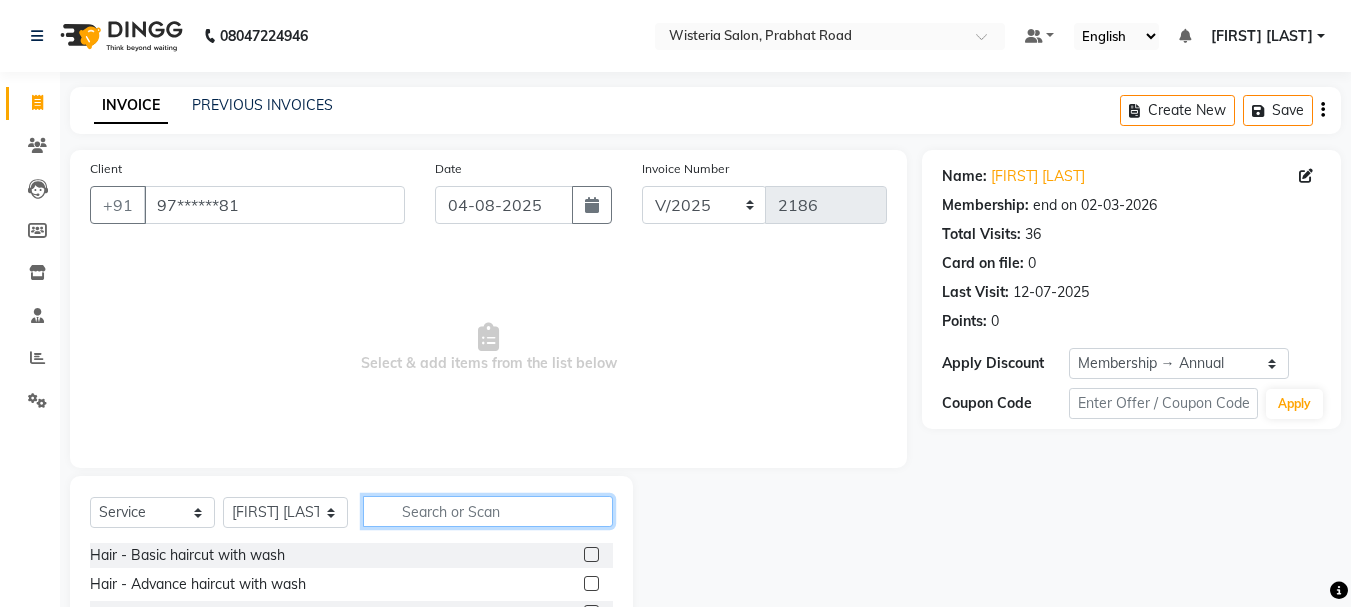 click 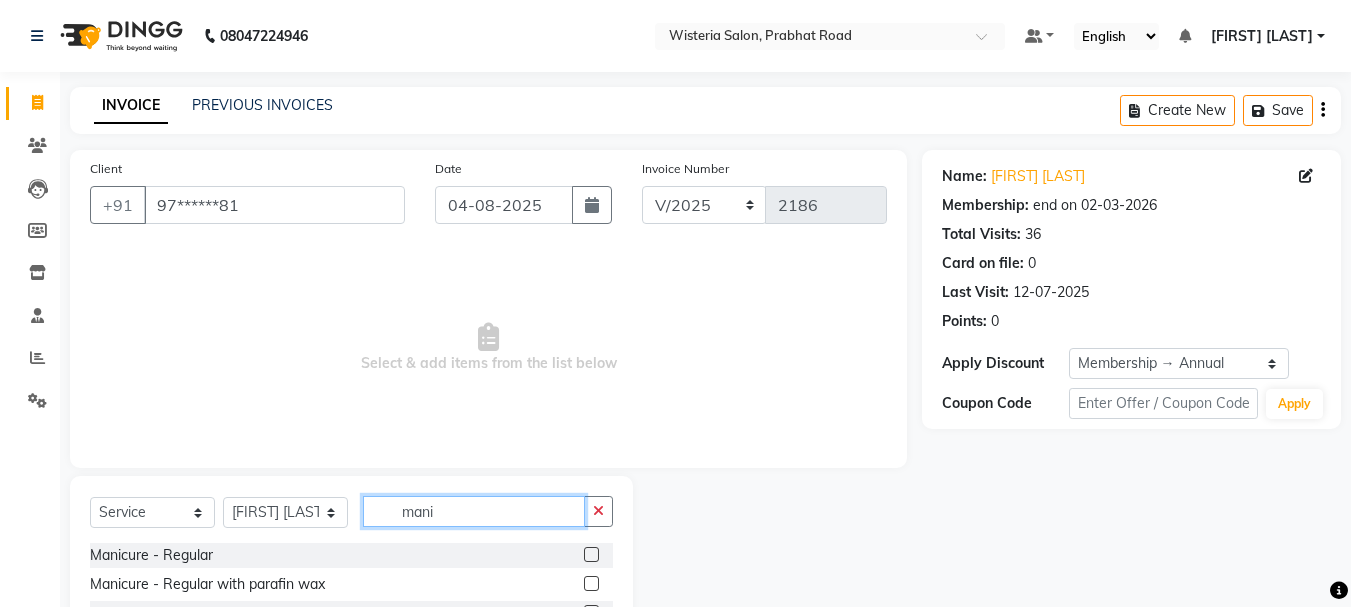 type on "mani" 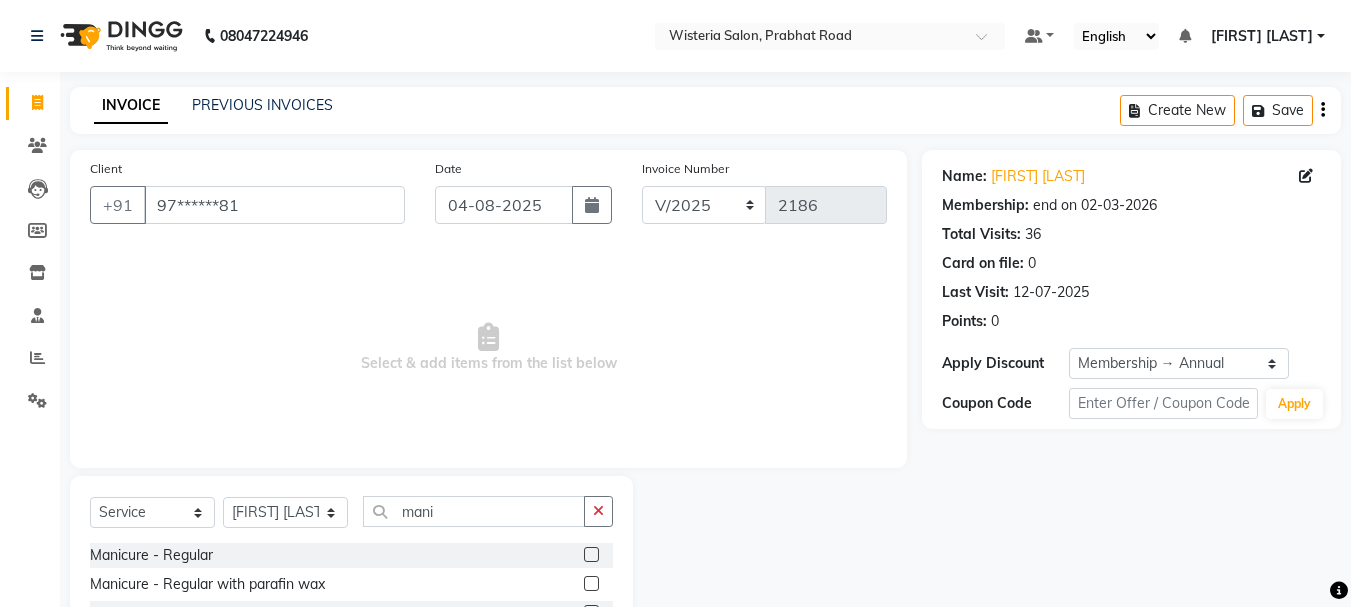 click 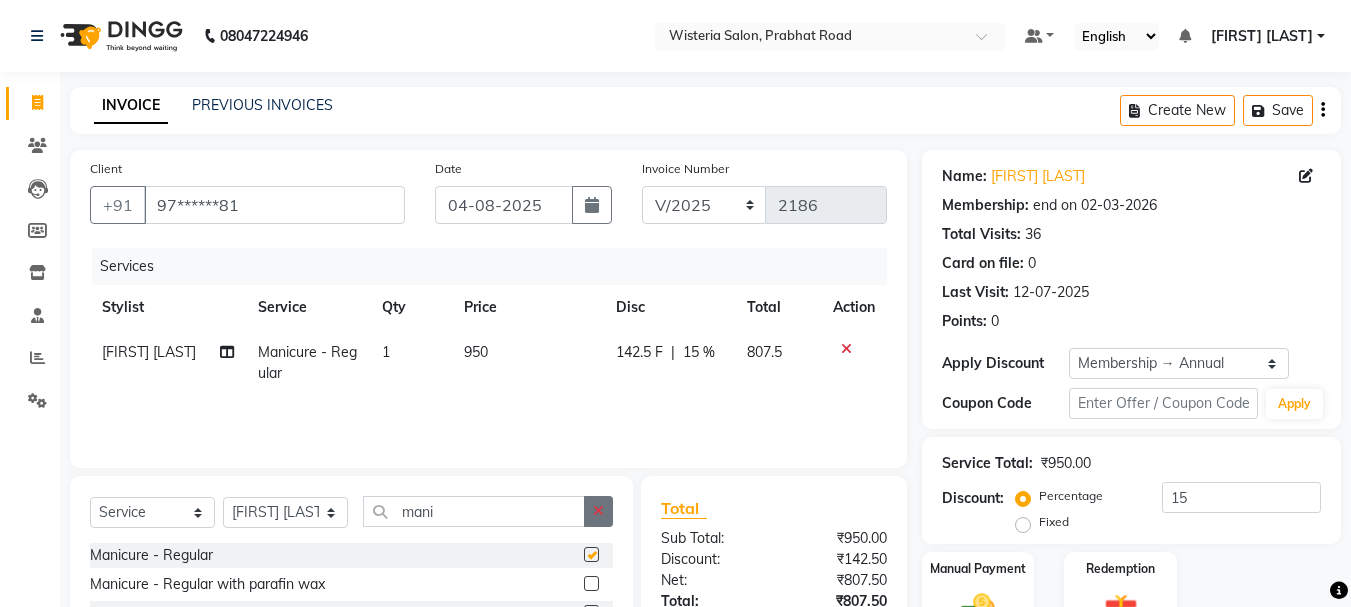 checkbox on "false" 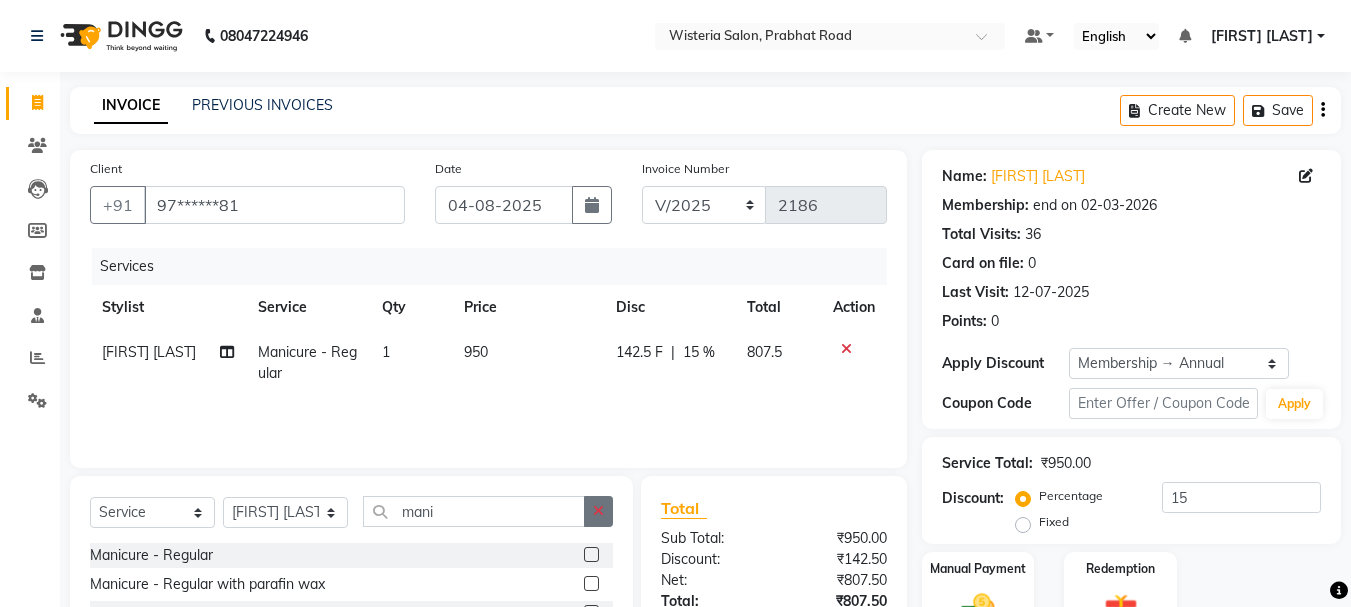 click 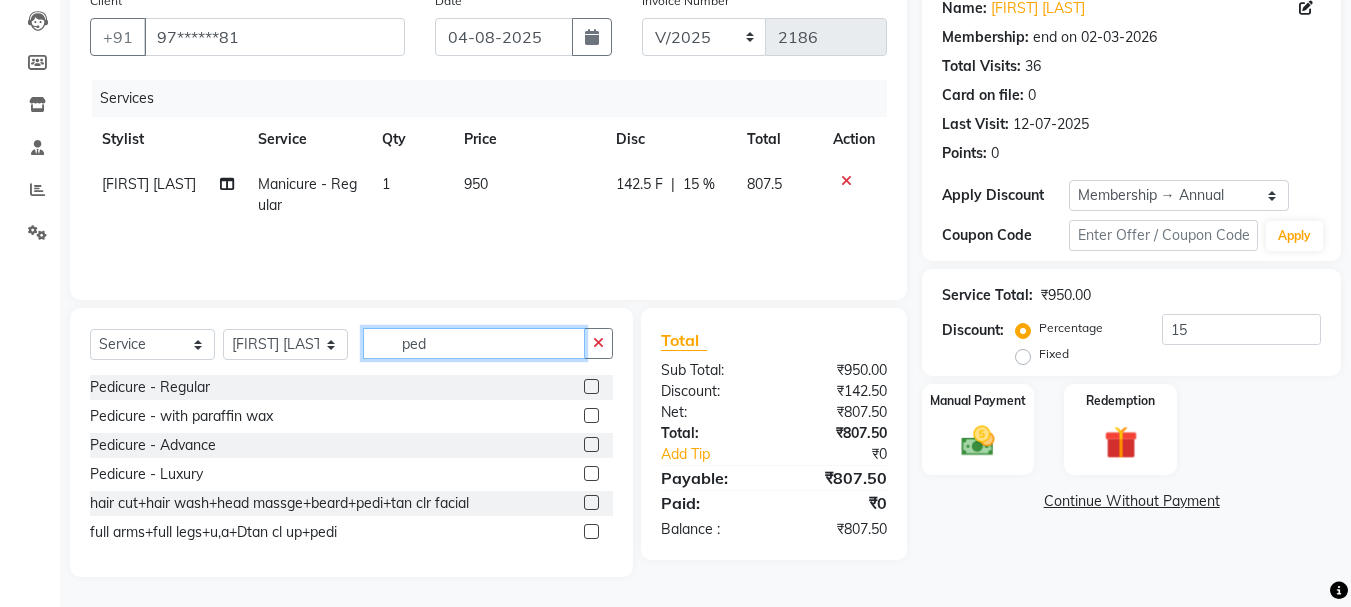 scroll, scrollTop: 168, scrollLeft: 0, axis: vertical 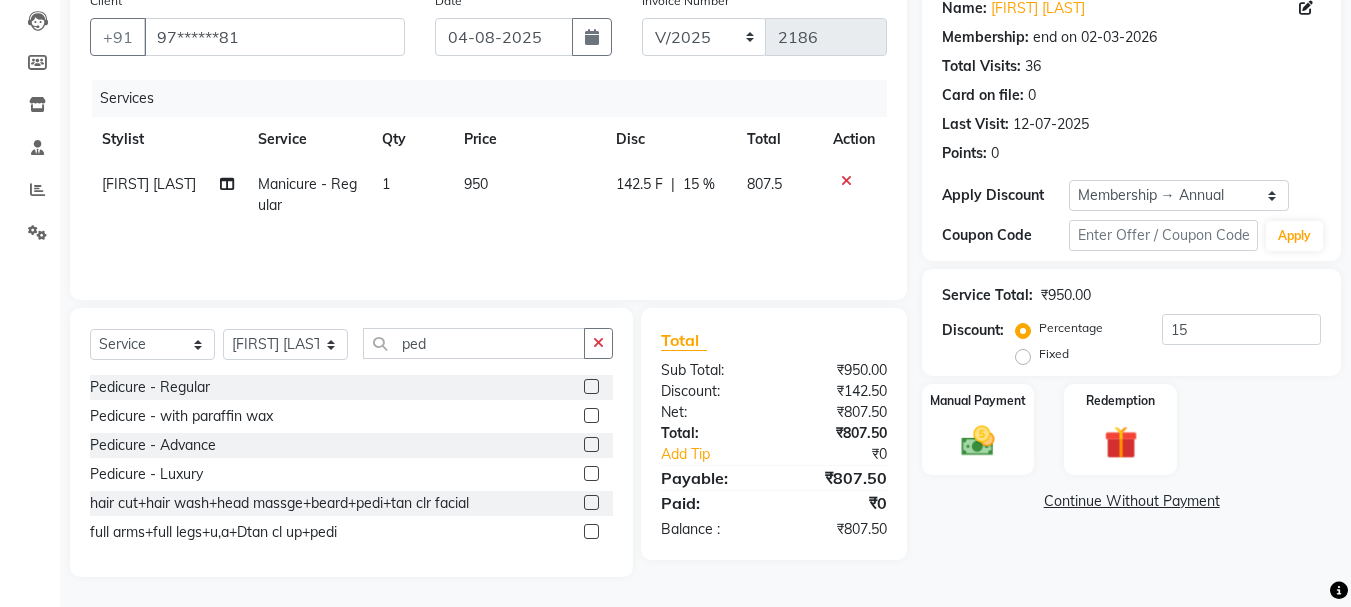 click 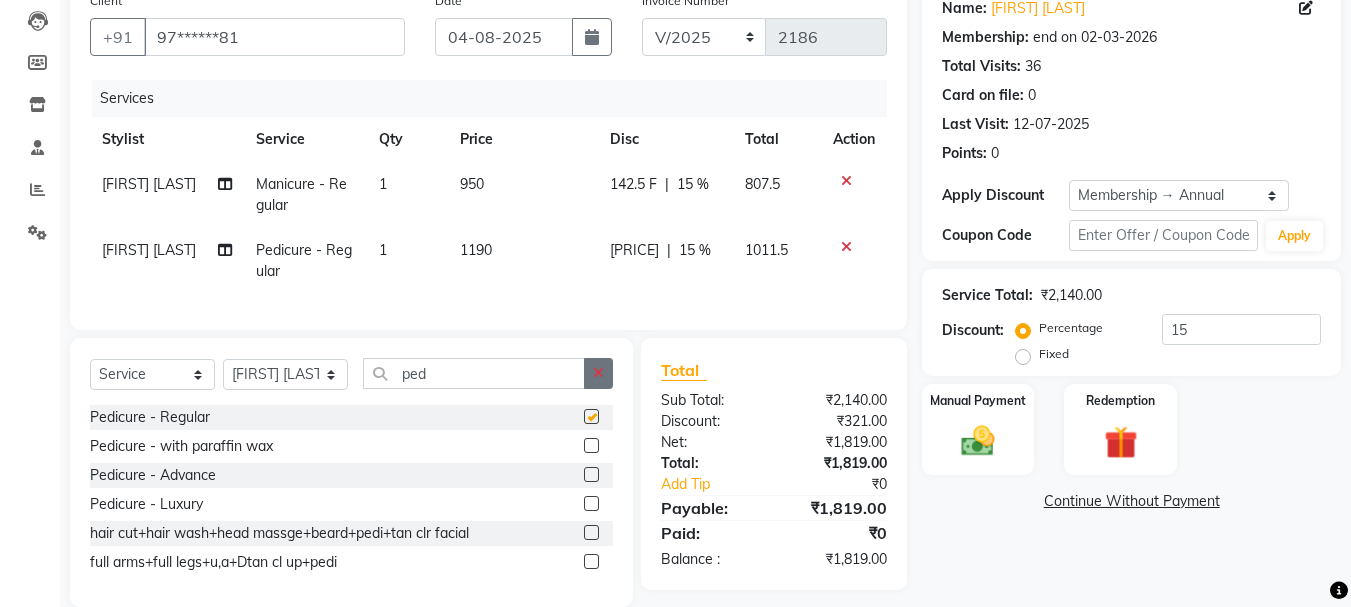 checkbox on "false" 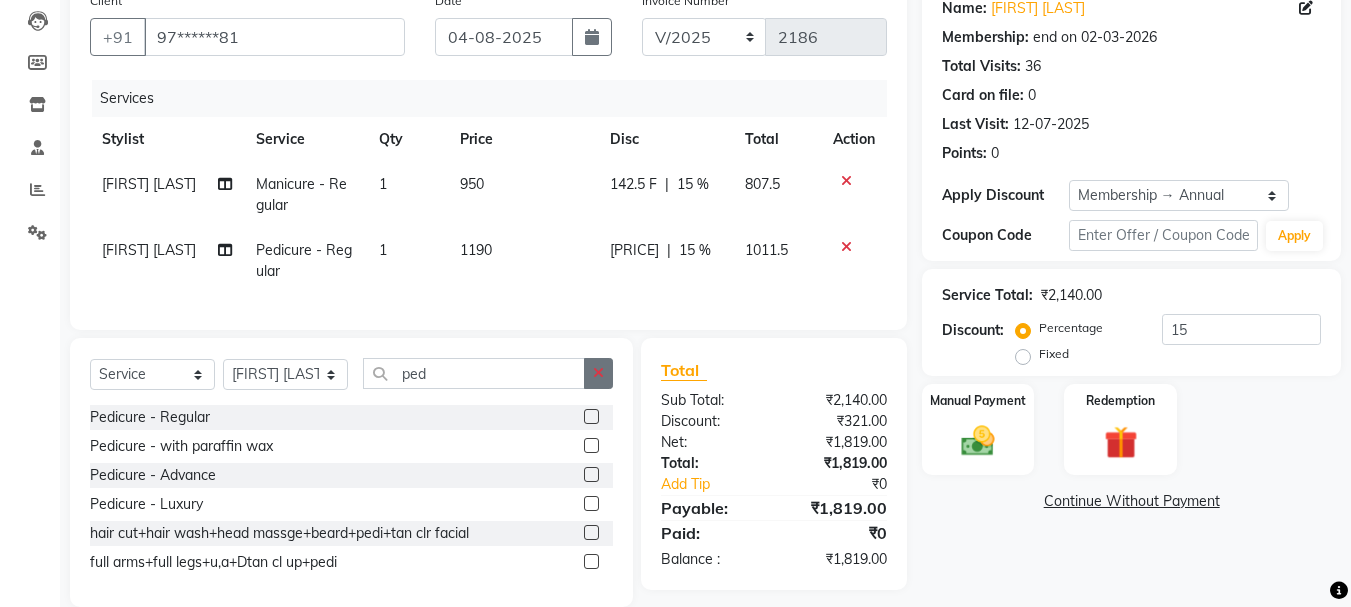 click 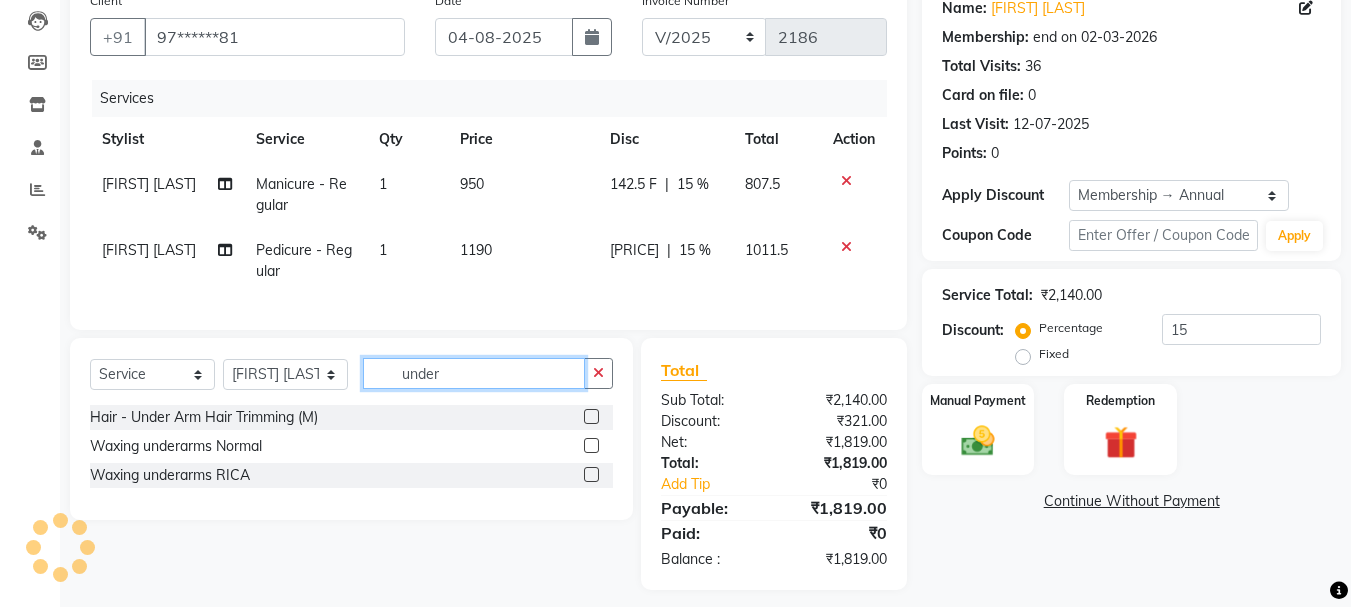type on "under" 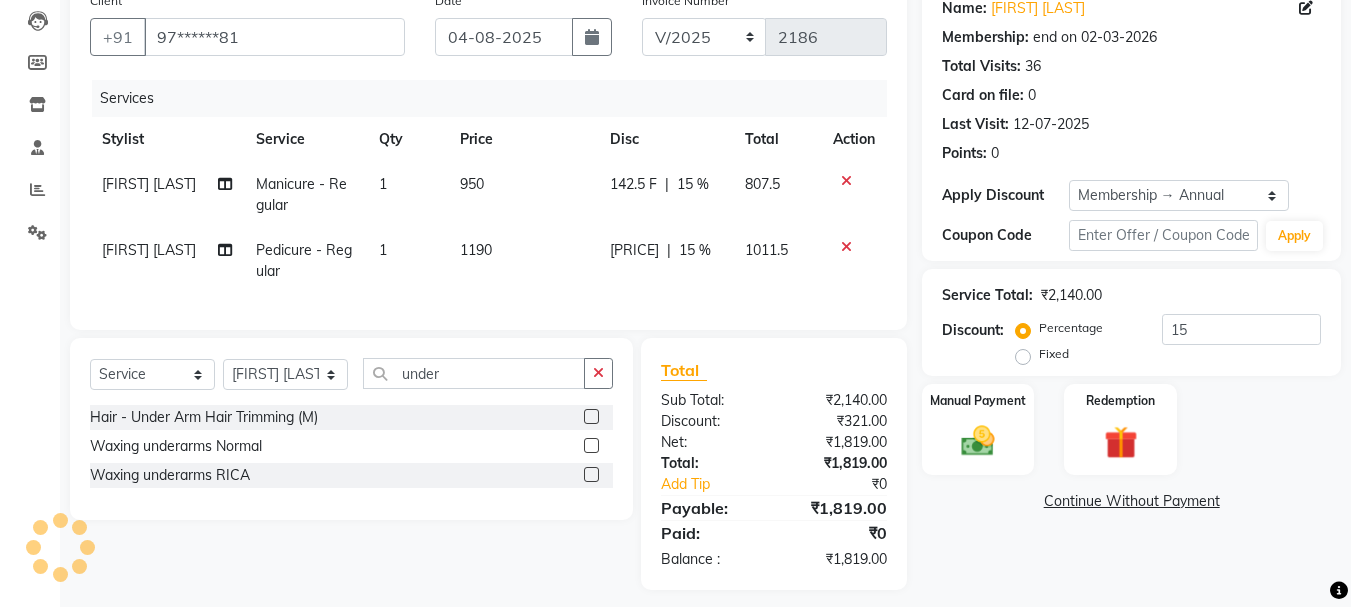 click 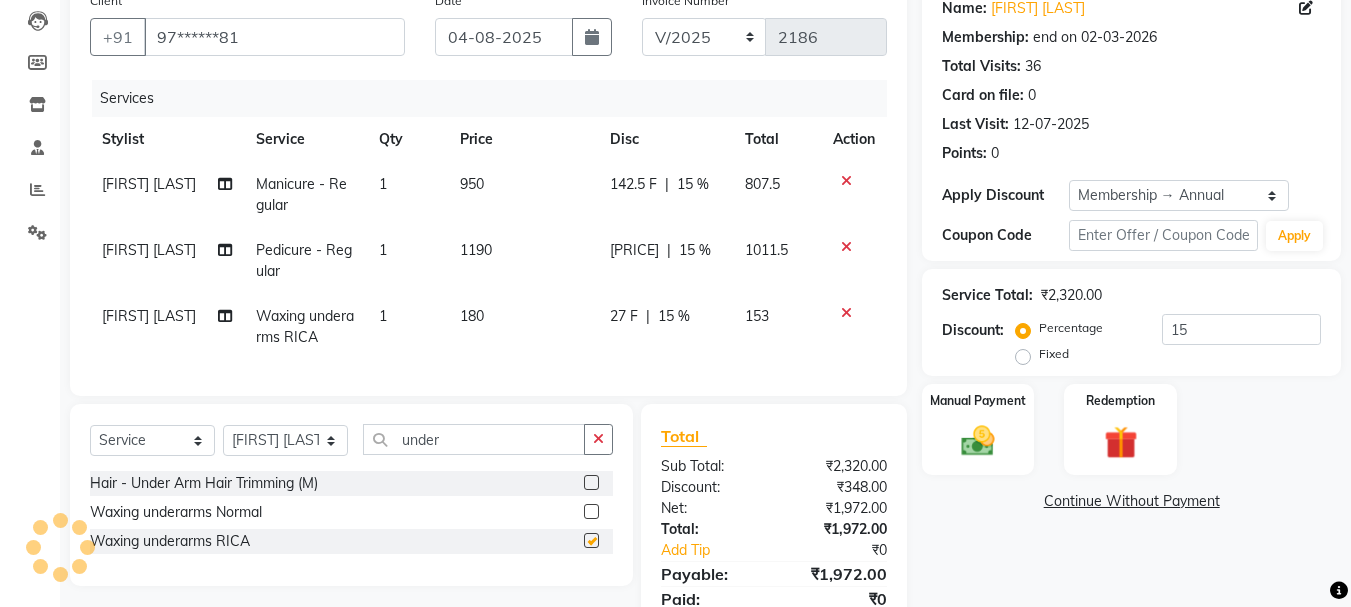 checkbox on "false" 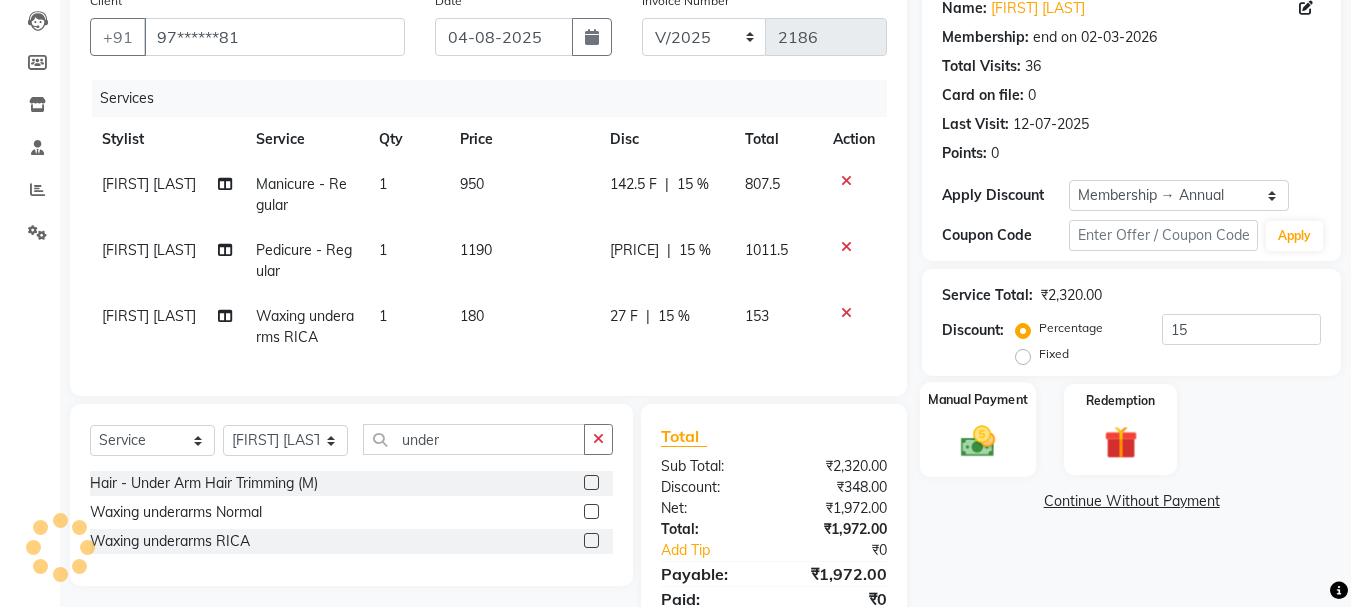 click 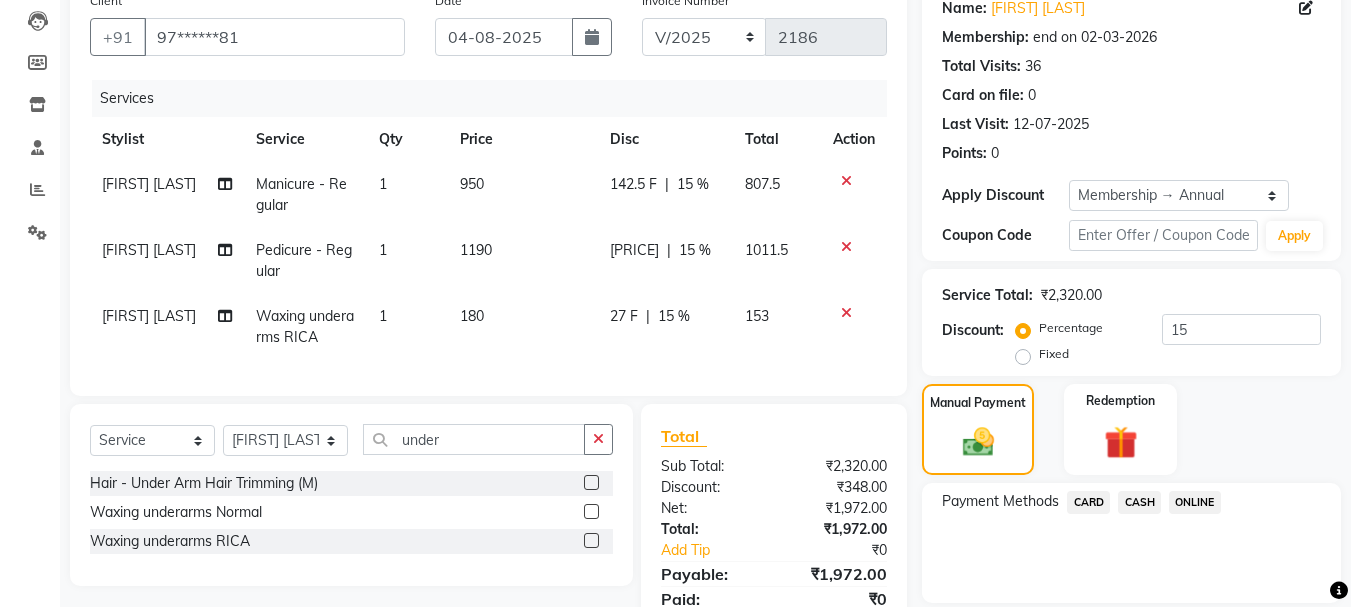 click on "ONLINE" 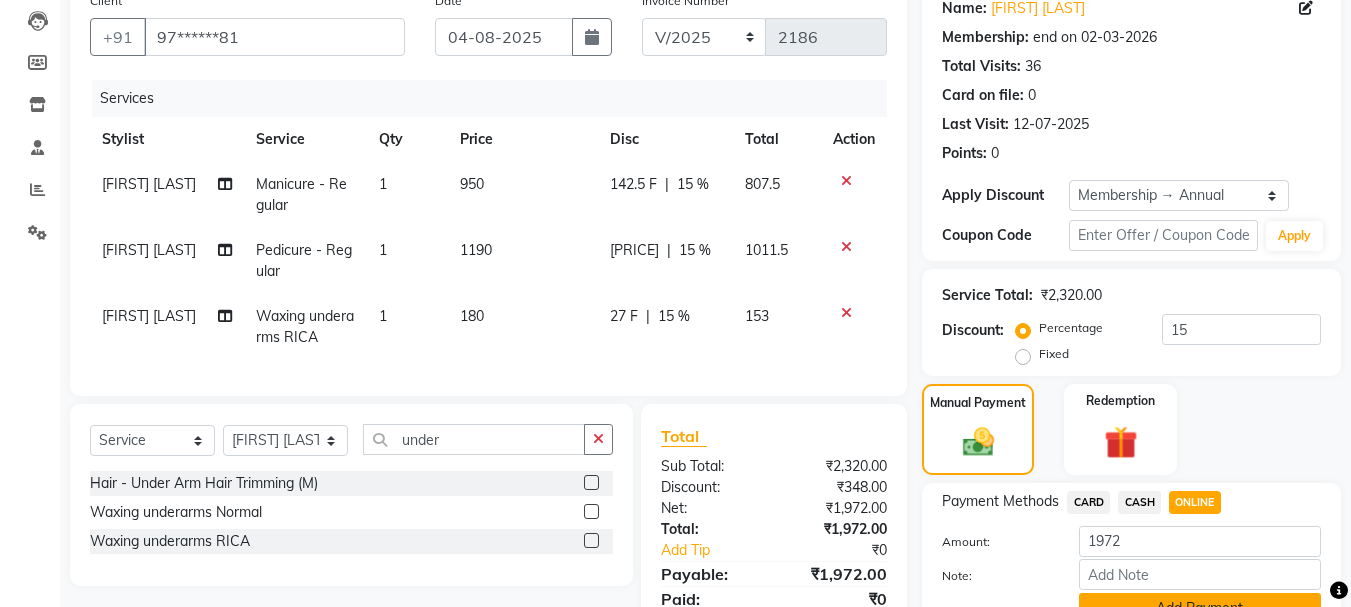 click on "Add Payment" 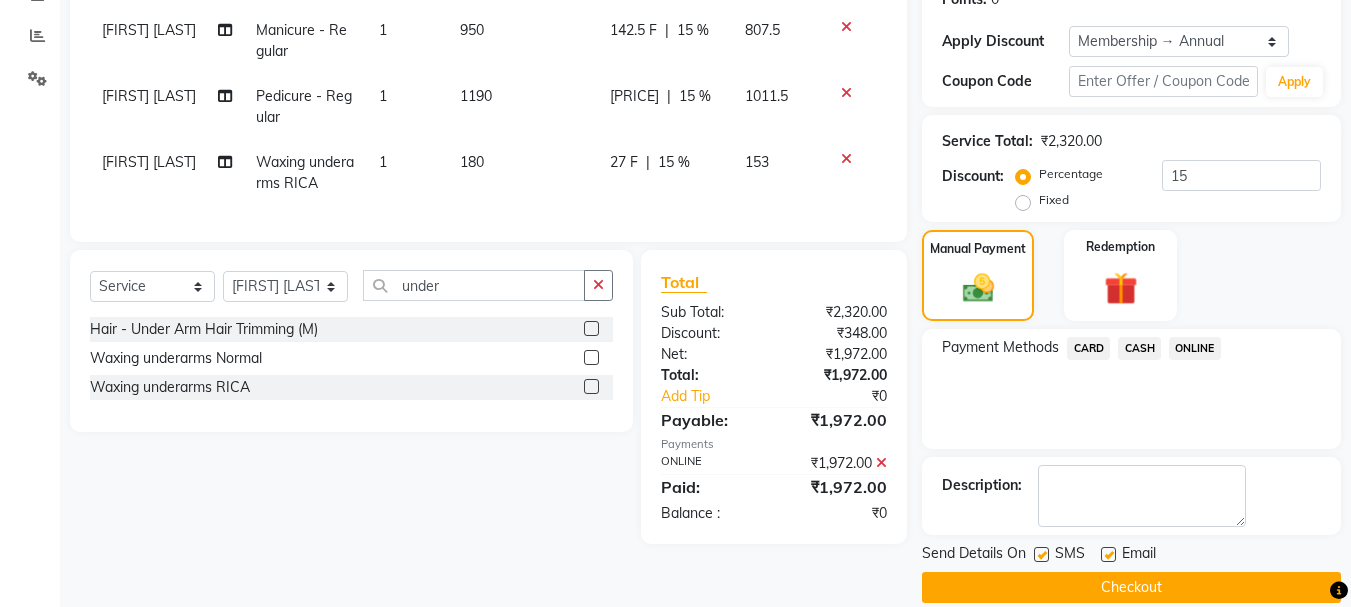 scroll, scrollTop: 348, scrollLeft: 0, axis: vertical 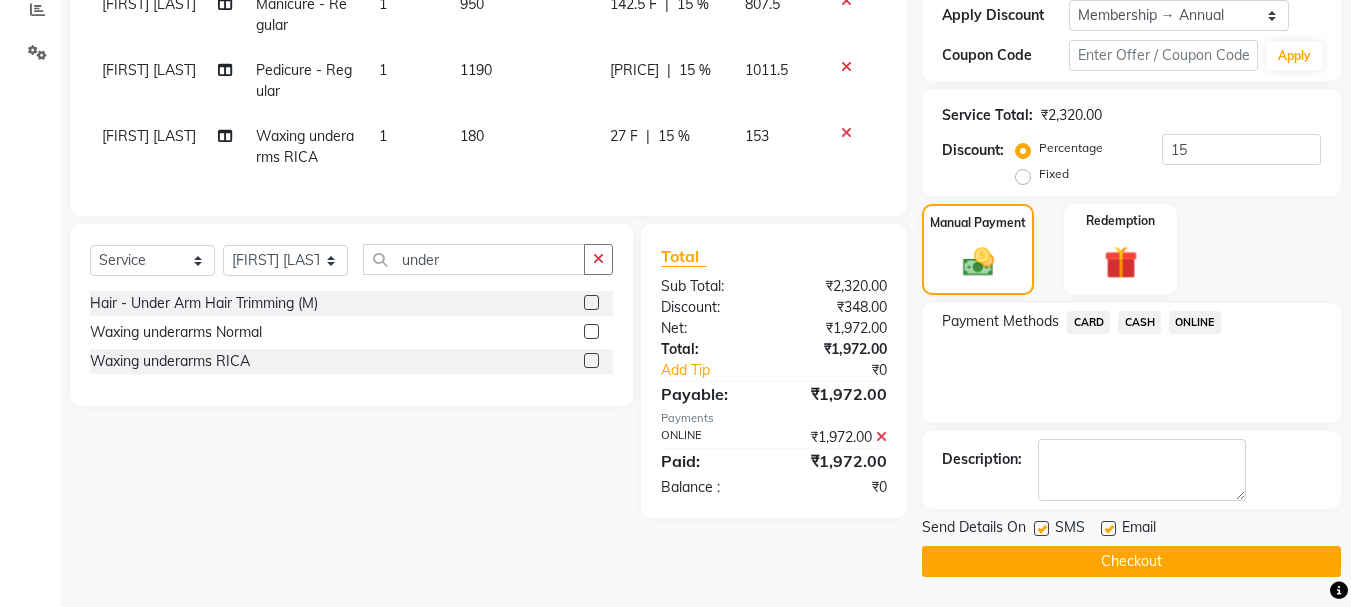 click on "Checkout" 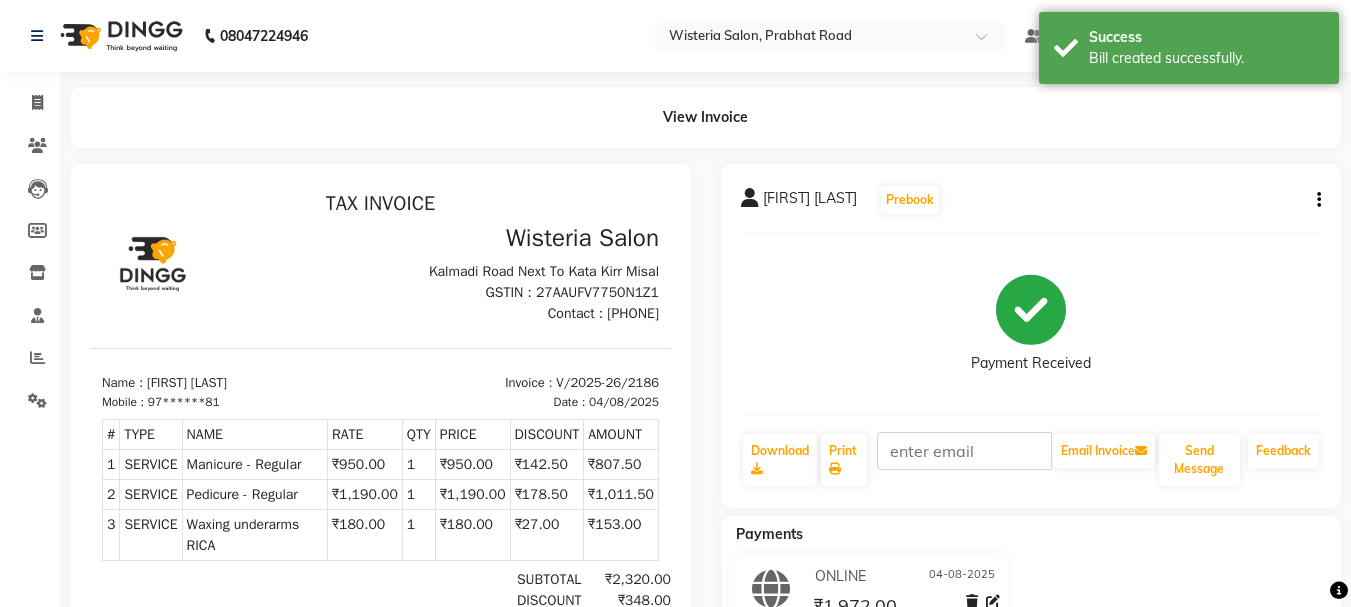 scroll, scrollTop: 0, scrollLeft: 0, axis: both 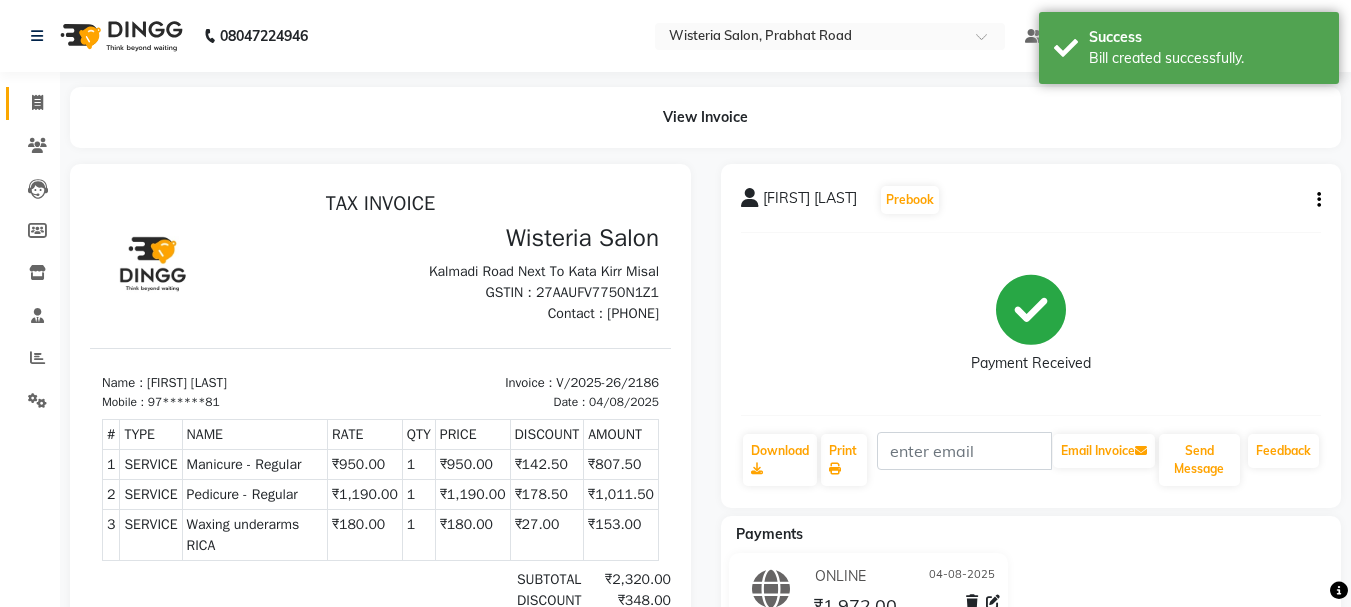 click 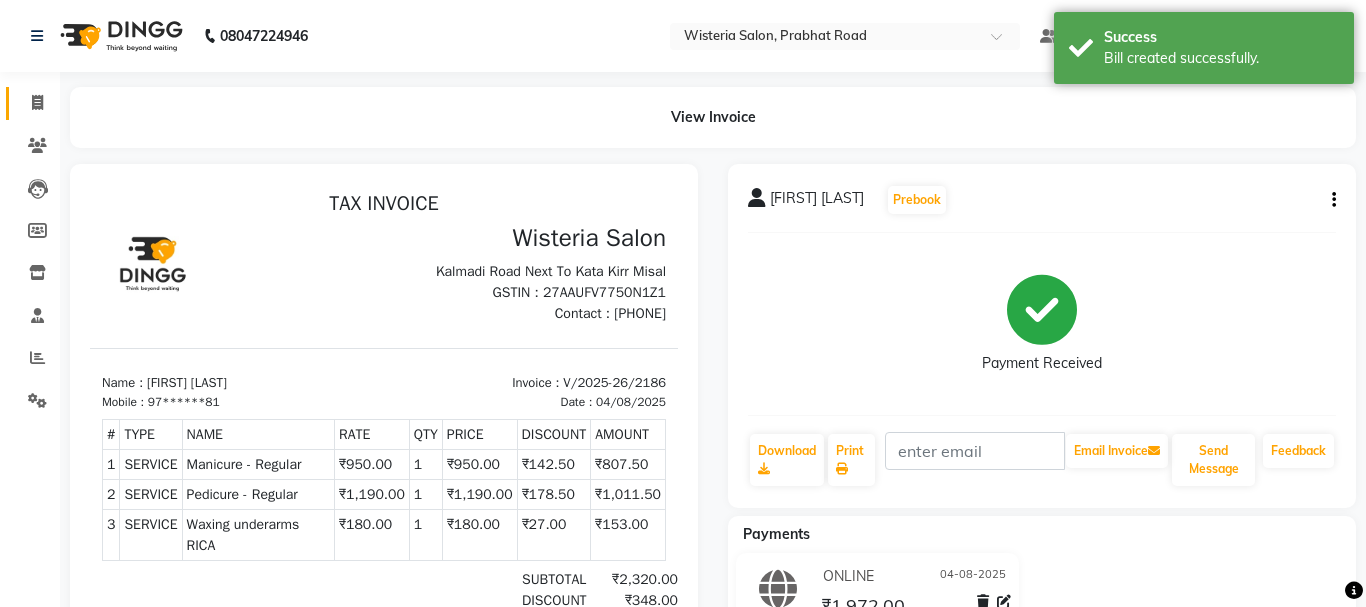 select on "service" 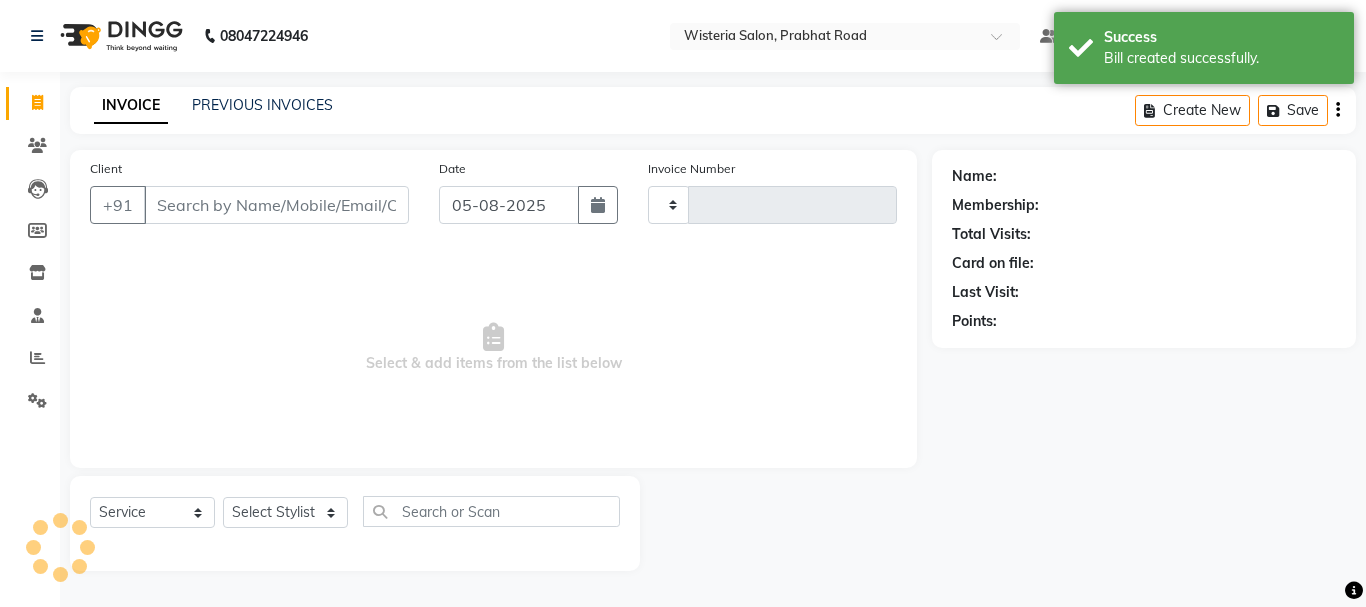 type on "2187" 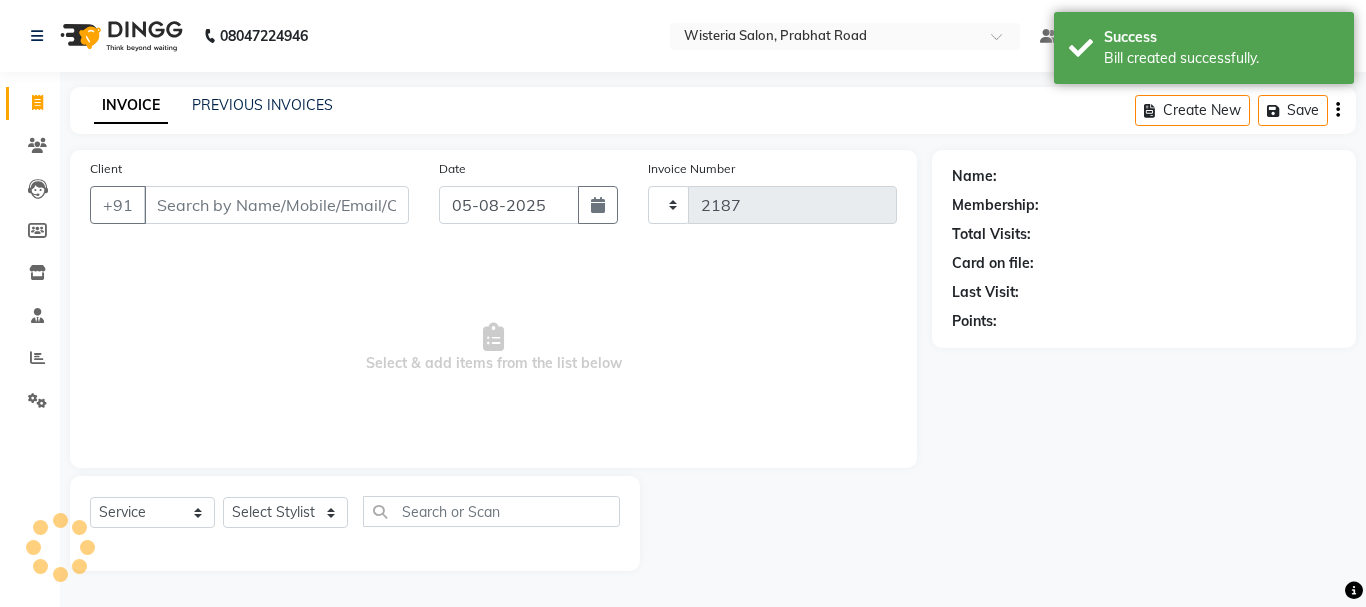 select on "911" 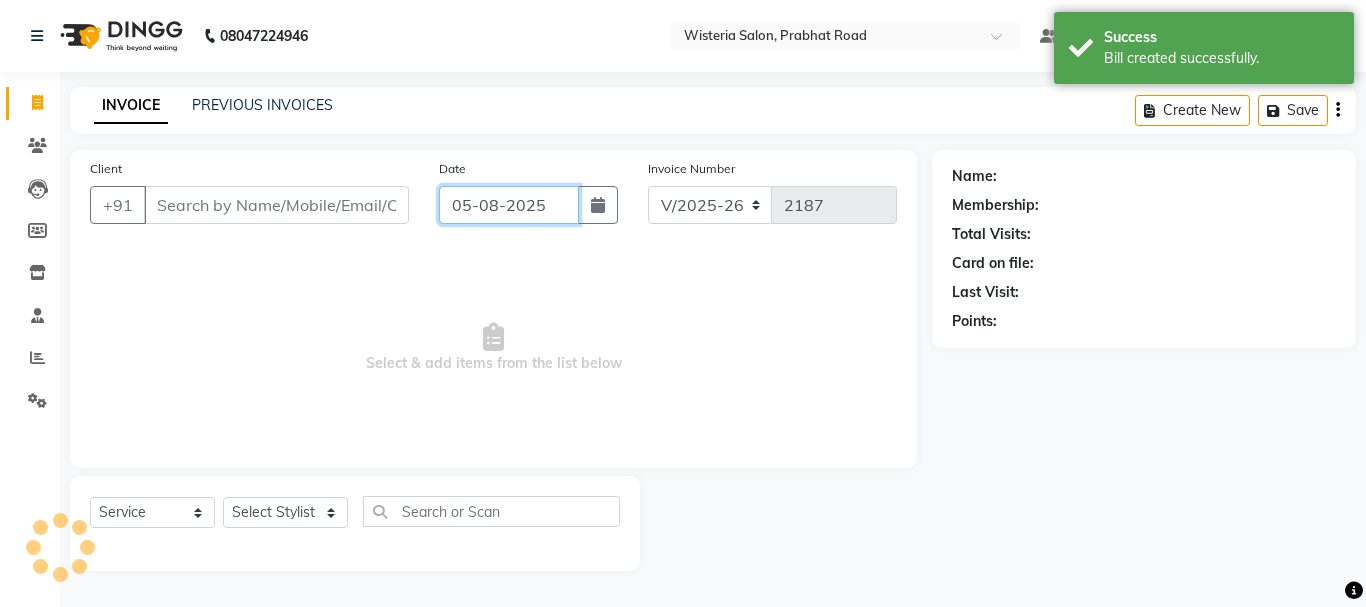 click on "05-08-2025" 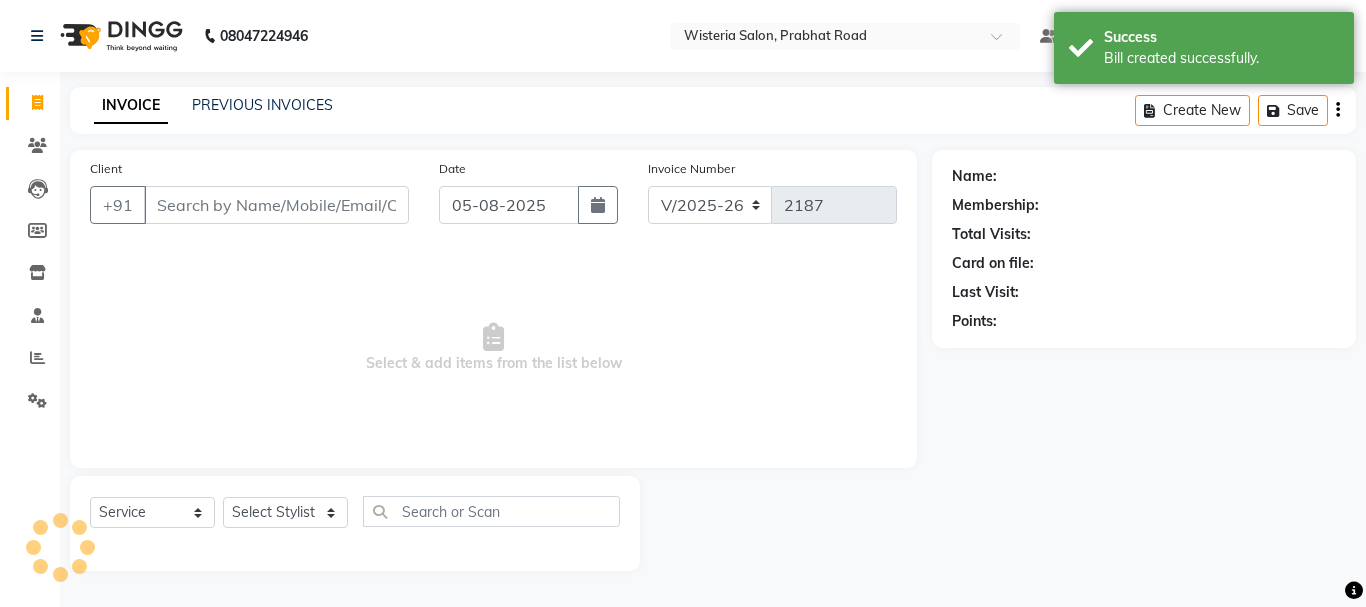 select on "8" 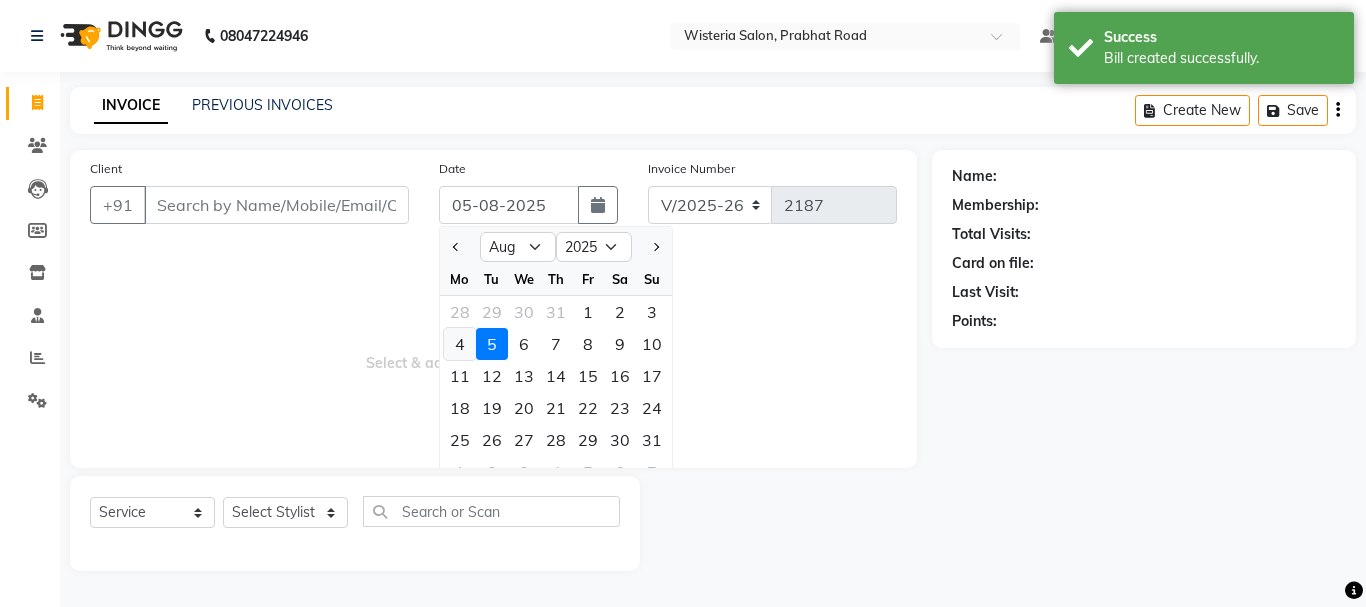 click on "4" 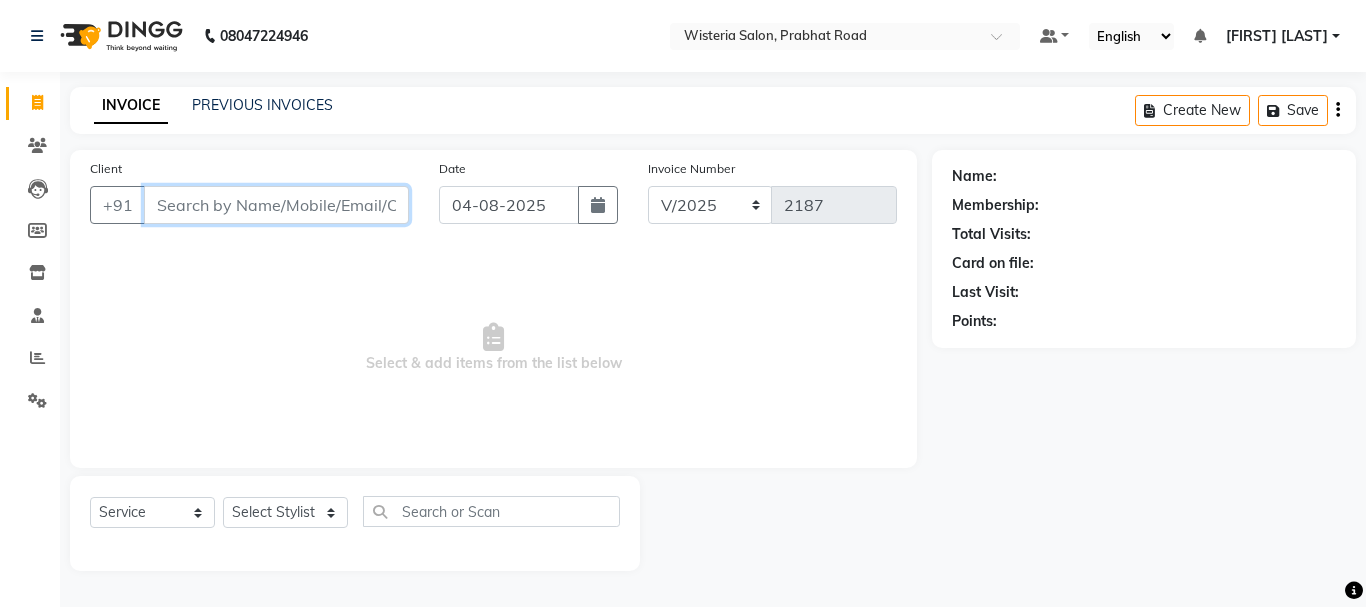 click on "Client" at bounding box center [276, 205] 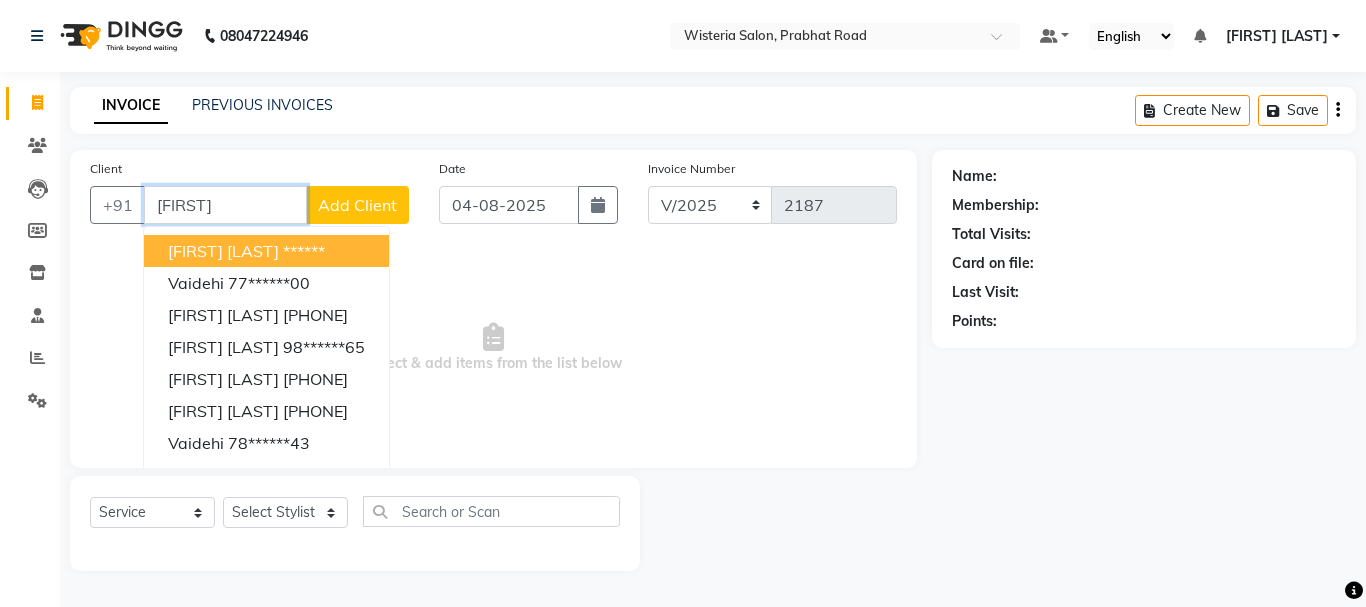 click on "[FIRST] [LAST]" at bounding box center [223, 251] 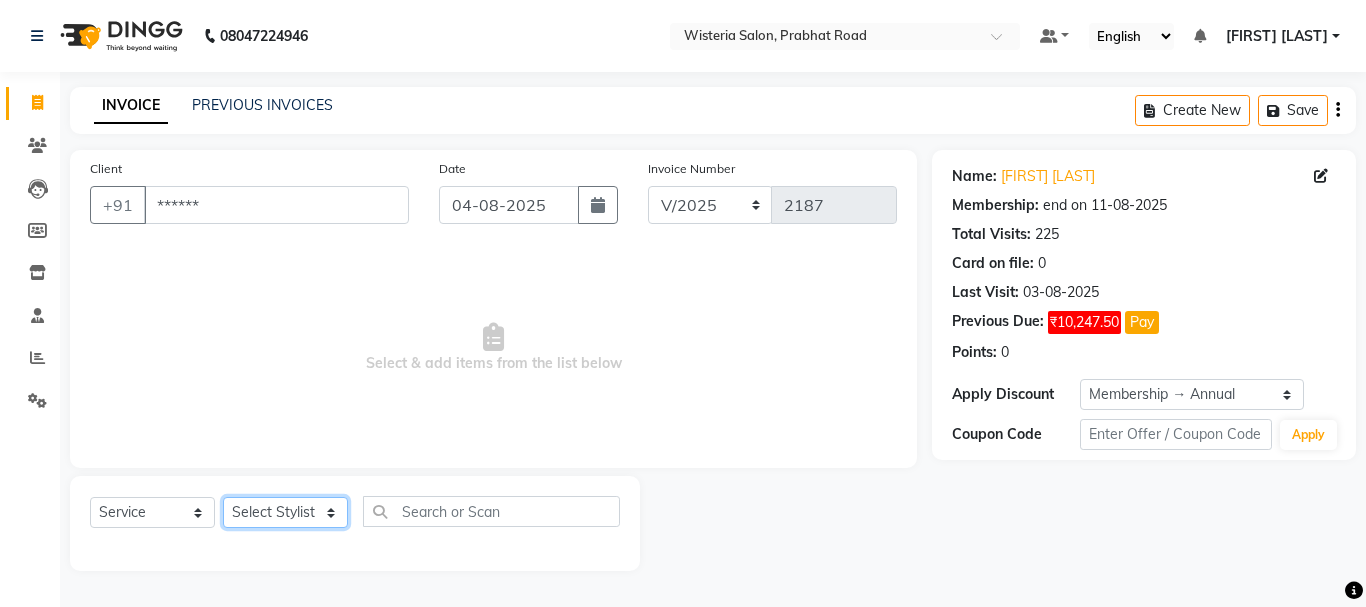 click on "Select Stylist [FIRST] [FIRST] [FIRST] [LAST]  [FIRST] [FIRST] [LAST] [FIRST] [FIRST] [FIRST] [FIRST] [FIRST] [FIRST] [FIRST] [FIRST] [FIRST] [FIRST] [FIRST] [FIRST] [FIRST] [FIRST]" 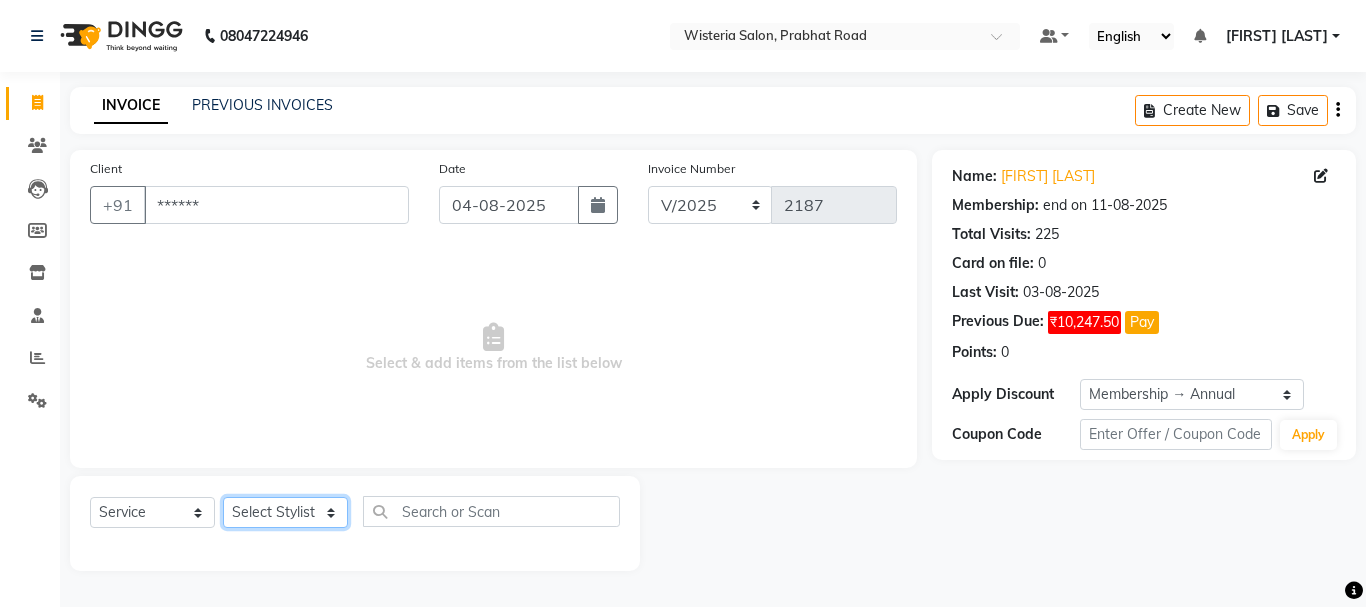 click on "Select Stylist [FIRST] [FIRST] [FIRST] [LAST]  [FIRST] [FIRST] [LAST] [FIRST] [FIRST] [FIRST] [FIRST] [FIRST] [FIRST] [FIRST] [FIRST] [FIRST] [FIRST] [FIRST] [FIRST] [FIRST] [FIRST]" 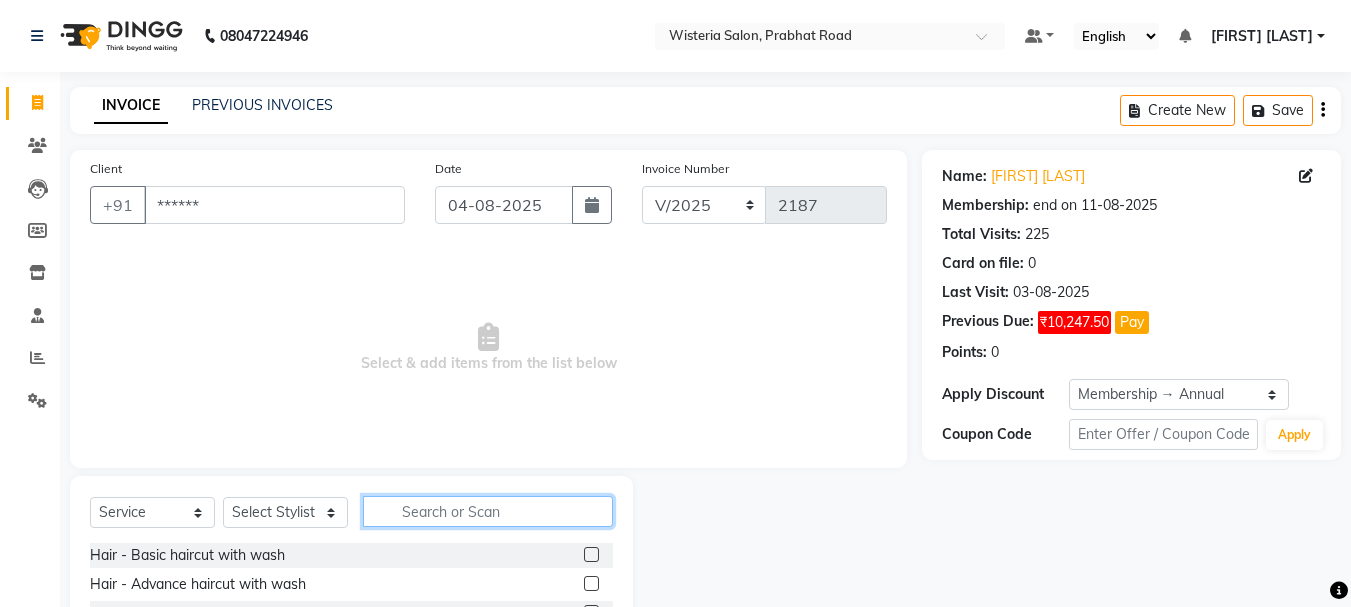click 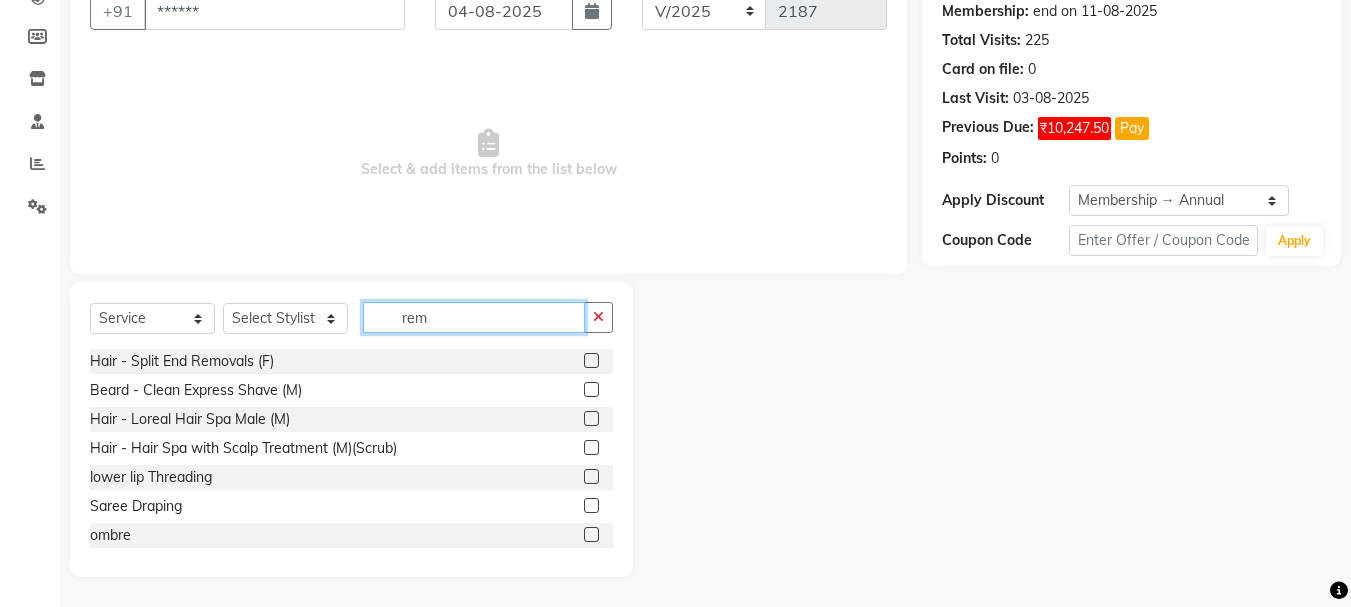 scroll, scrollTop: 139, scrollLeft: 0, axis: vertical 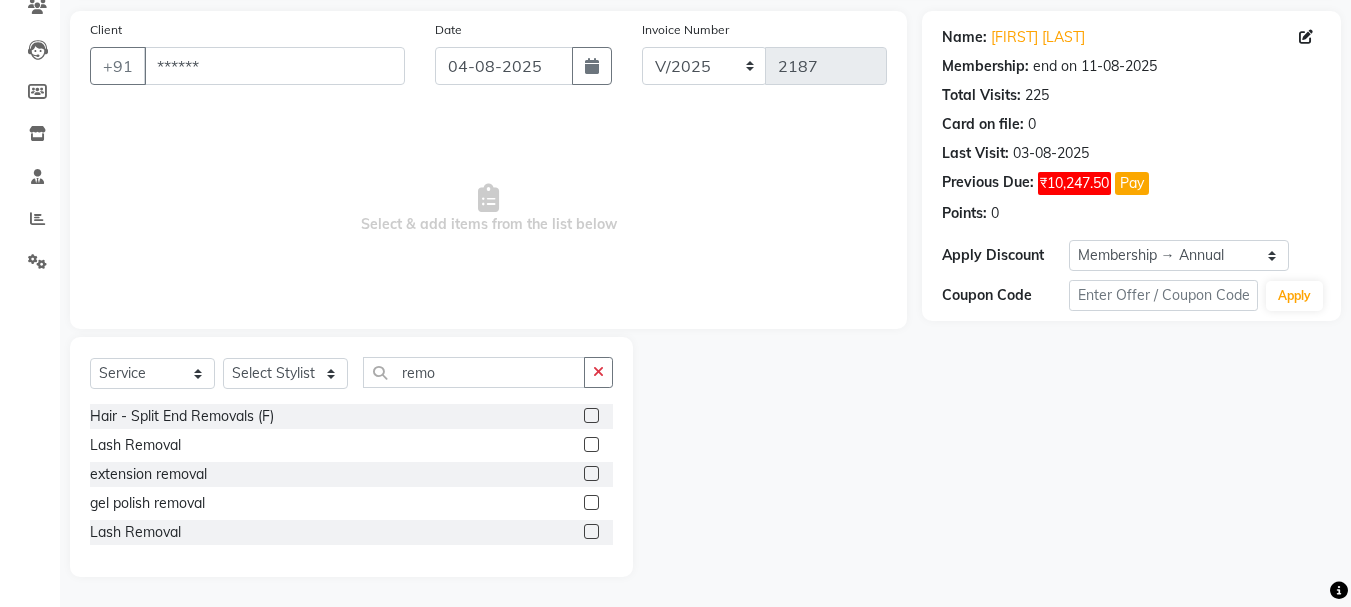 click 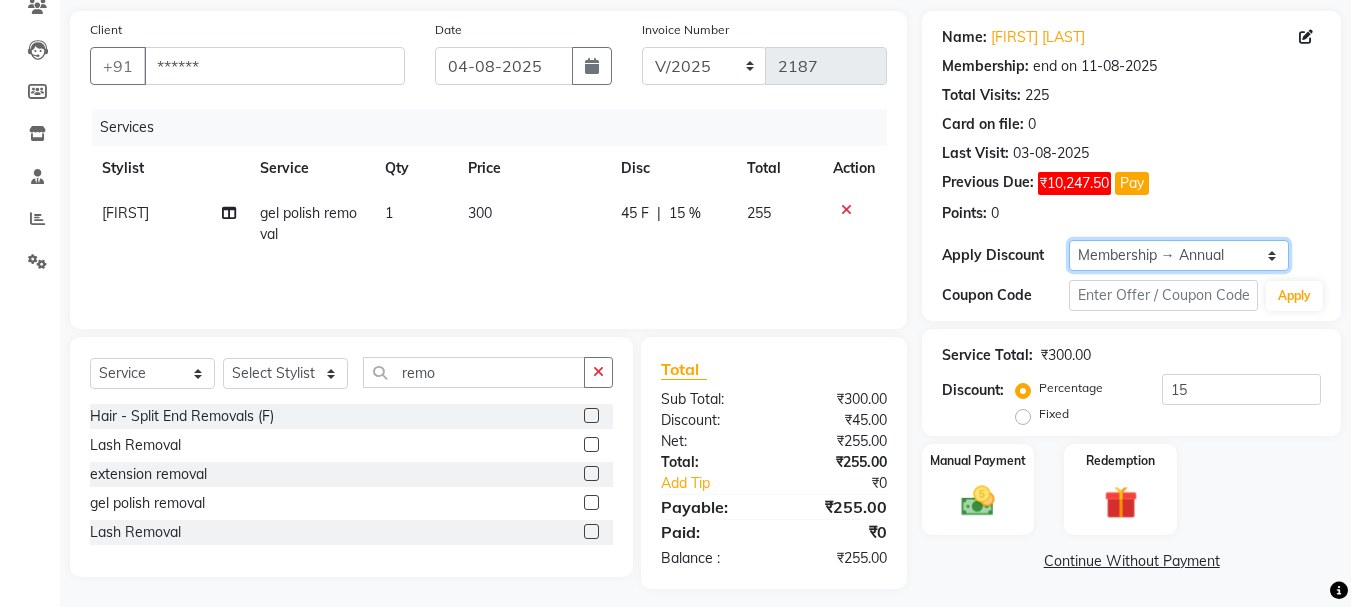 click on "Select Membership → Annual" 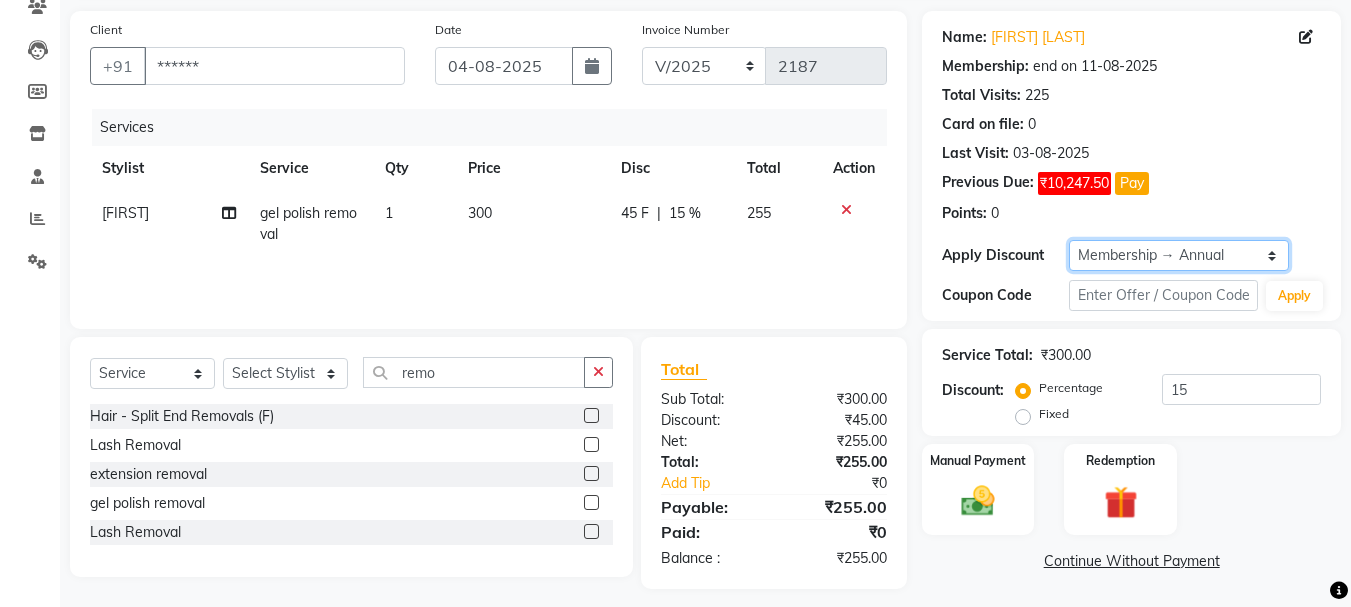 click on "Select Membership → Annual" 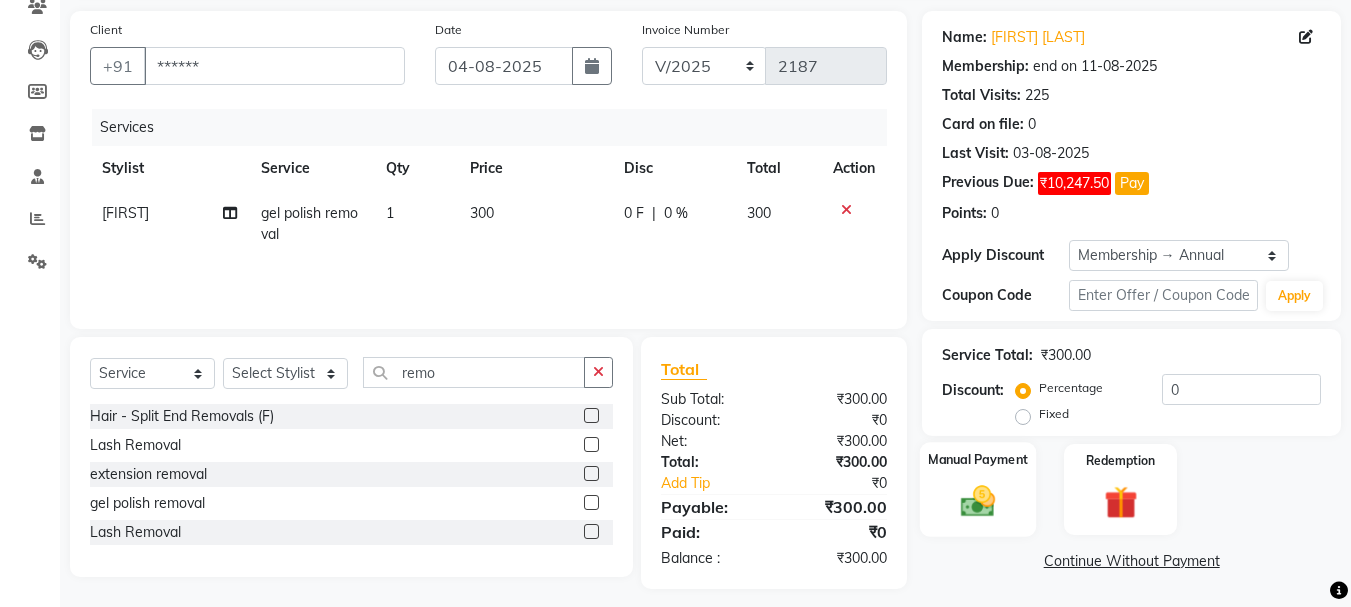 click 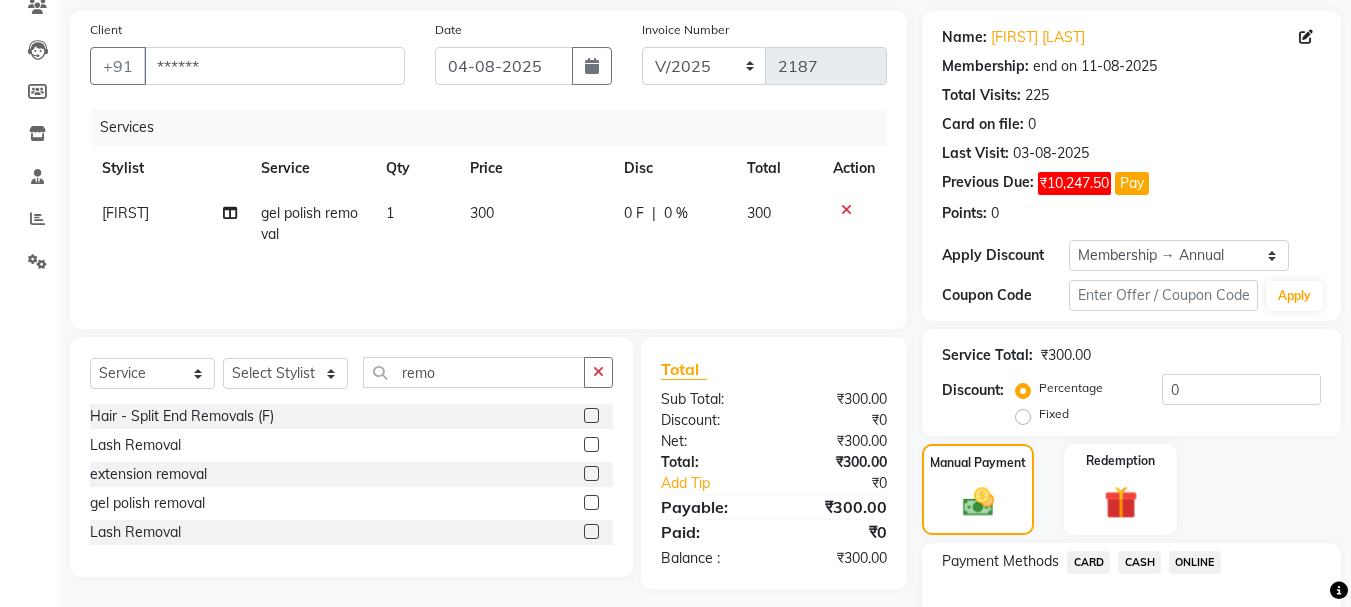 click on "CASH" 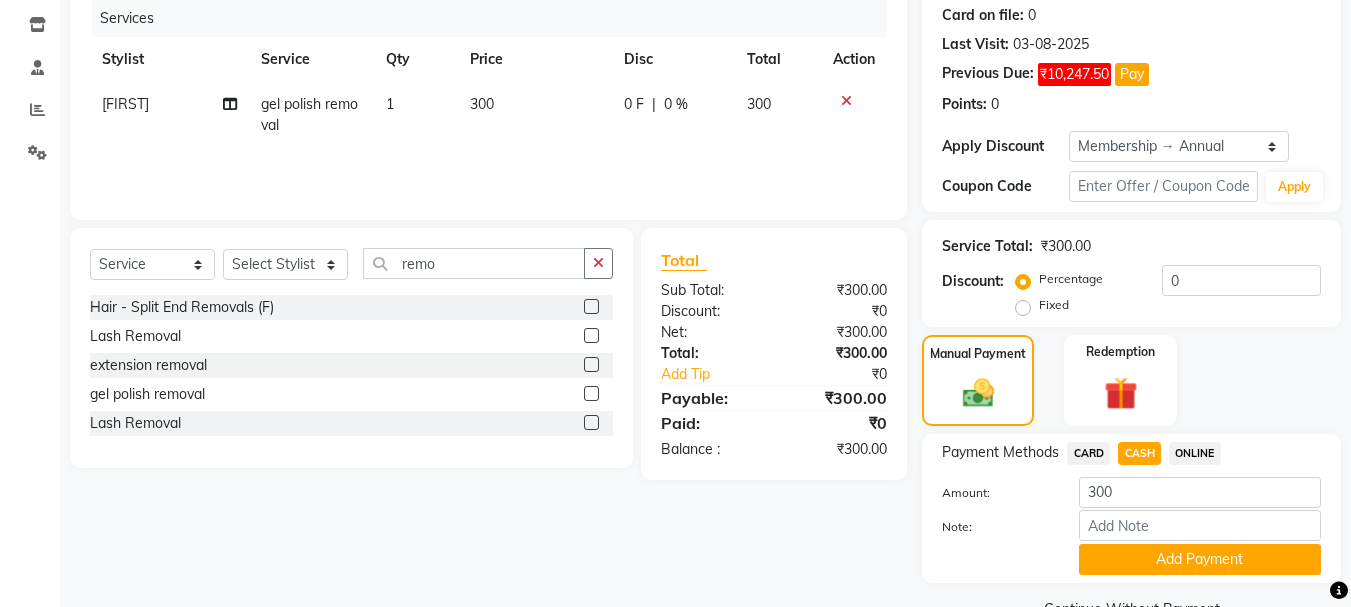 click on "Add Payment" 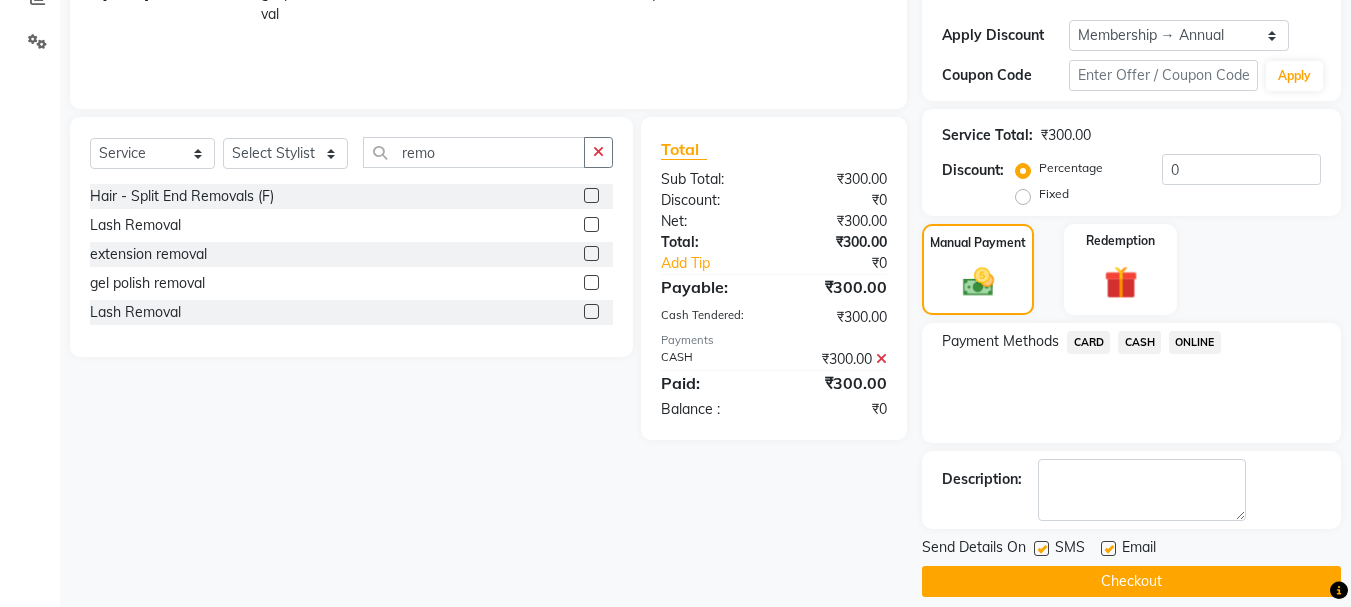 scroll, scrollTop: 379, scrollLeft: 0, axis: vertical 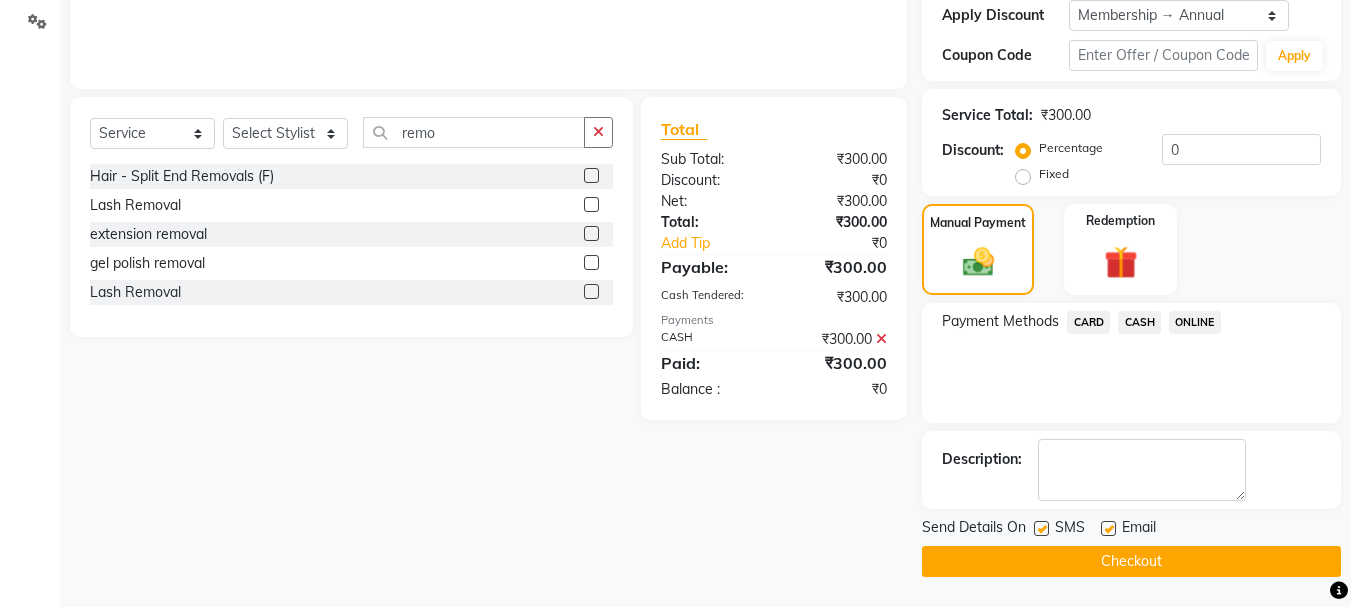 click on "Checkout" 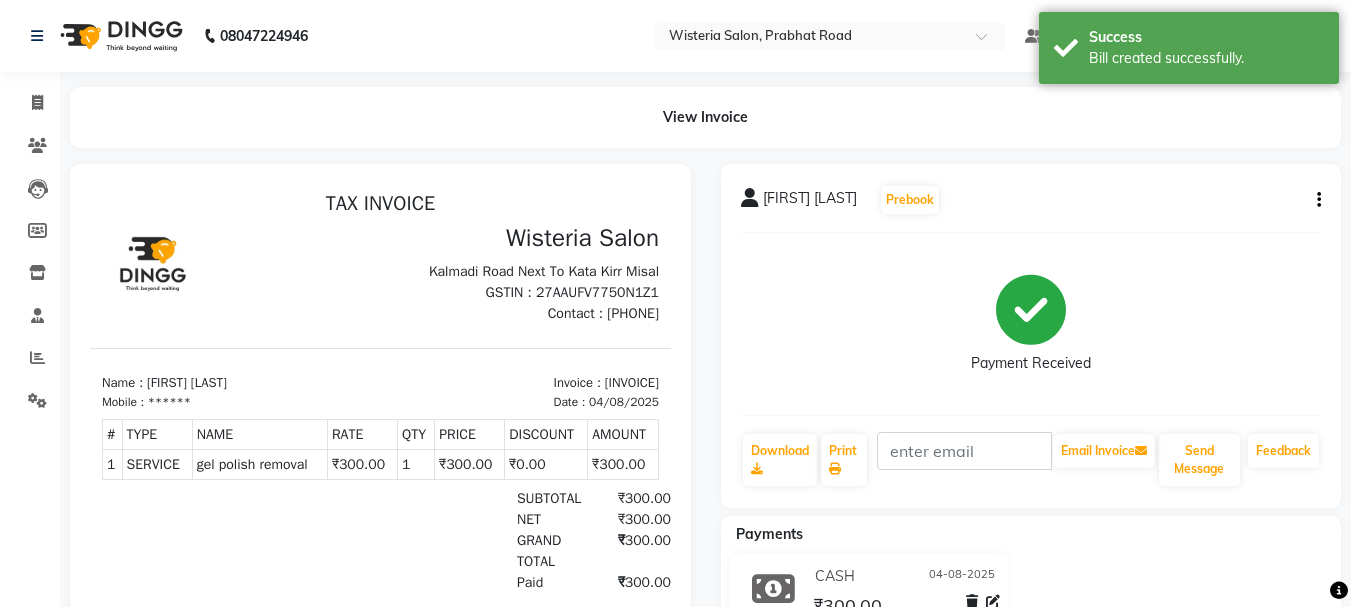 scroll, scrollTop: 0, scrollLeft: 0, axis: both 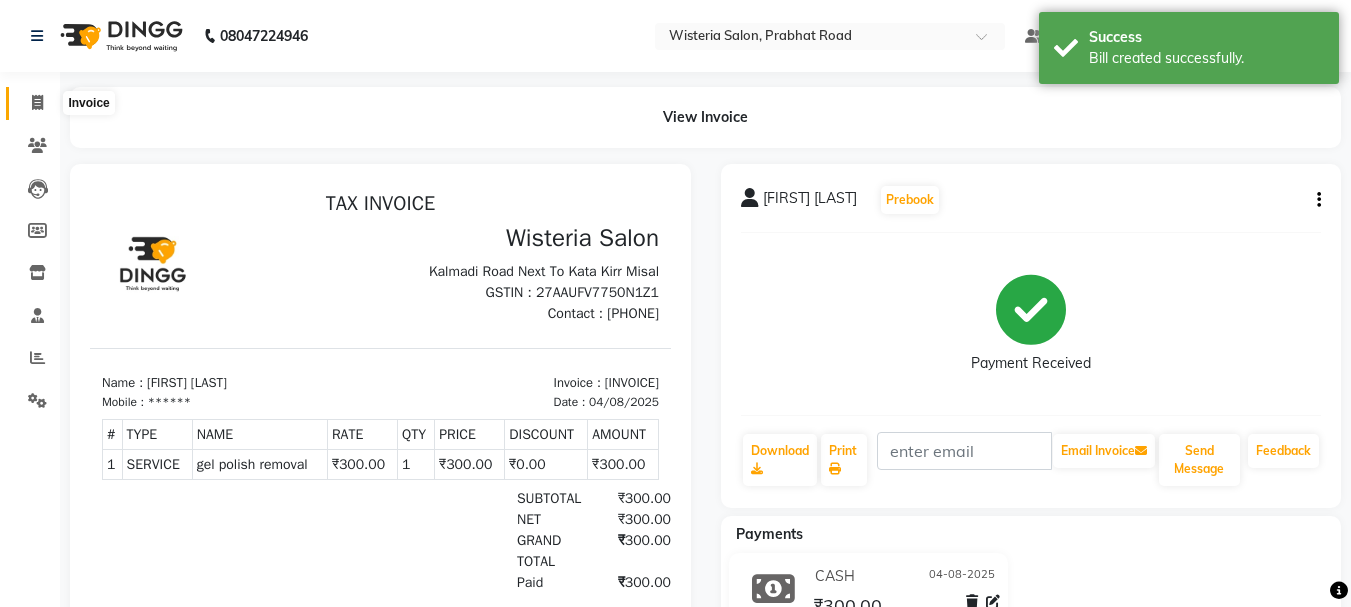 click 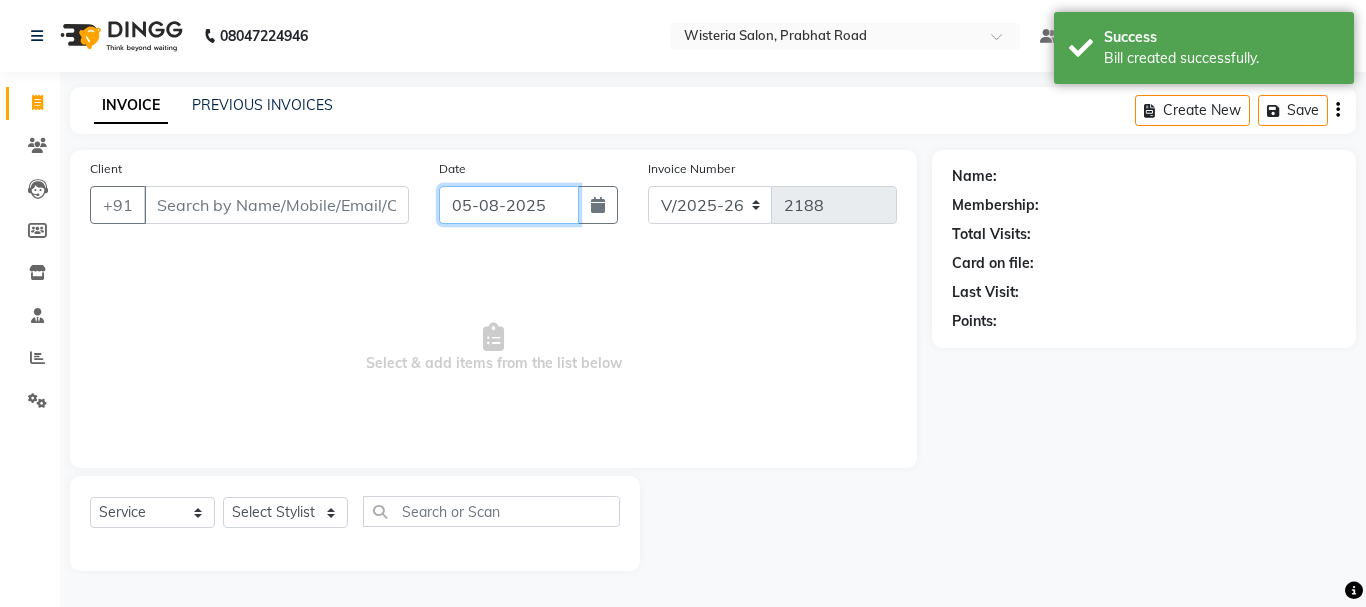 click on "05-08-2025" 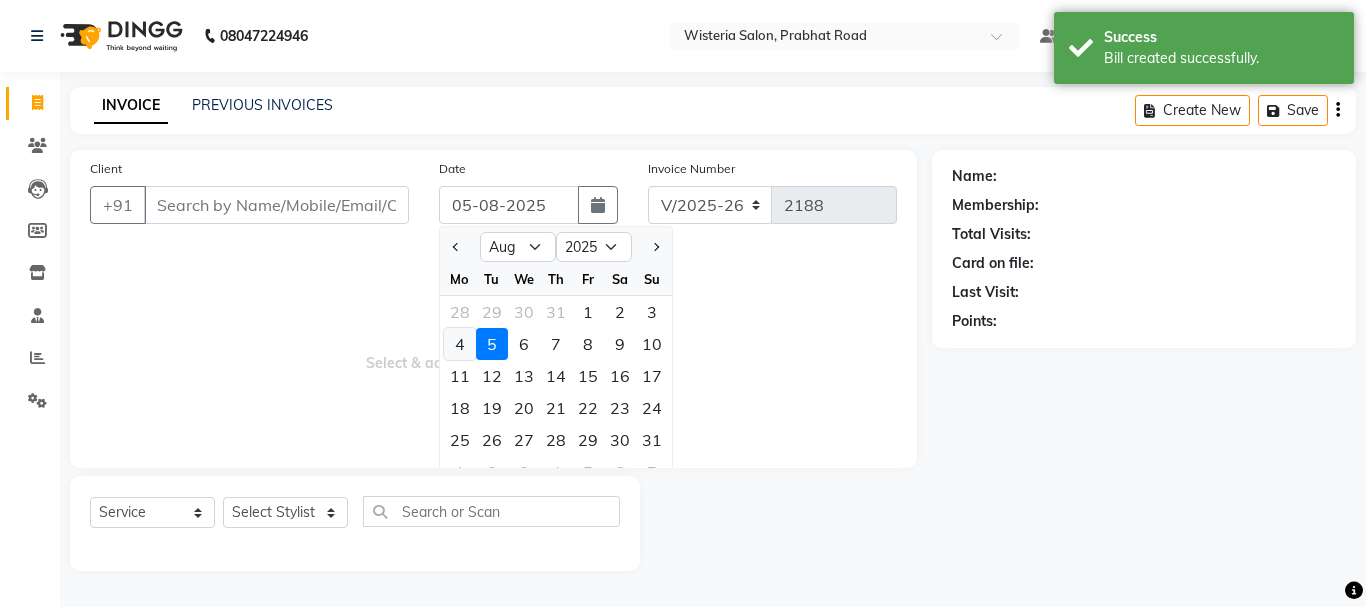 click on "4" 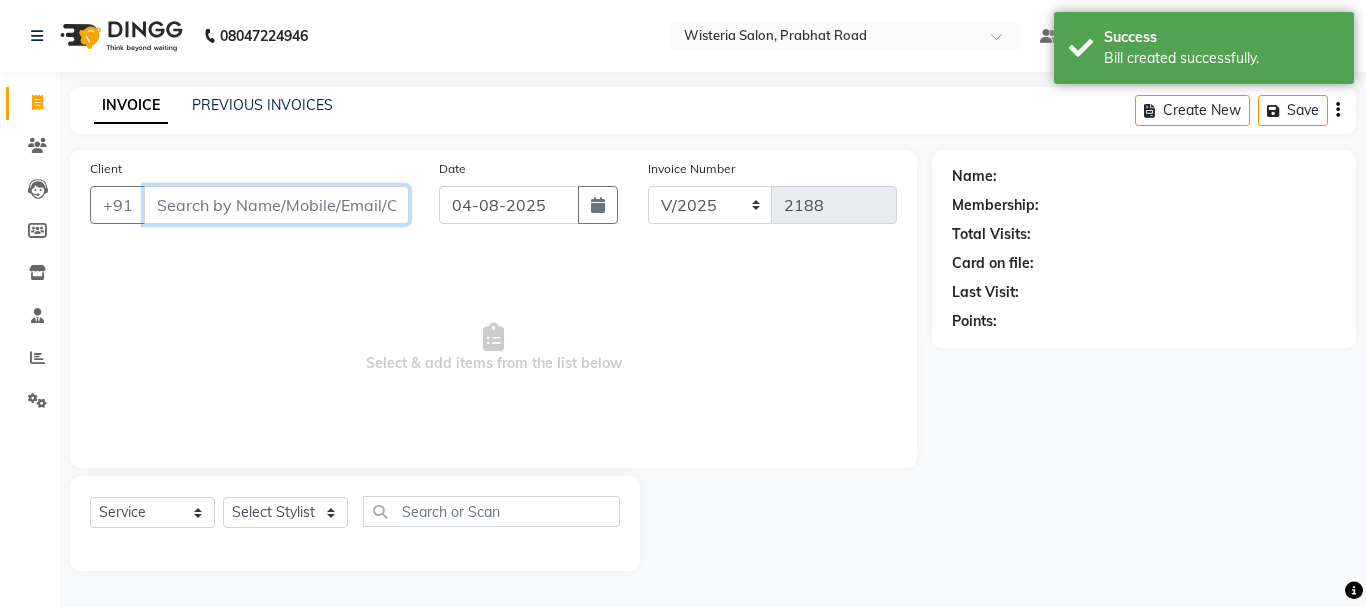 click on "Client" at bounding box center [276, 205] 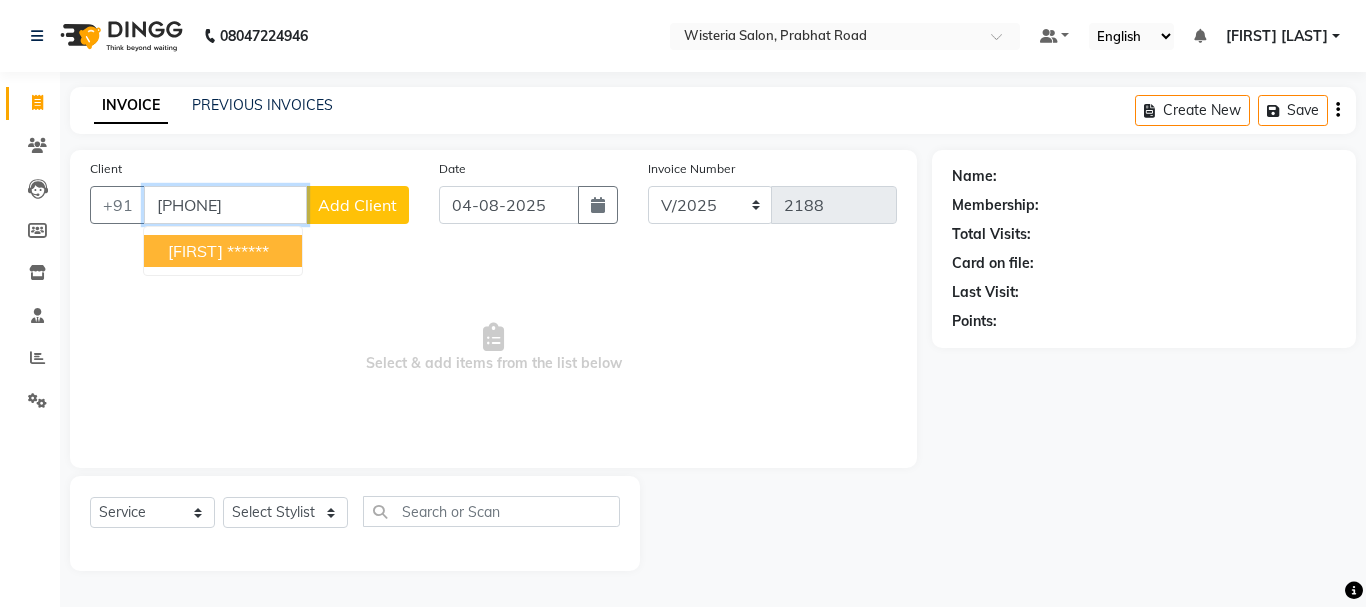click on "[FIRST]" at bounding box center [195, 251] 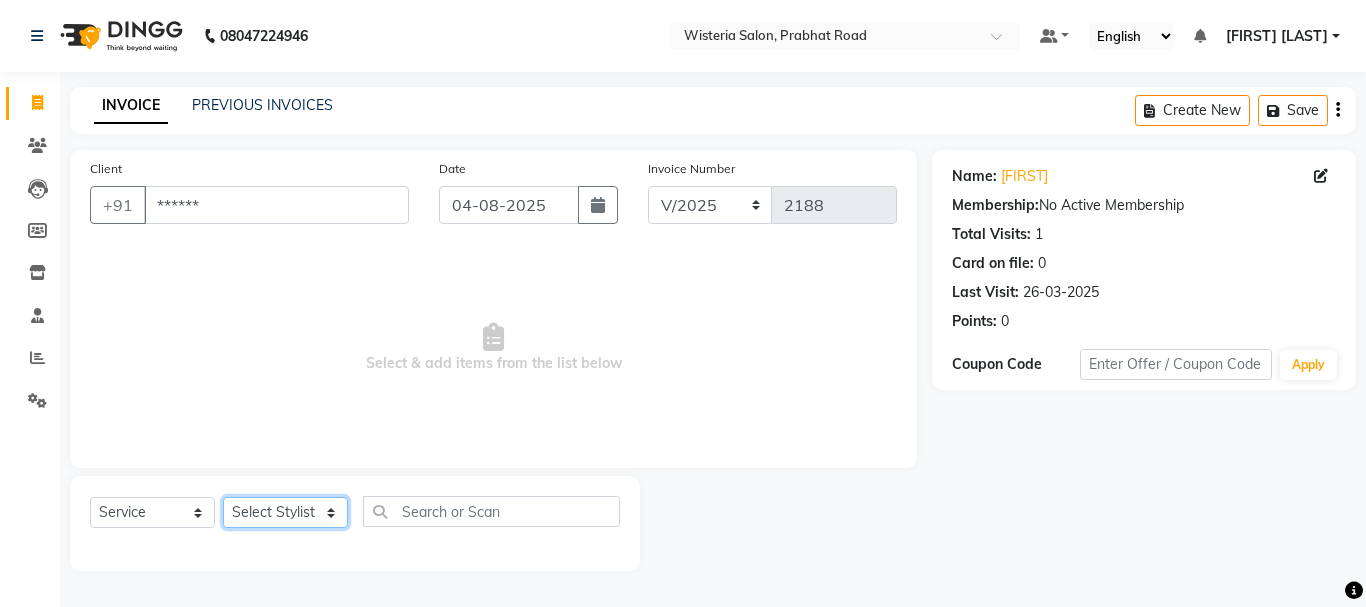 click on "Select Stylist [FIRST] [FIRST] [FIRST] [LAST]  [FIRST] [FIRST] [LAST] [FIRST] [FIRST] [FIRST] [FIRST] [FIRST] [FIRST] [FIRST] [FIRST] [FIRST] [FIRST] [FIRST] [FIRST] [FIRST] [FIRST]" 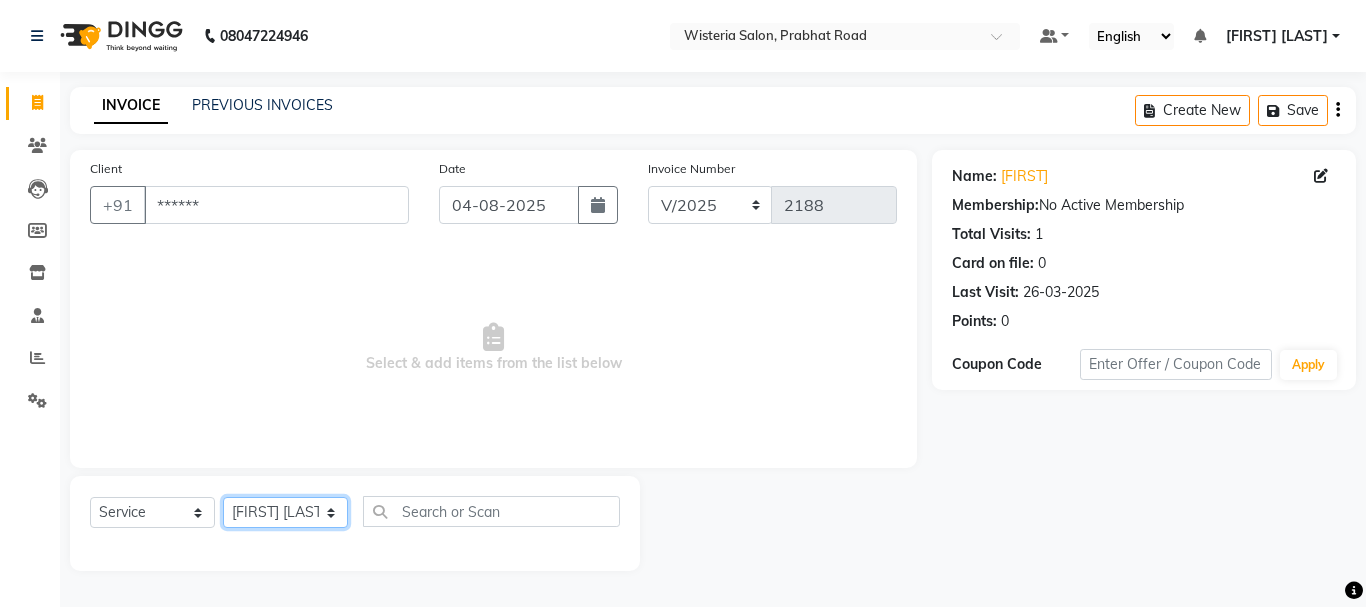 click on "Select Stylist [FIRST] [FIRST] [FIRST] [LAST]  [FIRST] [FIRST] [LAST] [FIRST] [FIRST] [FIRST] [FIRST] [FIRST] [FIRST] [FIRST] [FIRST] [FIRST] [FIRST] [FIRST] [FIRST] [FIRST] [FIRST]" 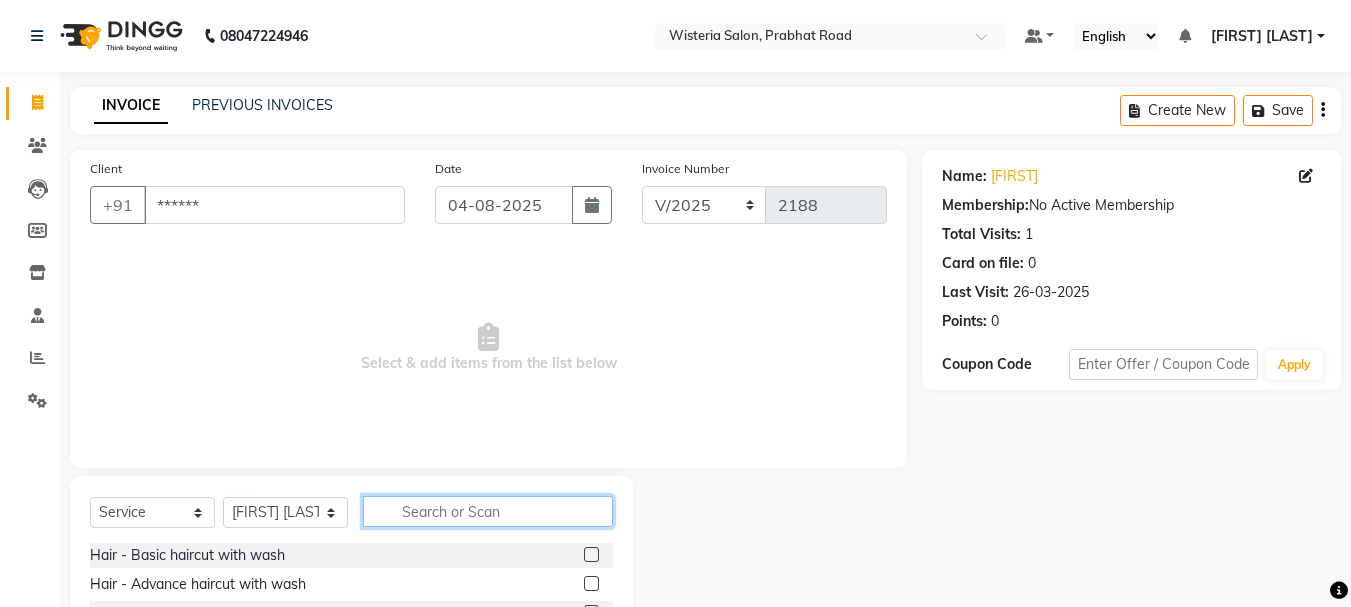 click 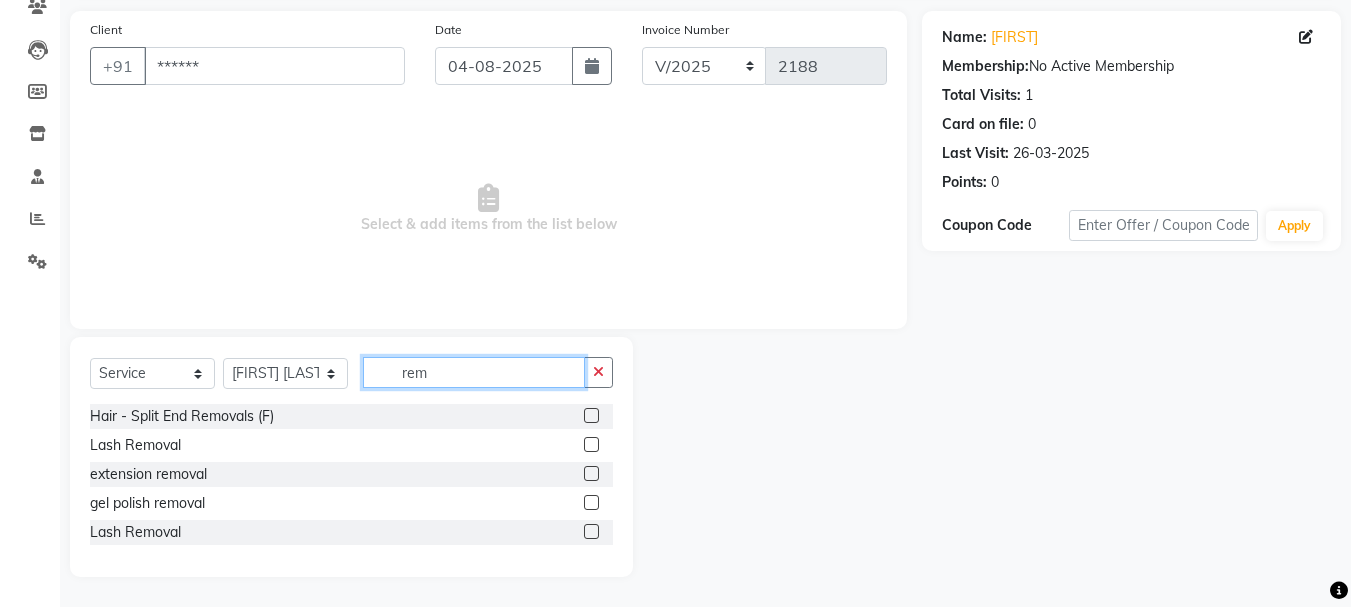 scroll, scrollTop: 139, scrollLeft: 0, axis: vertical 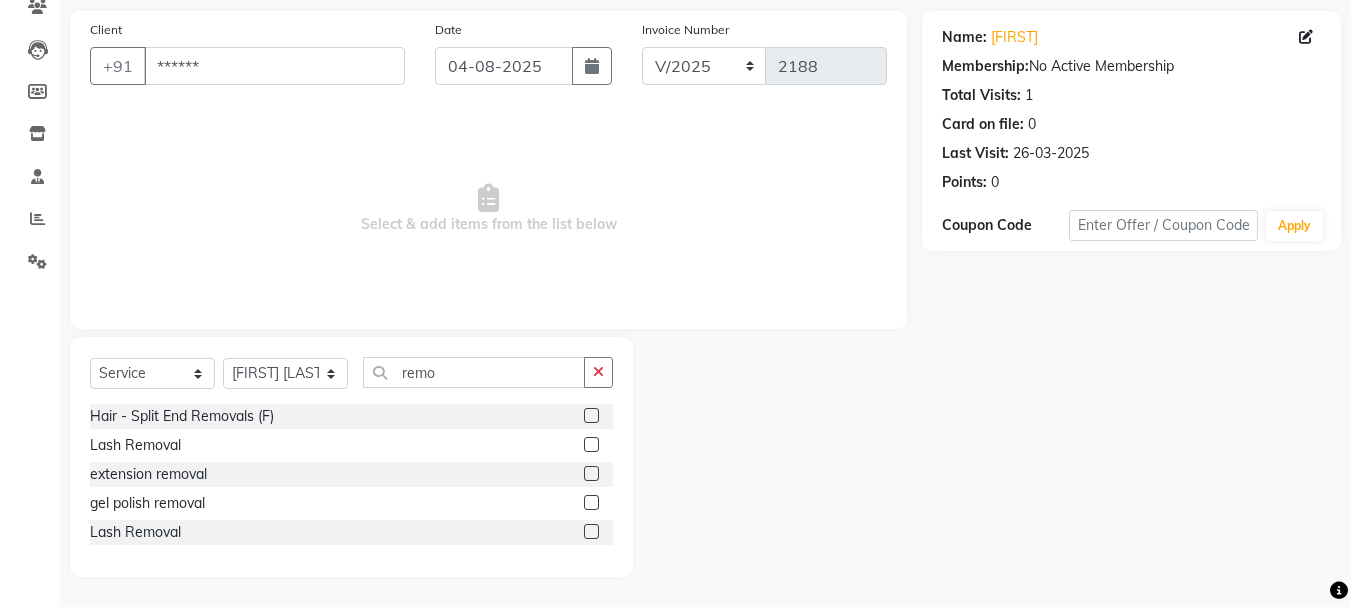 click 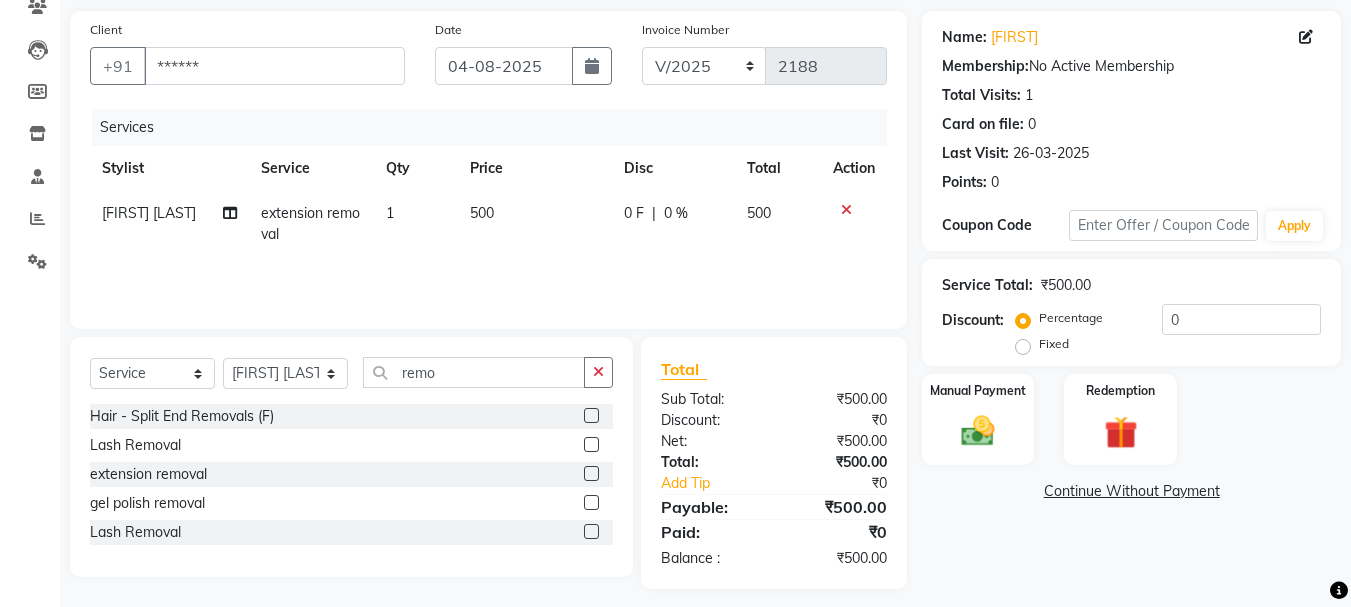 click on "500" 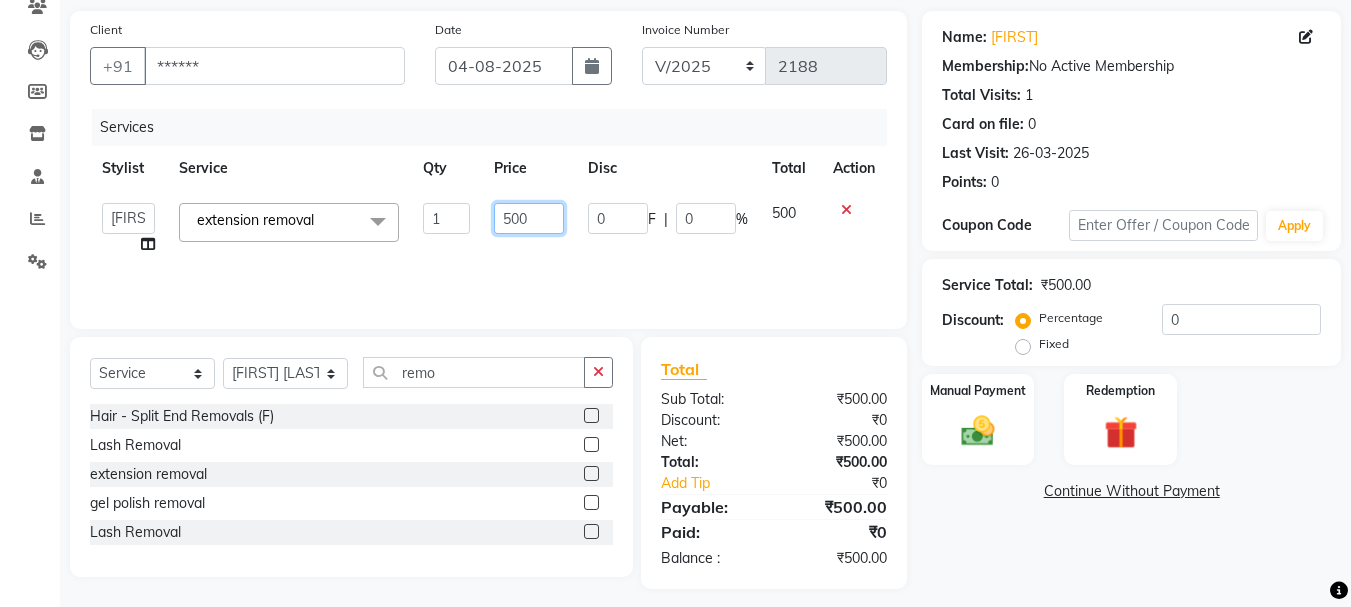 click on "500" 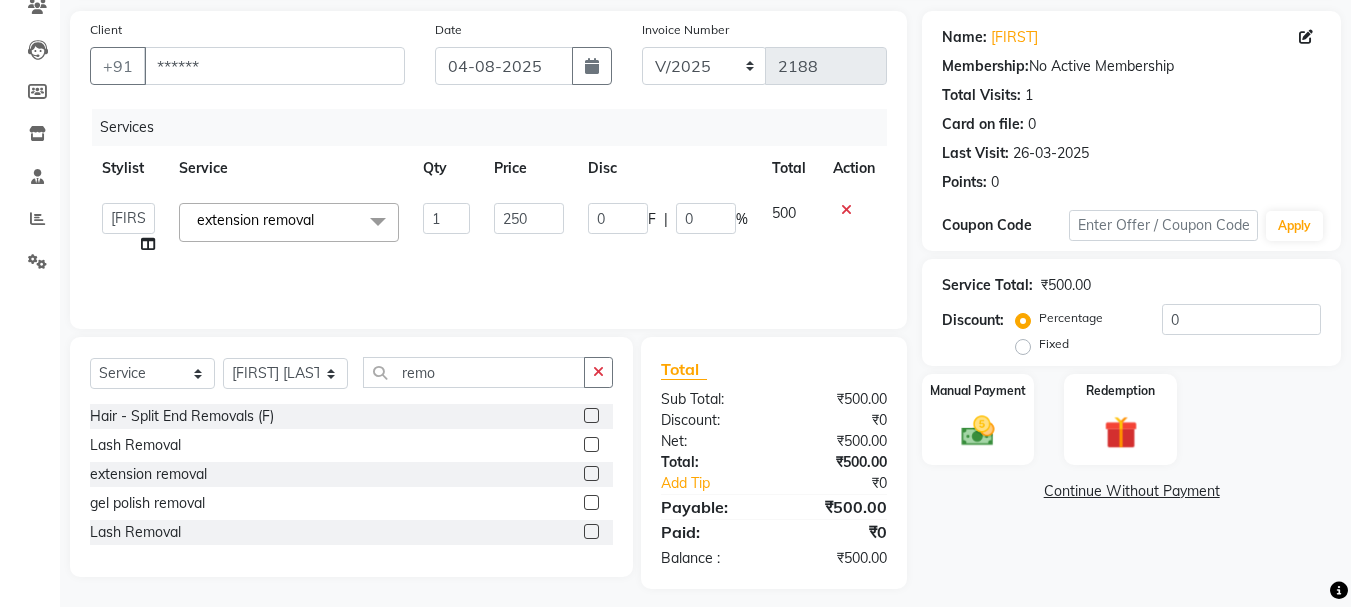 click on "250" 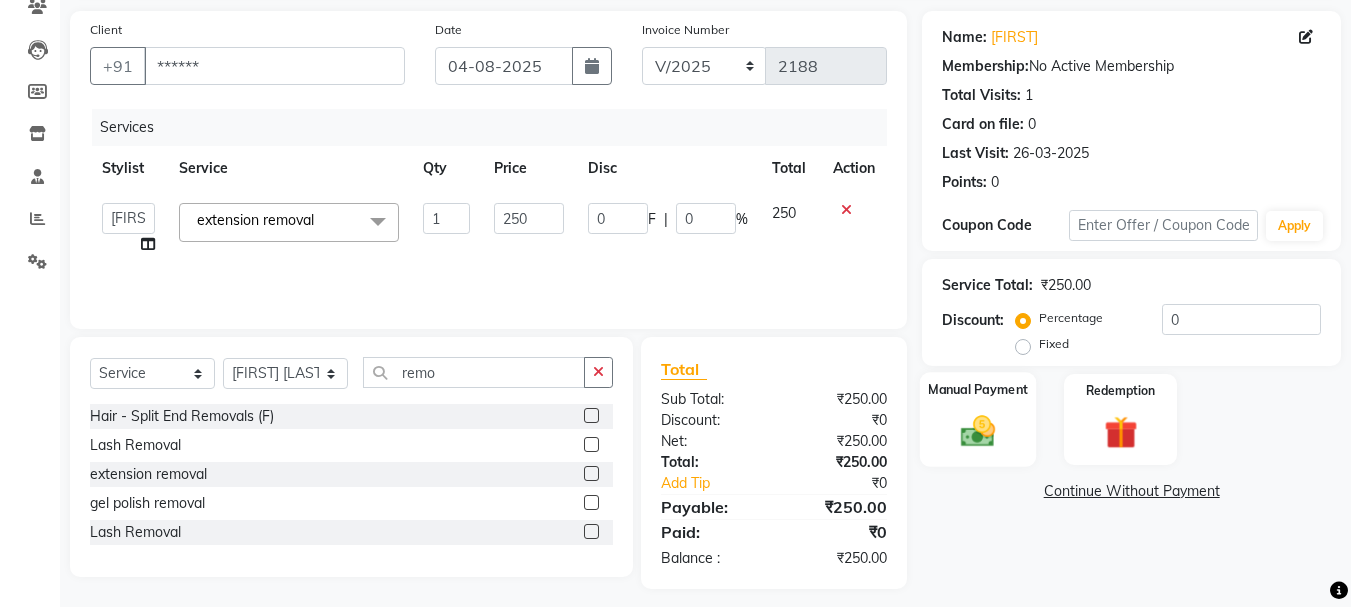 click on "Manual Payment" 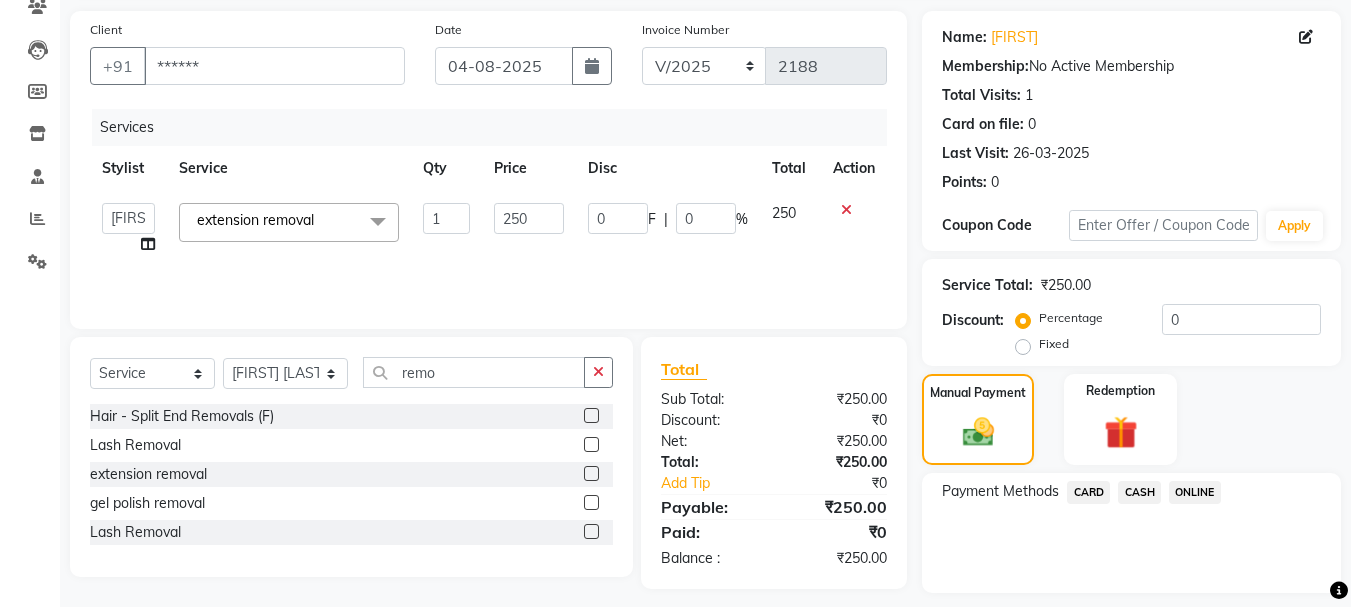 click on "ONLINE" 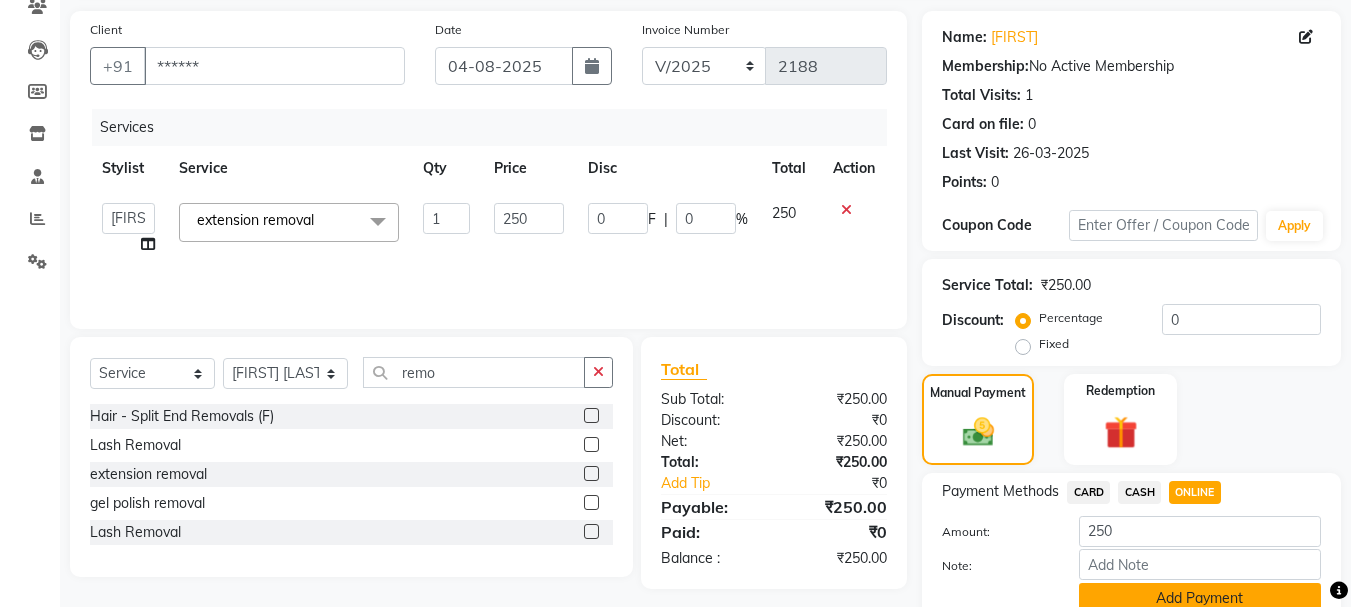 click on "Add Payment" 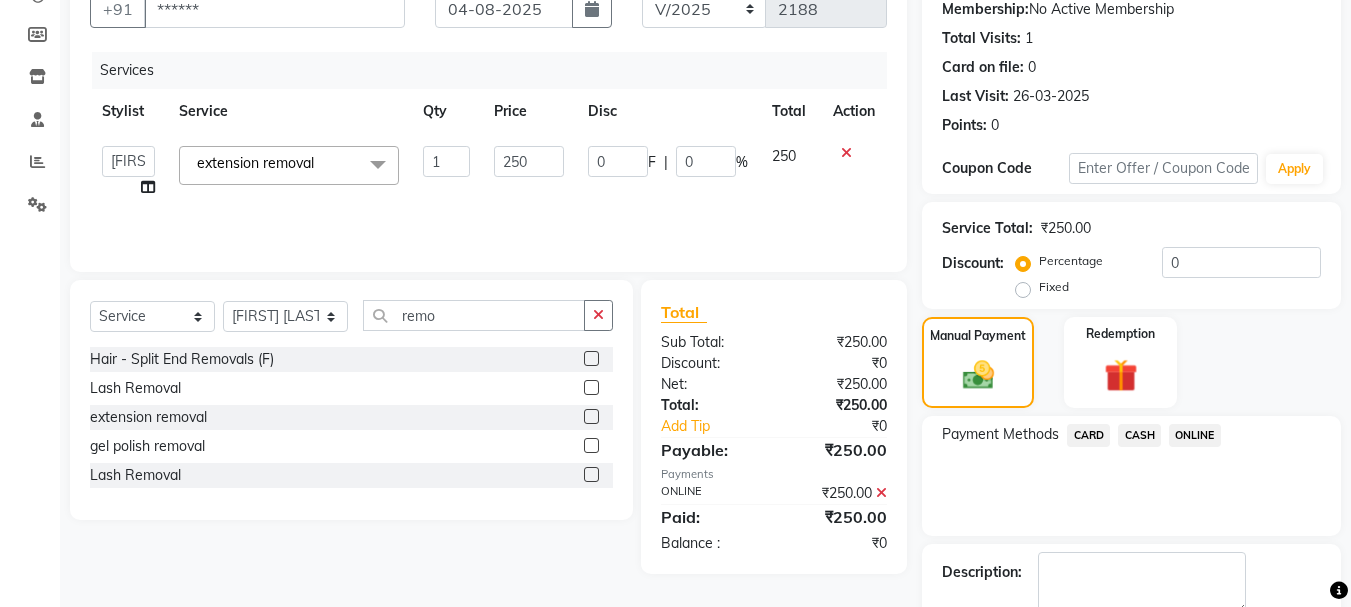 scroll, scrollTop: 309, scrollLeft: 0, axis: vertical 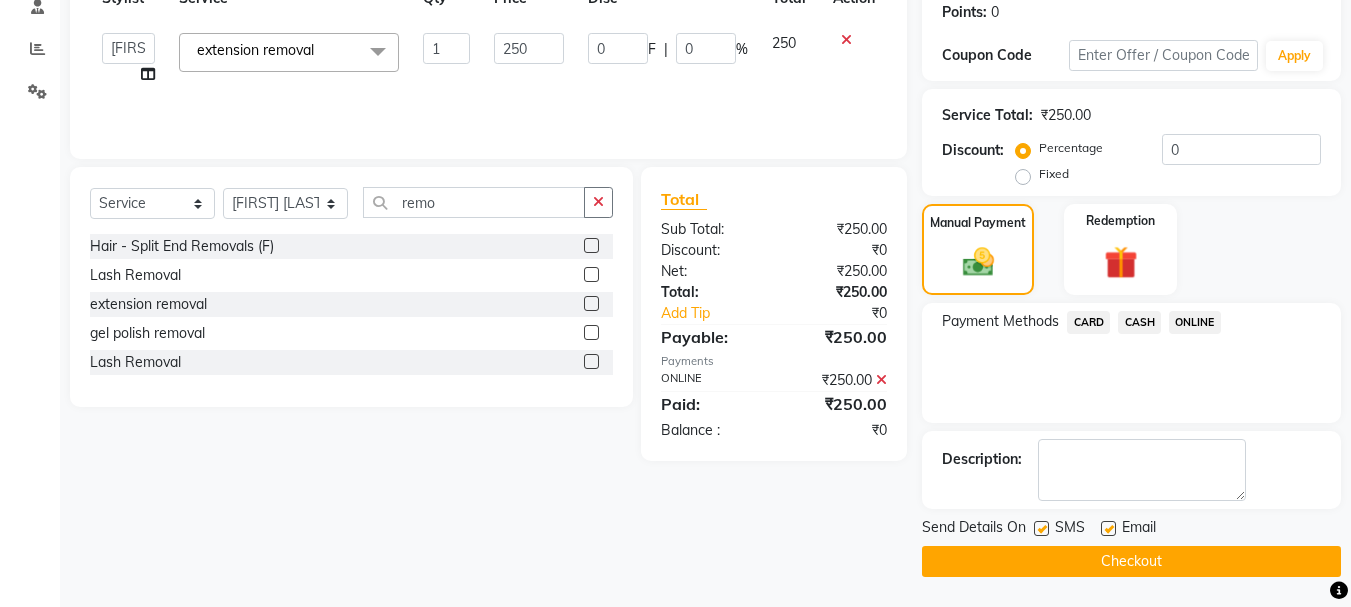 click on "Checkout" 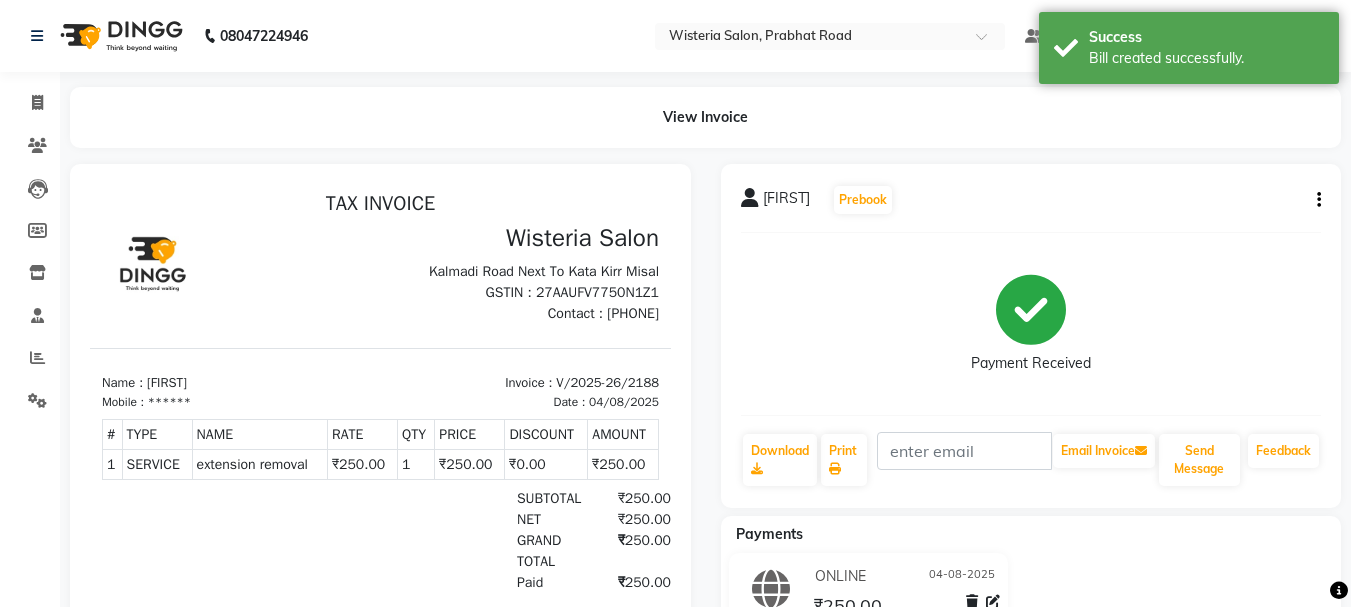 scroll, scrollTop: 0, scrollLeft: 0, axis: both 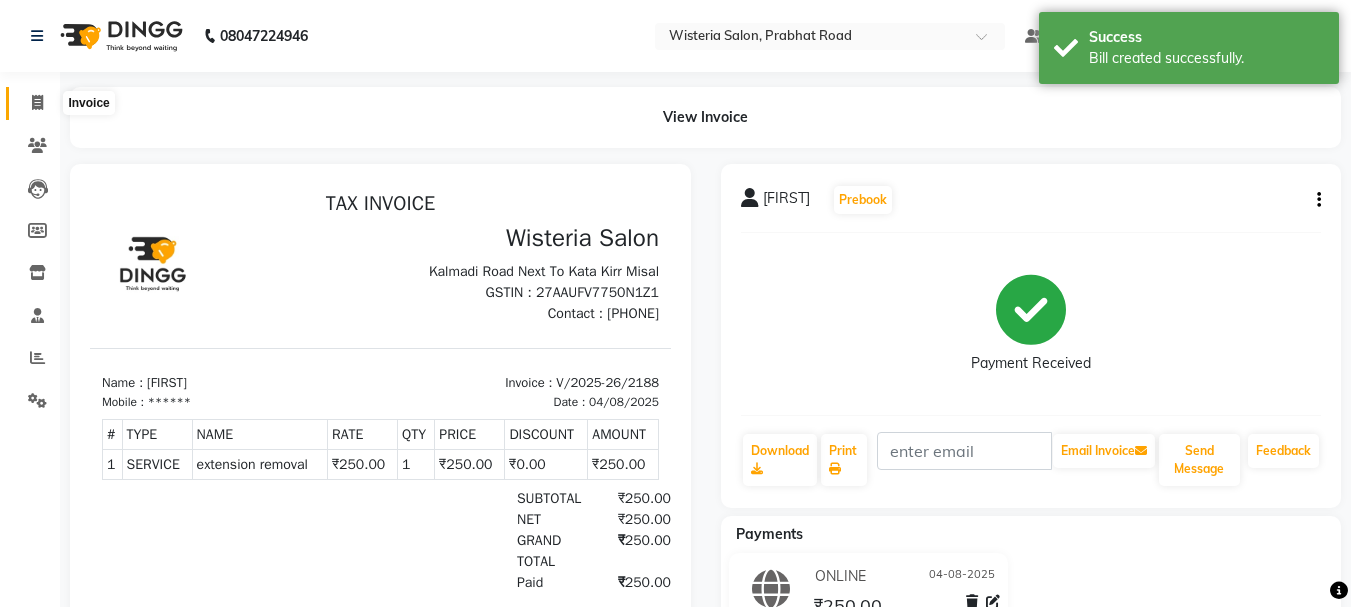 click 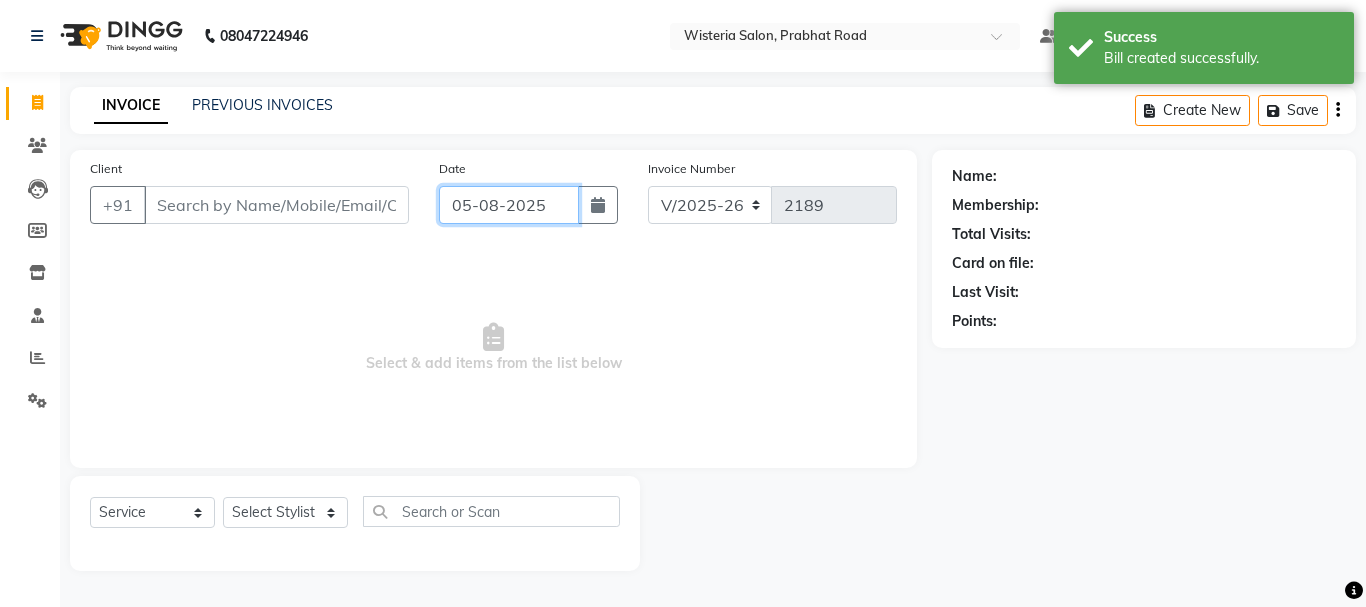 click on "05-08-2025" 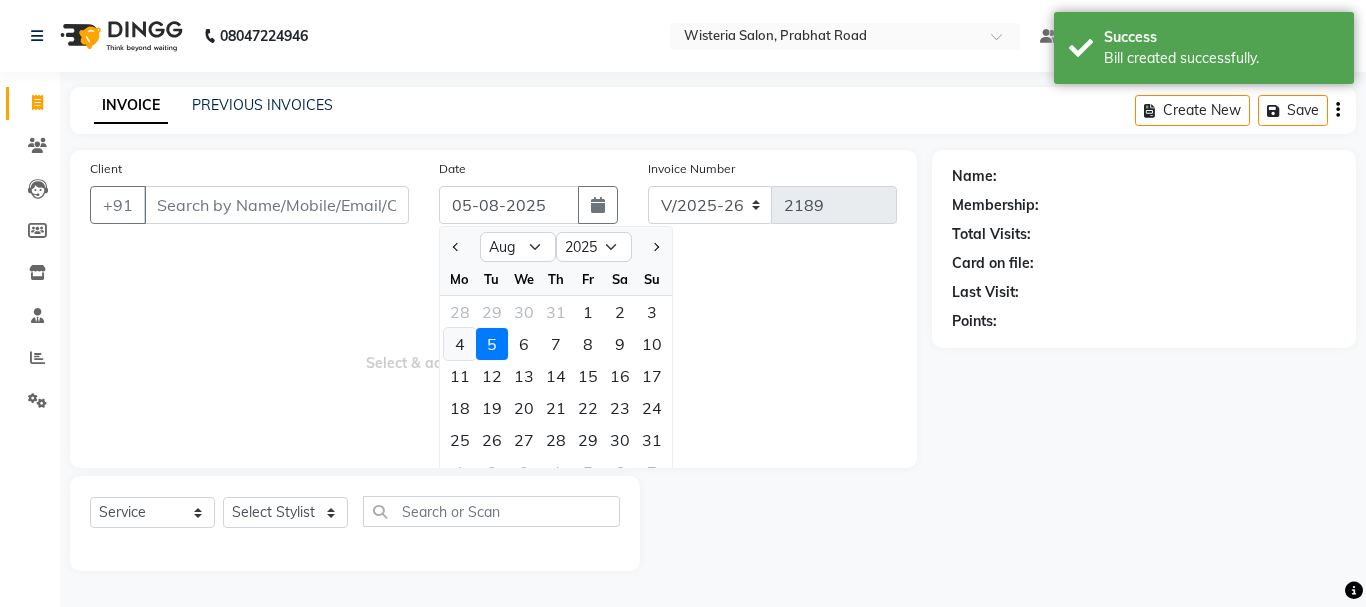 click on "4" 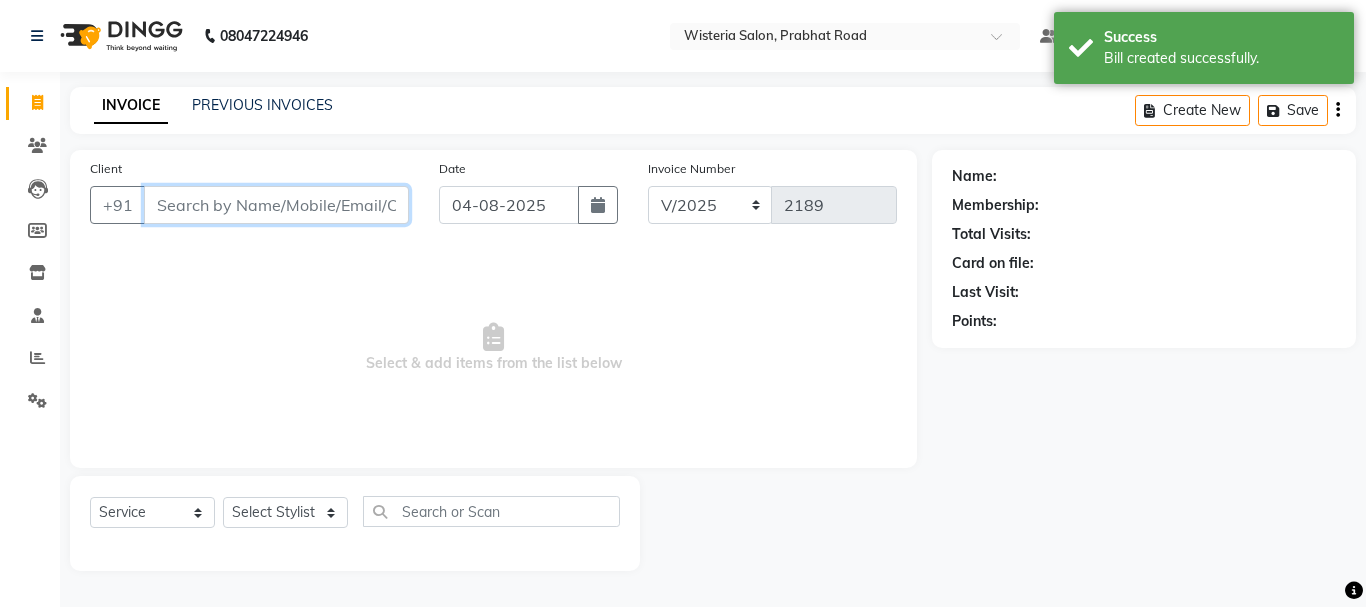 click on "Client" at bounding box center [276, 205] 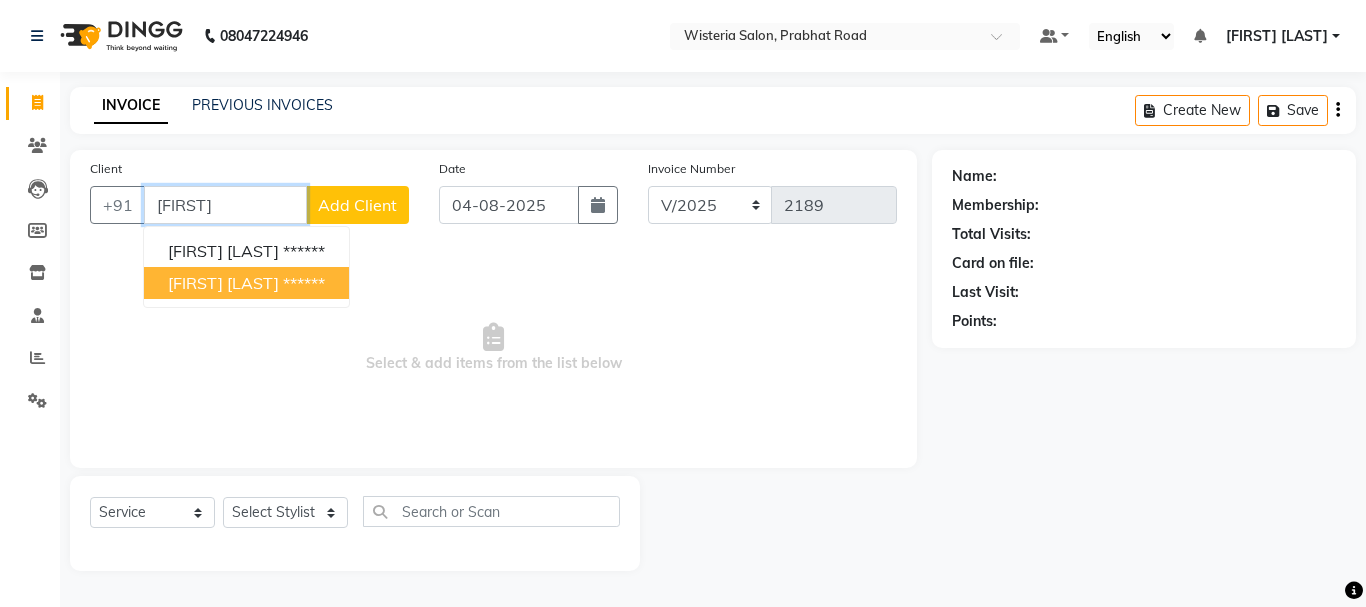 click on "[FIRST] [LAST]" at bounding box center [223, 283] 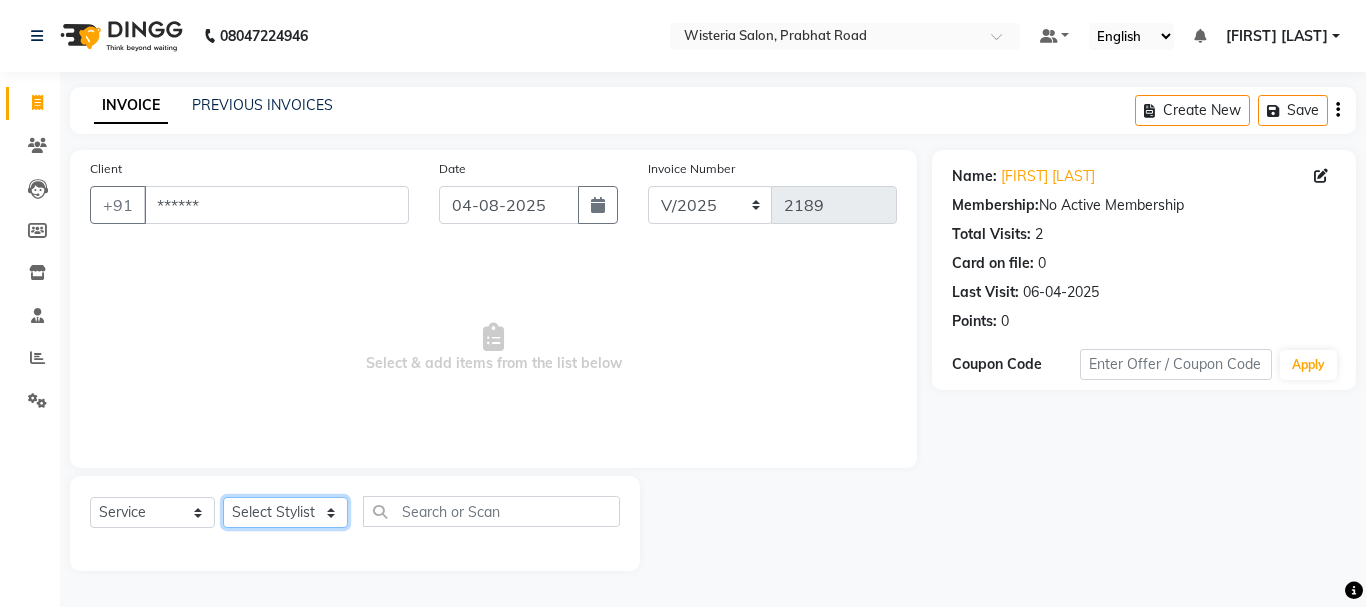 click on "Select Stylist [FIRST] [FIRST] [FIRST] [LAST]  [FIRST] [FIRST] [LAST] [FIRST] [FIRST] [FIRST] [FIRST] [FIRST] [FIRST] [FIRST] [FIRST] [FIRST] [FIRST] [FIRST] [FIRST] [FIRST] [FIRST]" 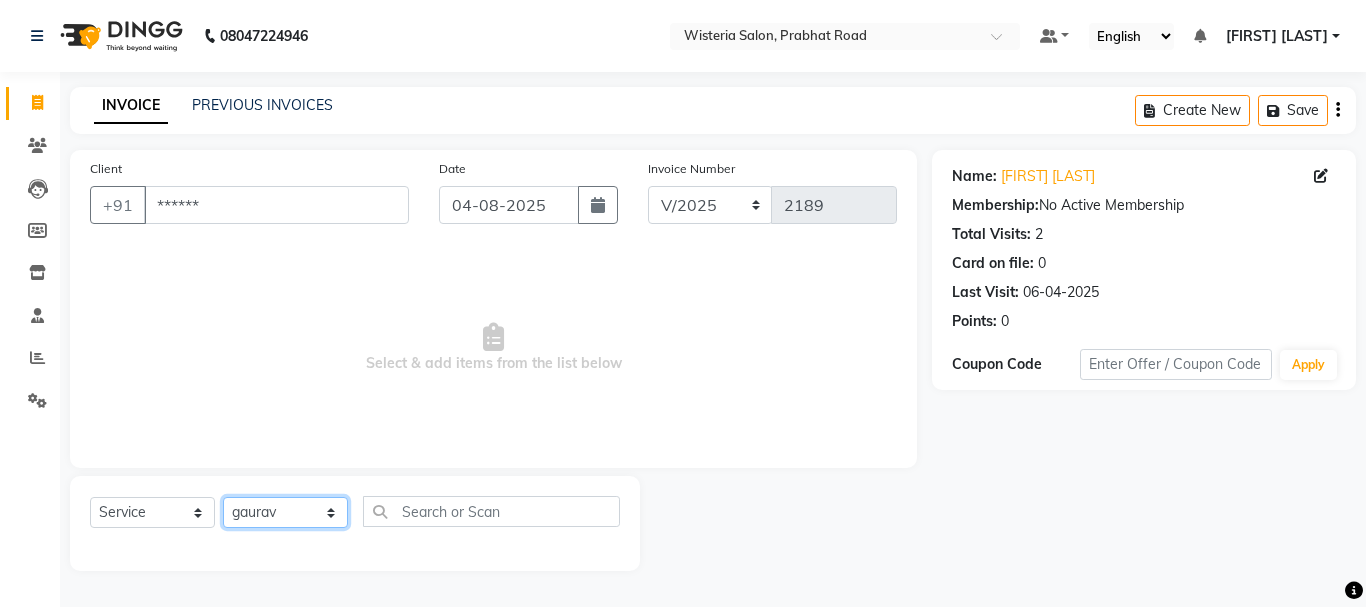 click on "Select Stylist [FIRST] [FIRST] [FIRST] [LAST]  [FIRST] [FIRST] [LAST] [FIRST] [FIRST] [FIRST] [FIRST] [FIRST] [FIRST] [FIRST] [FIRST] [FIRST] [FIRST] [FIRST] [FIRST] [FIRST] [FIRST]" 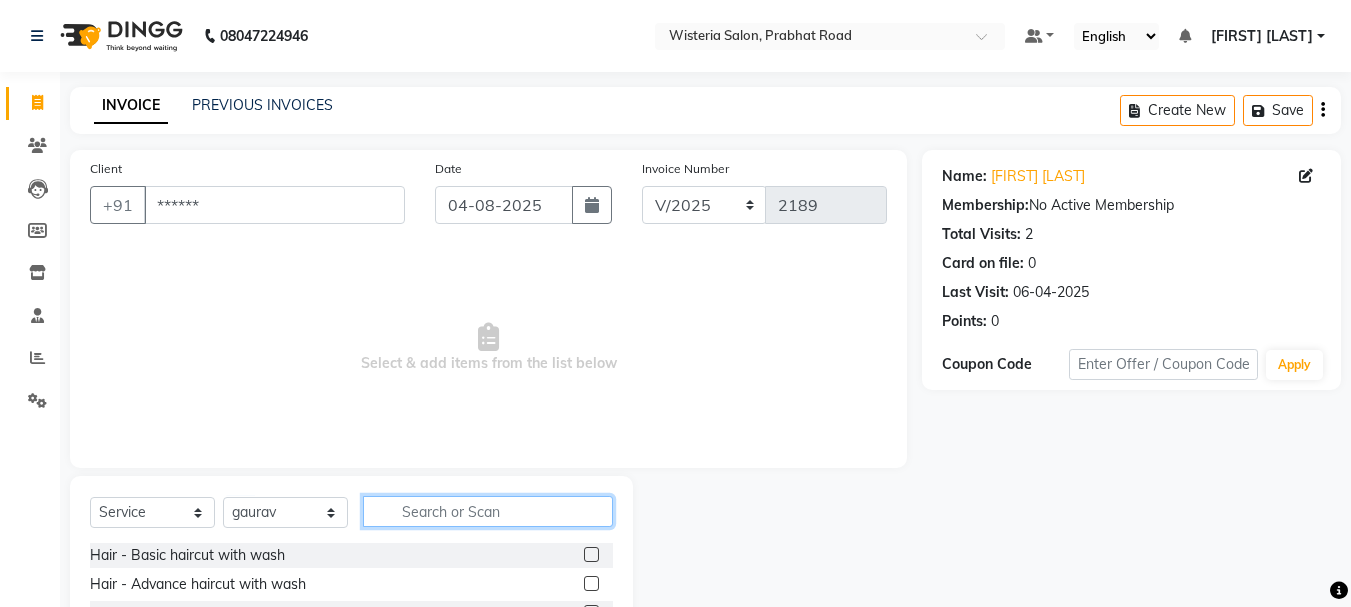 click 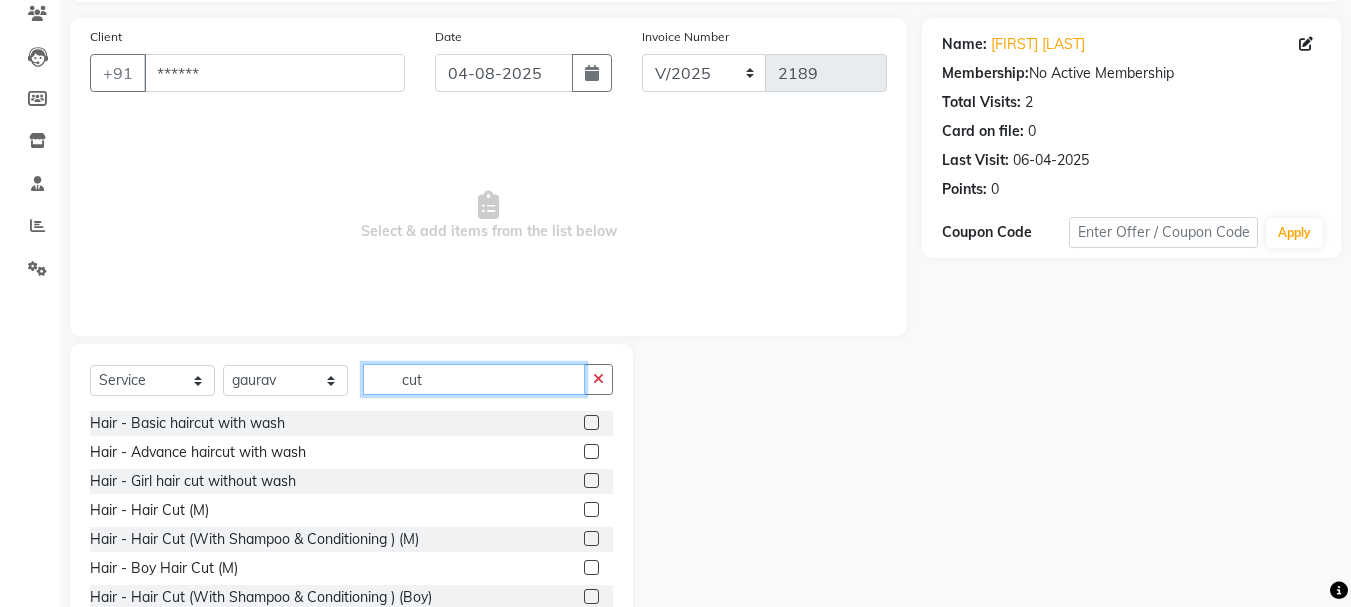 scroll, scrollTop: 147, scrollLeft: 0, axis: vertical 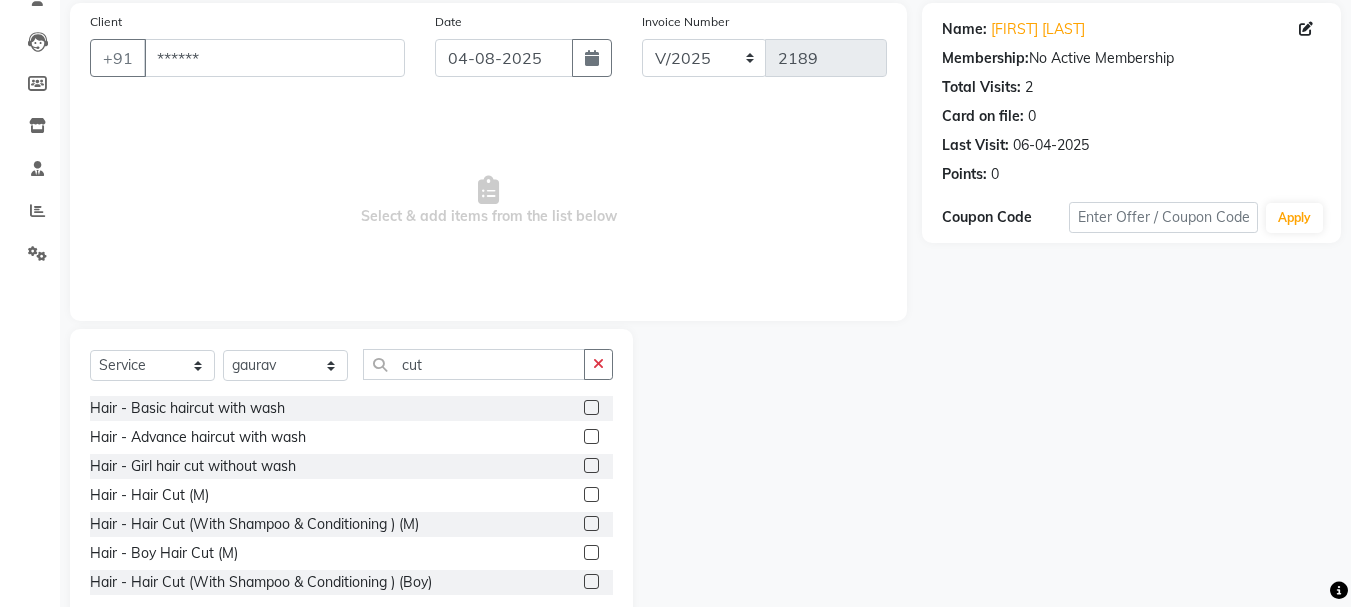 click 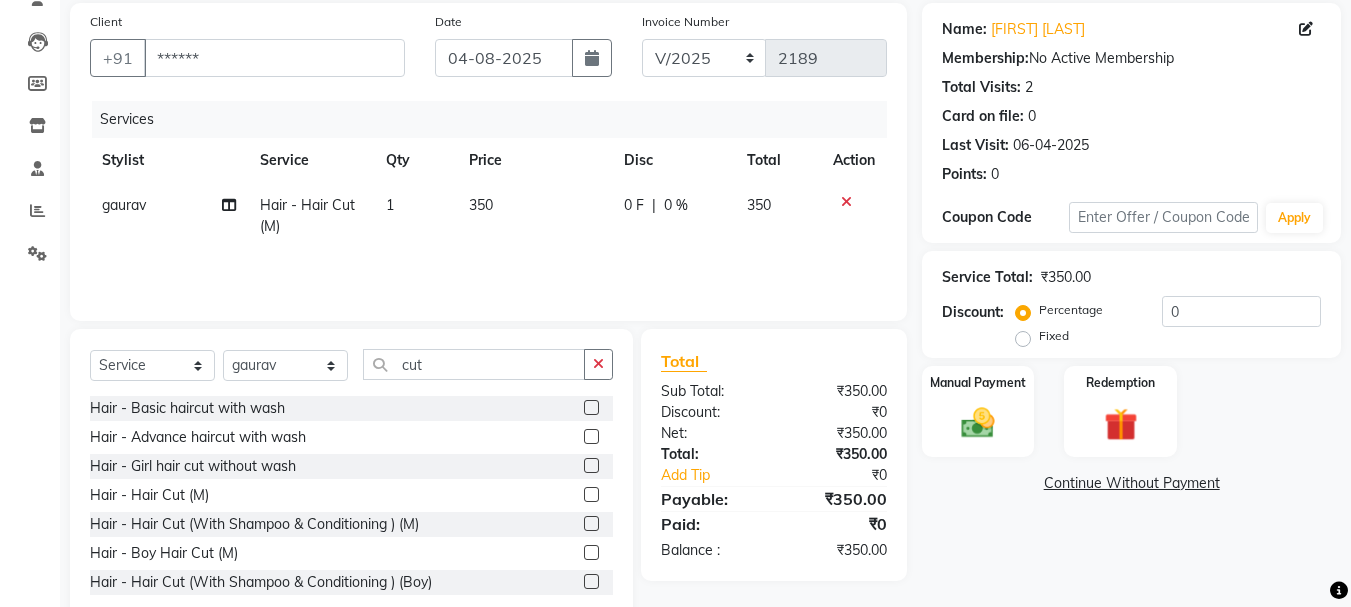 click on "350" 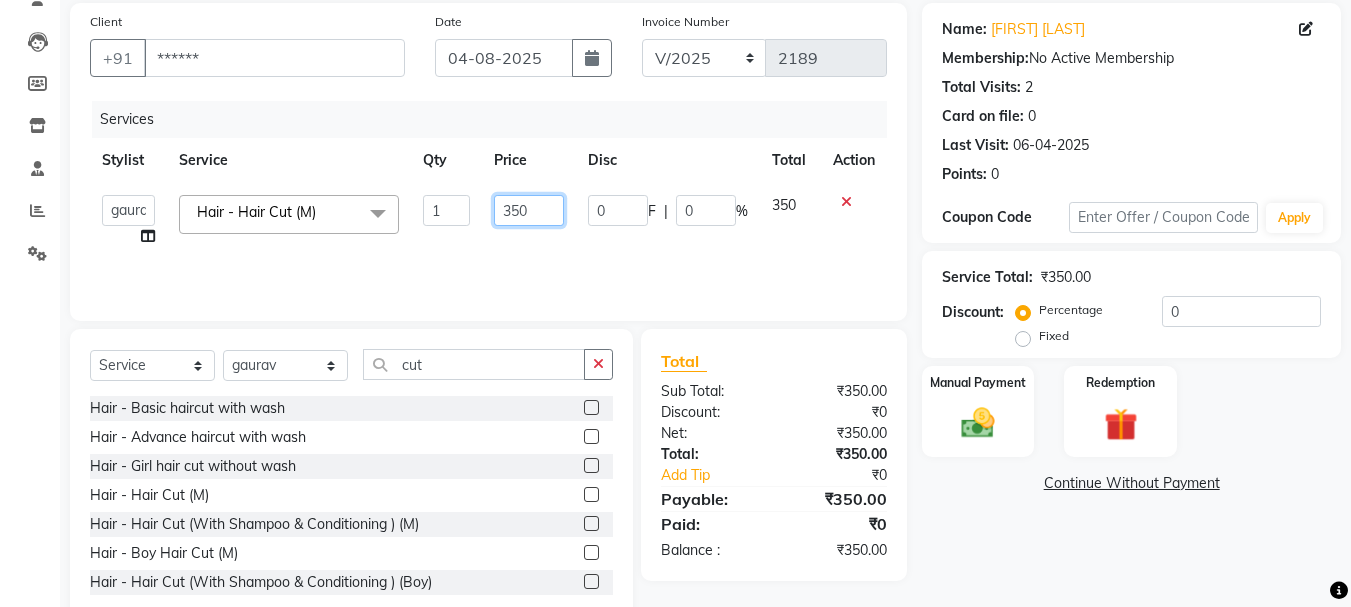 click on "350" 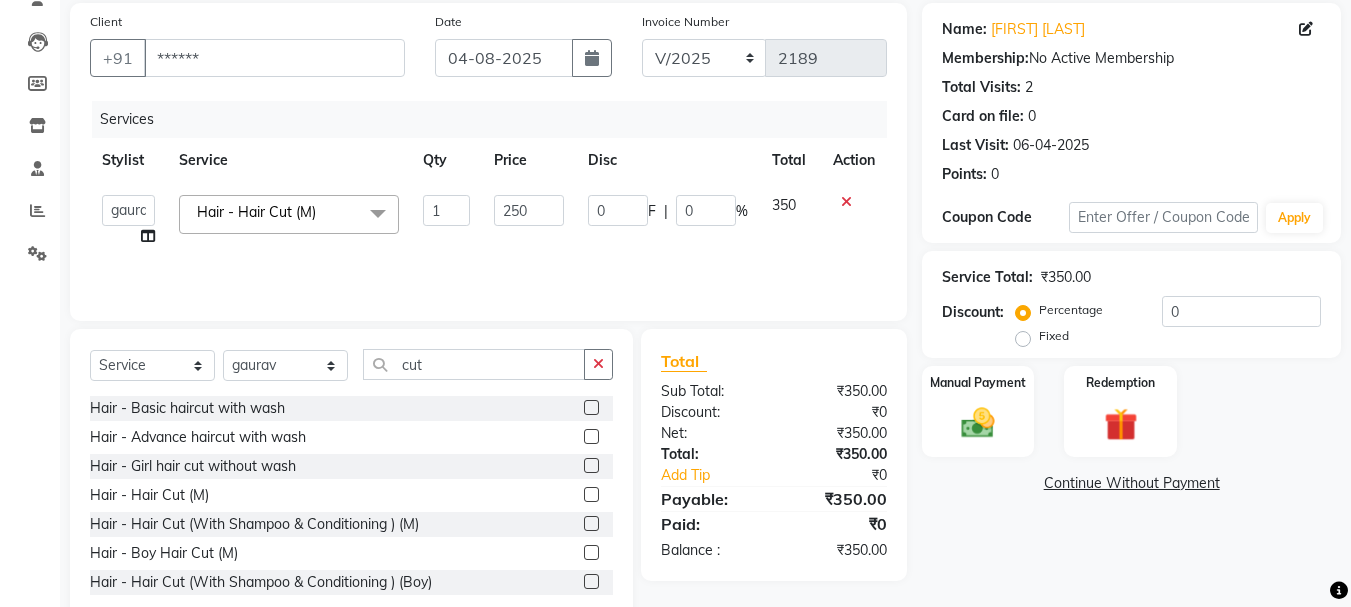 click on "250" 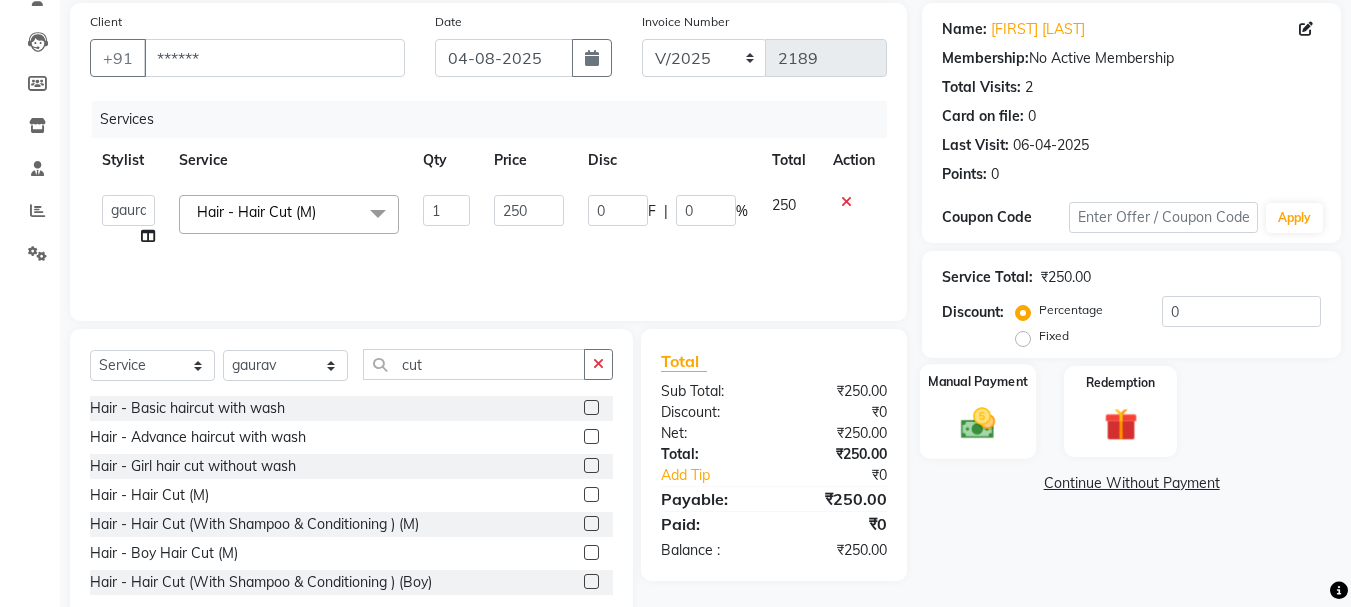 click 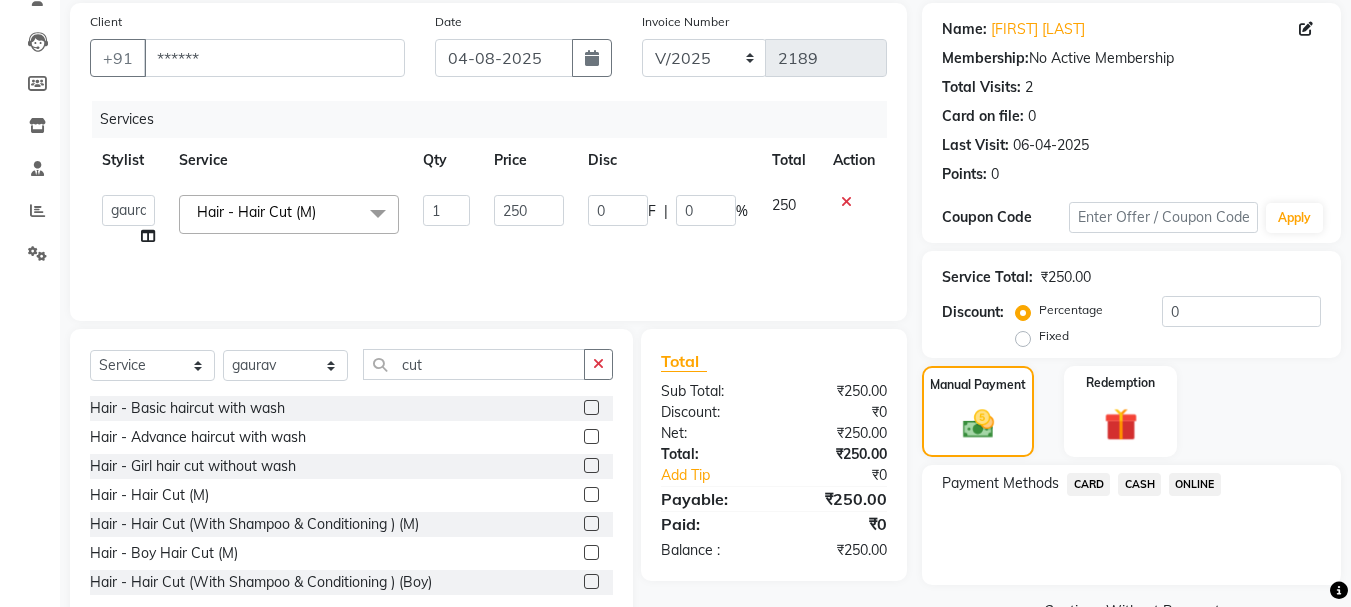 click on "CASH" 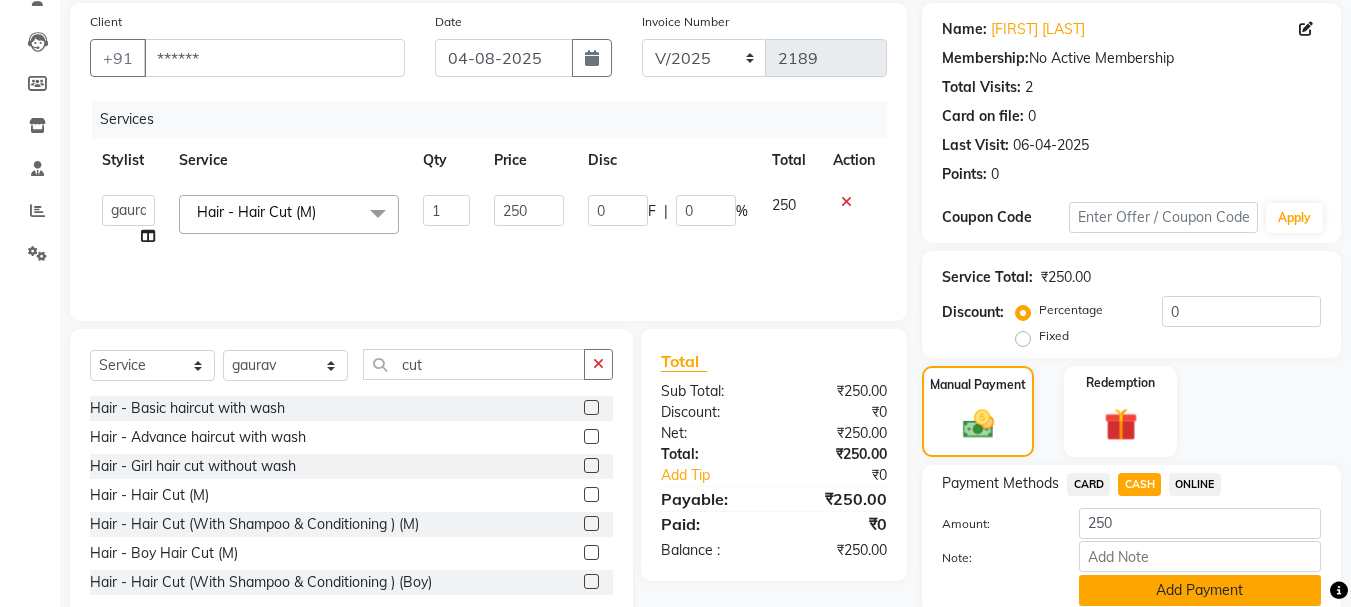 click on "Add Payment" 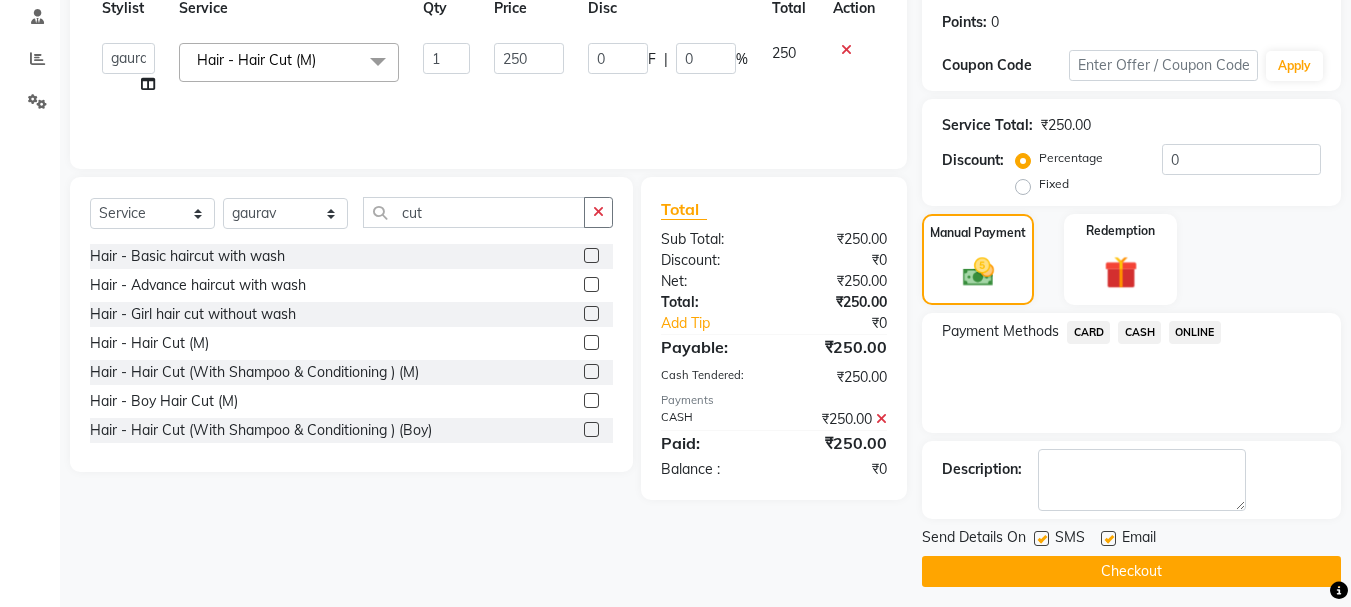 scroll, scrollTop: 309, scrollLeft: 0, axis: vertical 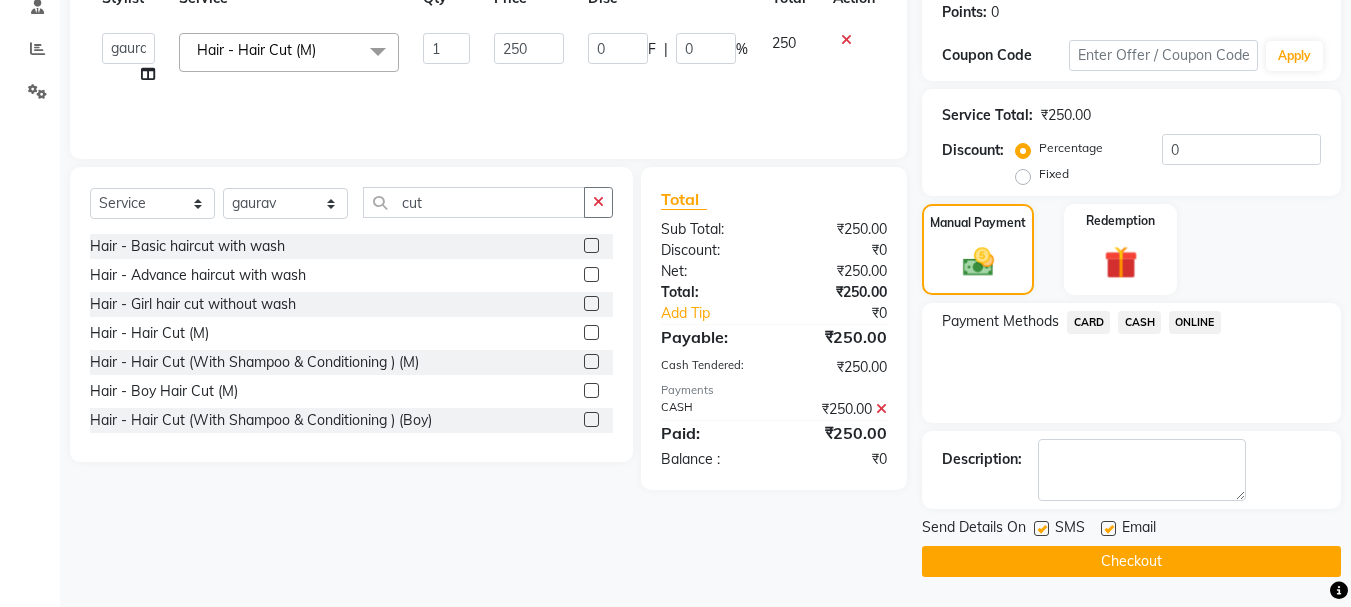click on "Checkout" 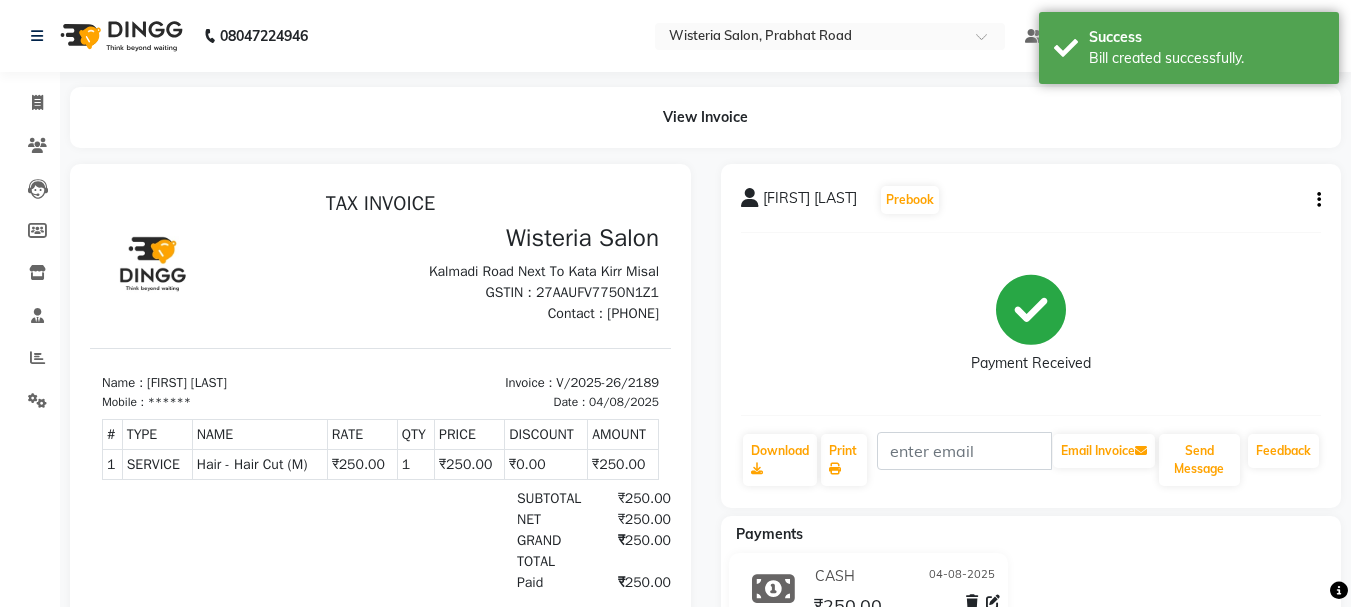 scroll, scrollTop: 0, scrollLeft: 0, axis: both 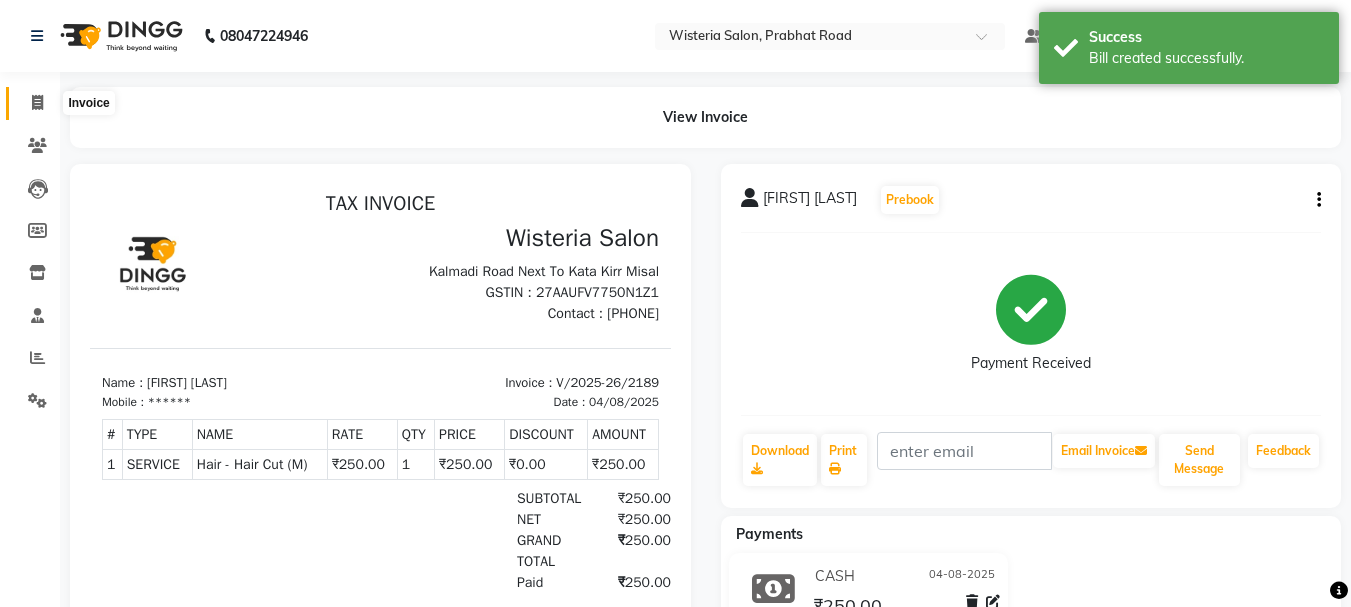 click 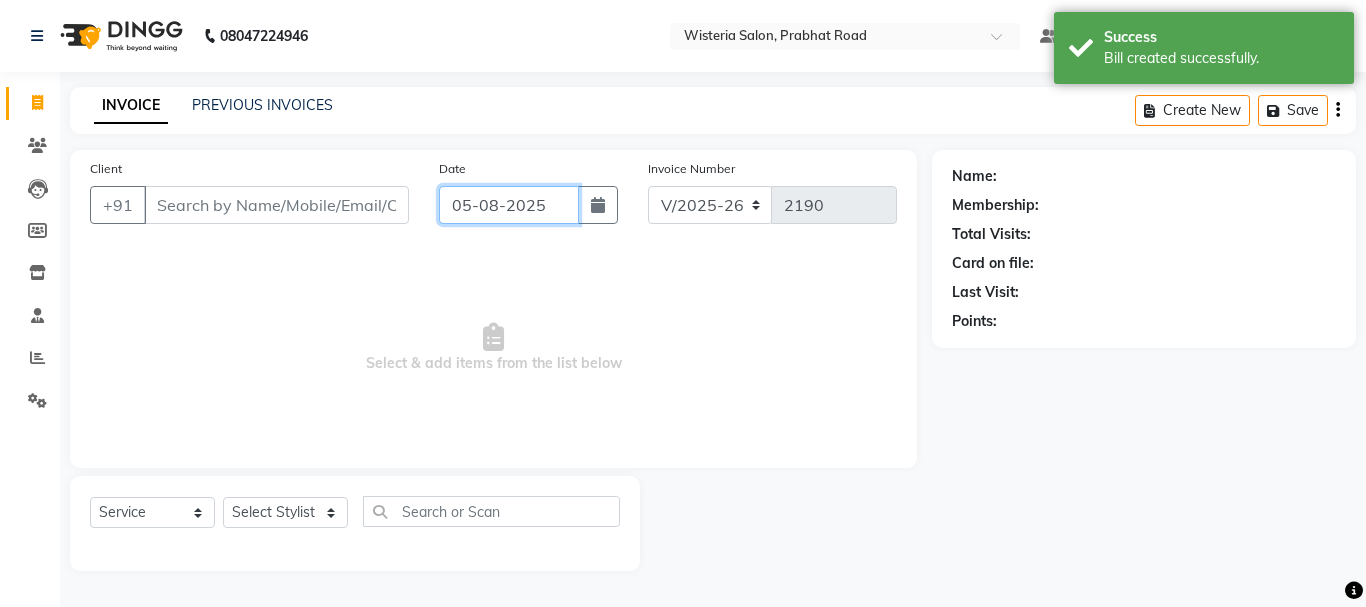 click on "05-08-2025" 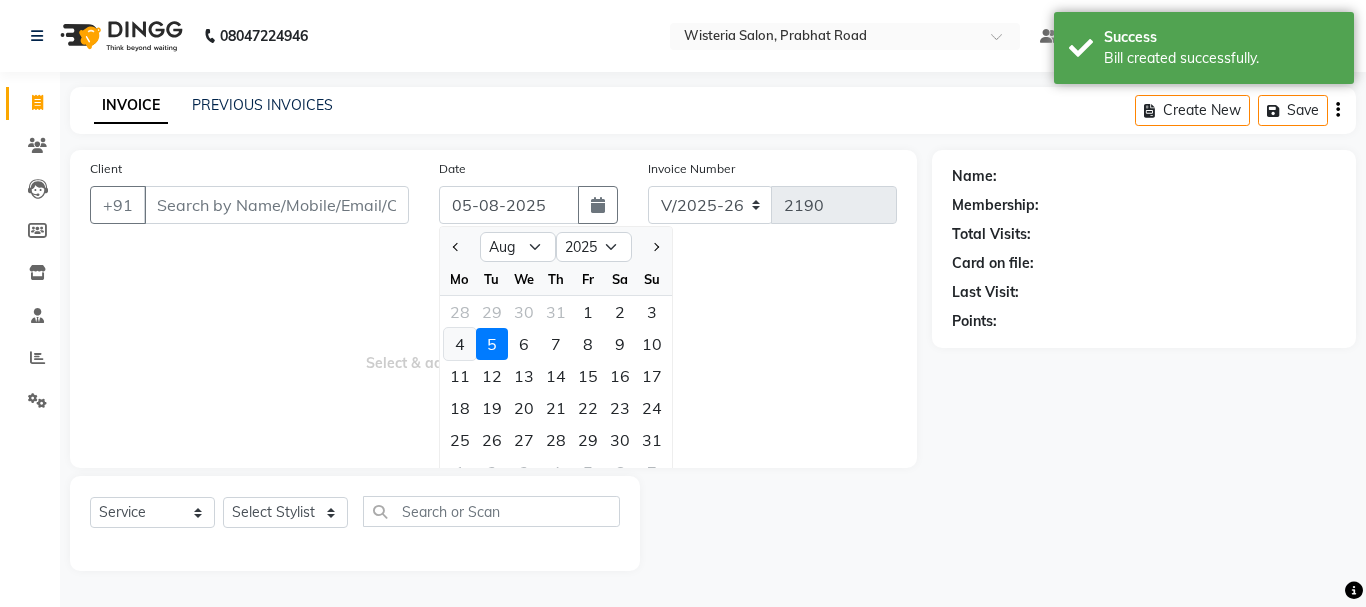click on "4" 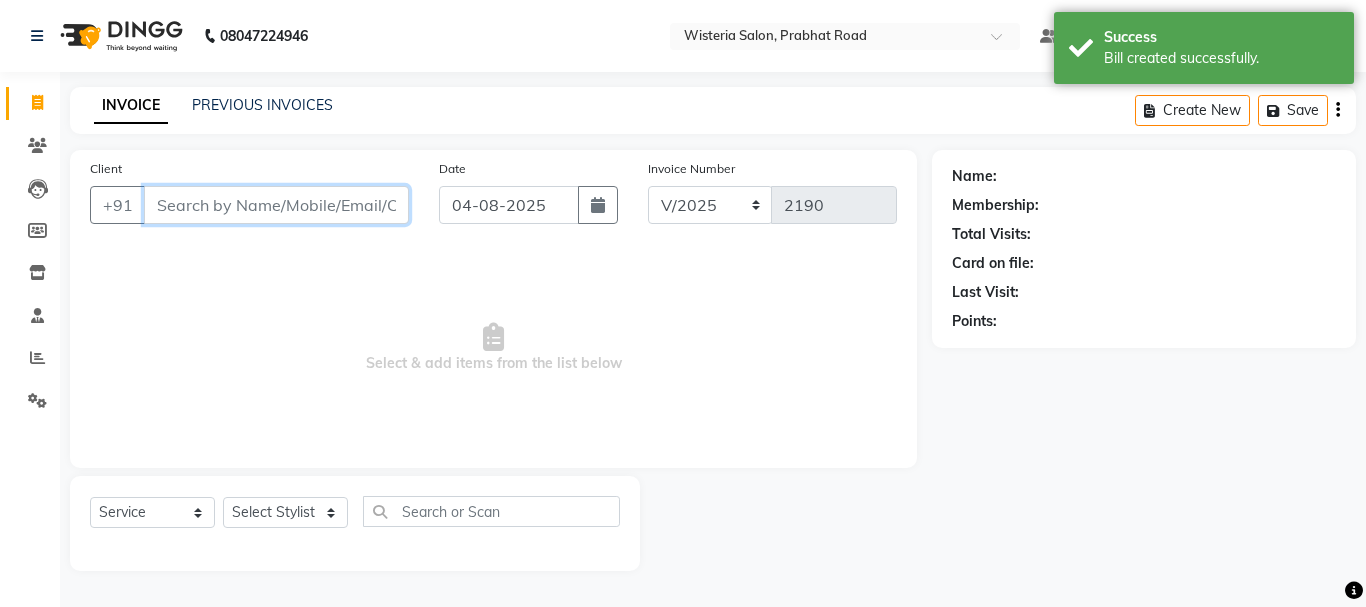 click on "Client" at bounding box center (276, 205) 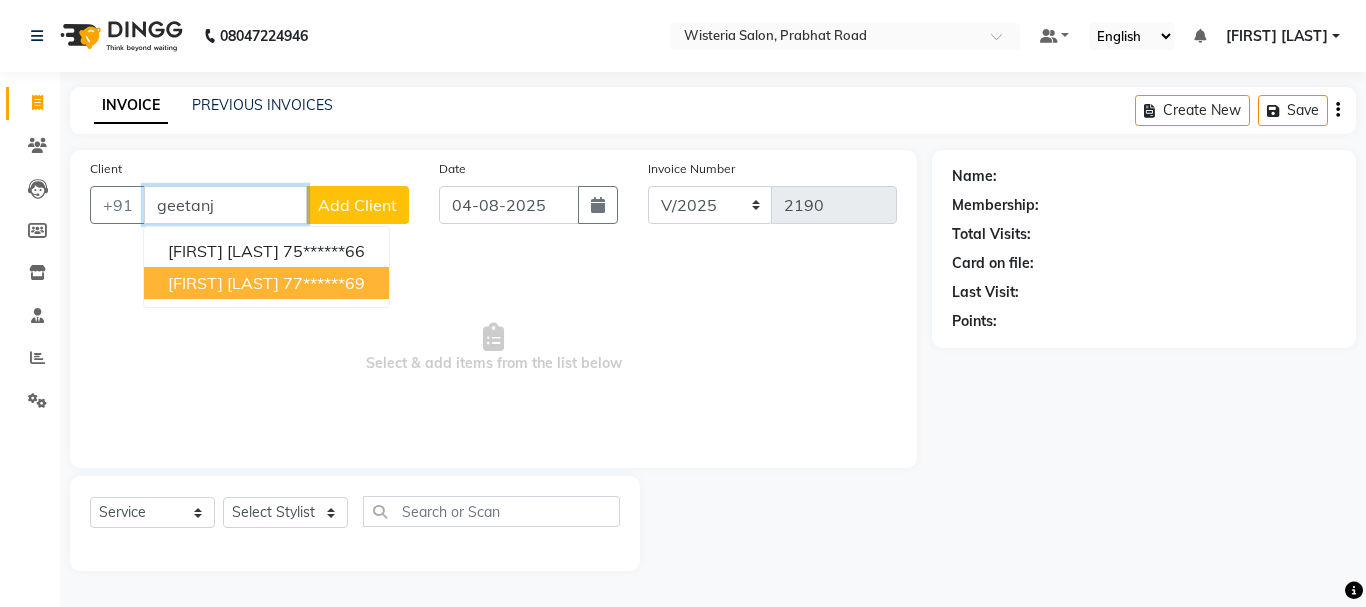 click on "[FIRST] [LAST]" at bounding box center (223, 283) 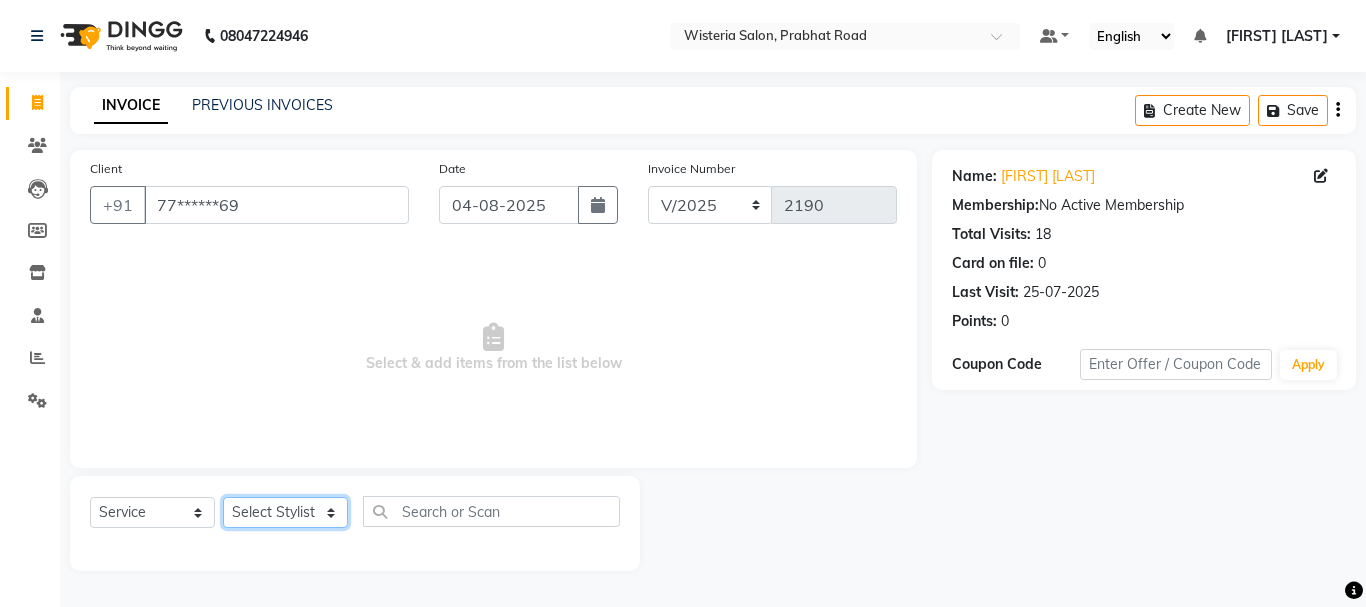 click on "Select Stylist [FIRST] [FIRST] [FIRST] [LAST]  [FIRST] [FIRST] [LAST] [FIRST] [FIRST] [FIRST] [FIRST] [FIRST] [FIRST] [FIRST] [FIRST] [FIRST] [FIRST] [FIRST] [FIRST] [FIRST] [FIRST]" 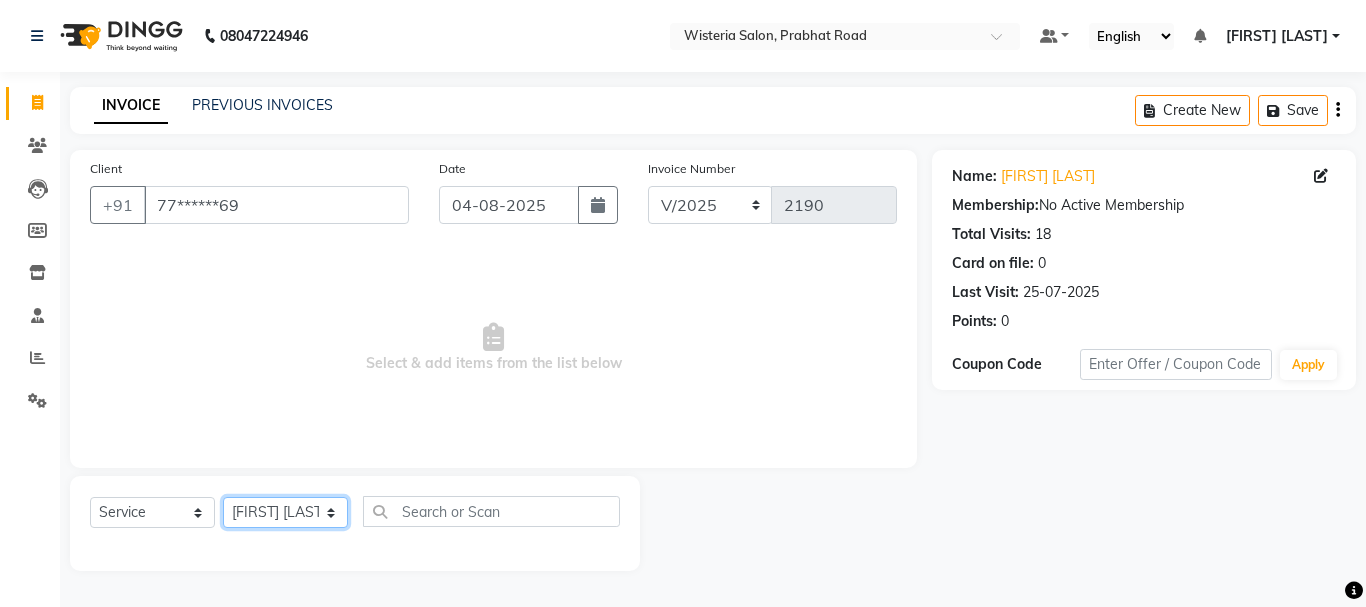 click on "Select Stylist [FIRST] [FIRST] [FIRST] [LAST]  [FIRST] [FIRST] [LAST] [FIRST] [FIRST] [FIRST] [FIRST] [FIRST] [FIRST] [FIRST] [FIRST] [FIRST] [FIRST] [FIRST] [FIRST] [FIRST] [FIRST]" 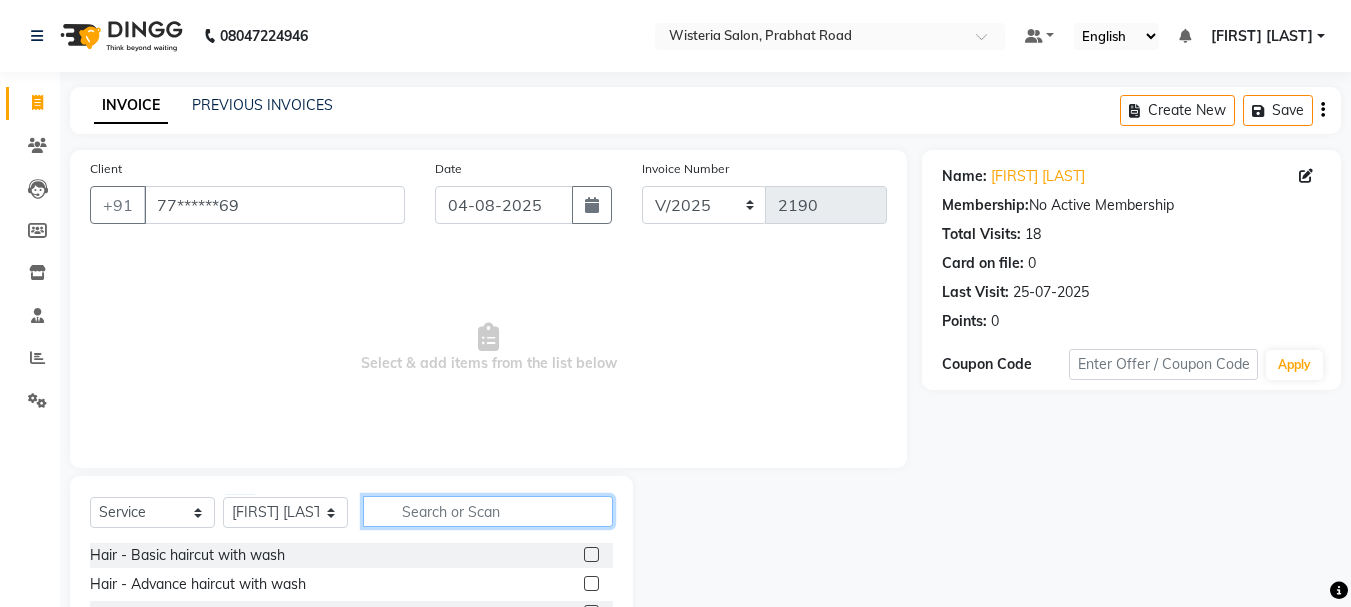 click 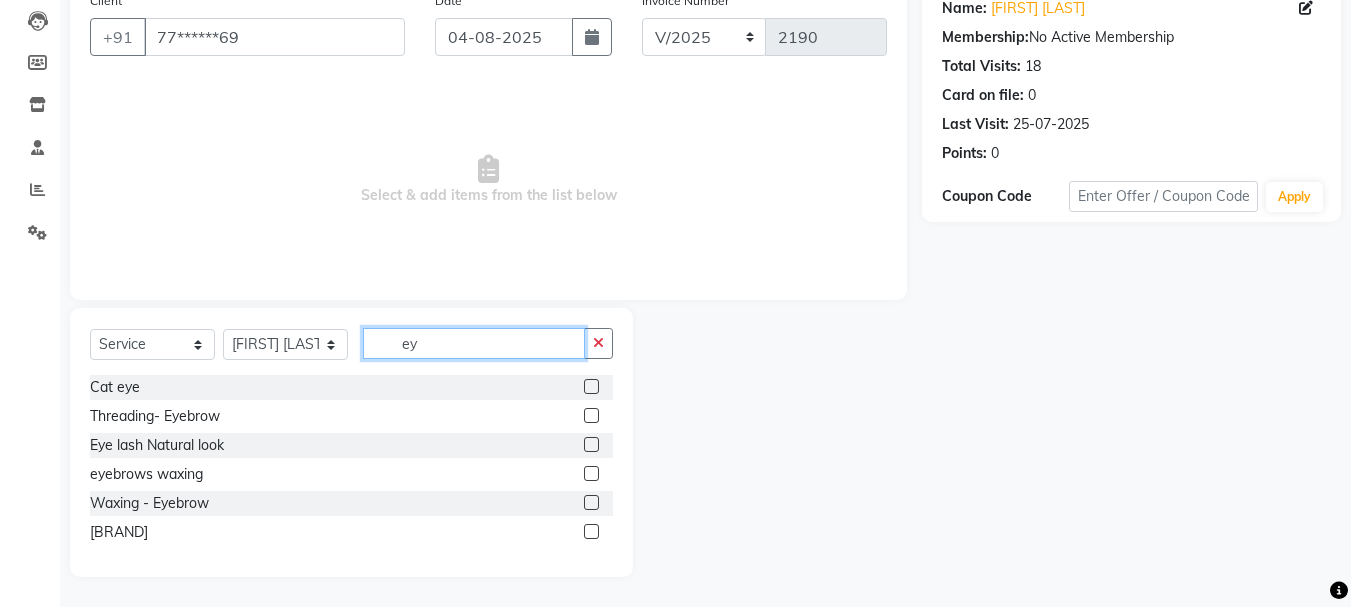 scroll, scrollTop: 168, scrollLeft: 0, axis: vertical 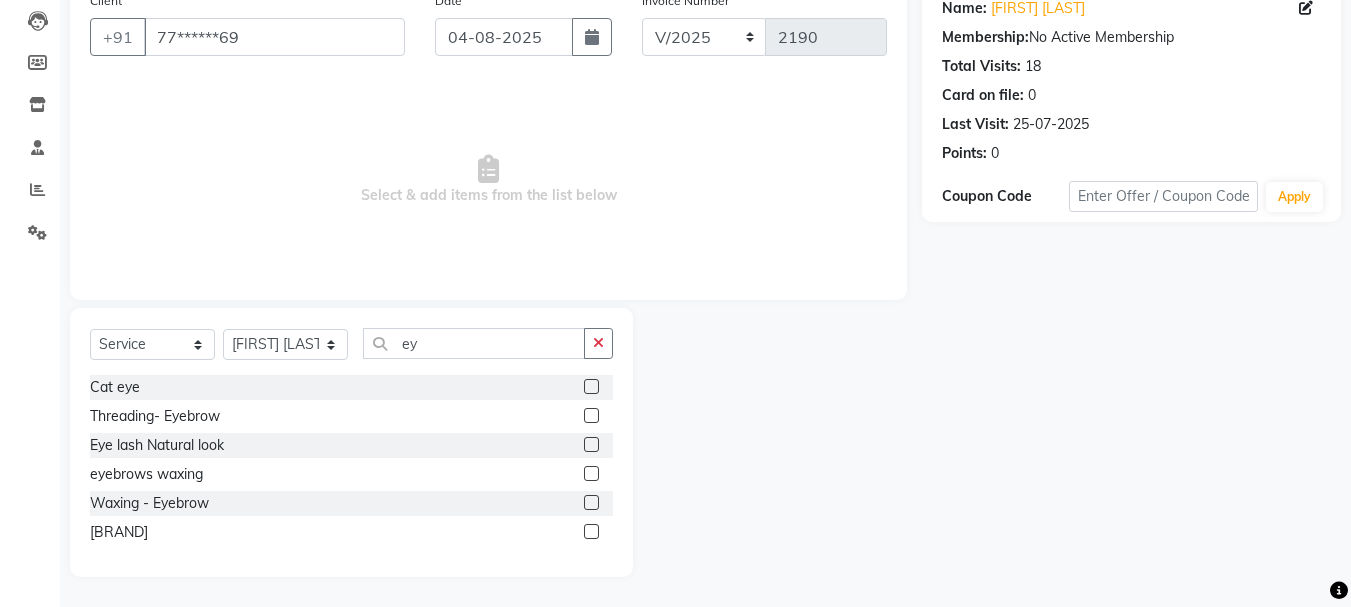 click 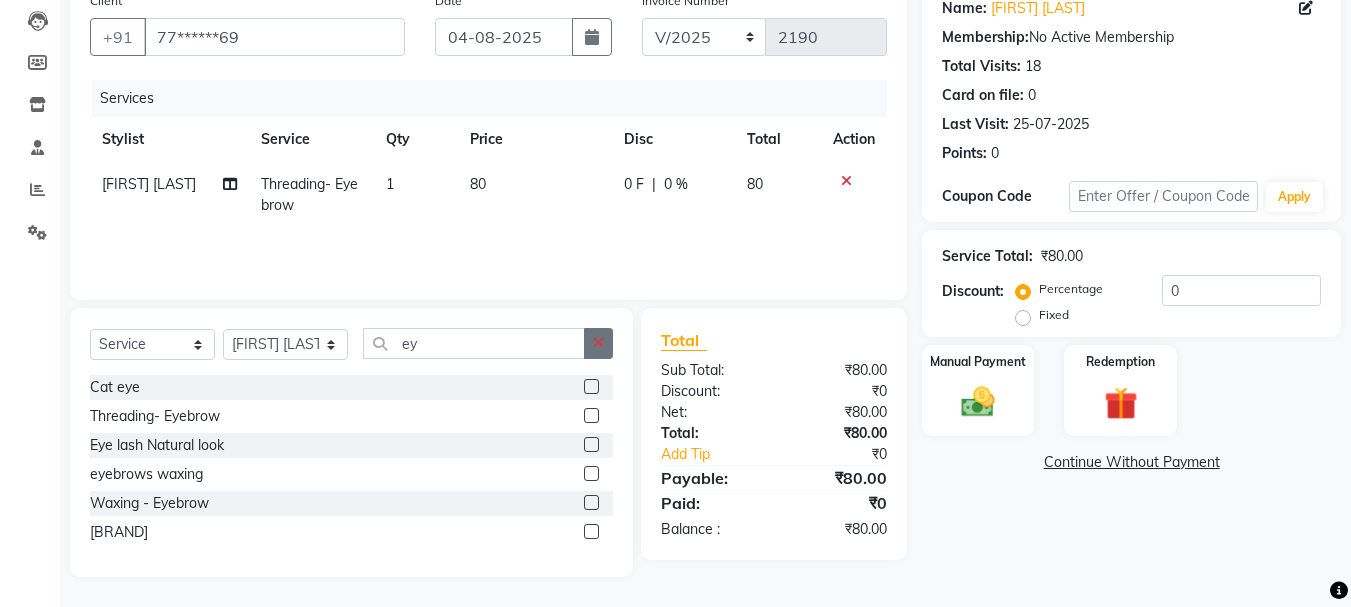 click 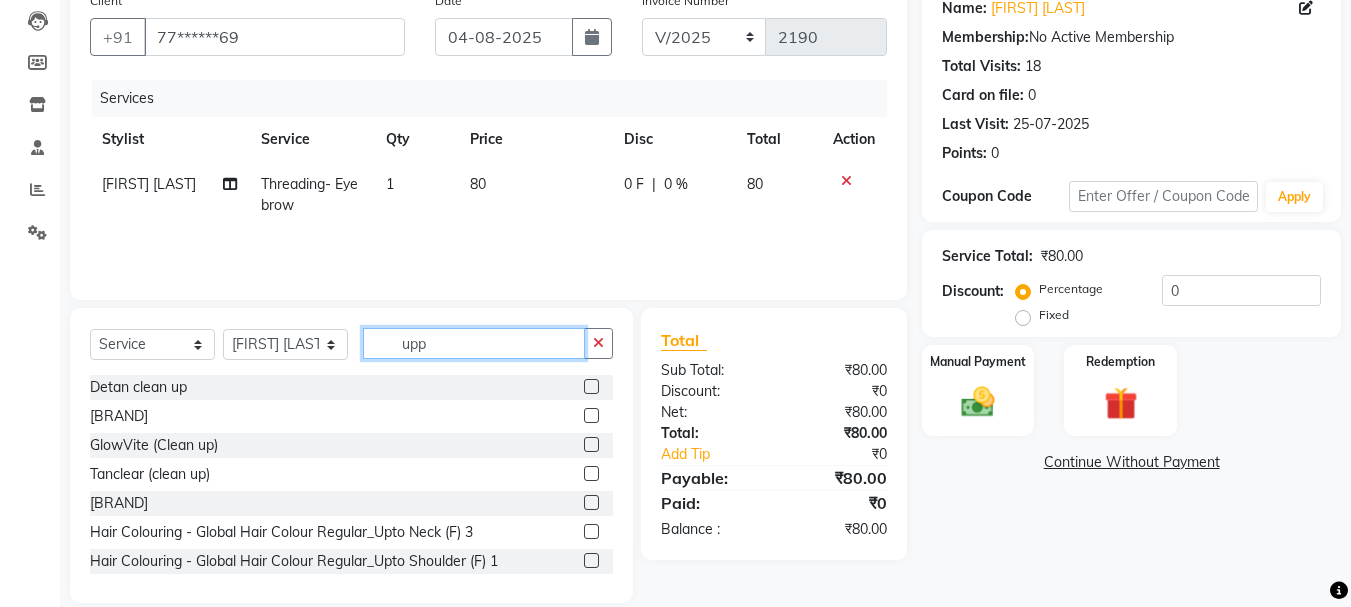 scroll, scrollTop: 151, scrollLeft: 0, axis: vertical 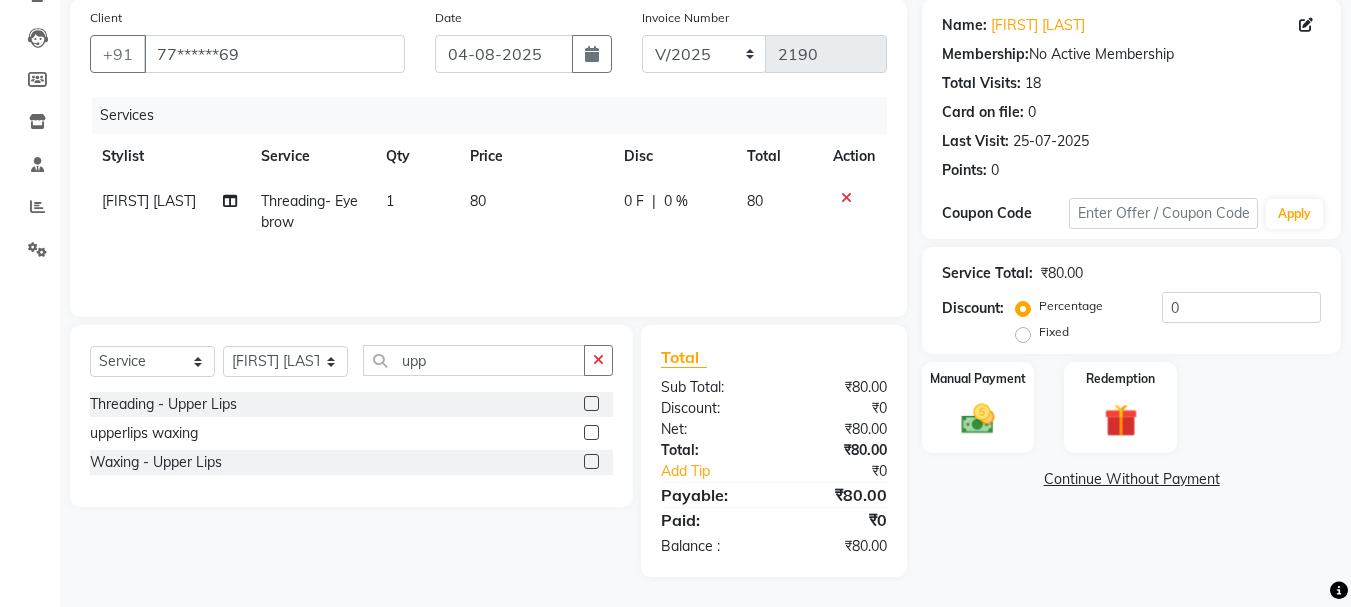 click 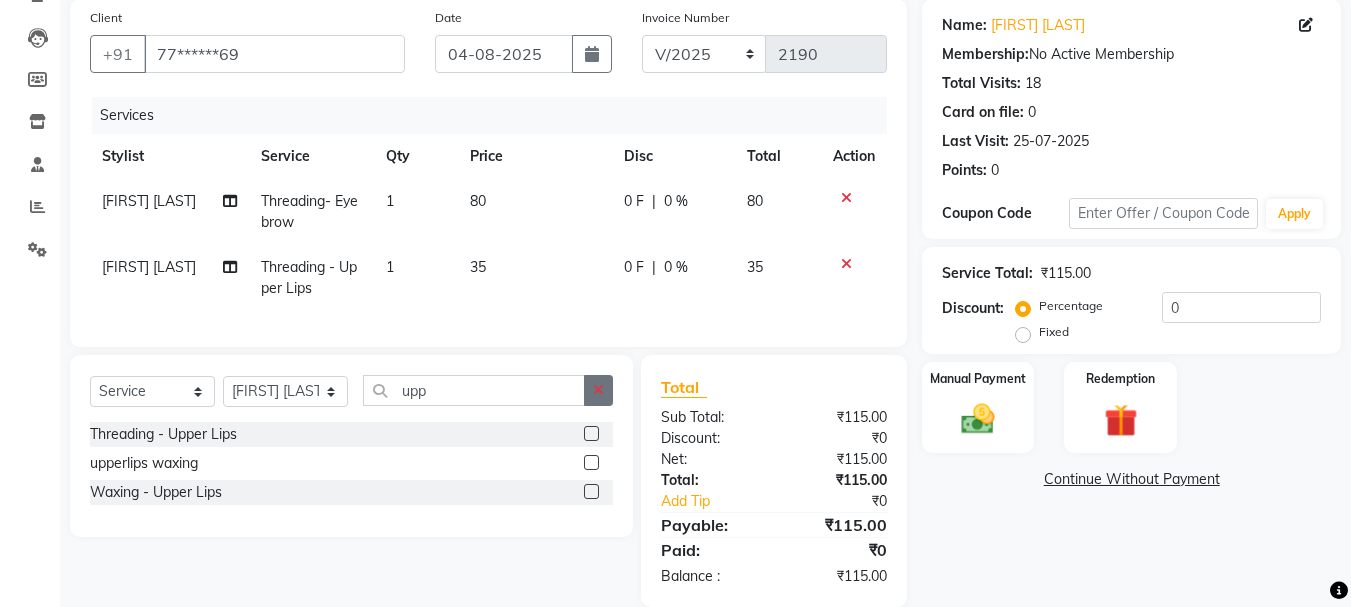 click 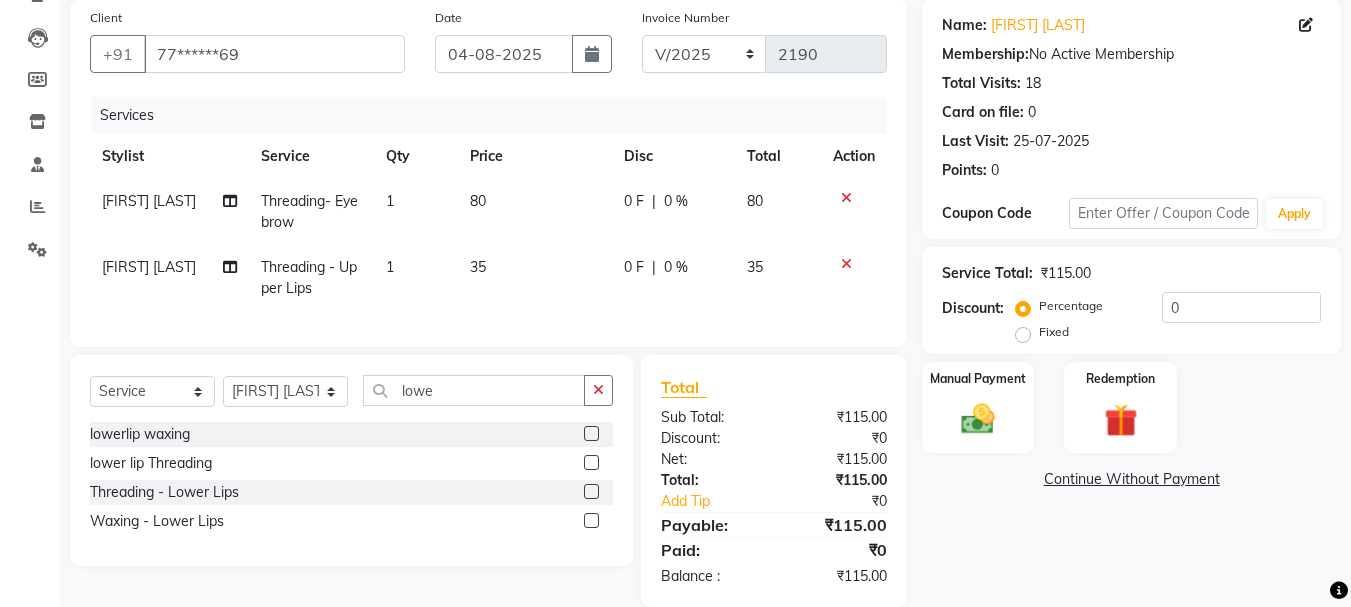 click 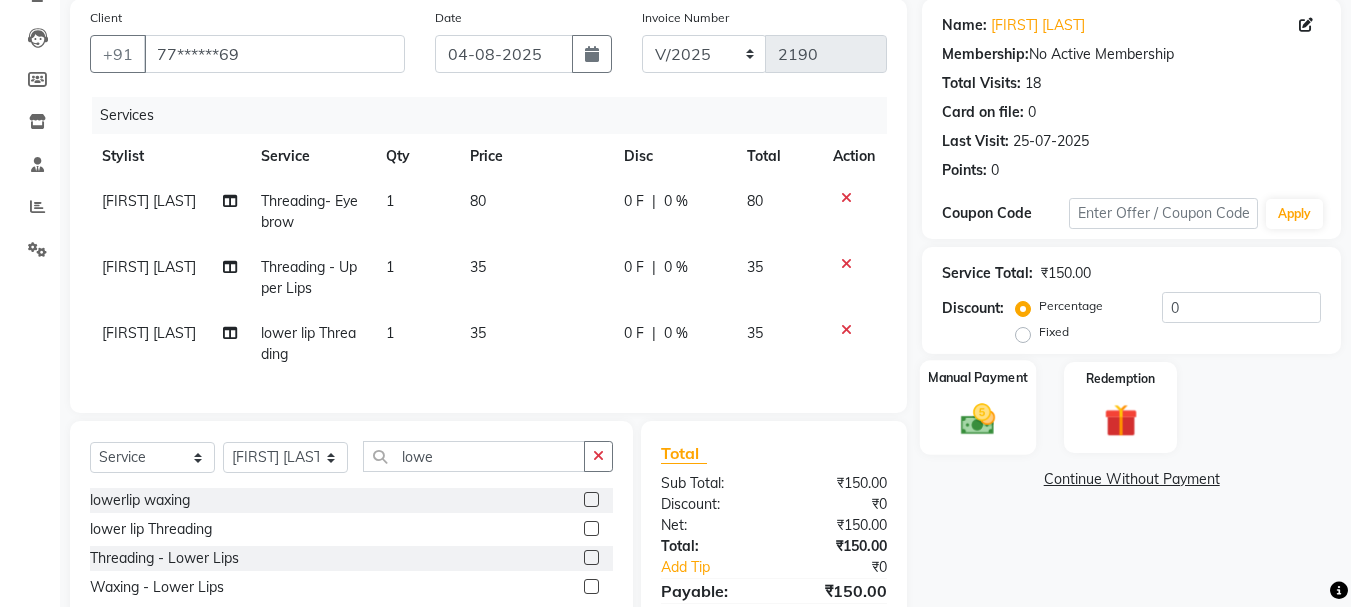 click on "Manual Payment" 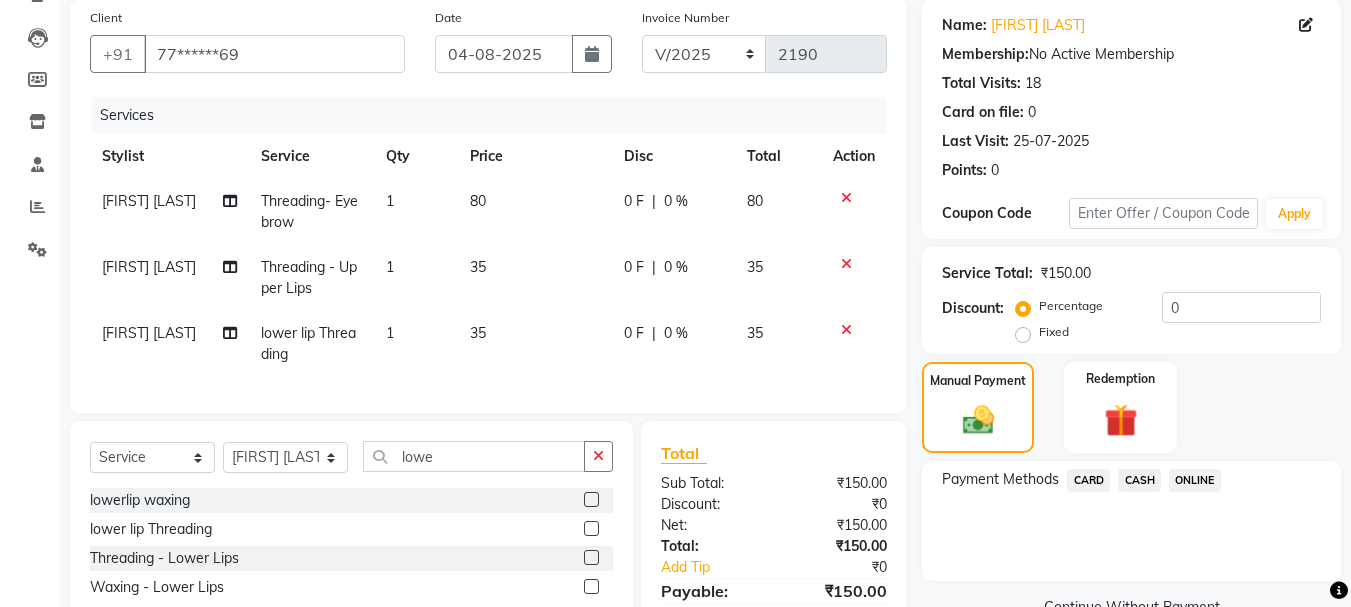 click on "ONLINE" 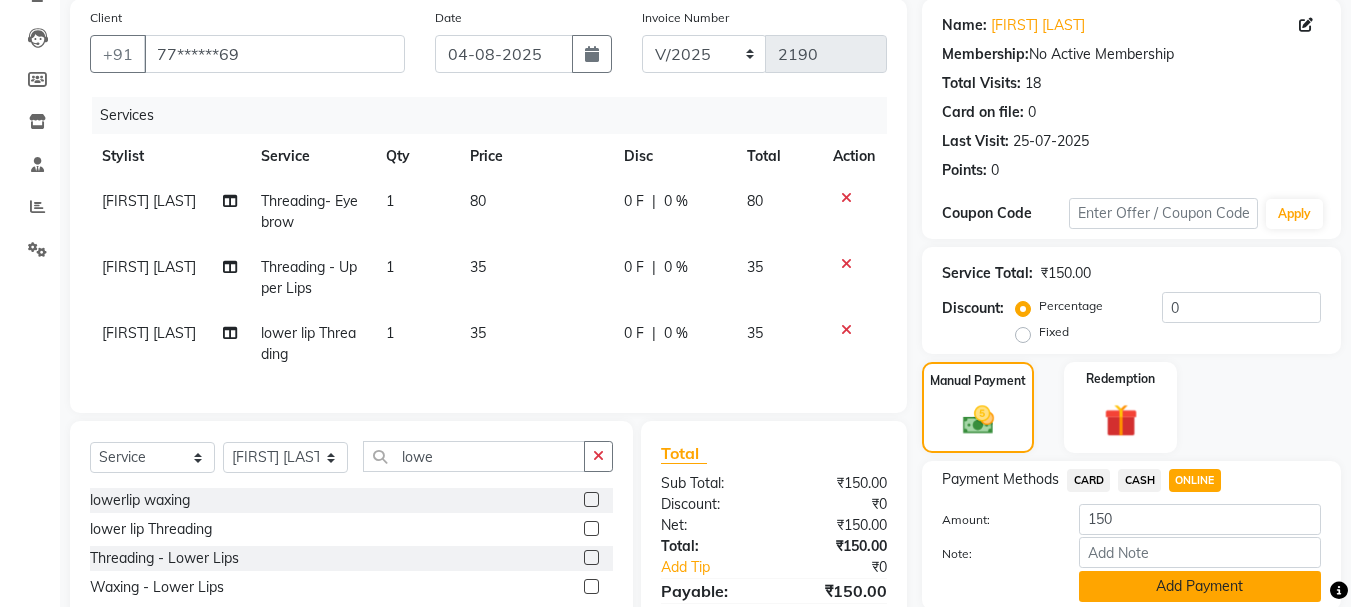 click on "Add Payment" 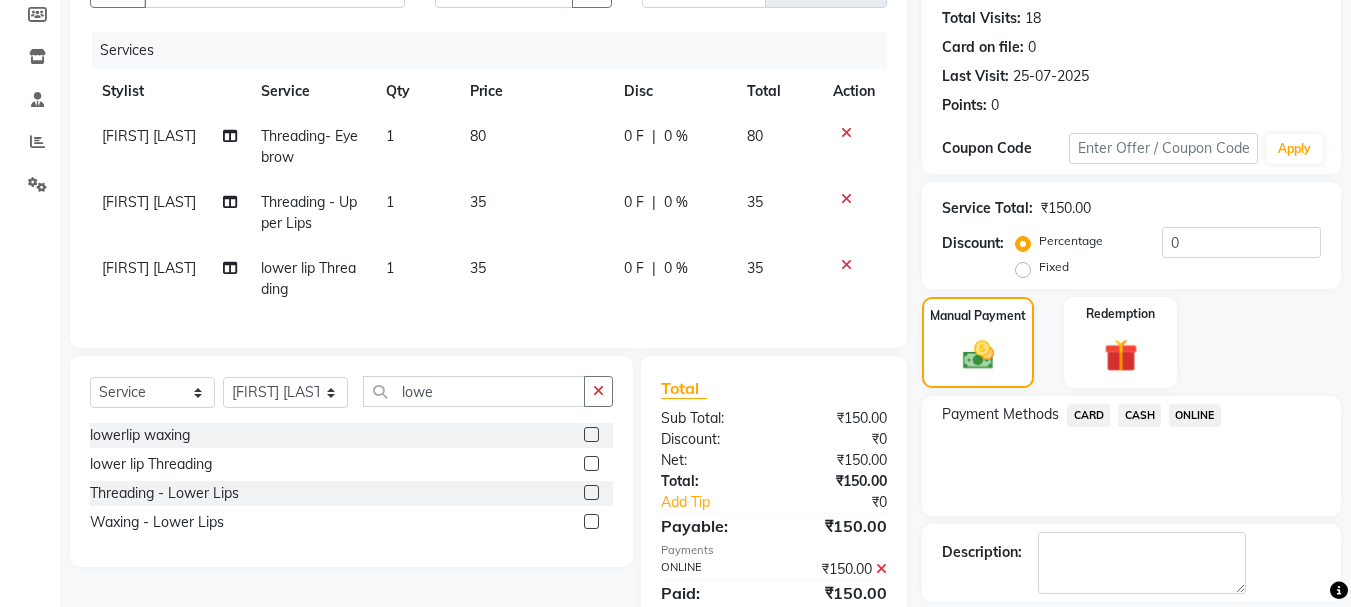 scroll, scrollTop: 309, scrollLeft: 0, axis: vertical 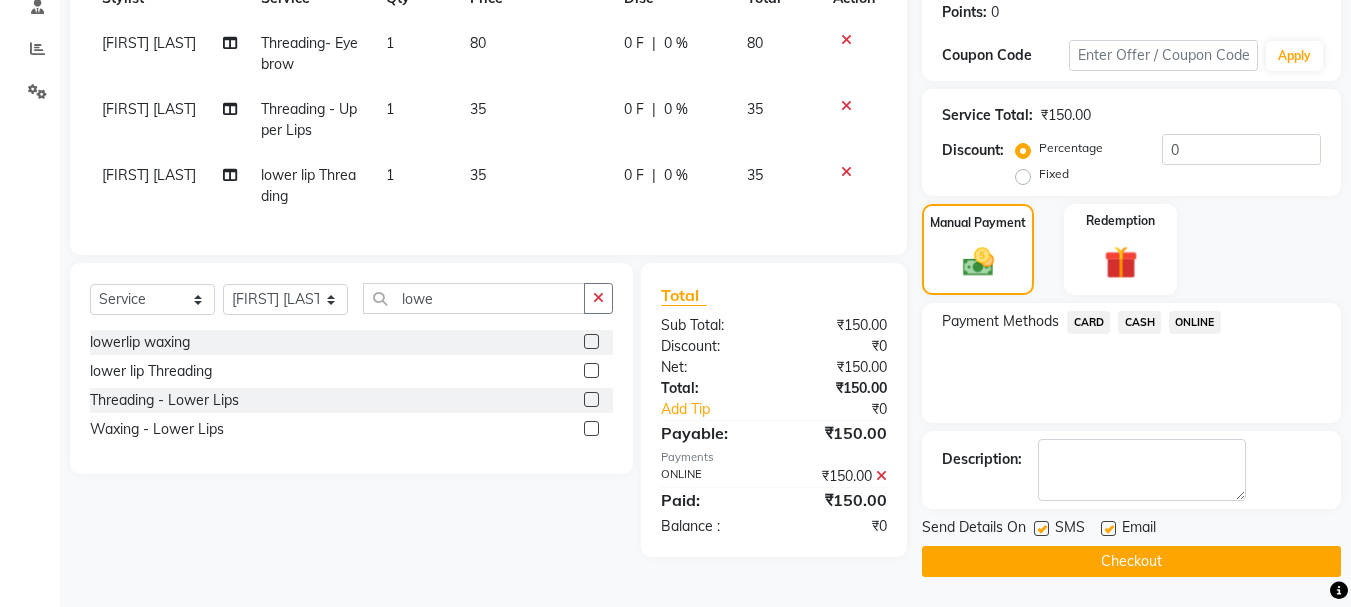 click on "Checkout" 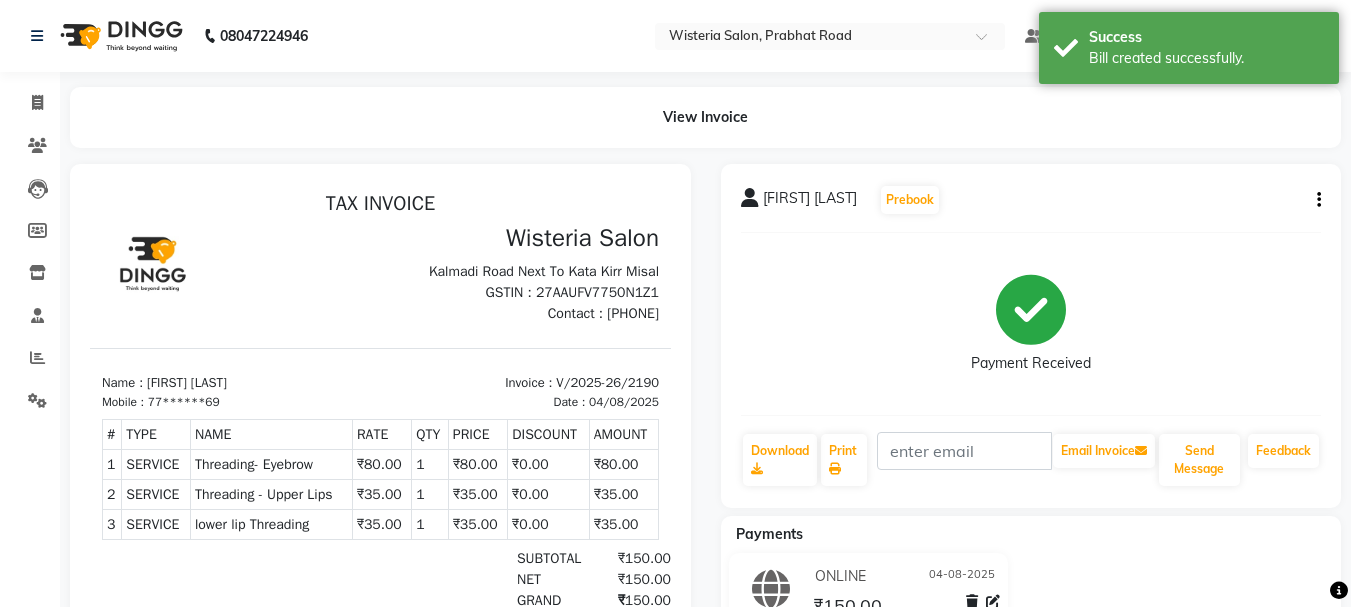 scroll, scrollTop: 0, scrollLeft: 0, axis: both 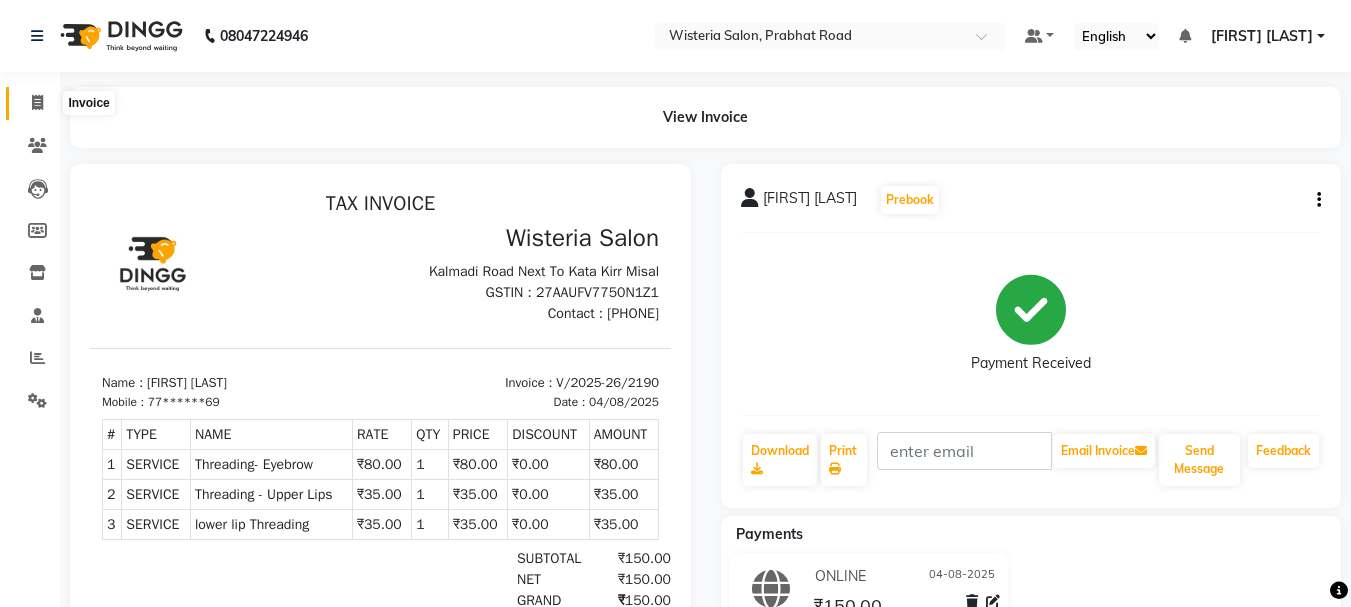click 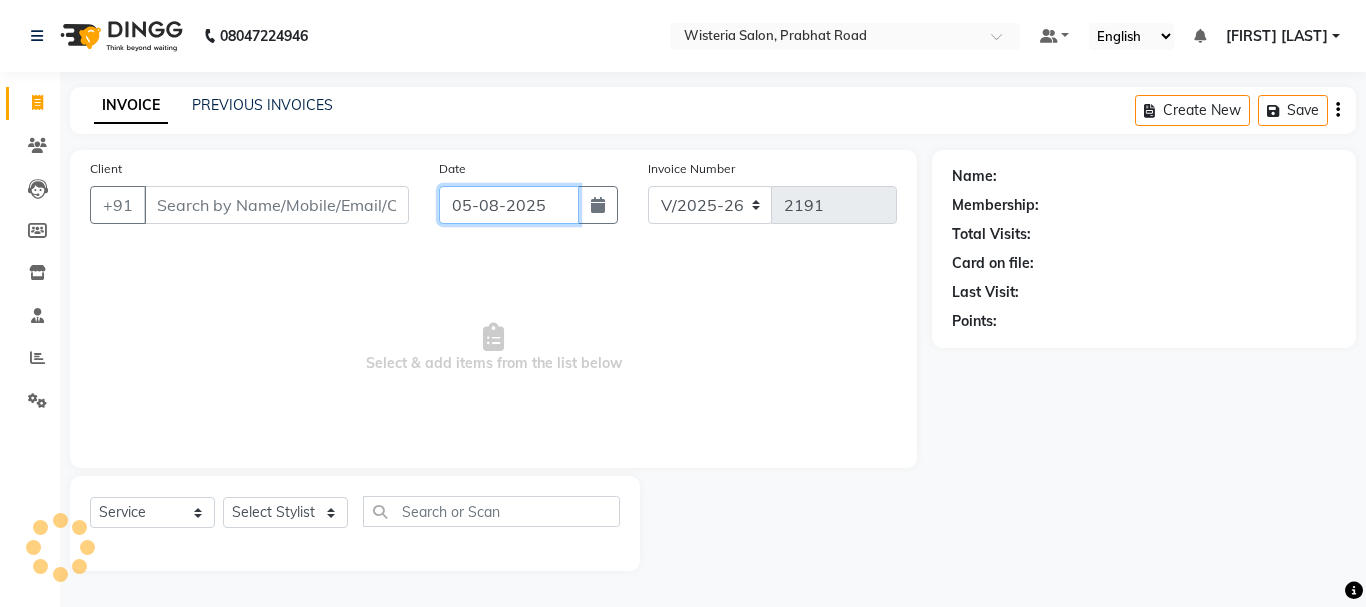 click on "05-08-2025" 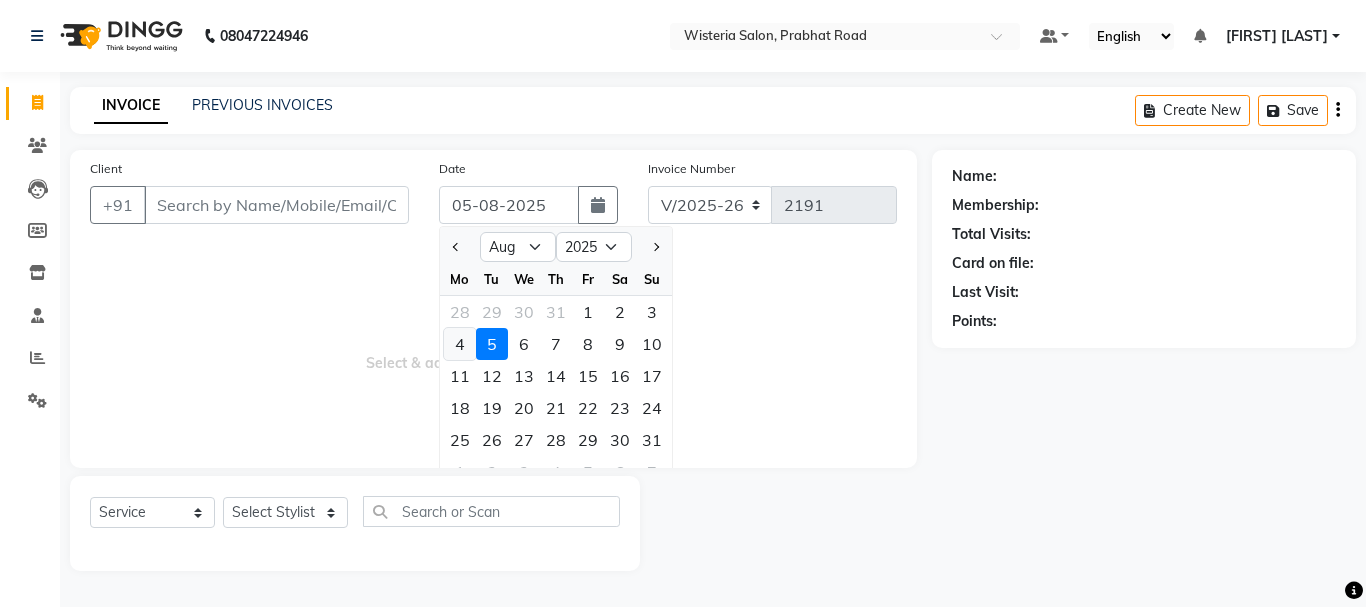 click on "4" 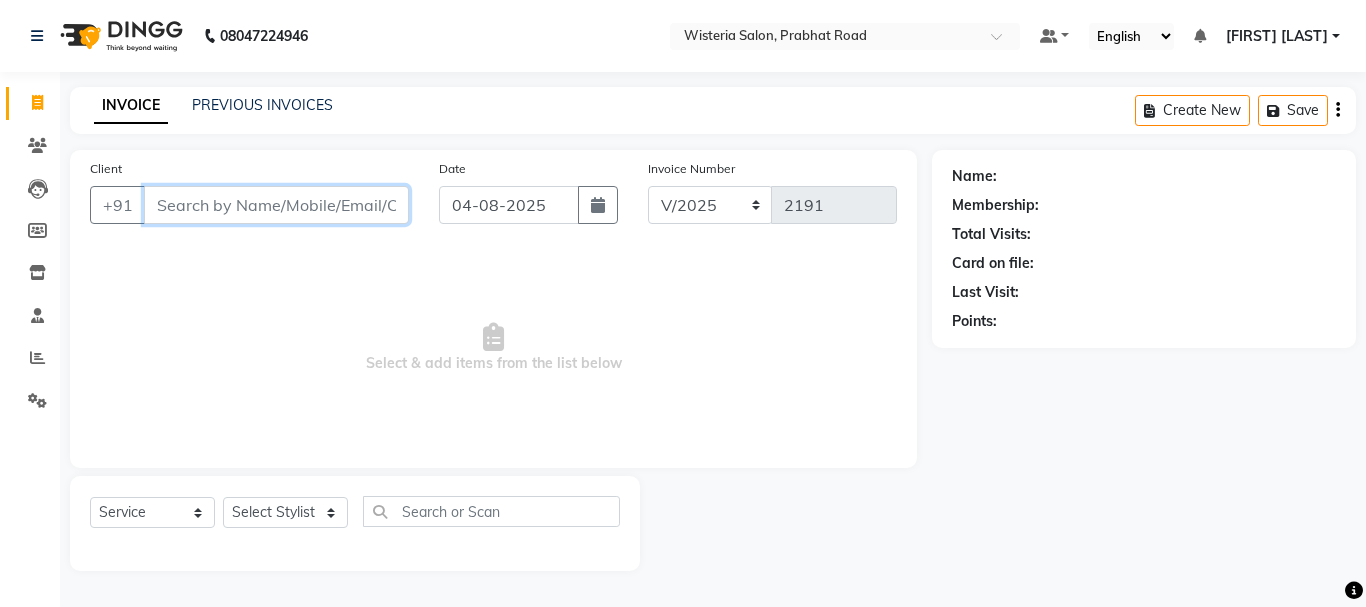 click on "Client" at bounding box center (276, 205) 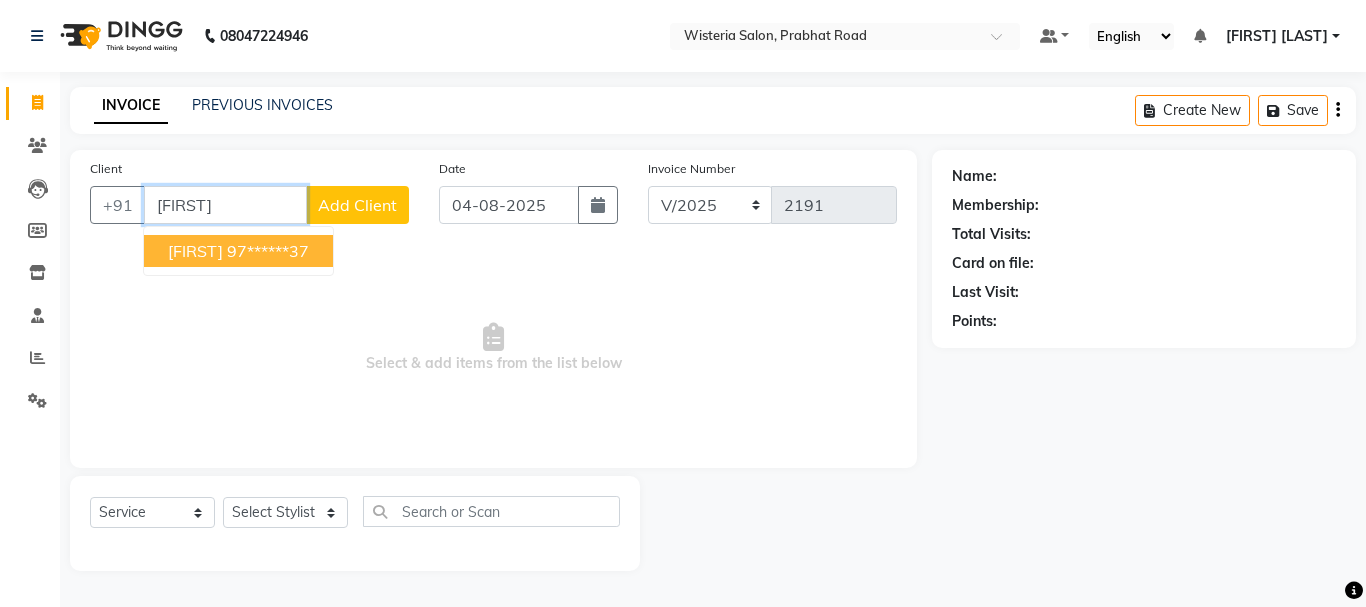 click on "[FIRST]" at bounding box center (195, 251) 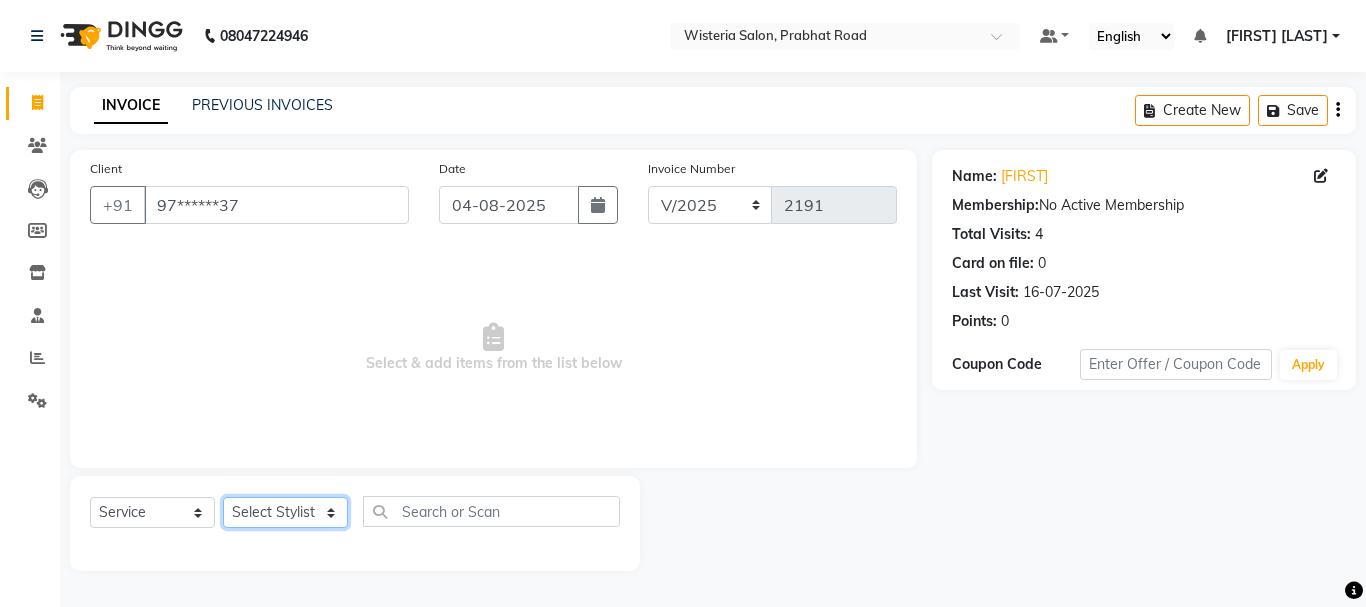 click on "Select Stylist [FIRST] [FIRST] [FIRST] [LAST]  [FIRST] [FIRST] [LAST] [FIRST] [FIRST] [FIRST] [FIRST] [FIRST] [FIRST] [FIRST] [FIRST] [FIRST] [FIRST] [FIRST] [FIRST] [FIRST] [FIRST]" 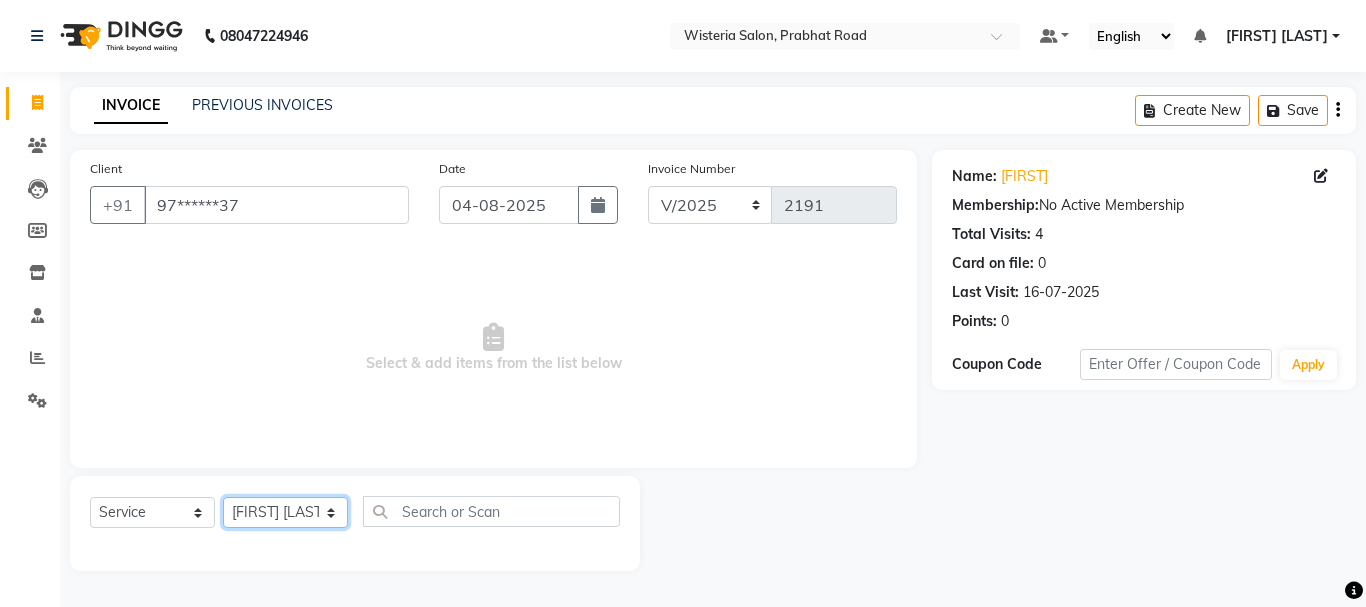 click on "Select Stylist [FIRST] [FIRST] [FIRST] [LAST]  [FIRST] [FIRST] [LAST] [FIRST] [FIRST] [FIRST] [FIRST] [FIRST] [FIRST] [FIRST] [FIRST] [FIRST] [FIRST] [FIRST] [FIRST] [FIRST] [FIRST]" 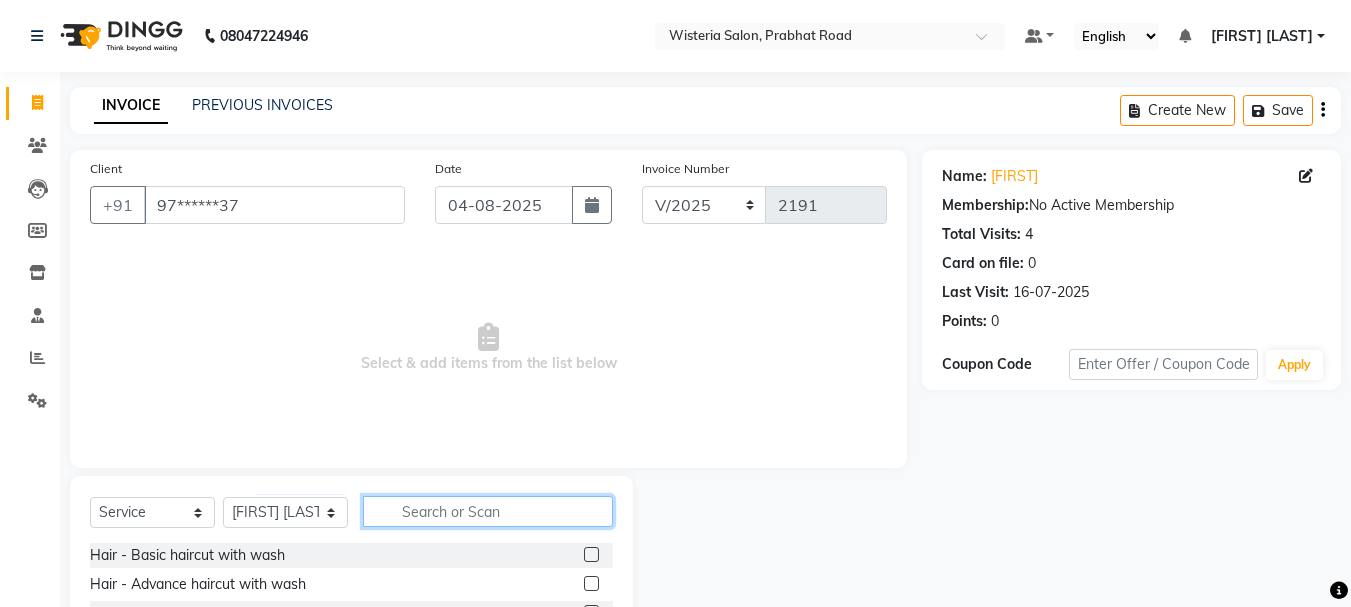 click 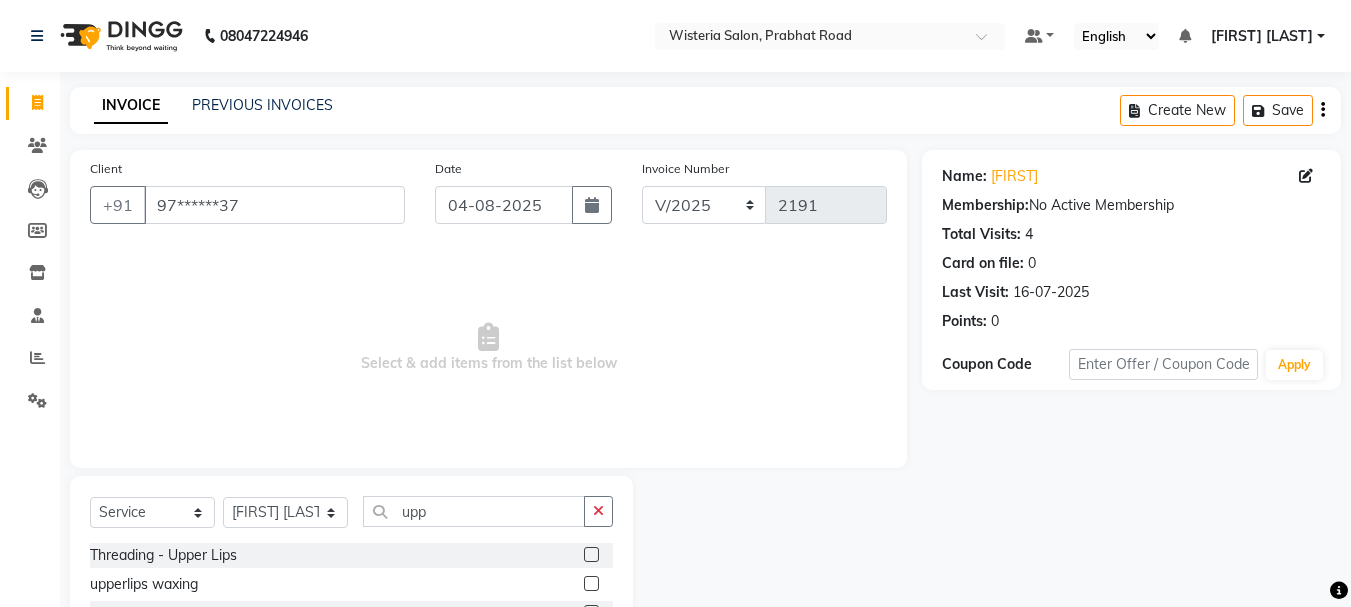 click 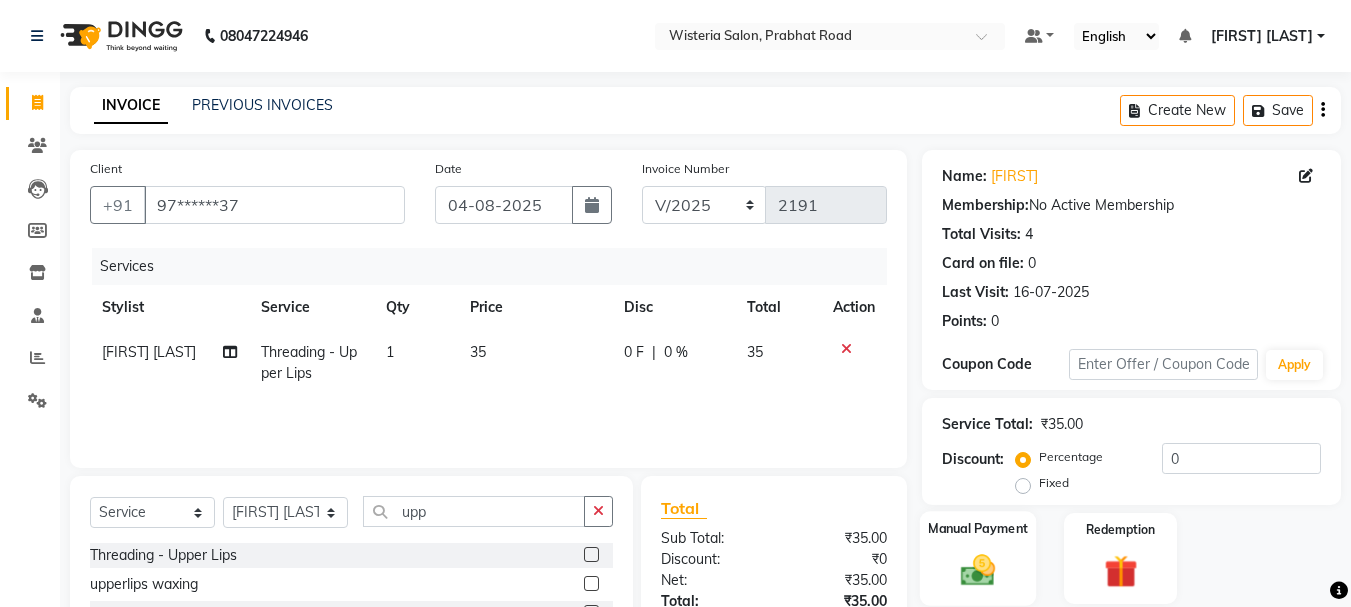 click 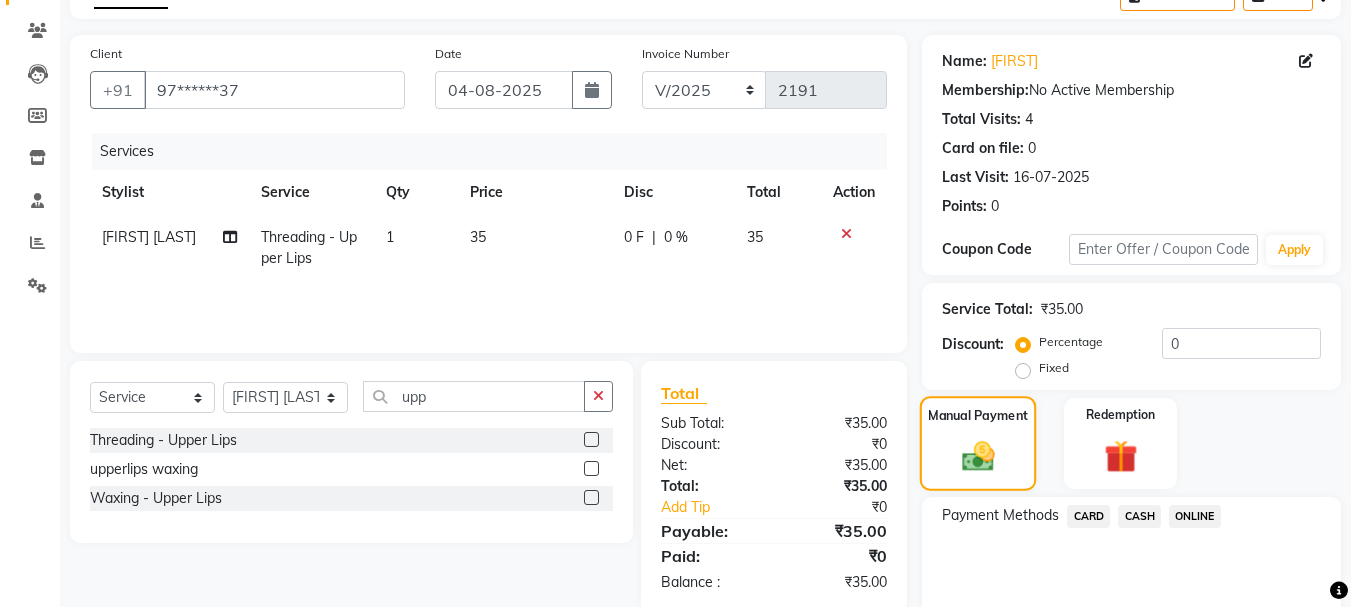scroll, scrollTop: 169, scrollLeft: 0, axis: vertical 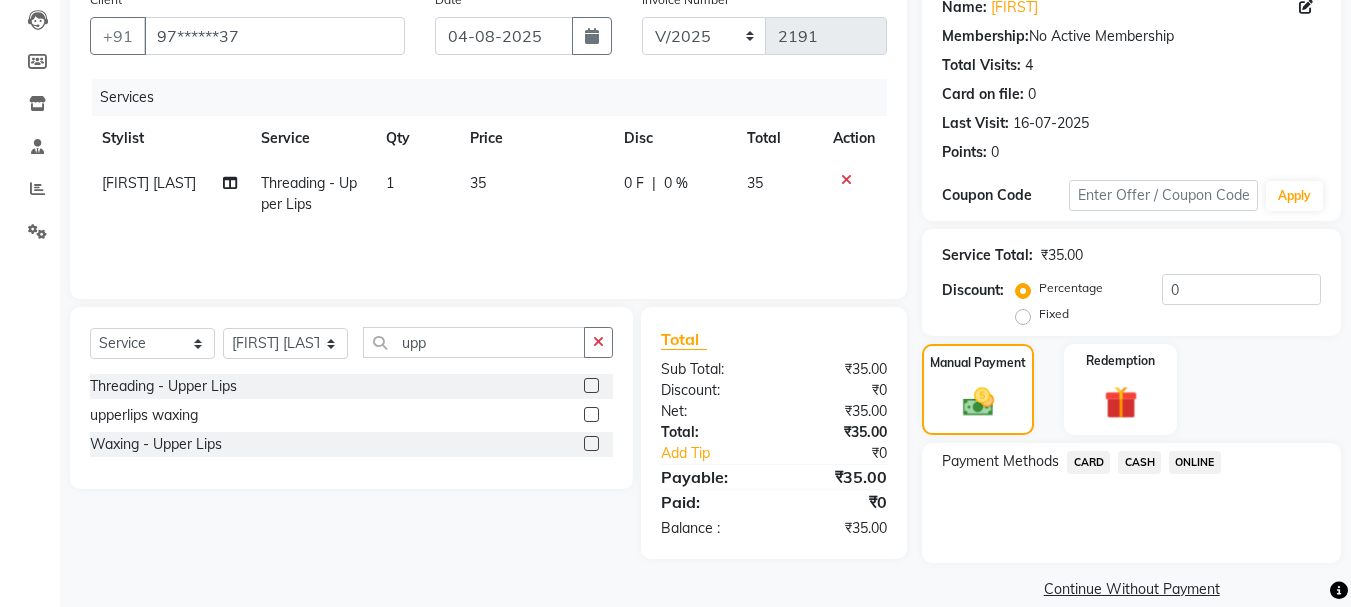 click on "ONLINE" 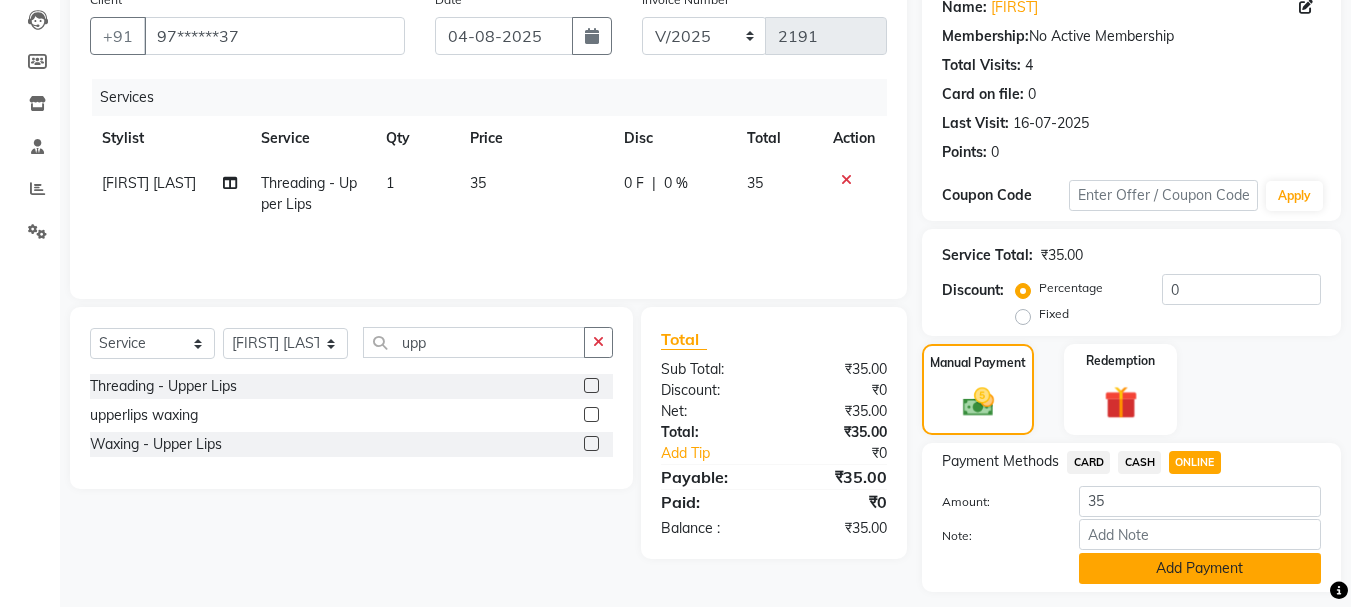 click on "Add Payment" 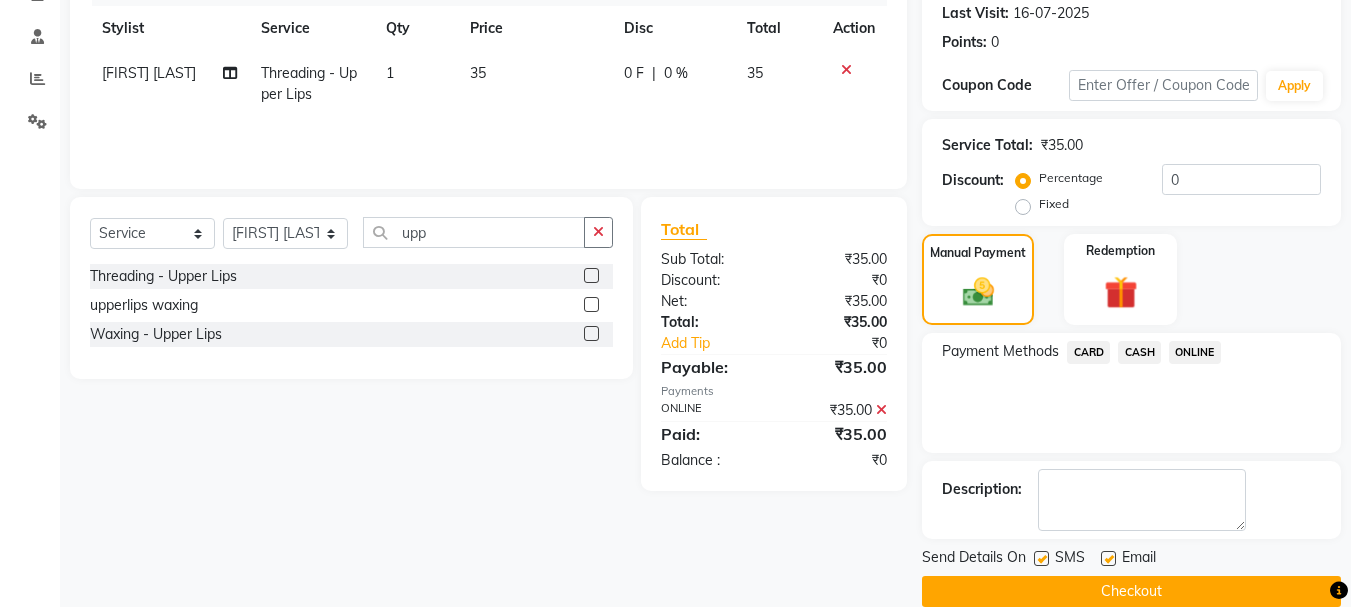 scroll, scrollTop: 302, scrollLeft: 0, axis: vertical 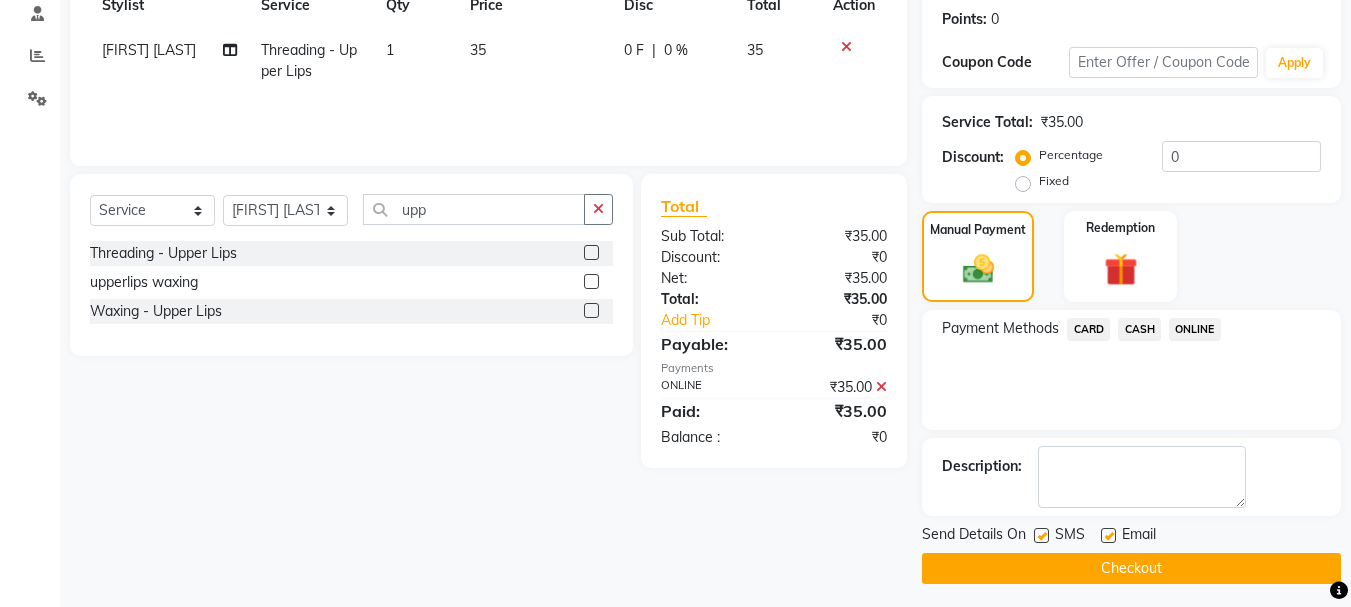 click on "Checkout" 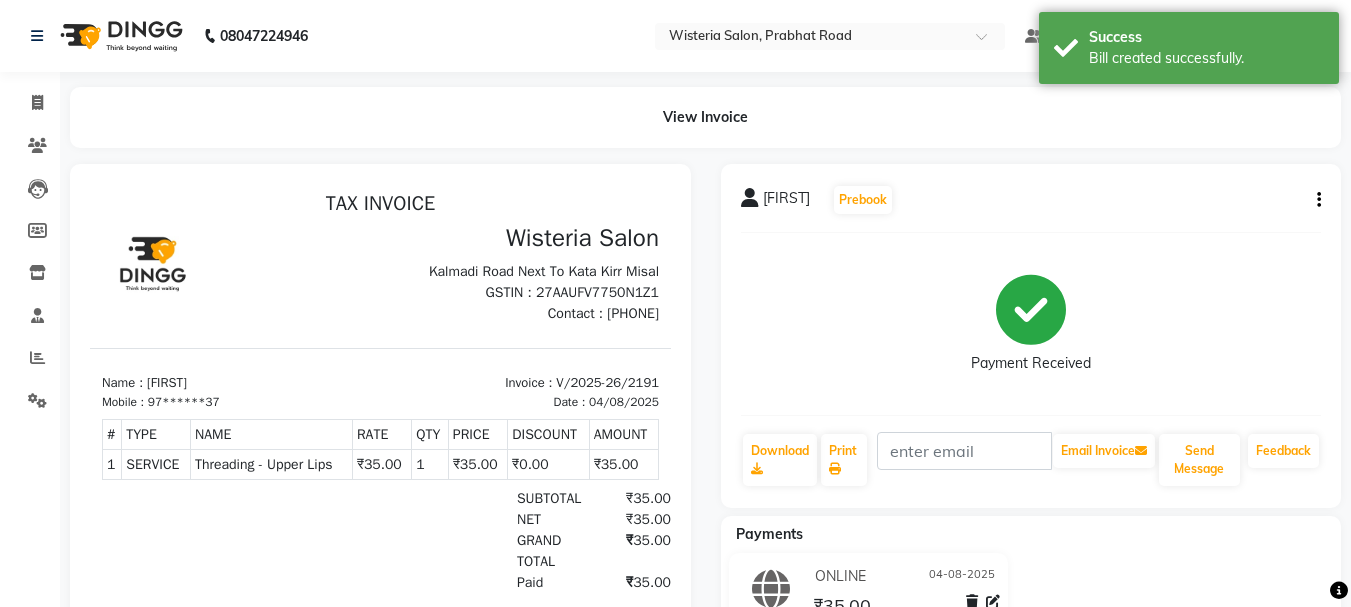 scroll, scrollTop: 0, scrollLeft: 0, axis: both 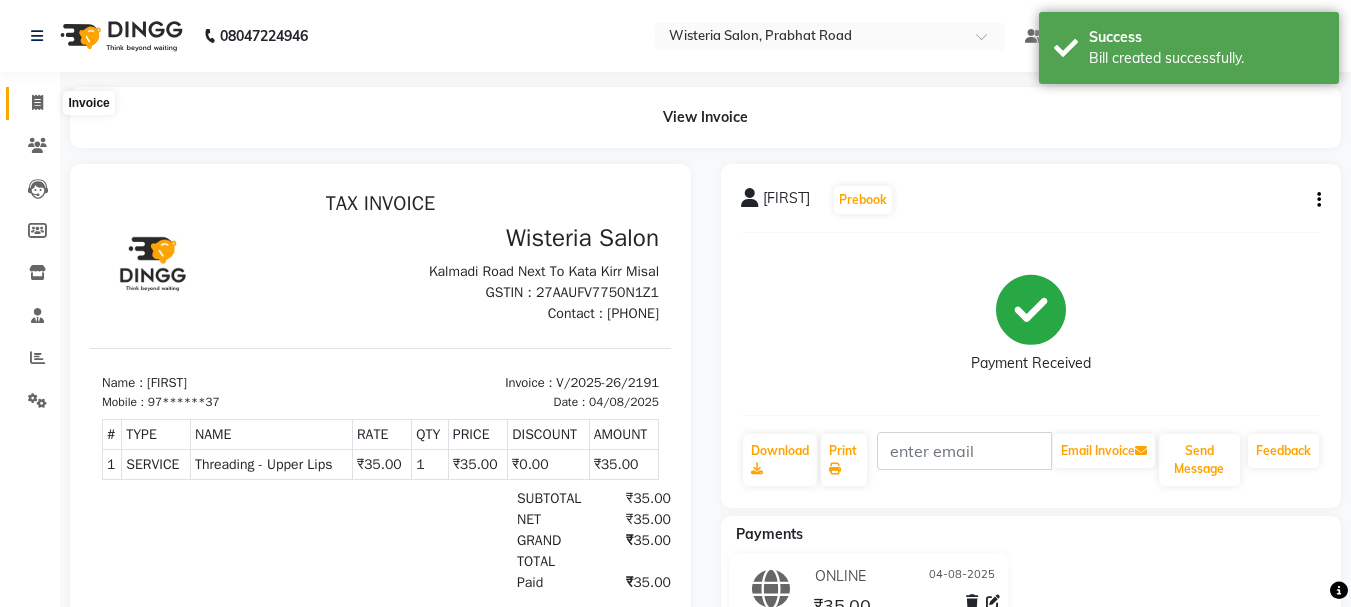 click 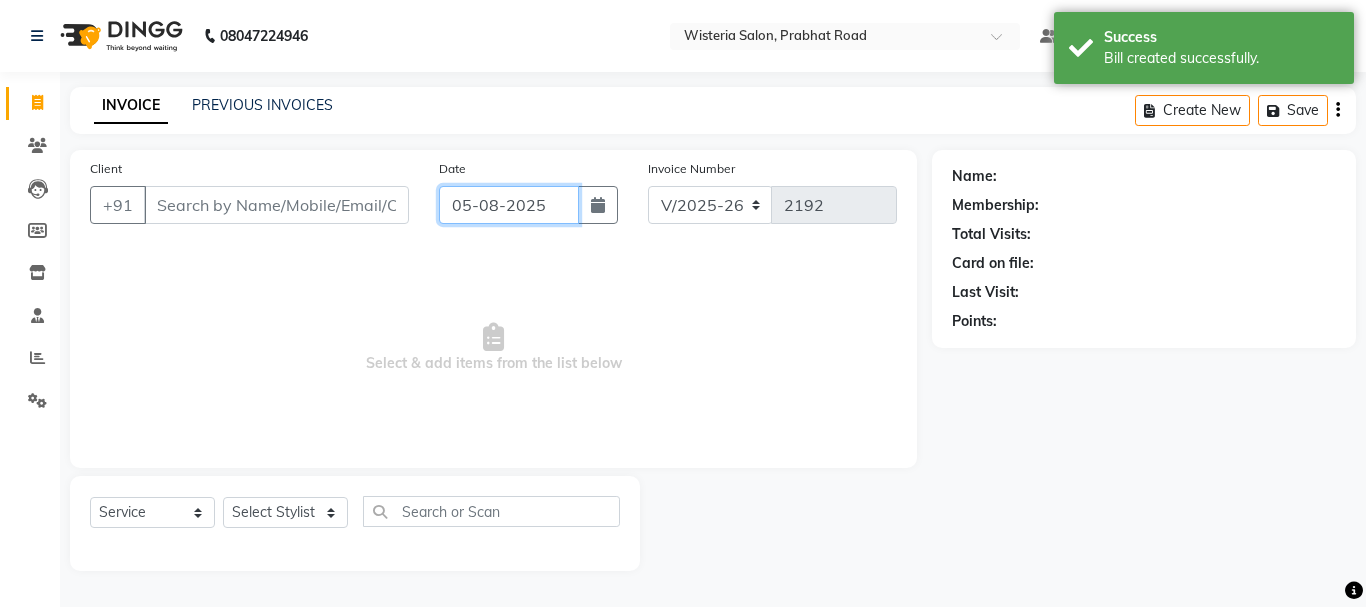 click on "05-08-2025" 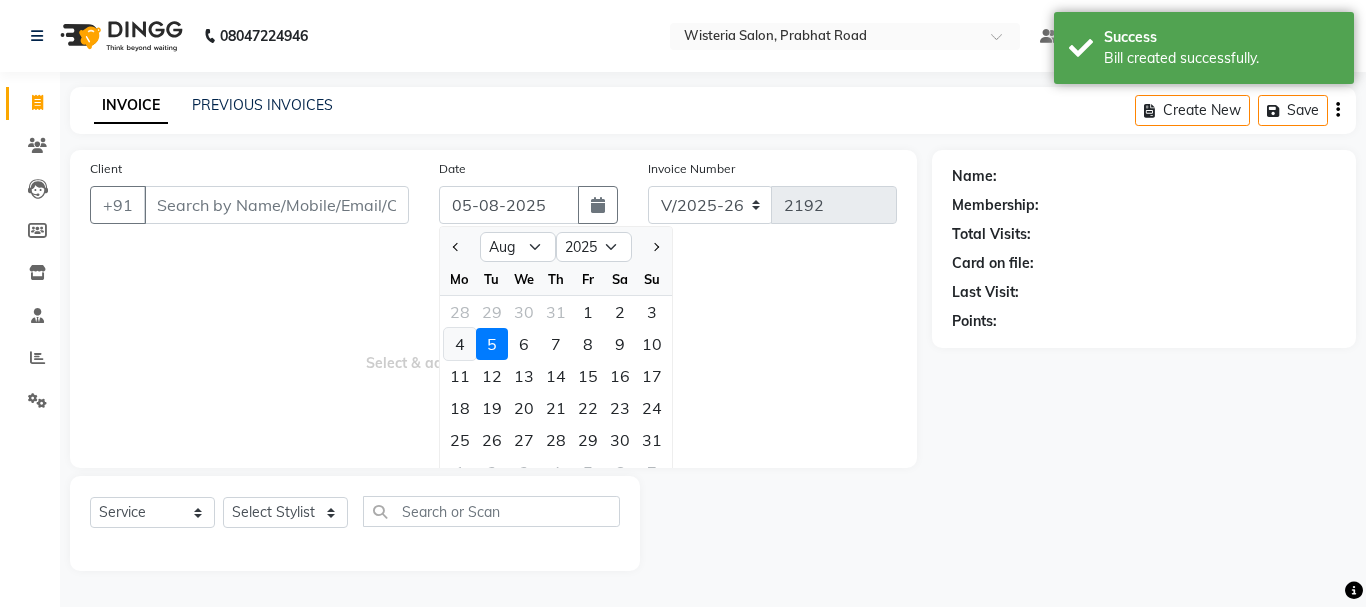 click on "4" 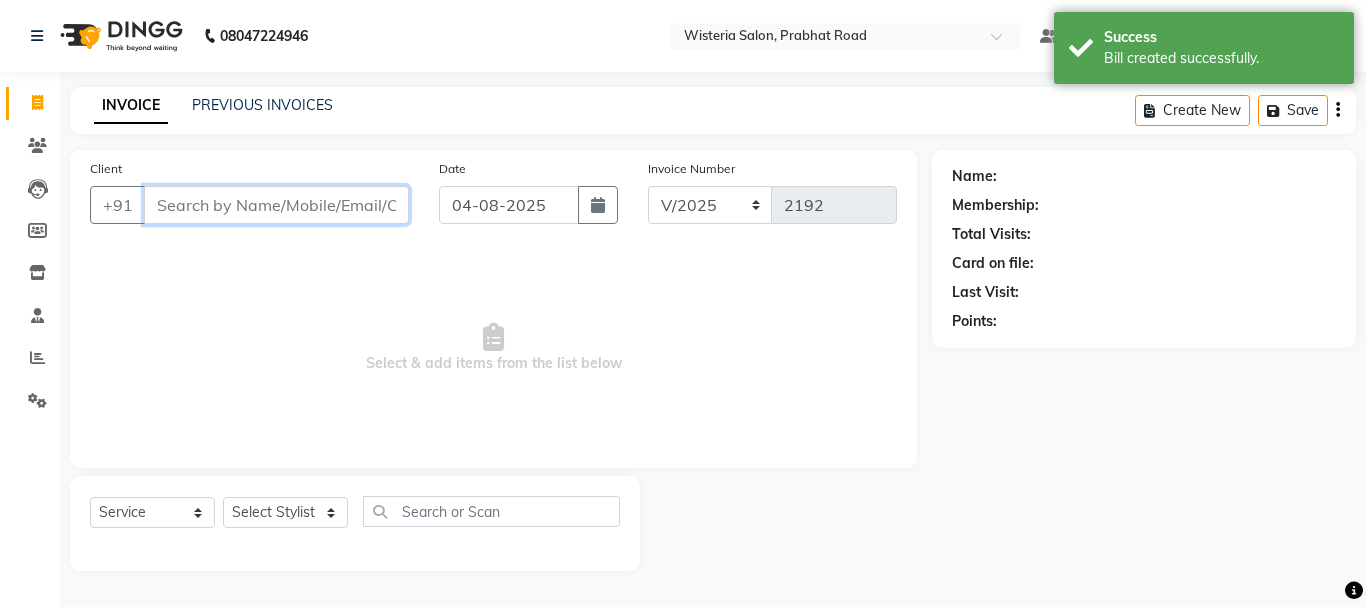click on "Client" at bounding box center [276, 205] 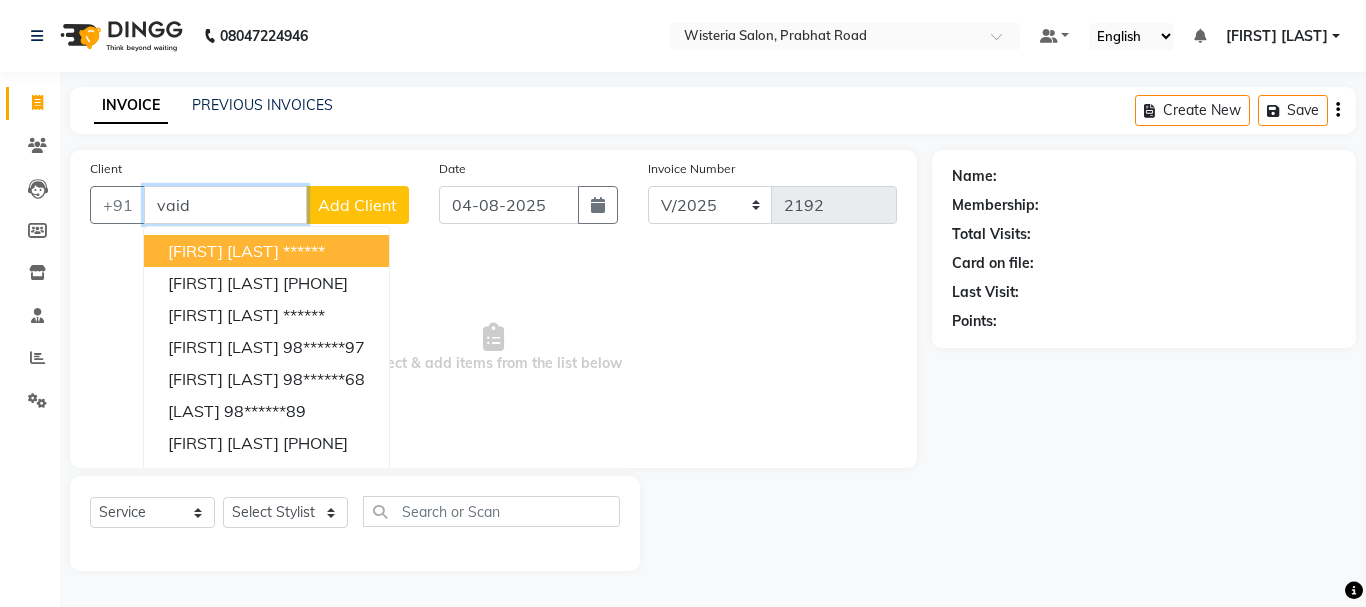 click on "******" at bounding box center (304, 251) 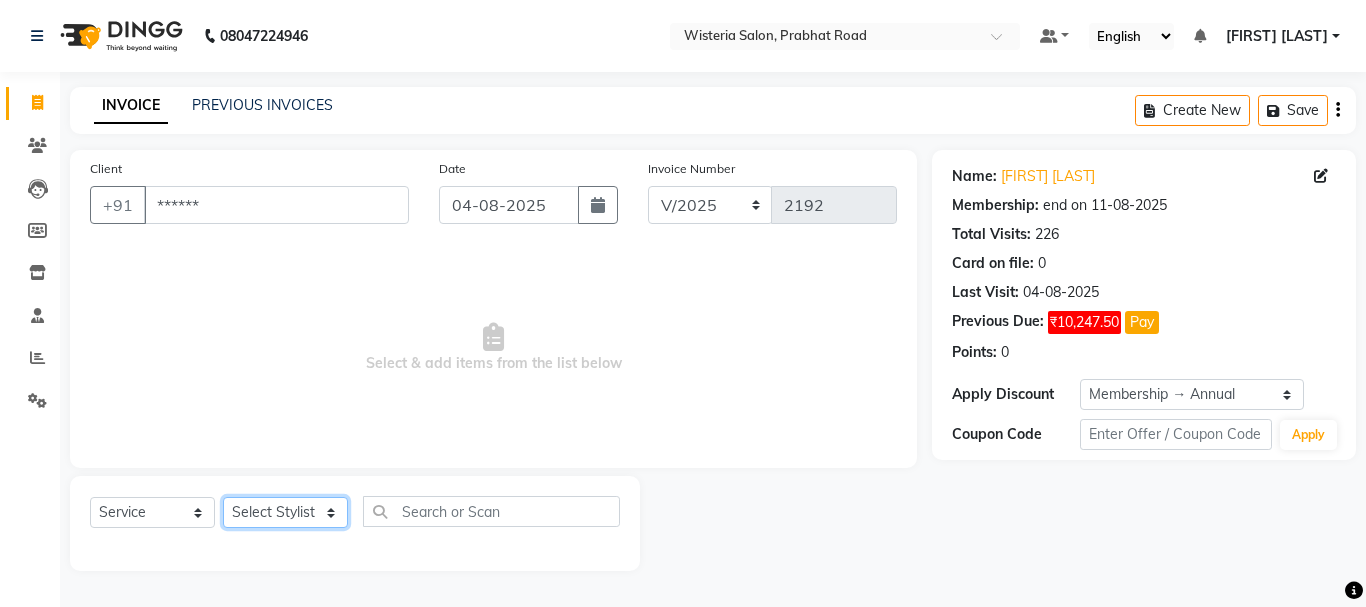 click on "Select Stylist [FIRST] [FIRST] [FIRST] [LAST]  [FIRST] [FIRST] [LAST] [FIRST] [FIRST] [FIRST] [FIRST] [FIRST] [FIRST] [FIRST] [FIRST] [FIRST] [FIRST] [FIRST] [FIRST] [FIRST] [FIRST]" 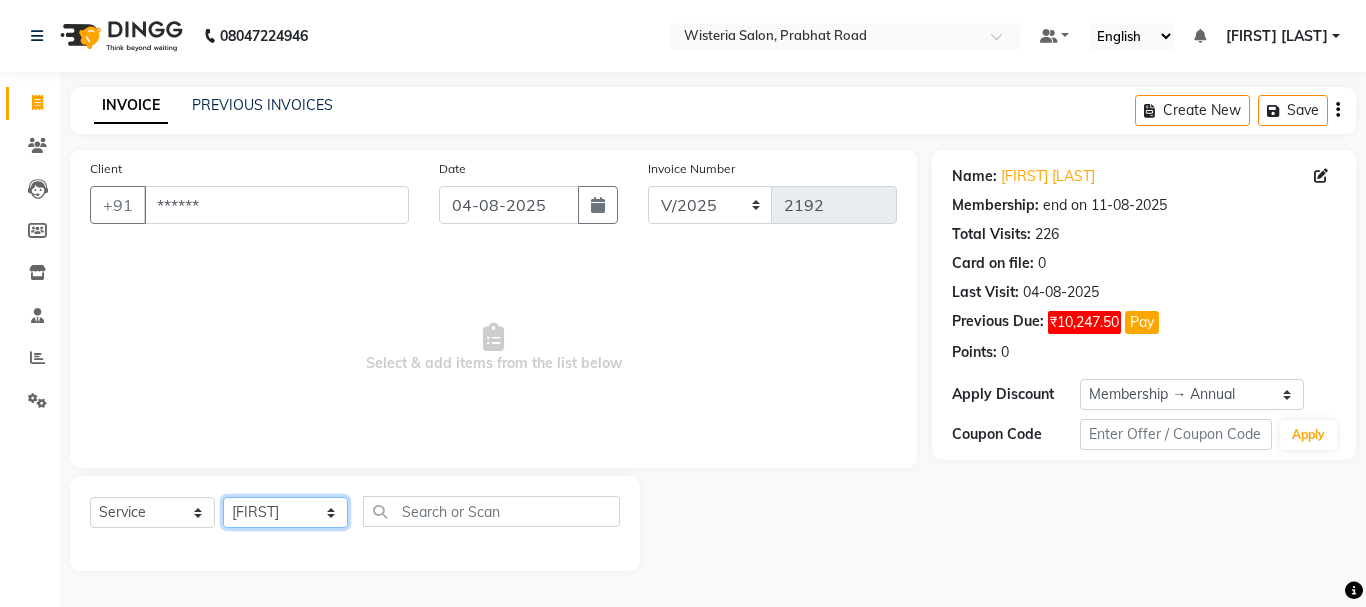 click on "Select Stylist [FIRST] [FIRST] [FIRST] [LAST]  [FIRST] [FIRST] [LAST] [FIRST] [FIRST] [FIRST] [FIRST] [FIRST] [FIRST] [FIRST] [FIRST] [FIRST] [FIRST] [FIRST] [FIRST] [FIRST] [FIRST]" 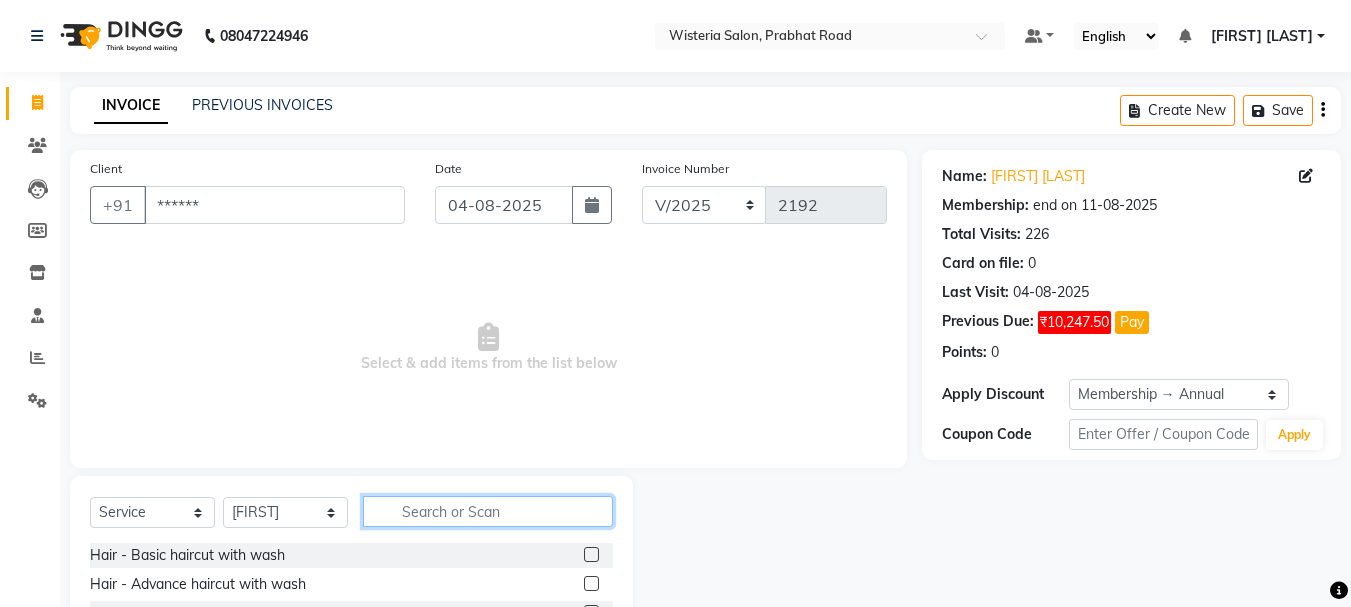 click 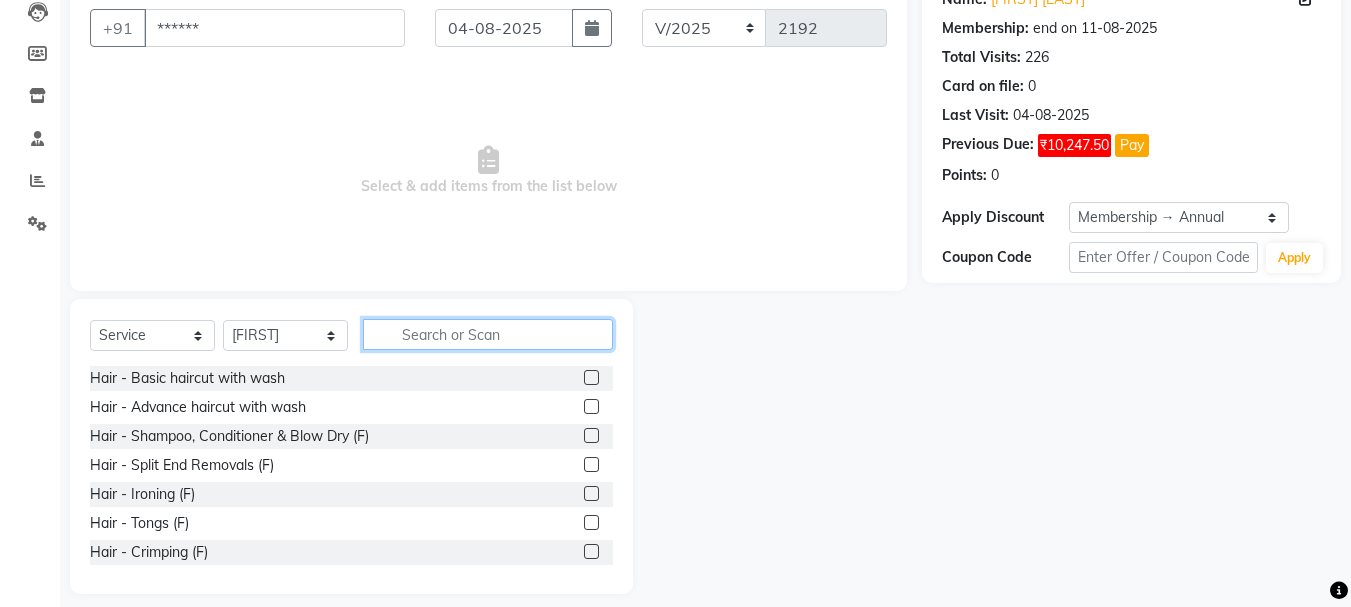 scroll, scrollTop: 194, scrollLeft: 0, axis: vertical 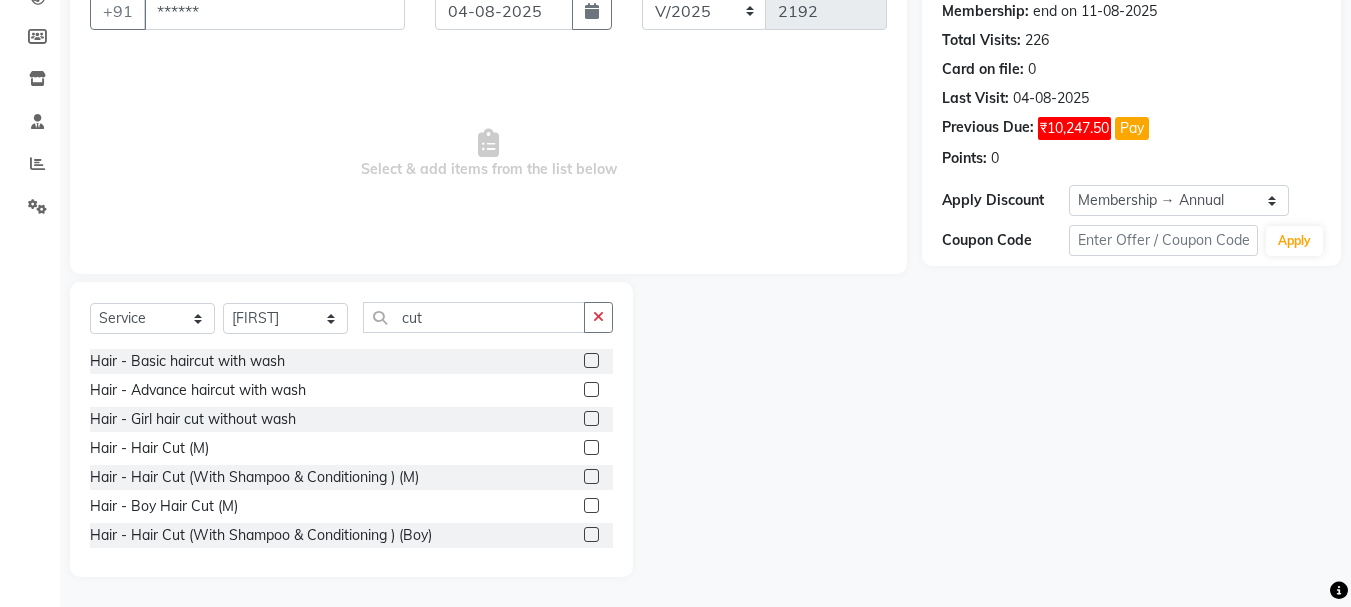click 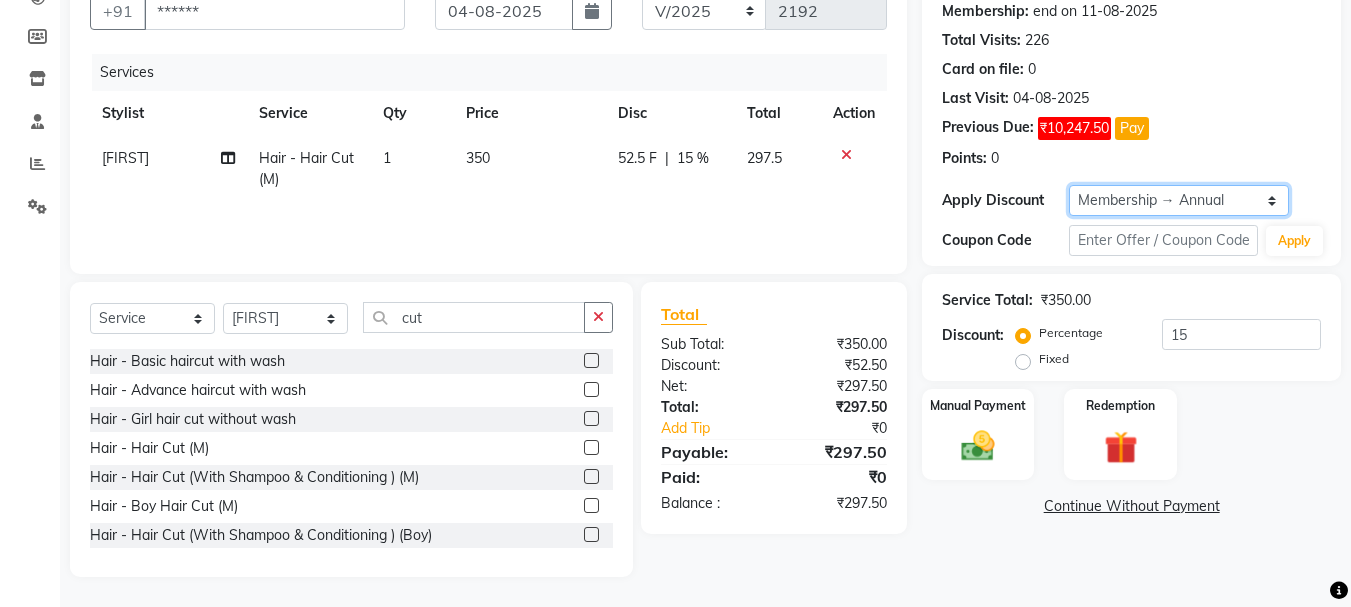 click on "Select Membership → Annual" 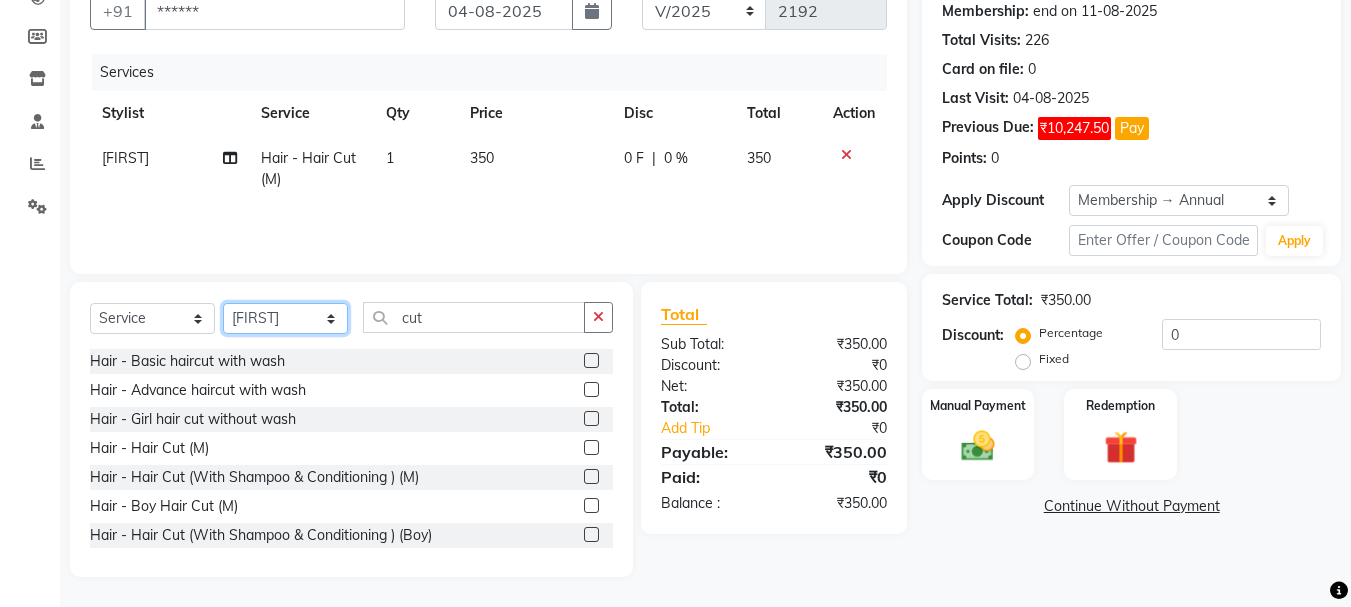 click on "Select Stylist [FIRST] [FIRST] [FIRST] [LAST]  [FIRST] [FIRST] [LAST] [FIRST] [FIRST] [FIRST] [FIRST] [FIRST] [FIRST] [FIRST] [FIRST] [FIRST] [FIRST] [FIRST] [FIRST] [FIRST] [FIRST]" 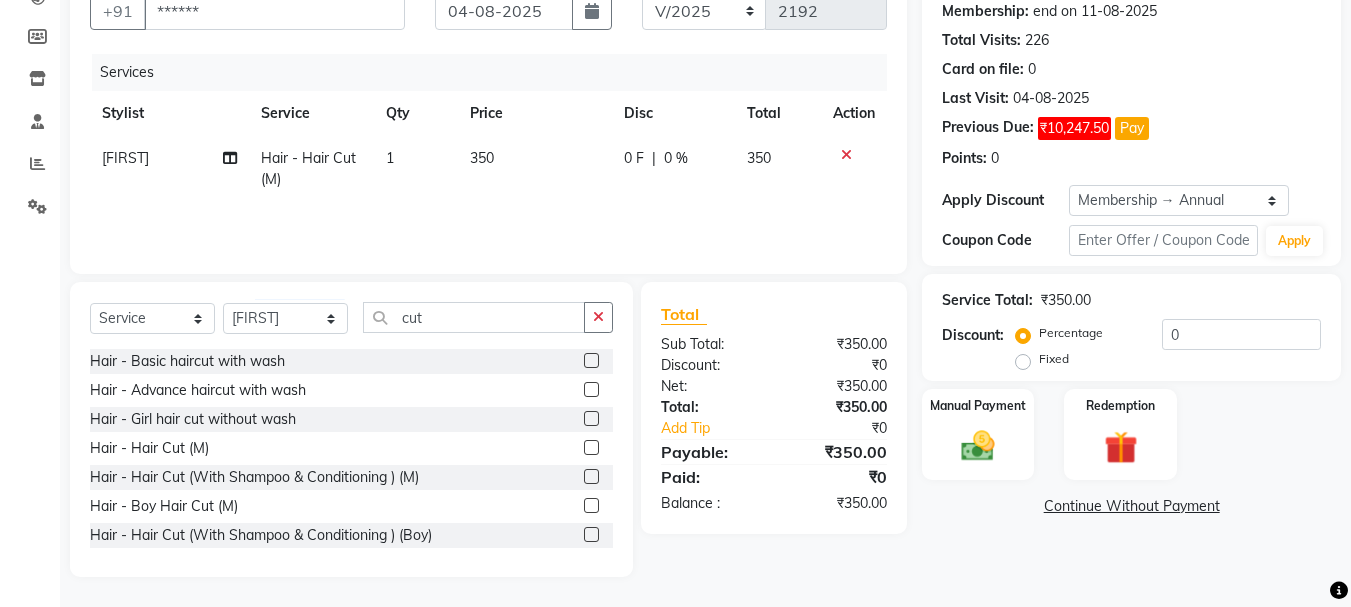 click 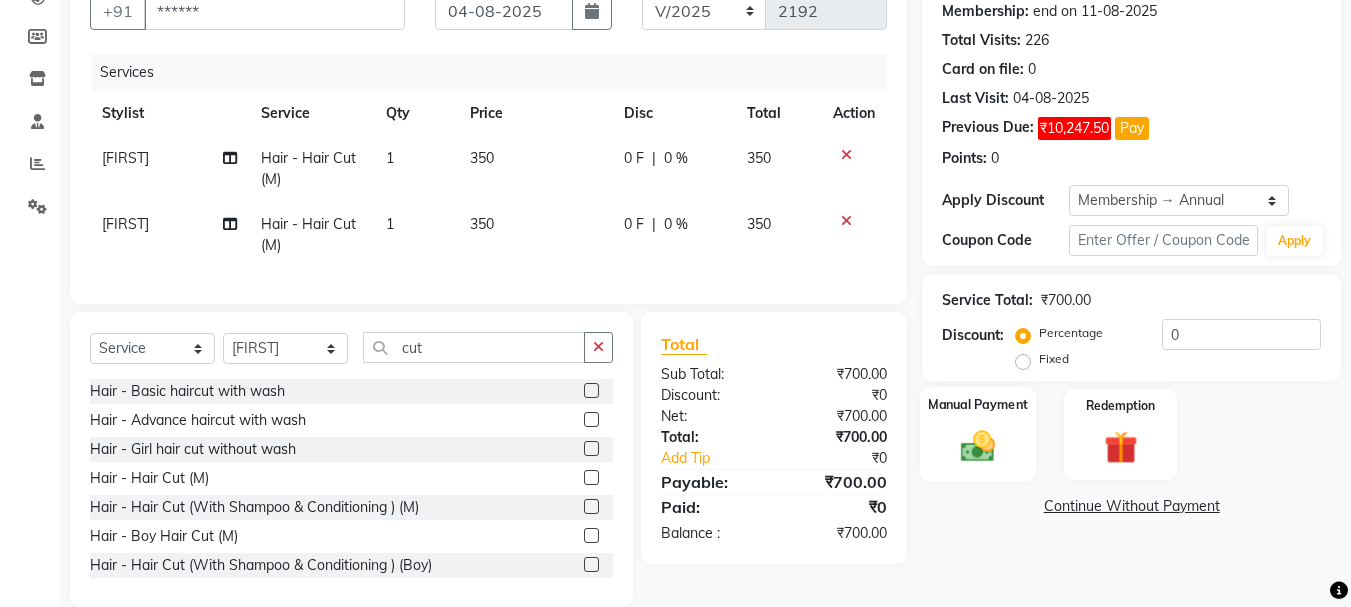click on "Manual Payment" 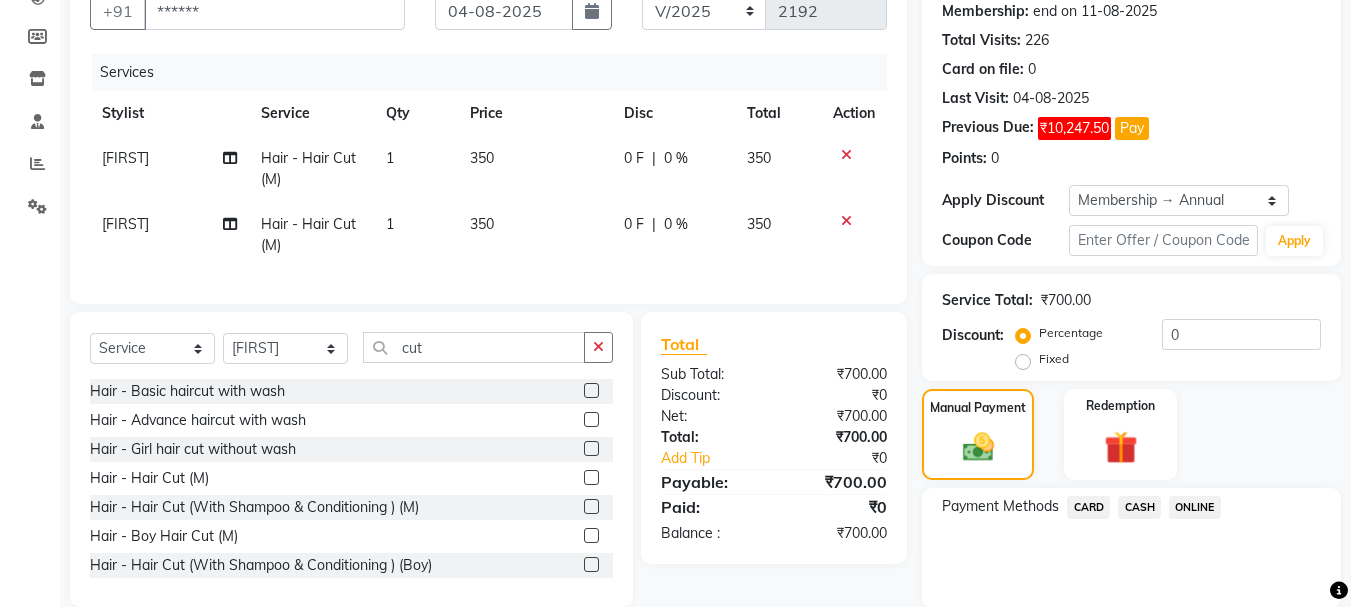 click on "CASH" 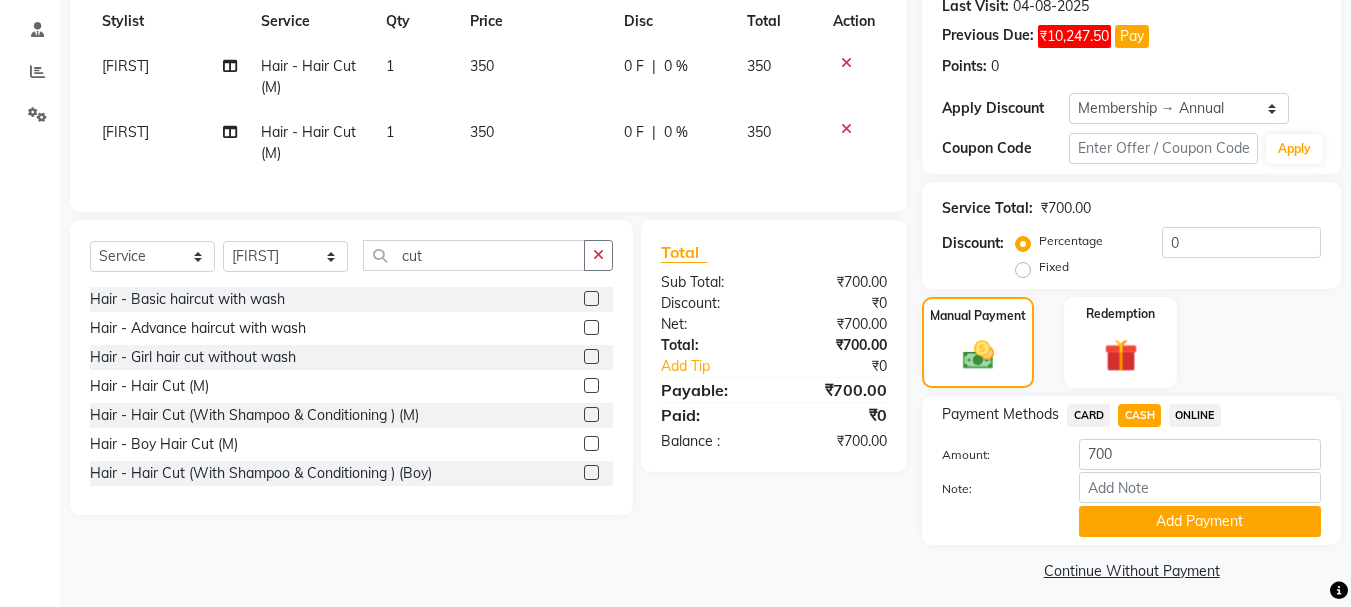 scroll, scrollTop: 295, scrollLeft: 0, axis: vertical 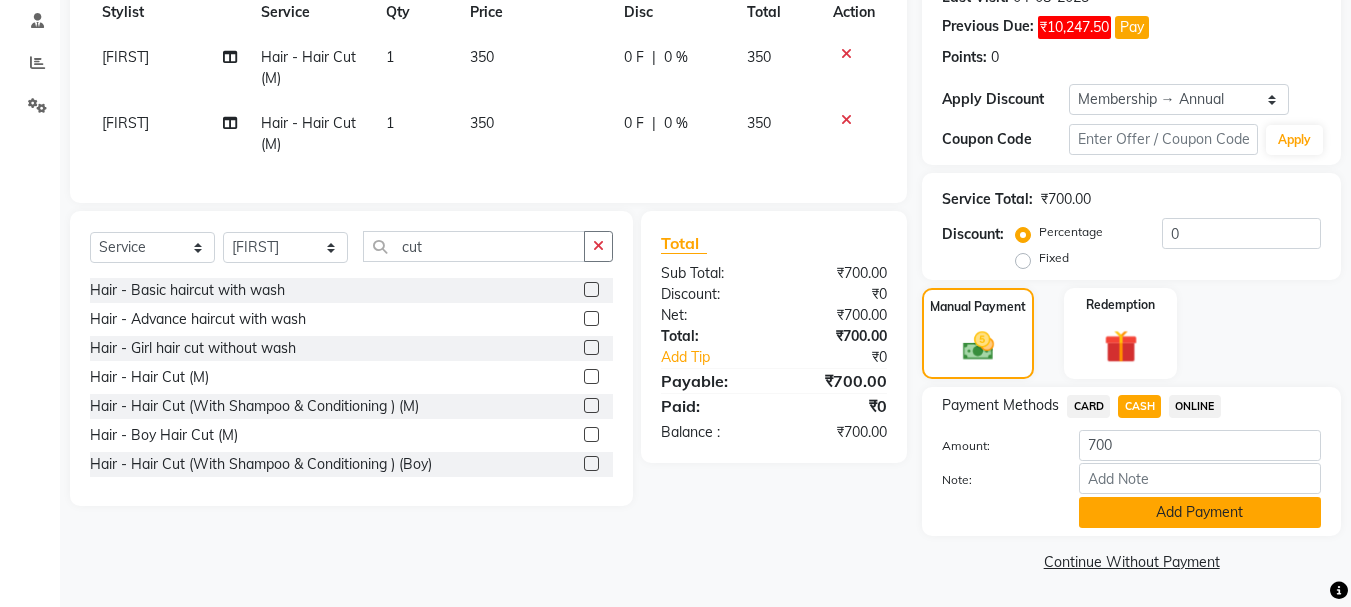 click on "Add Payment" 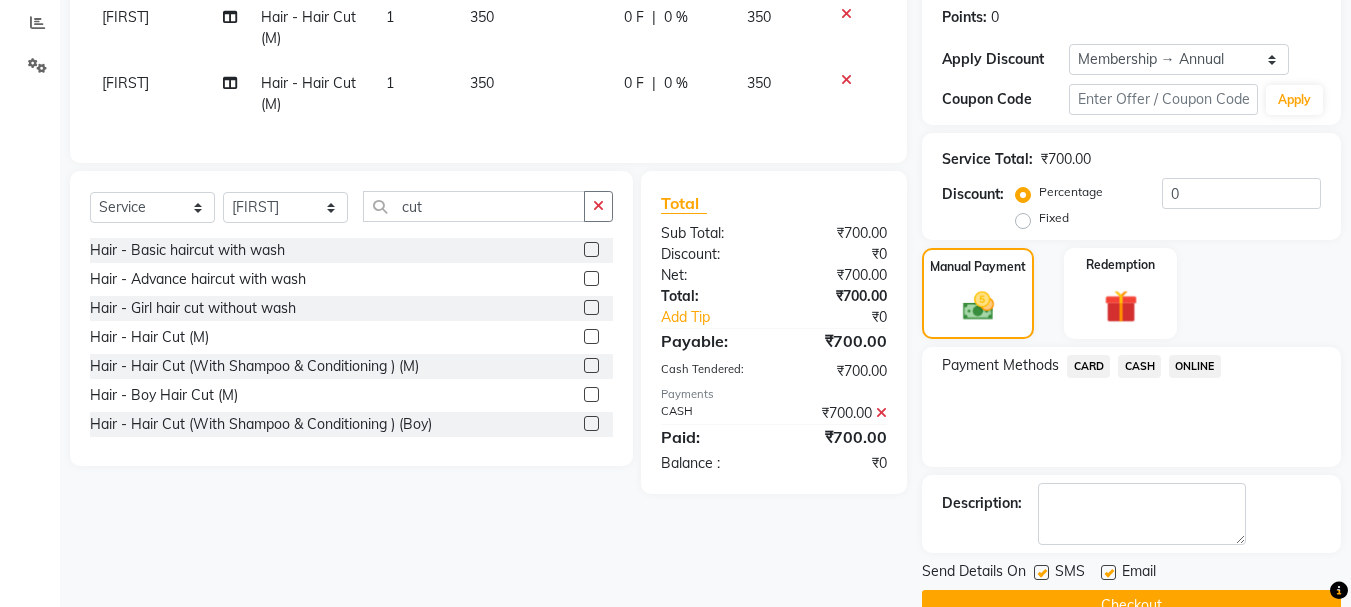 scroll, scrollTop: 379, scrollLeft: 0, axis: vertical 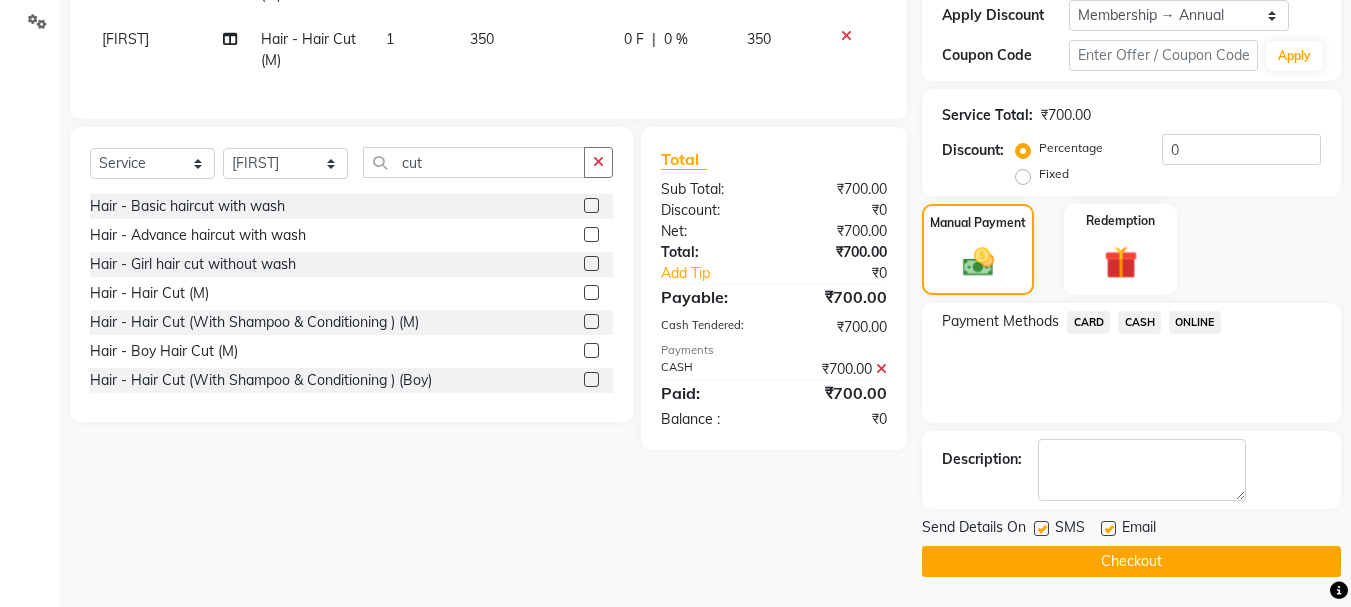 click on "Checkout" 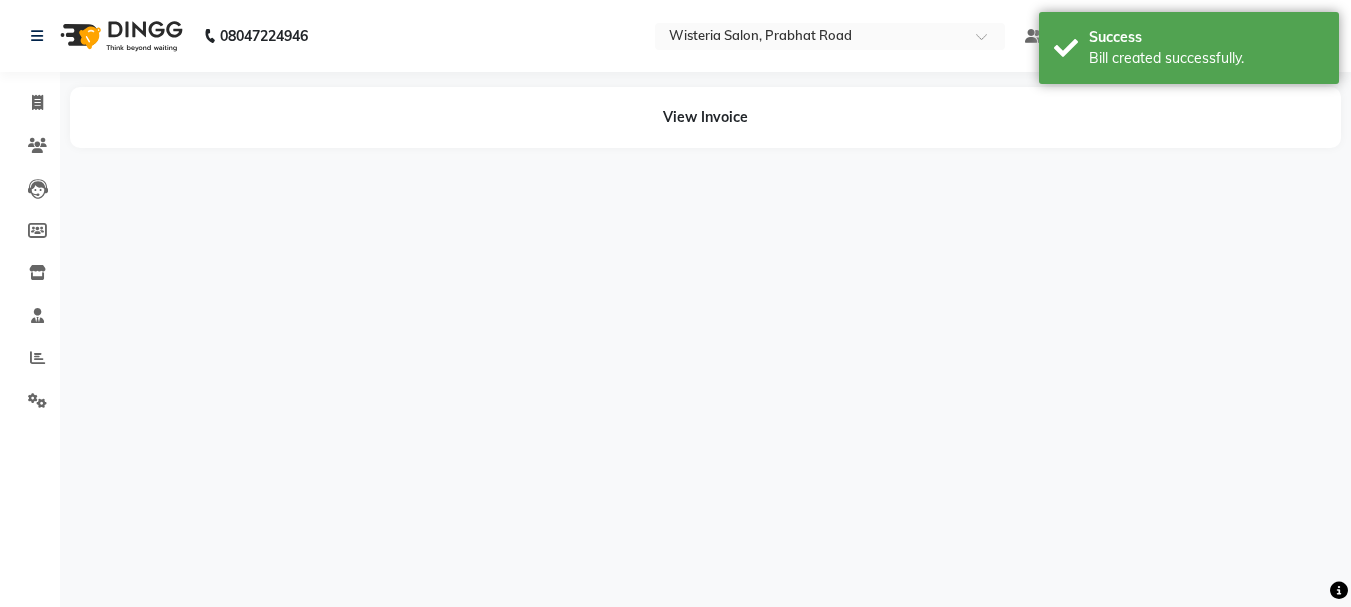 scroll, scrollTop: 0, scrollLeft: 0, axis: both 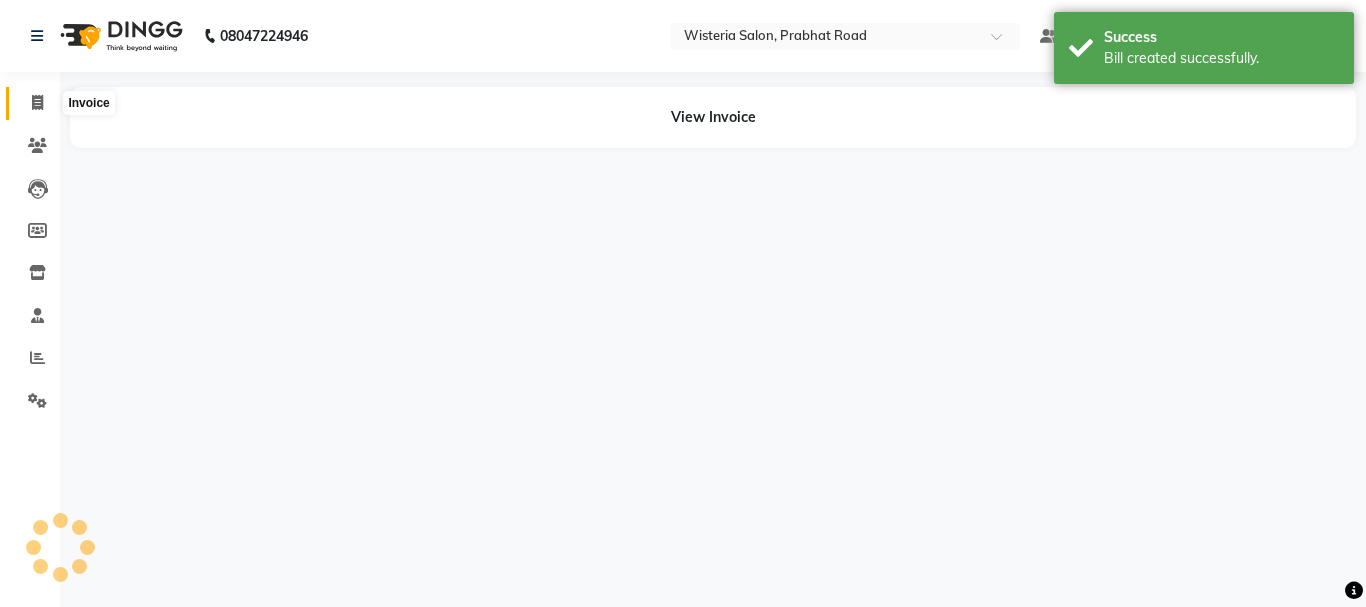 click 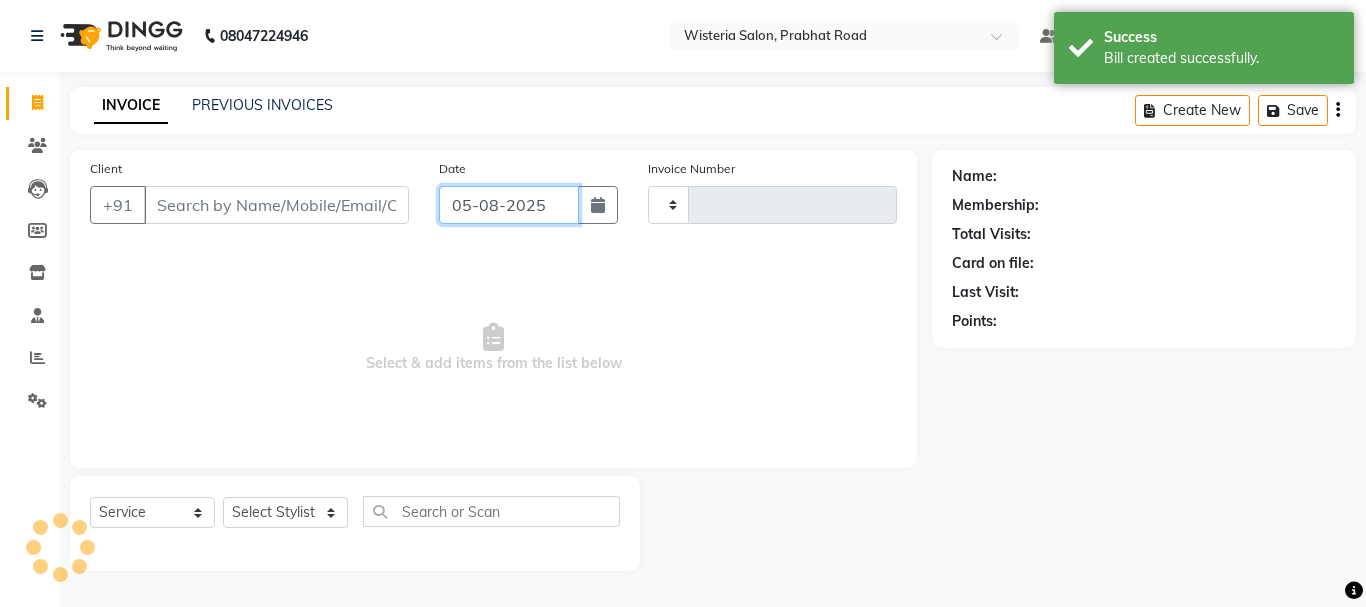 click on "05-08-2025" 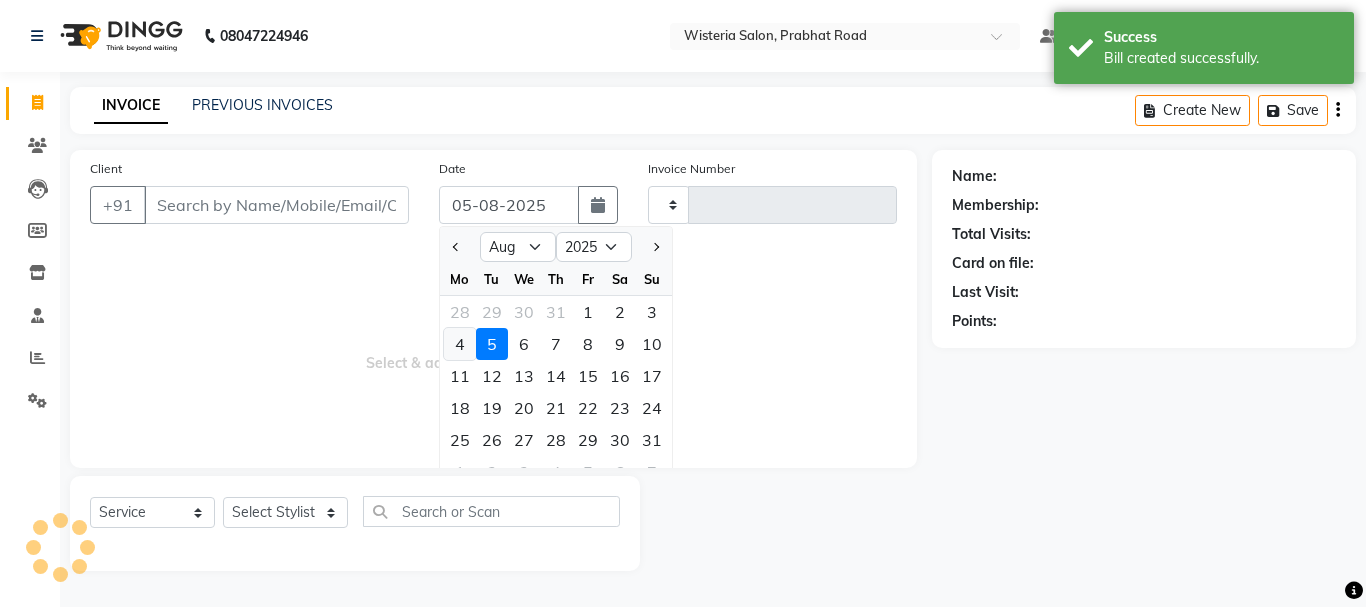 click on "4" 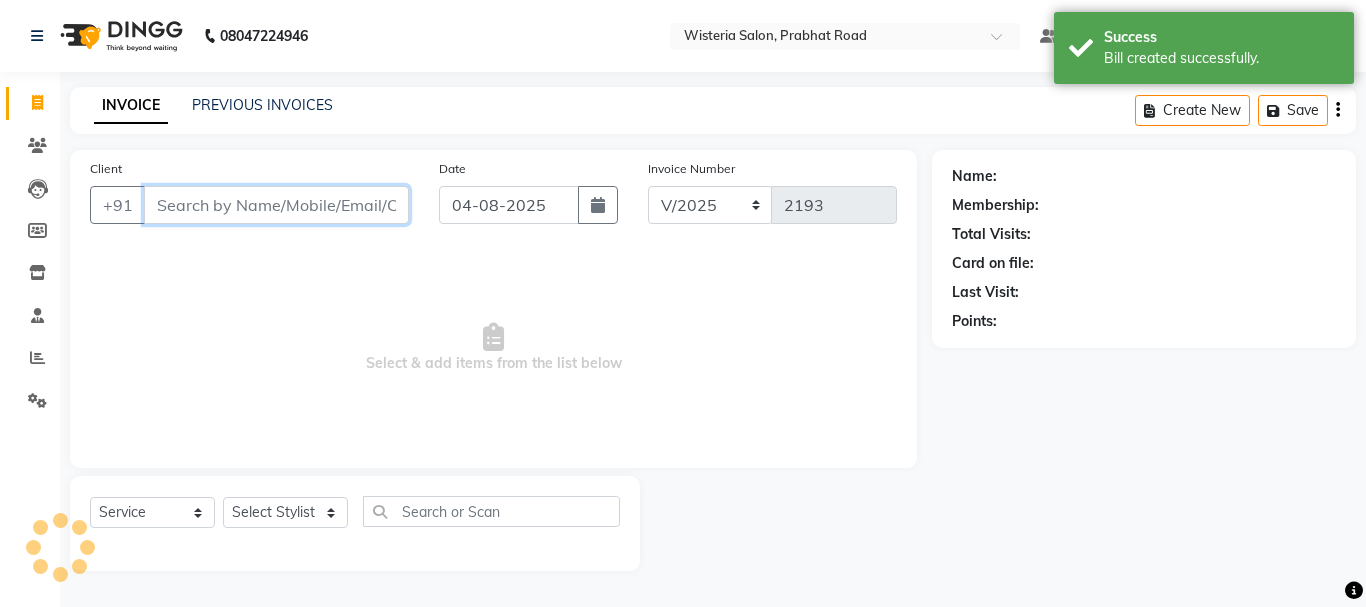 click on "Client" at bounding box center [276, 205] 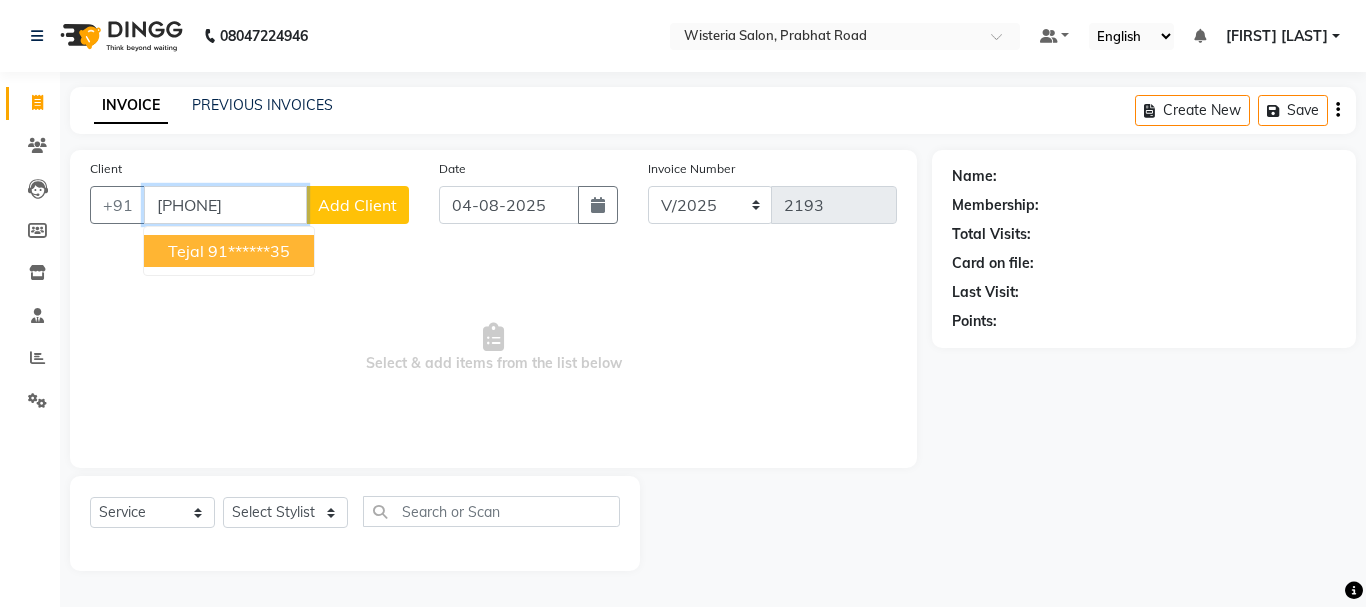 click on "[FIRST] [PHONE]" at bounding box center [229, 251] 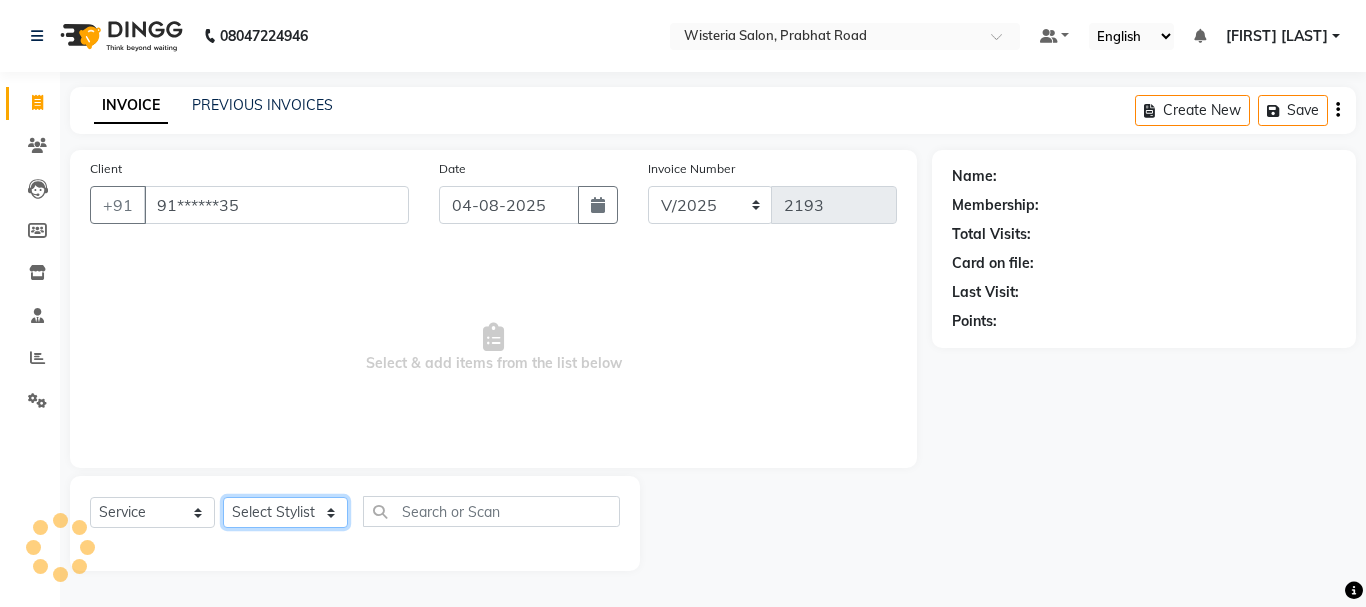 click on "Select Stylist [FIRST] [FIRST] [FIRST] [LAST]  [FIRST] [FIRST] [LAST] [FIRST] [FIRST] [FIRST] [FIRST] [FIRST] [FIRST] [FIRST] [FIRST] [FIRST] [FIRST] [FIRST] [FIRST] [FIRST] [FIRST]" 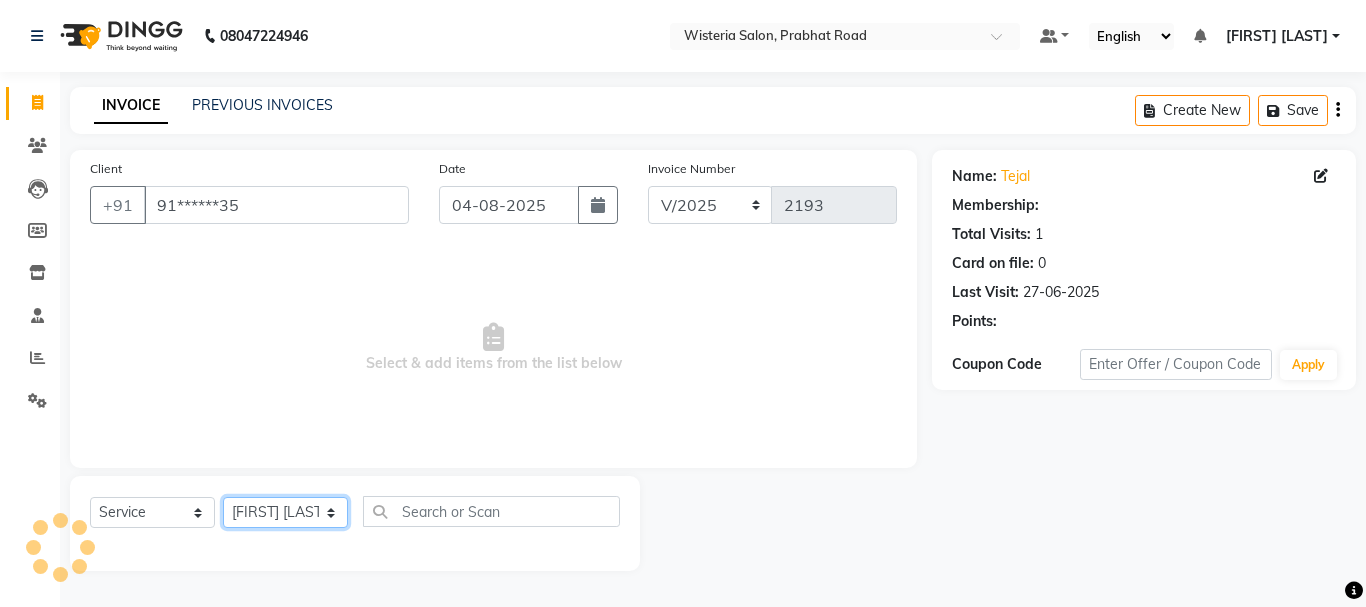 click on "Select Stylist [FIRST] [FIRST] [FIRST] [LAST]  [FIRST] [FIRST] [LAST] [FIRST] [FIRST] [FIRST] [FIRST] [FIRST] [FIRST] [FIRST] [FIRST] [FIRST] [FIRST] [FIRST] [FIRST] [FIRST] [FIRST]" 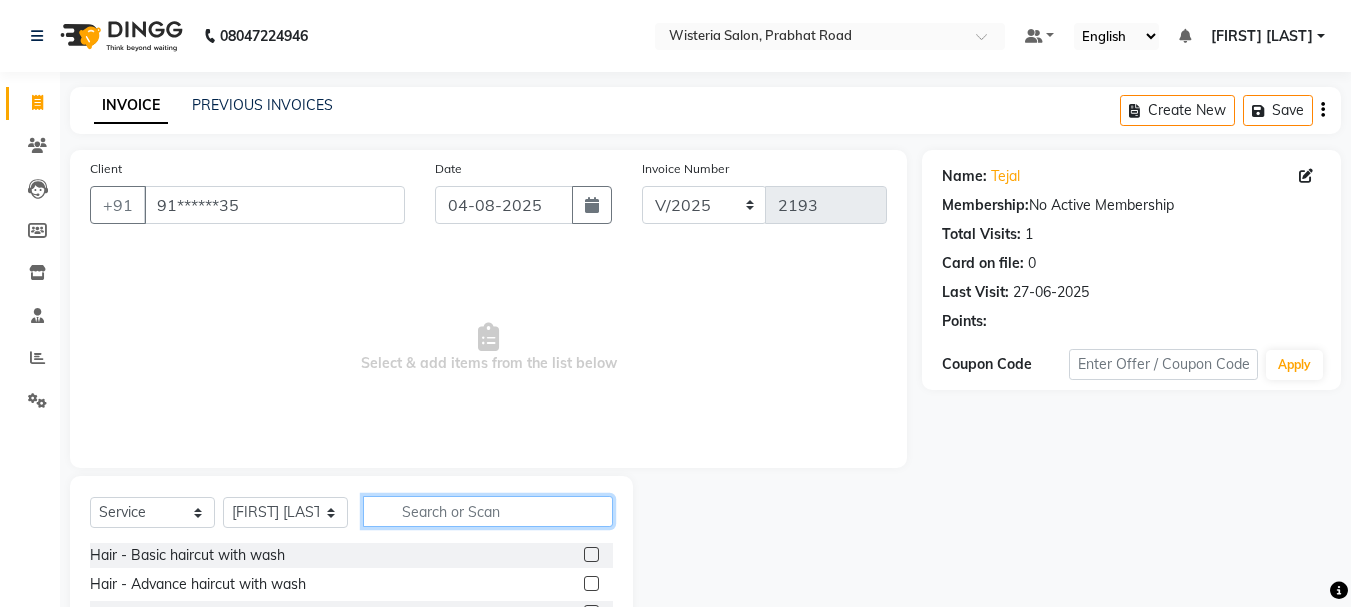 click 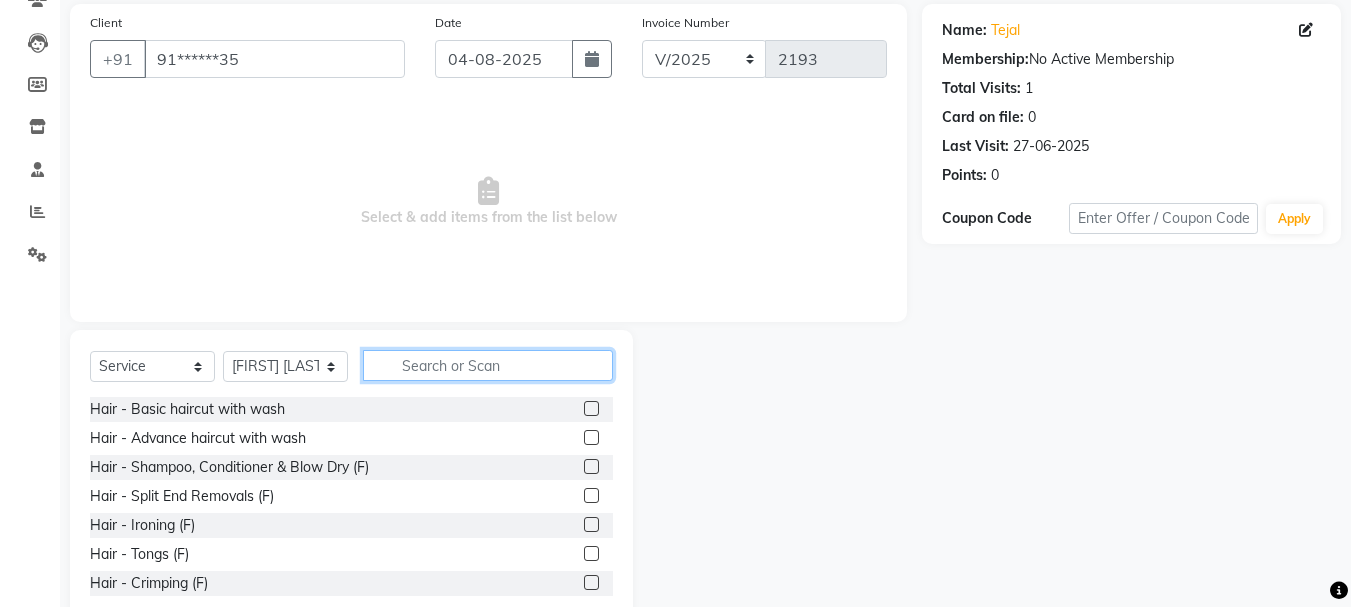 scroll, scrollTop: 194, scrollLeft: 0, axis: vertical 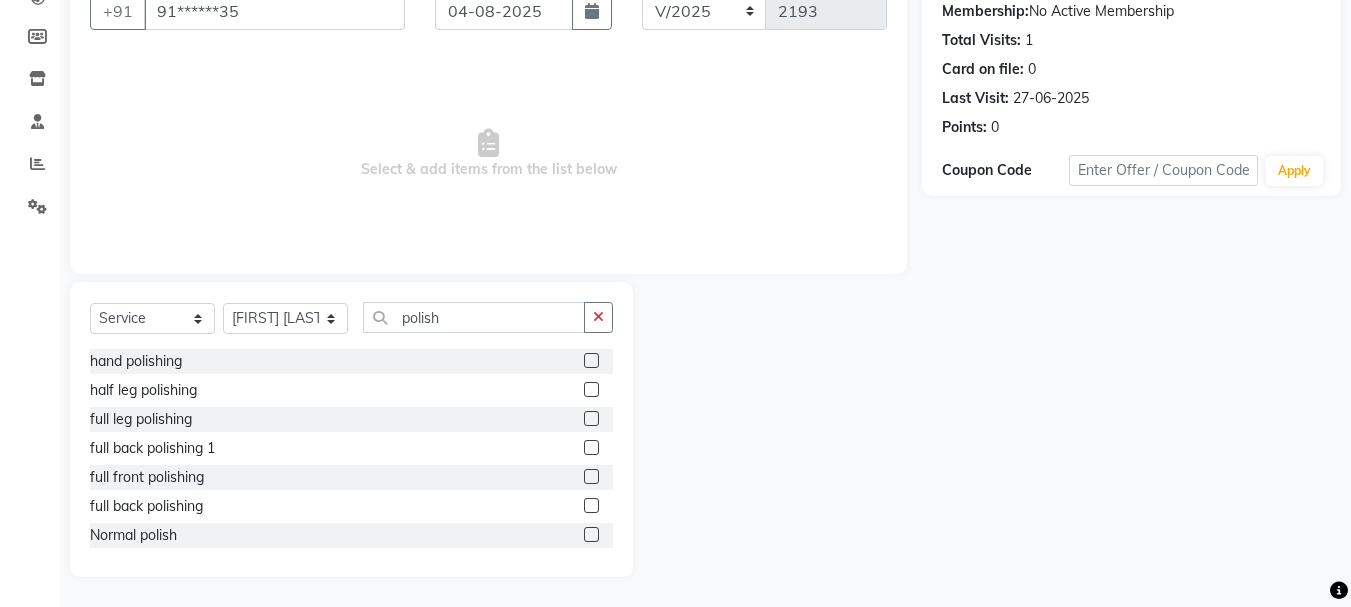 click 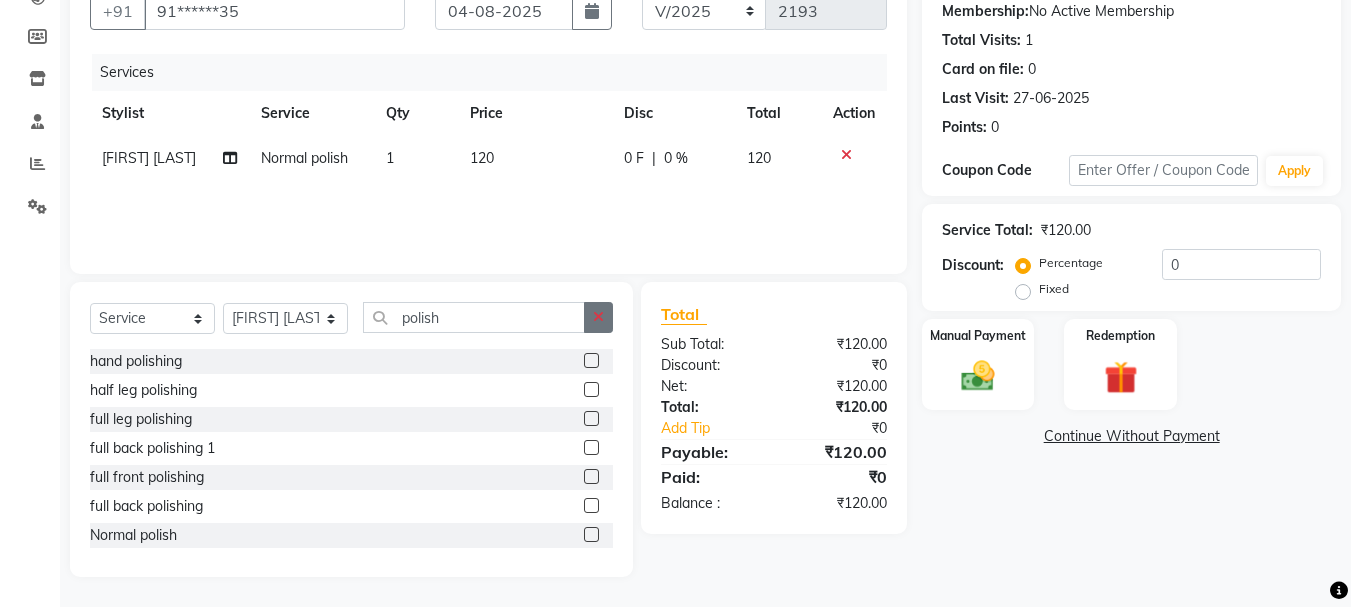 click 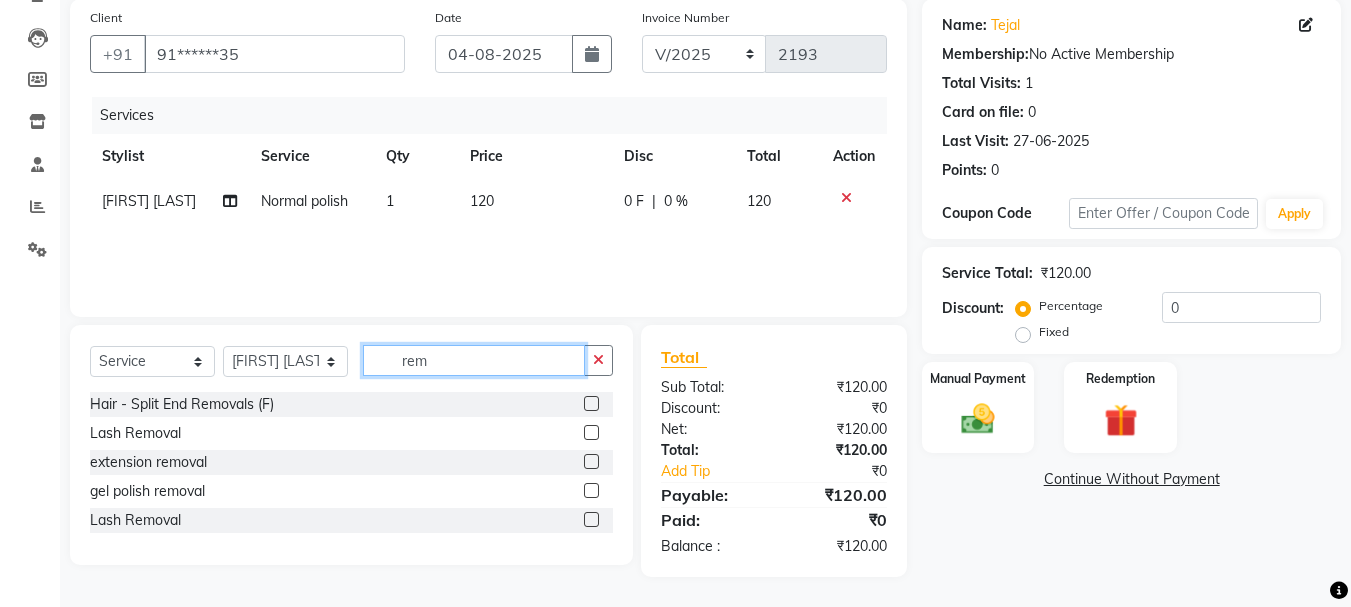 scroll, scrollTop: 151, scrollLeft: 0, axis: vertical 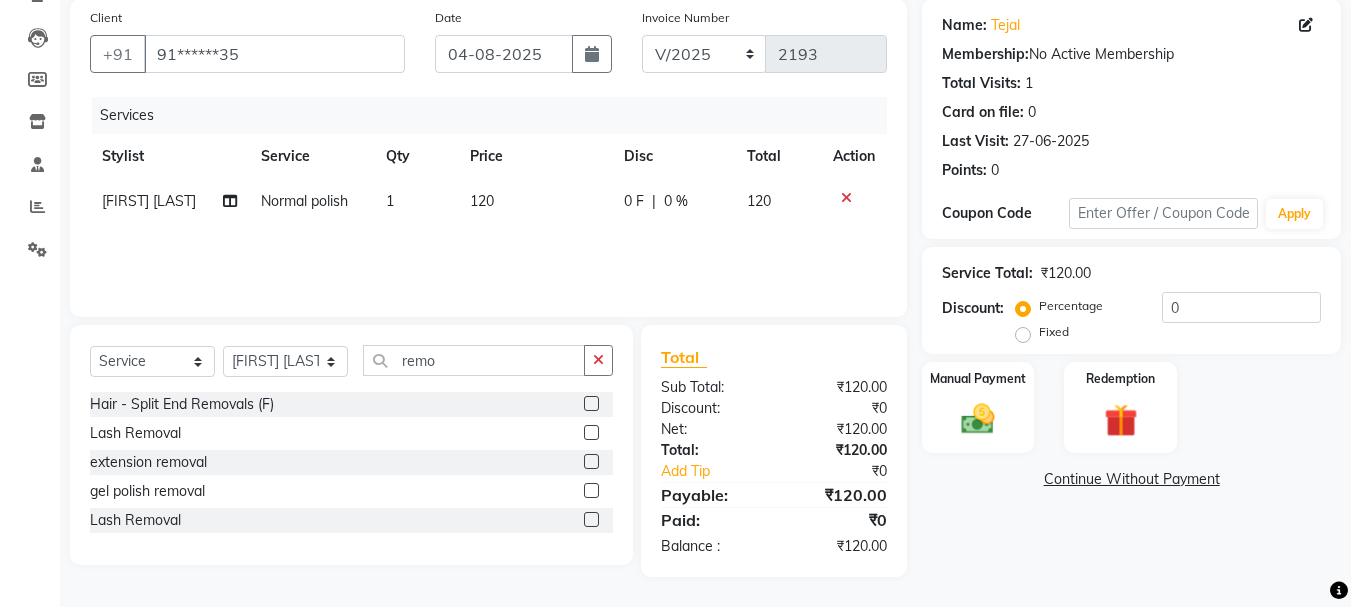 click 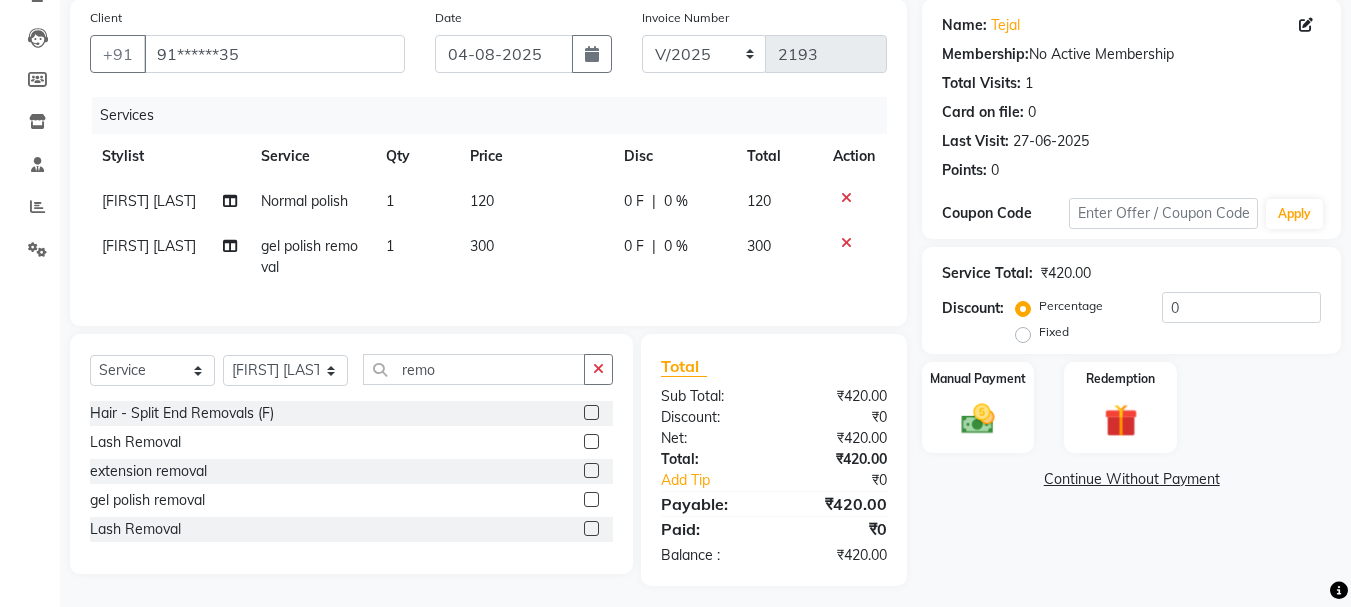 click 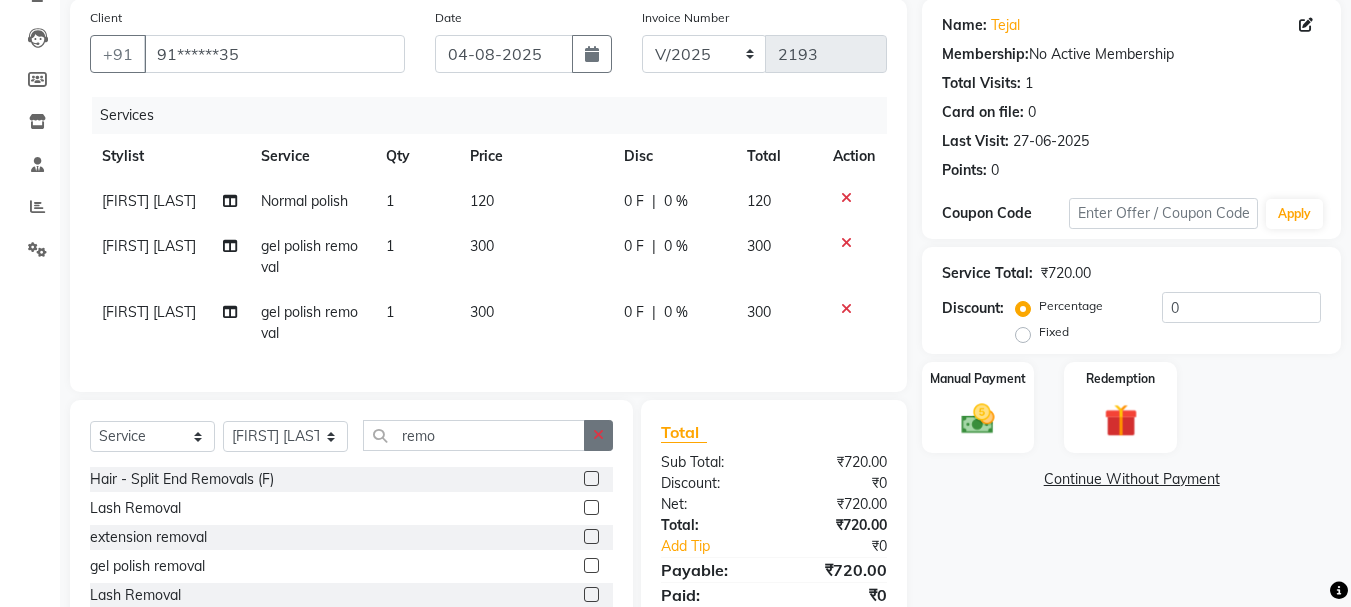 click 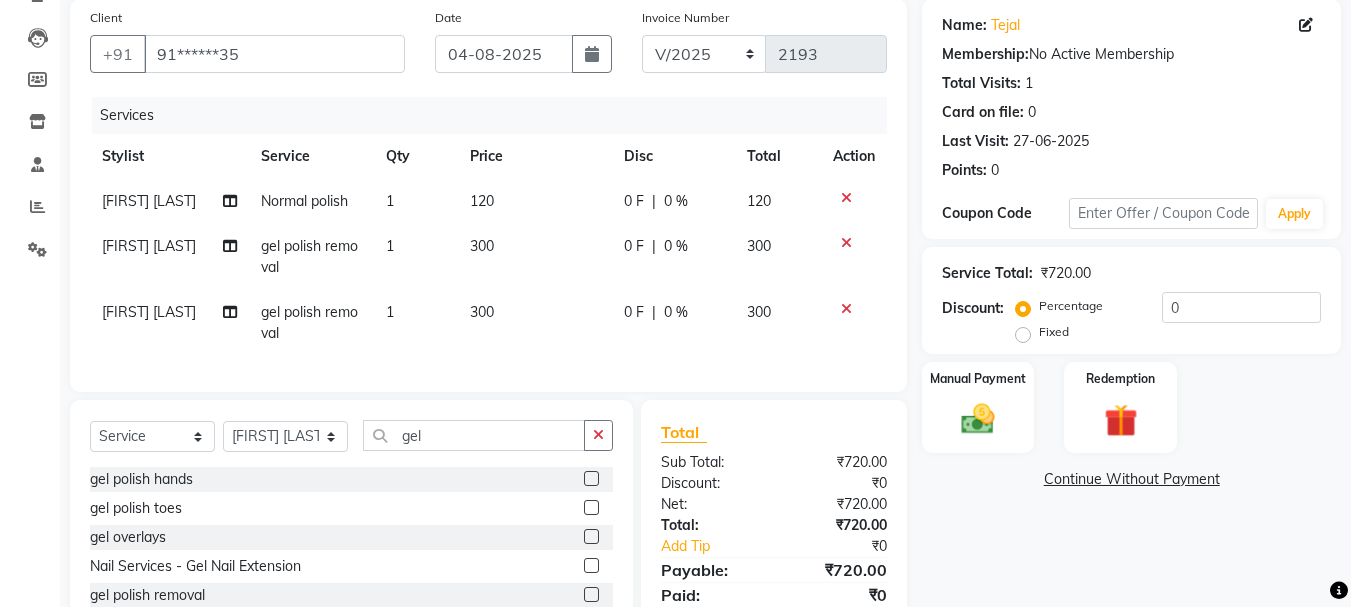 click 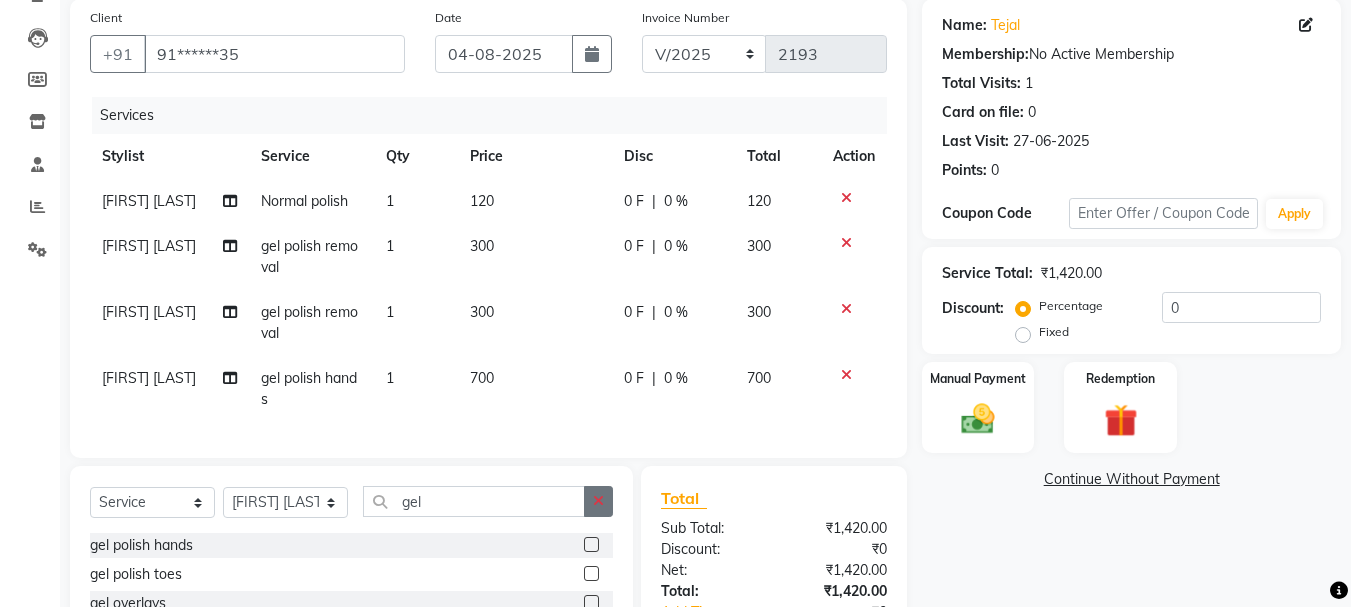 click 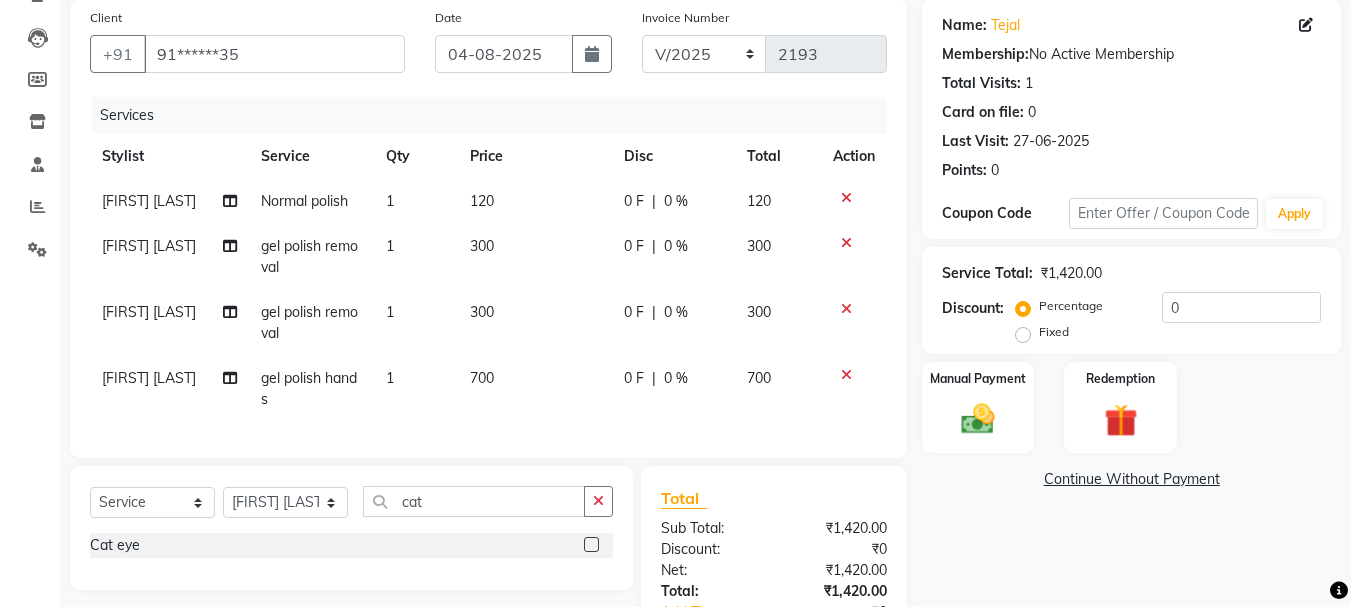 click 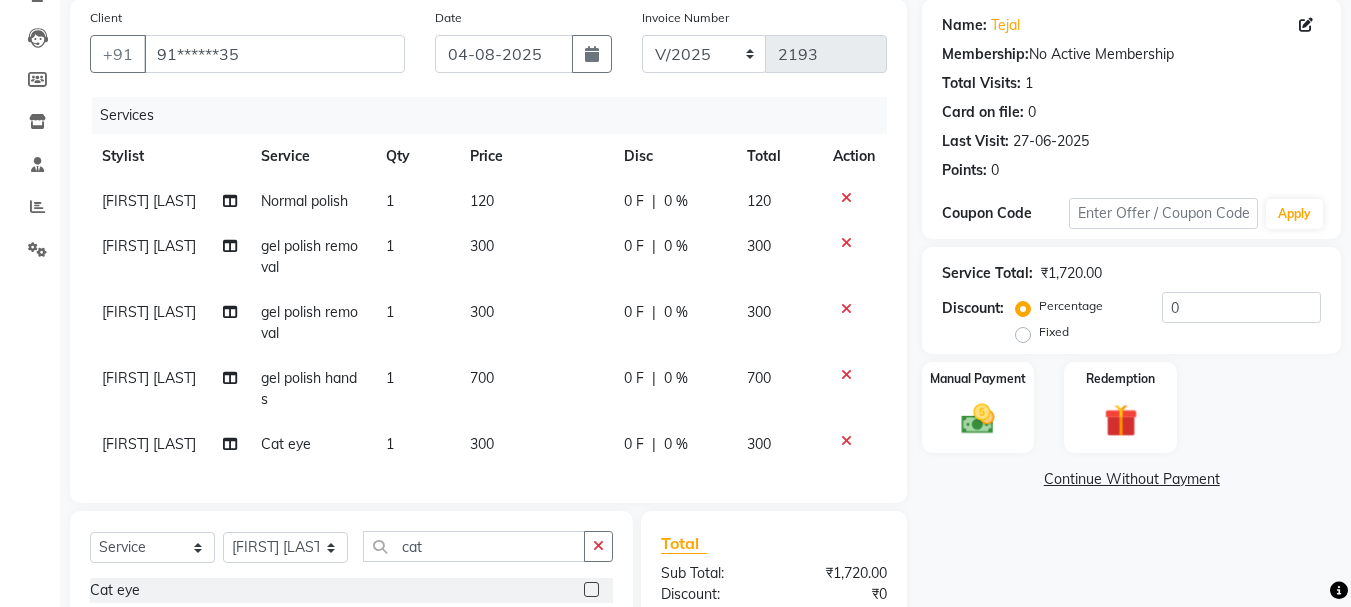 click on "120" 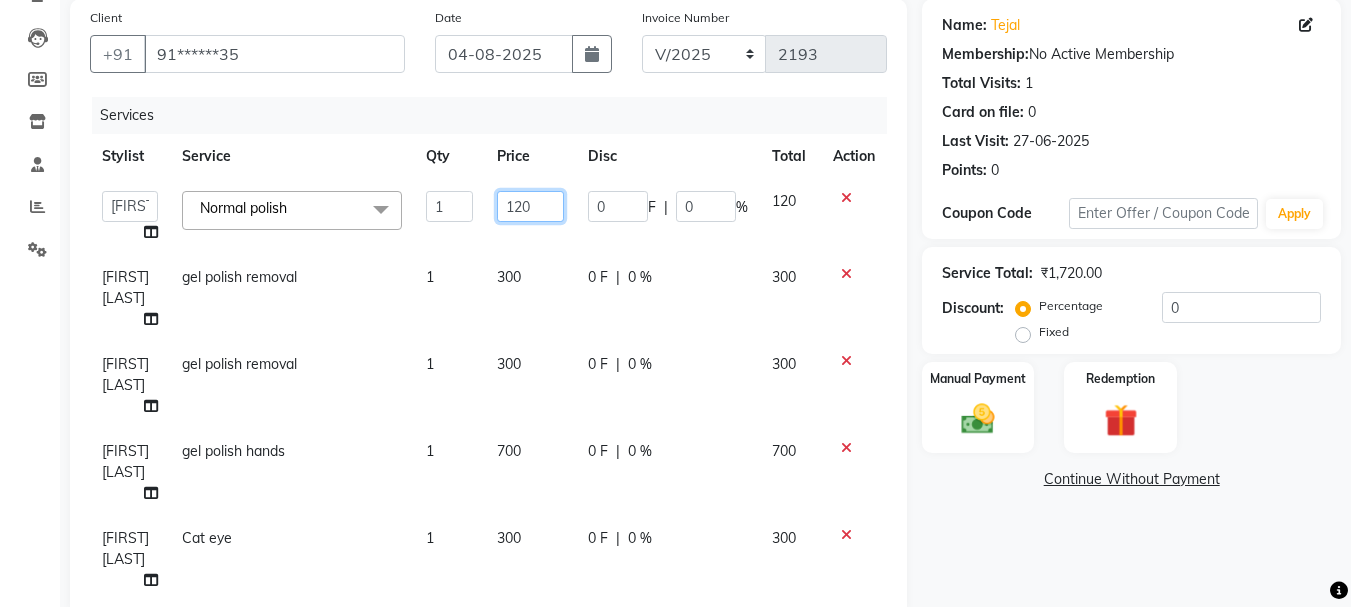 click on "120" 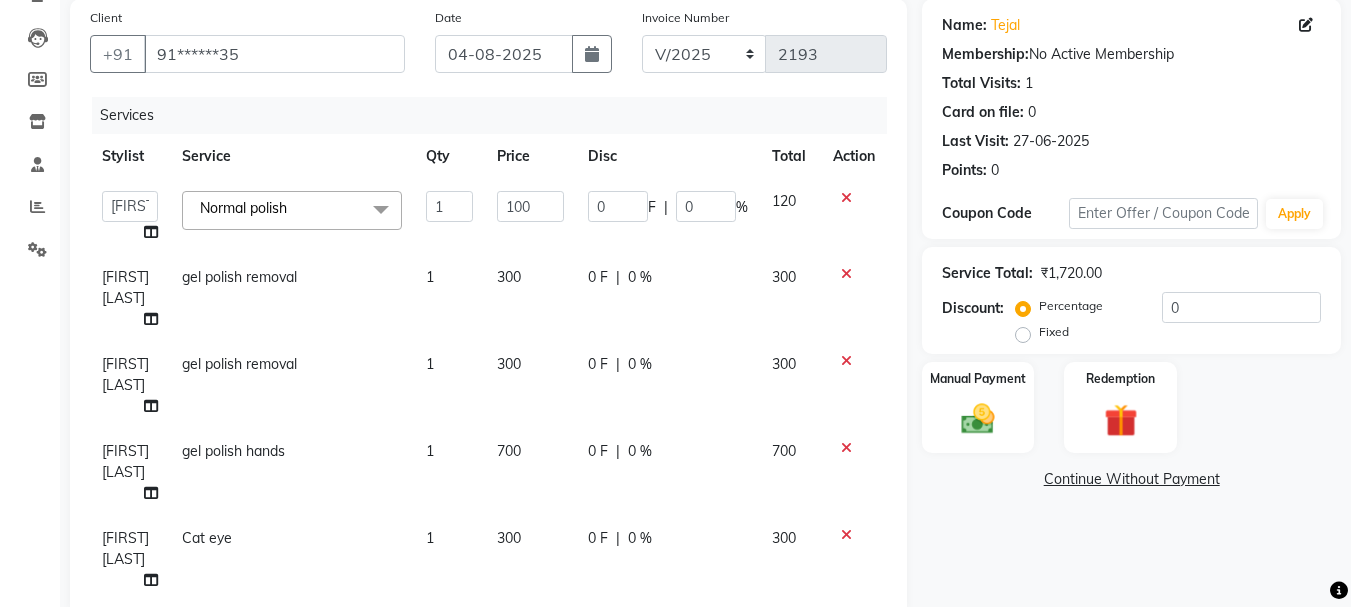 click on "300" 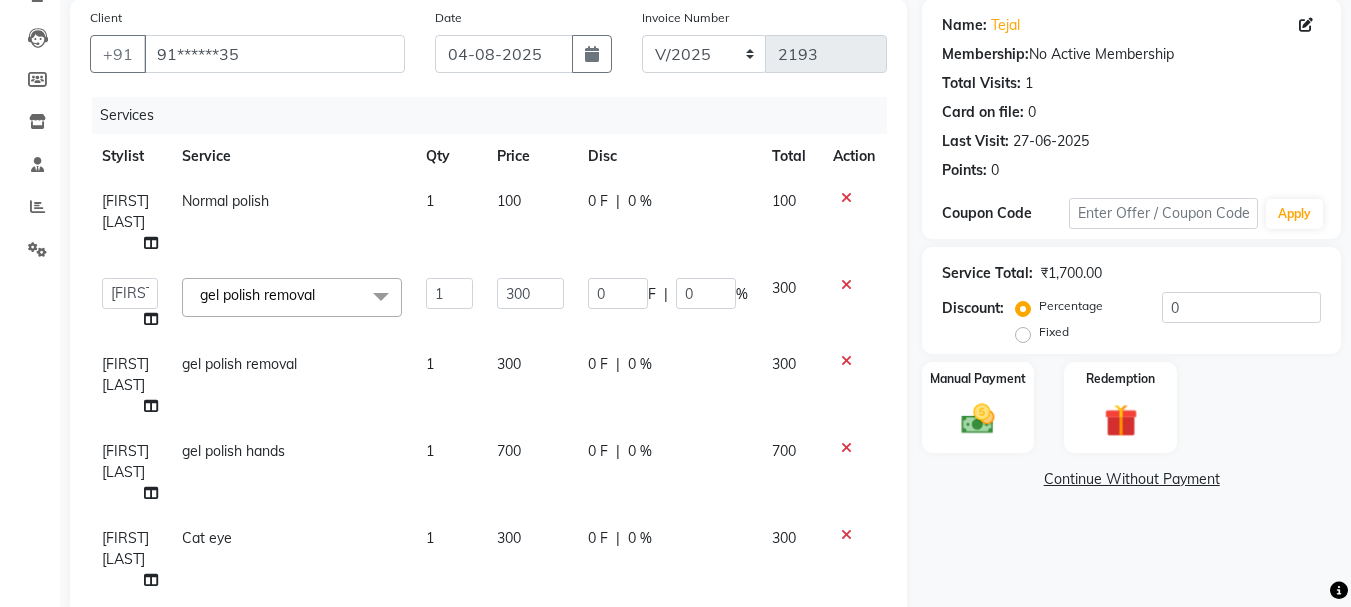scroll, scrollTop: 37, scrollLeft: 0, axis: vertical 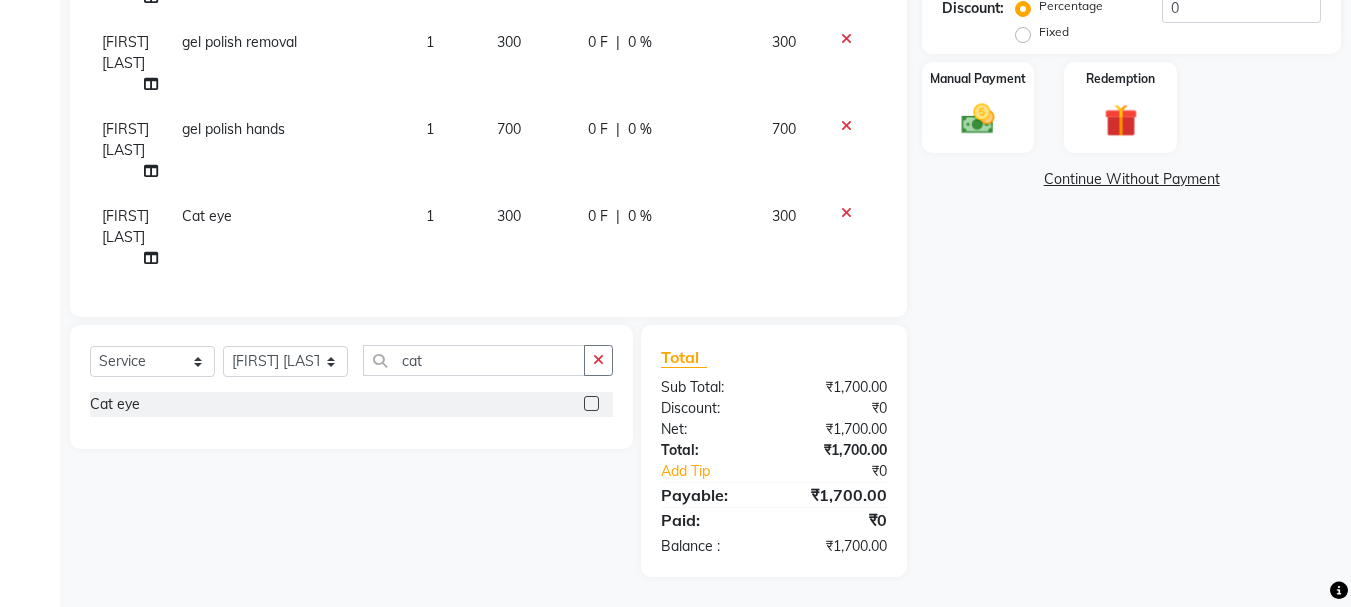 click on "300" 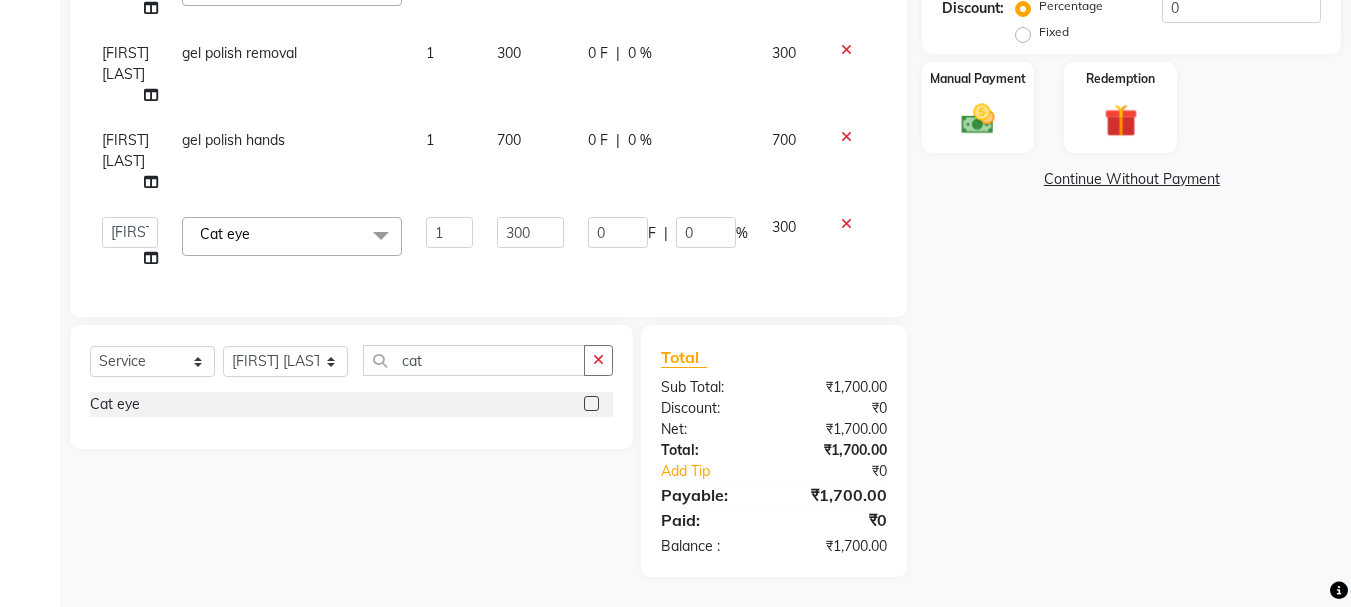scroll, scrollTop: 26, scrollLeft: 0, axis: vertical 